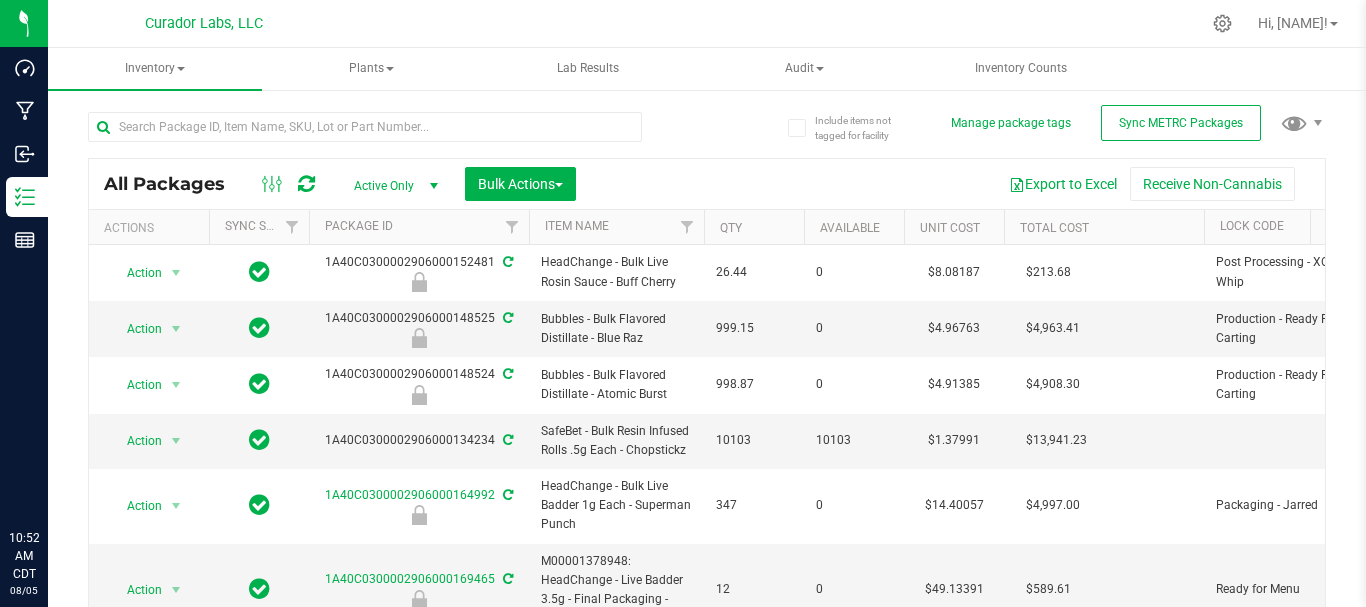 scroll, scrollTop: 0, scrollLeft: 0, axis: both 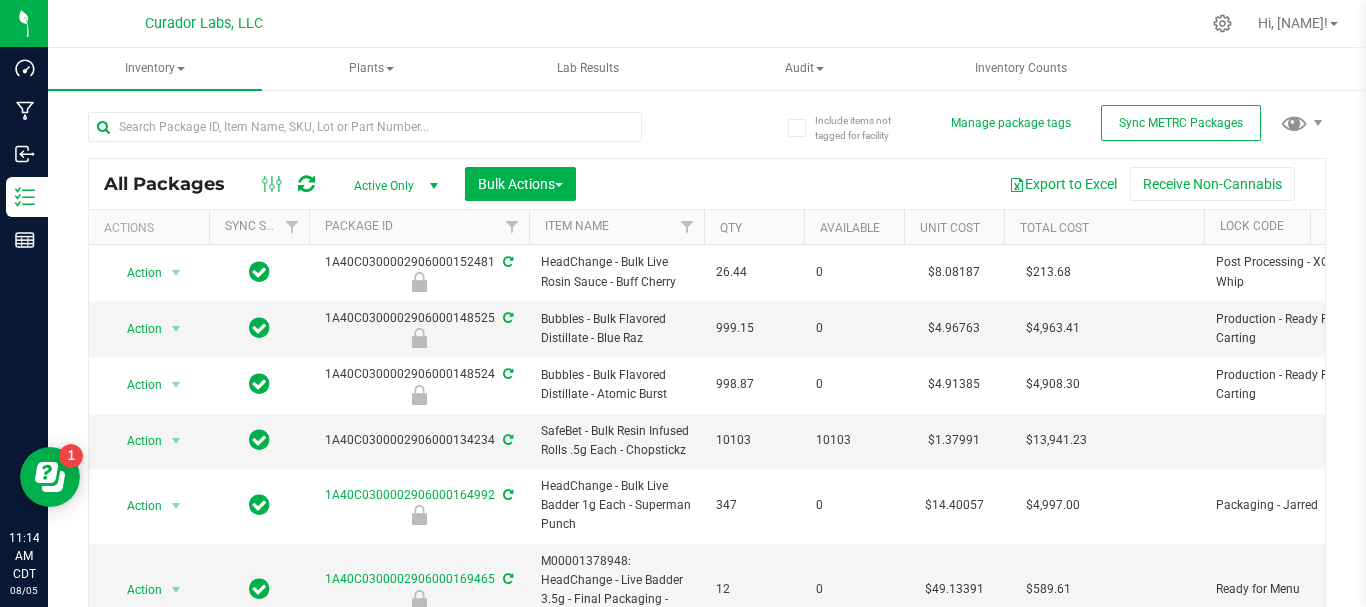 click on "All Packages
Active Only Active Only Lab Samples Locked All External Internal
Bulk Actions
Add to manufacturing run
Add to outbound order
Combine packages" at bounding box center [707, 384] 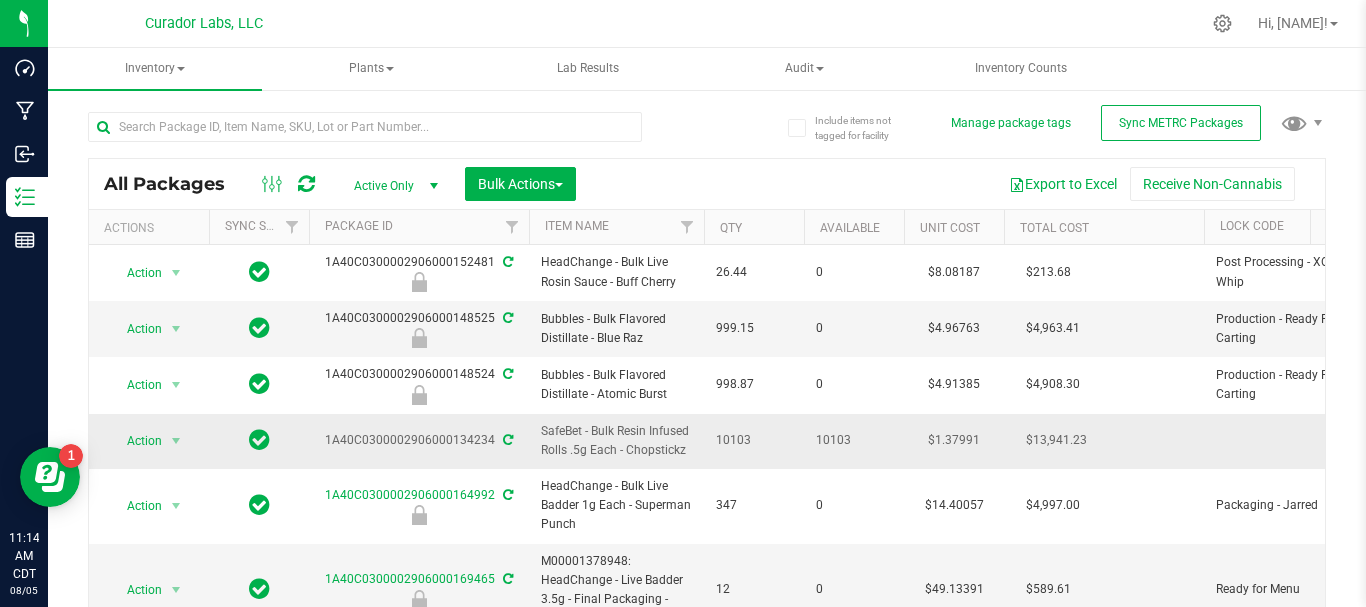drag, startPoint x: 700, startPoint y: 453, endPoint x: 536, endPoint y: 437, distance: 164.77864 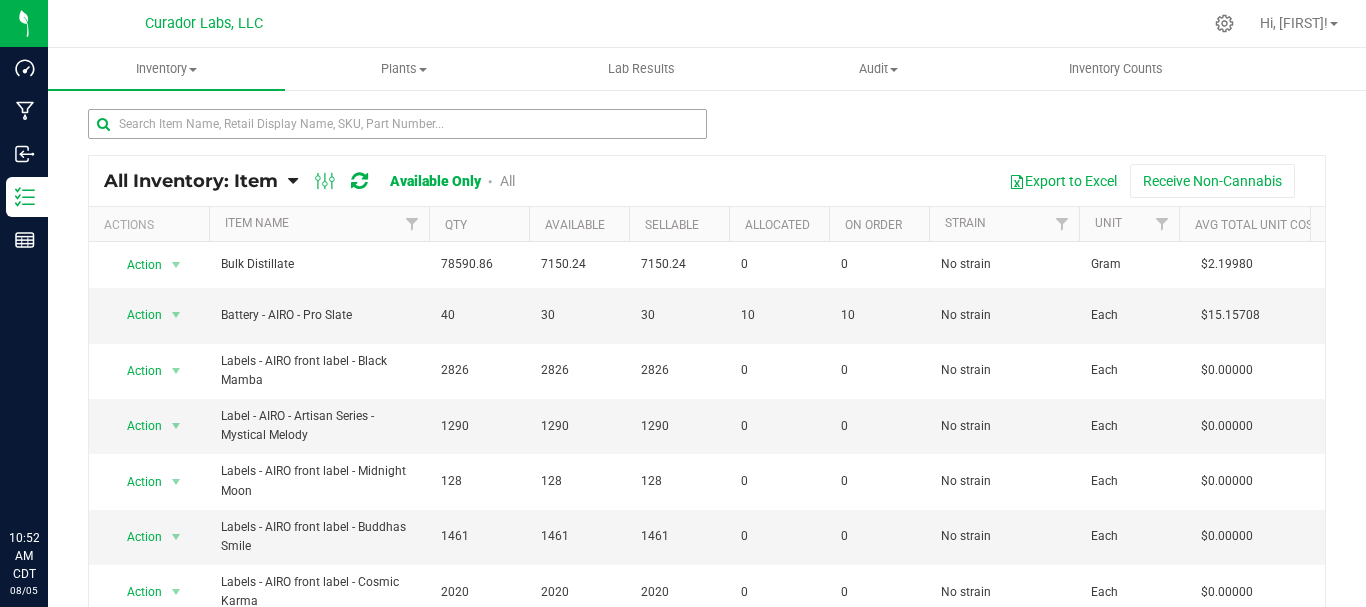 scroll, scrollTop: 0, scrollLeft: 0, axis: both 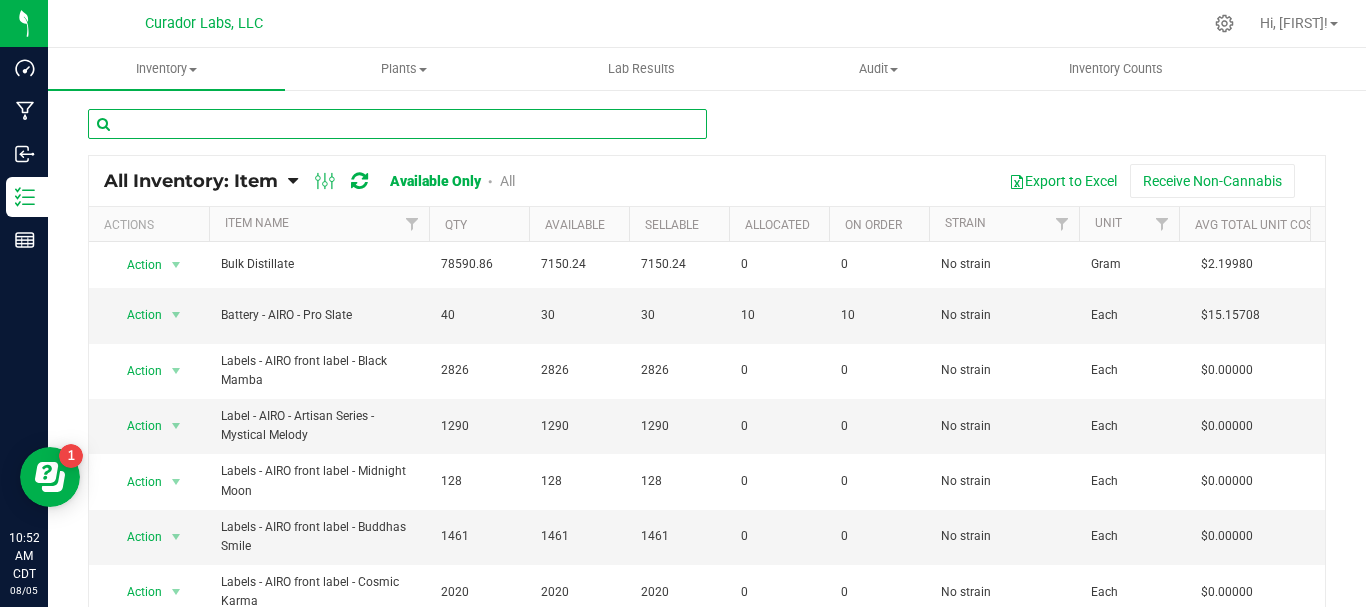 click at bounding box center [397, 124] 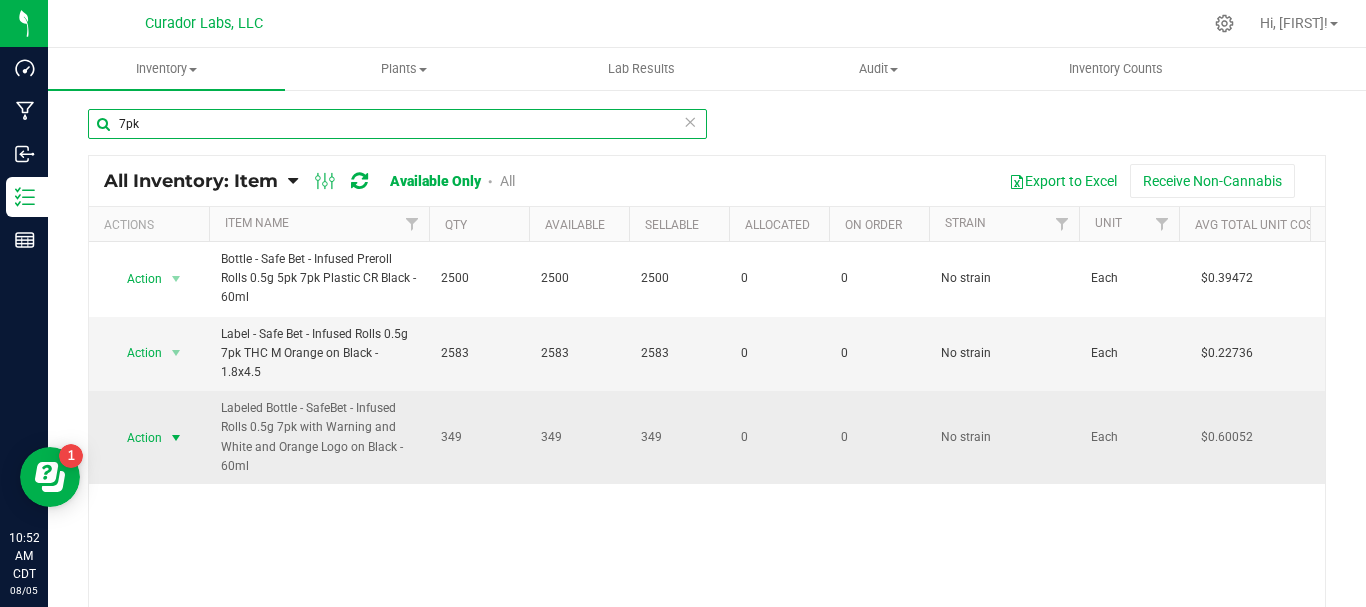 type on "7pk" 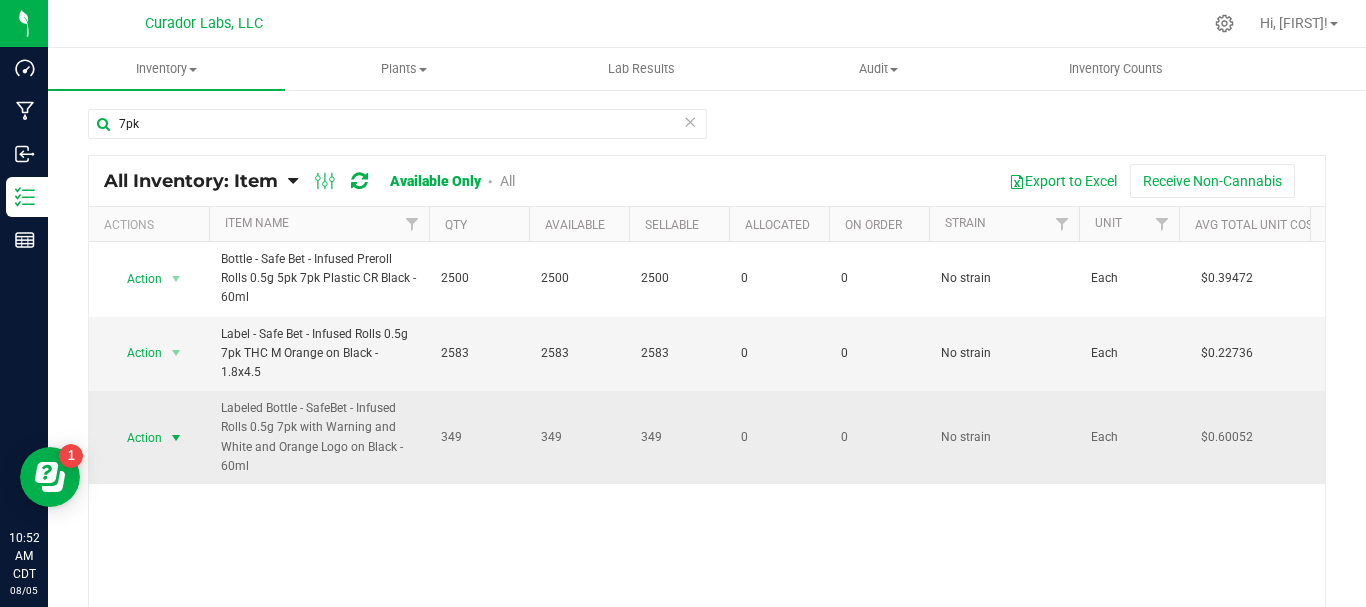 click on "Action" at bounding box center [136, 438] 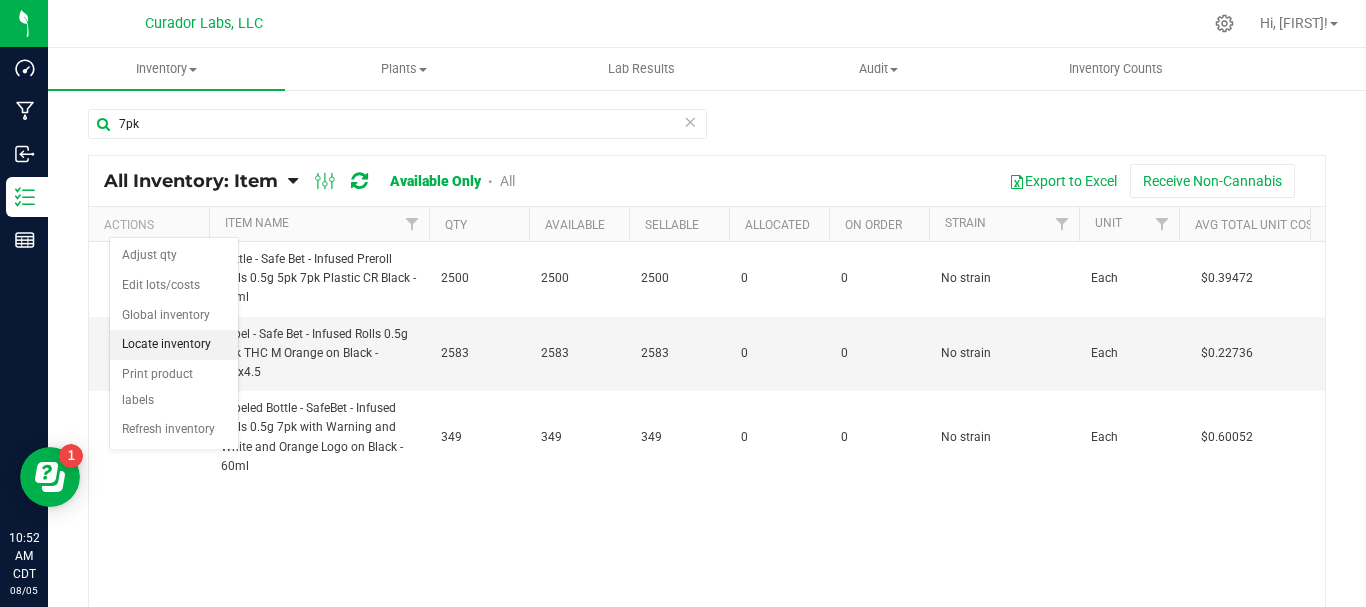 click on "Locate inventory" at bounding box center [174, 345] 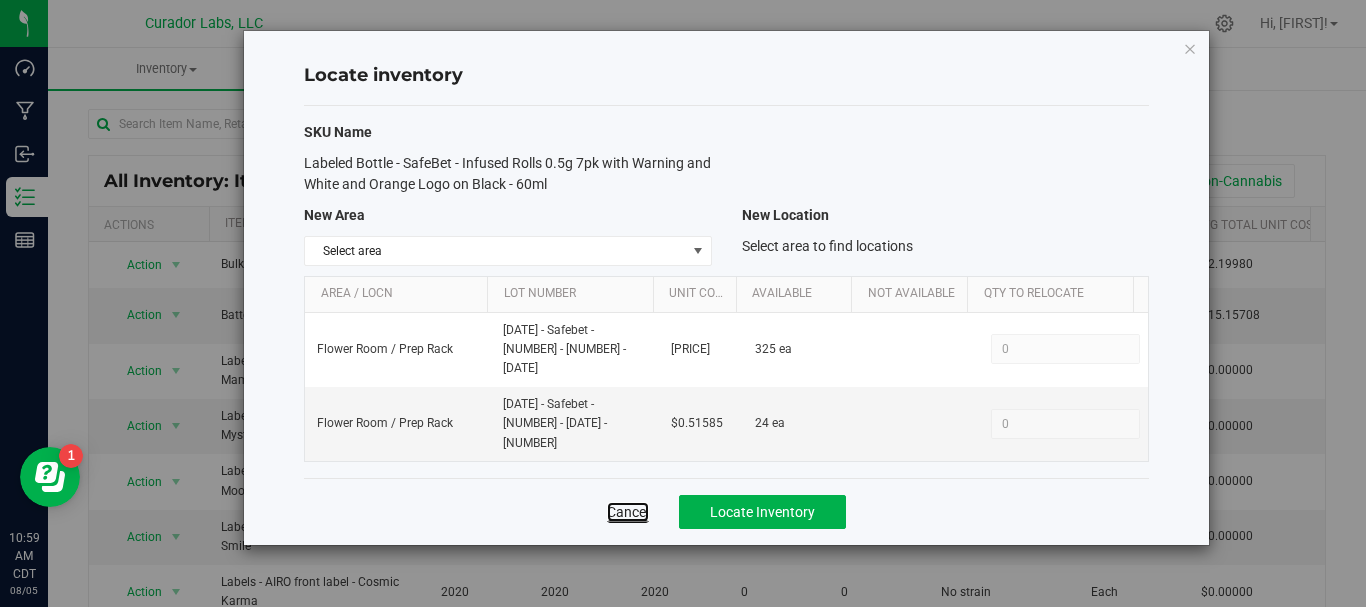 click on "Cancel" at bounding box center [628, 512] 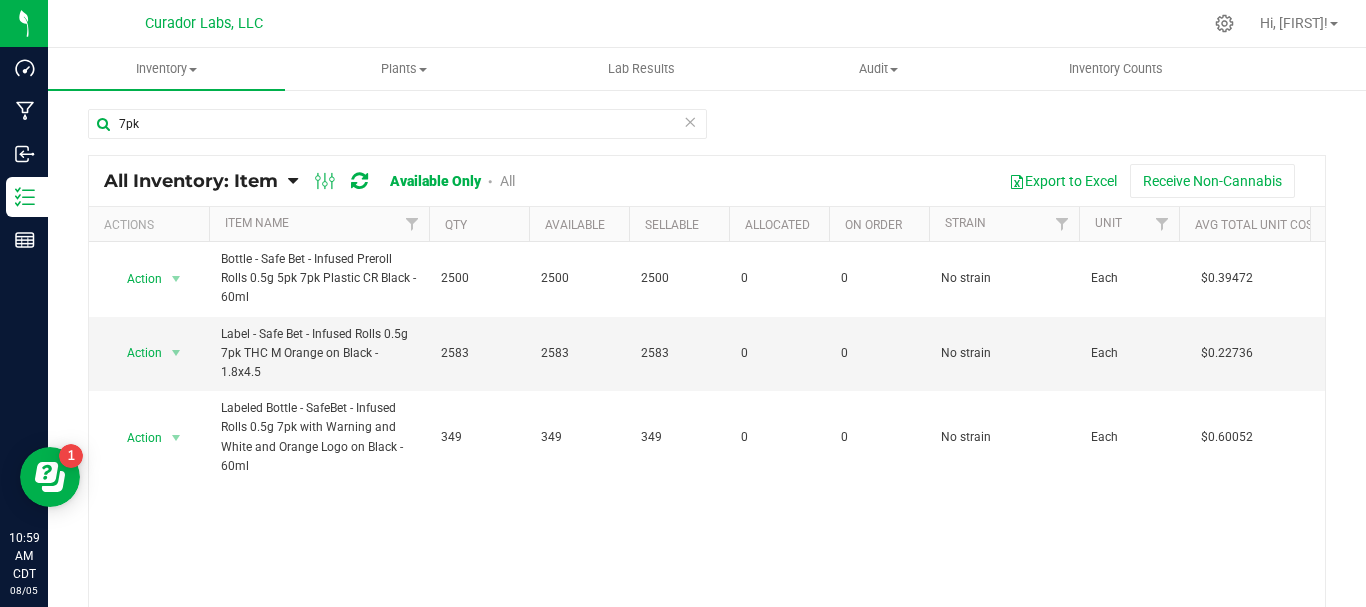 click at bounding box center (690, 121) 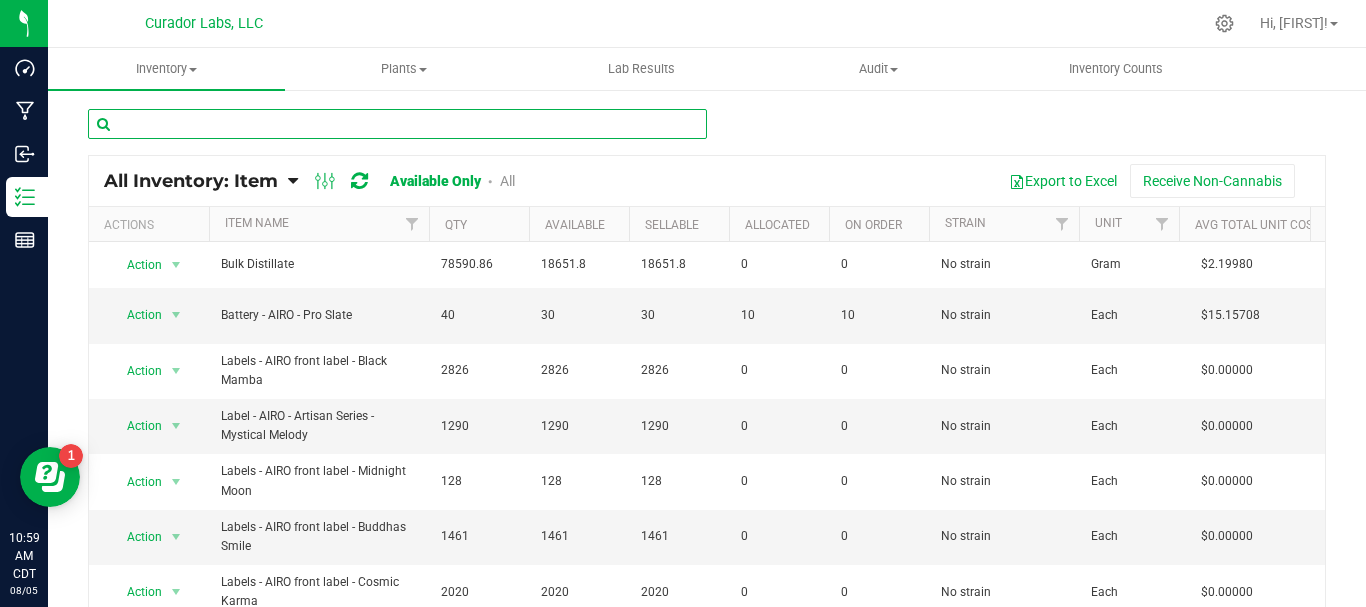 click at bounding box center [397, 124] 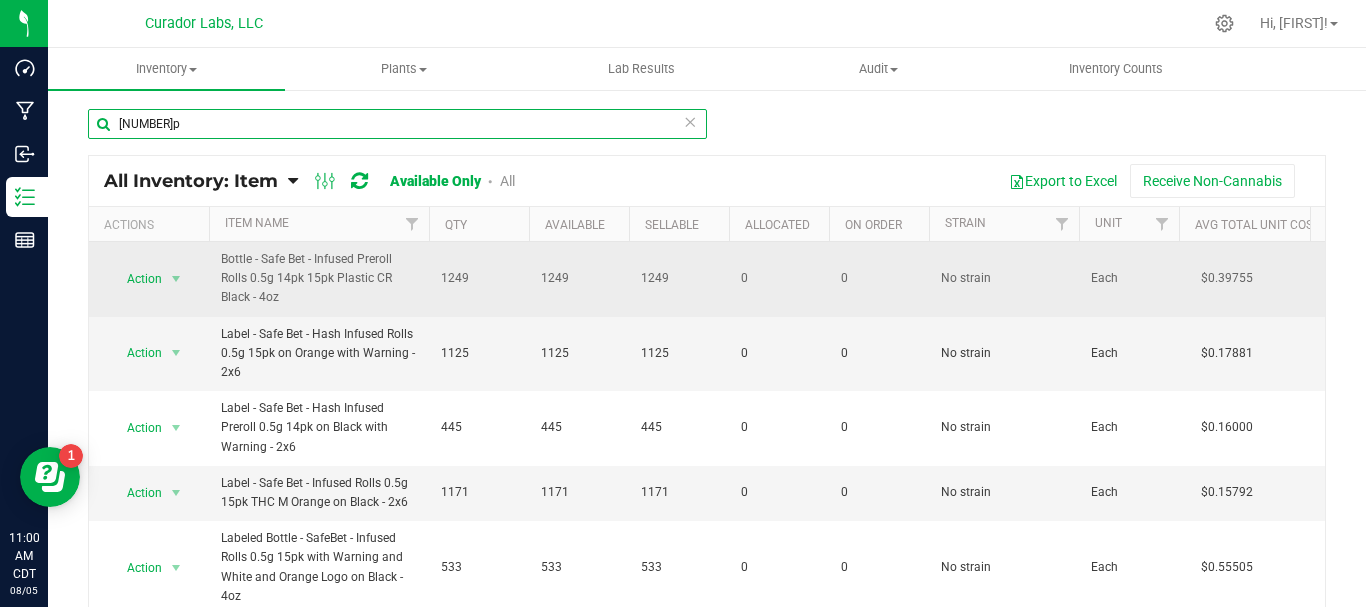 scroll, scrollTop: 5, scrollLeft: 0, axis: vertical 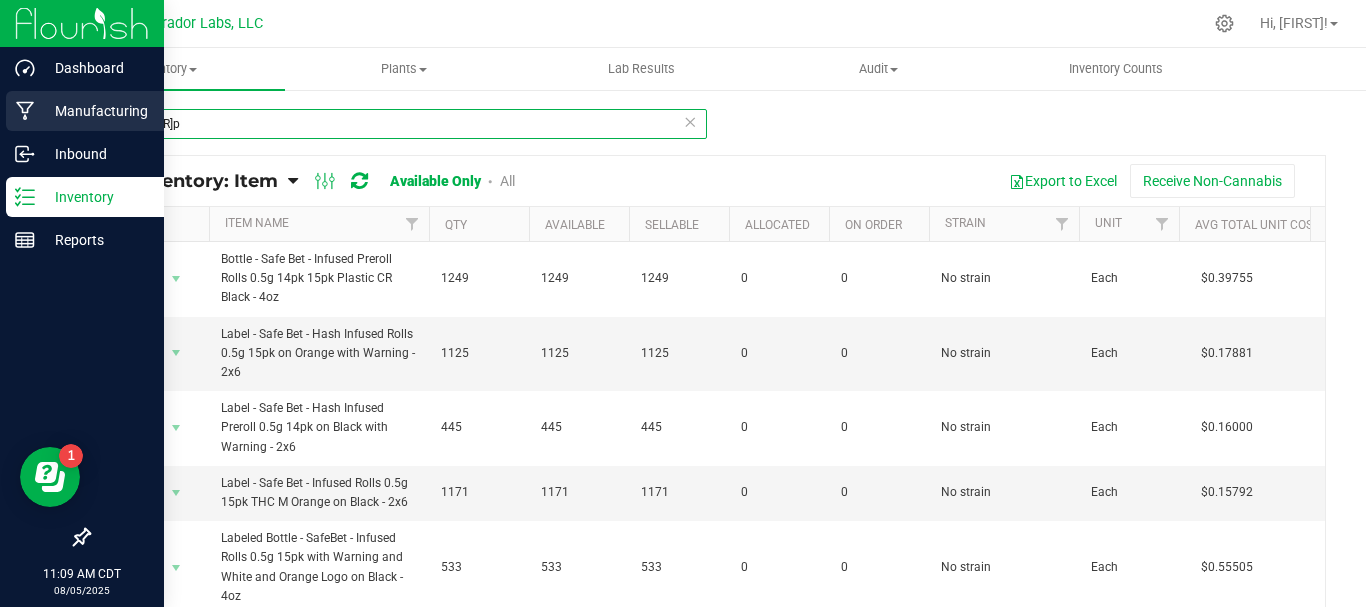 drag, startPoint x: 213, startPoint y: 121, endPoint x: 17, endPoint y: 116, distance: 196.06377 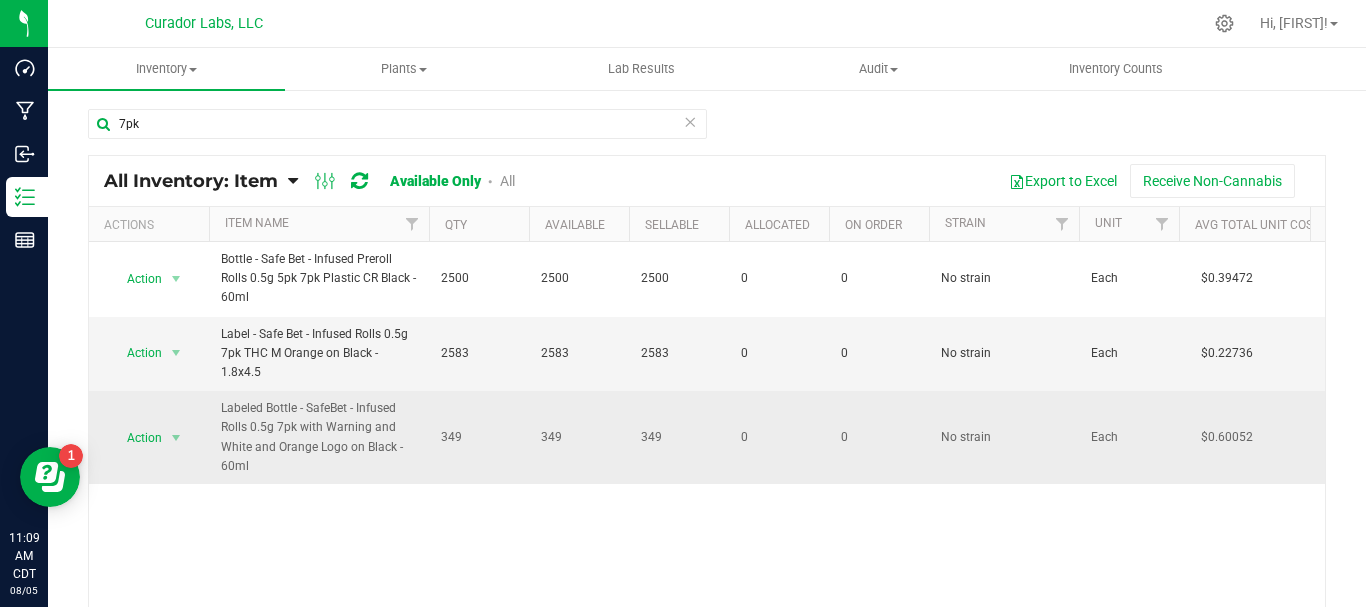 click on "Labeled Bottle - SafeBet - Infused Rolls 0.5g 7pk with Warning and White and Orange Logo on Black - 60ml" at bounding box center [319, 437] 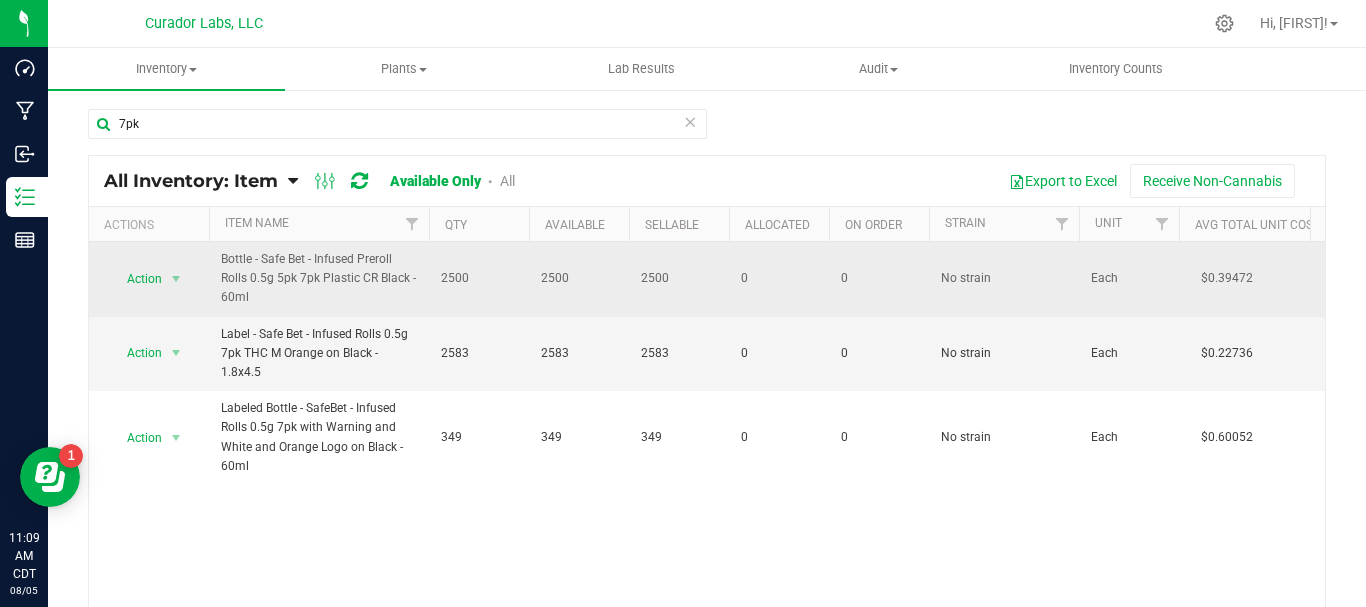 drag, startPoint x: 259, startPoint y: 304, endPoint x: 210, endPoint y: 278, distance: 55.470715 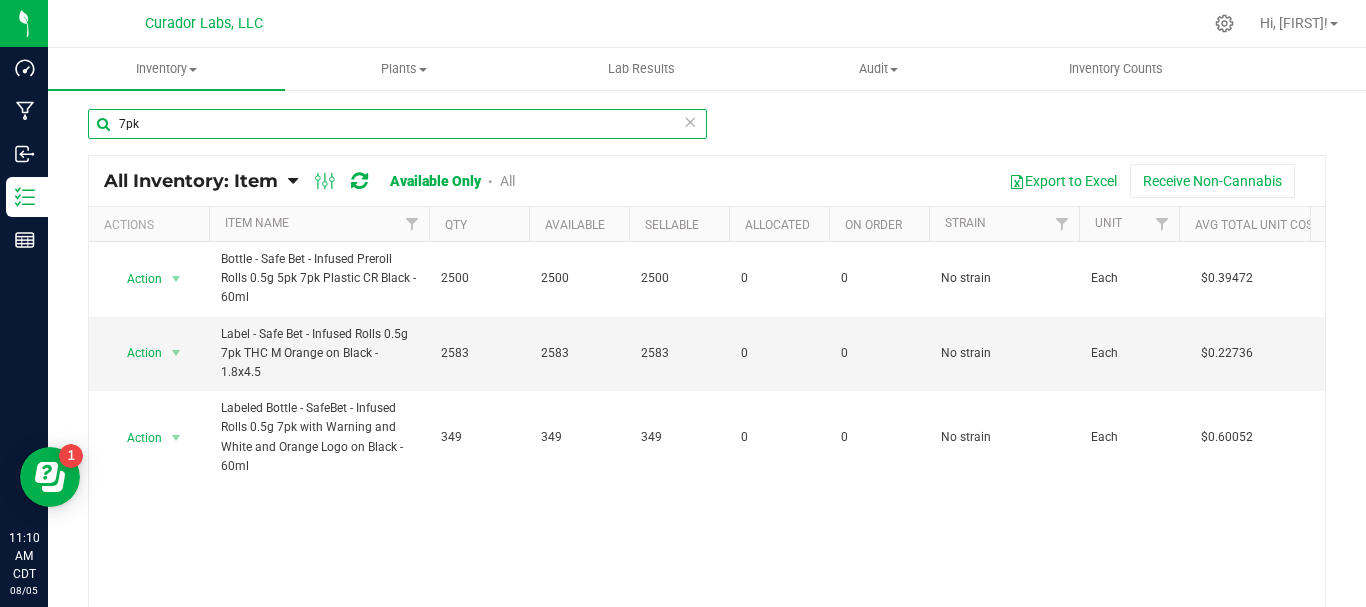 click on "7pk" at bounding box center [397, 124] 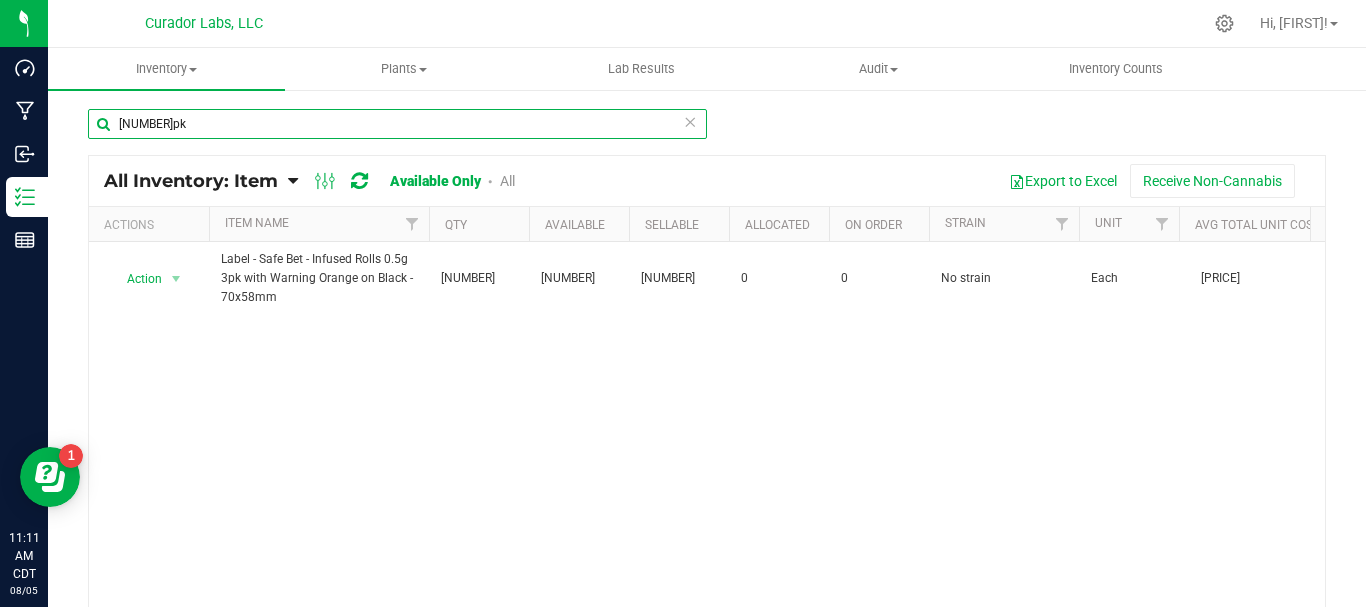 type on "3pk" 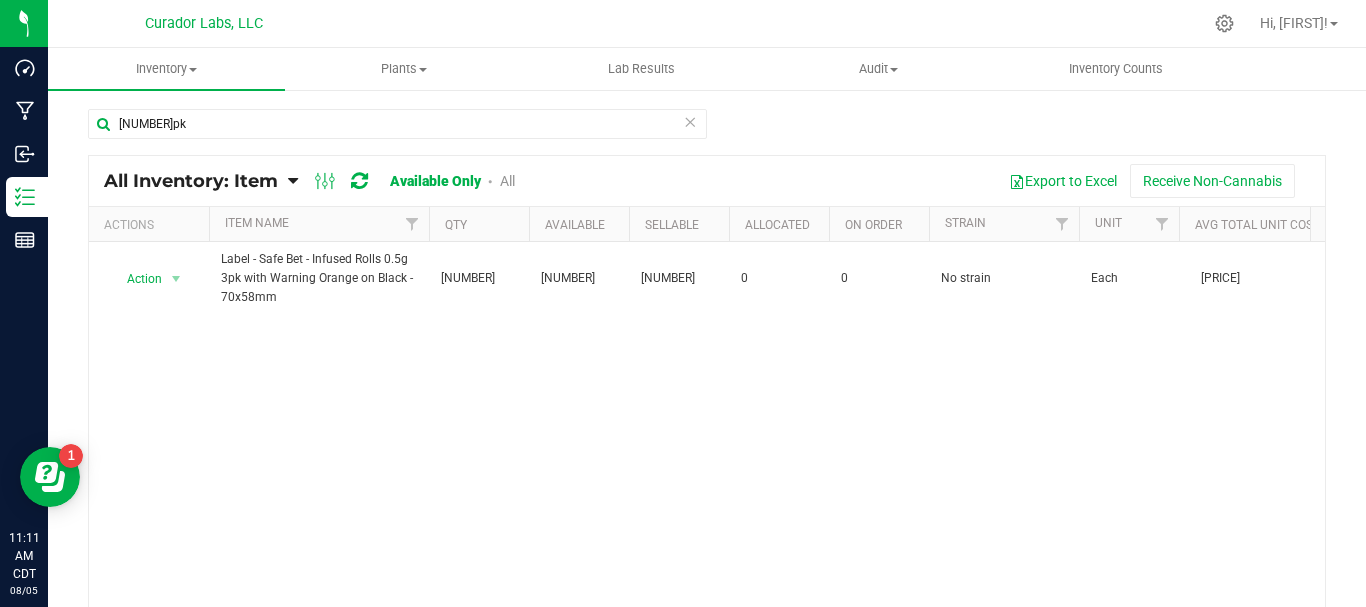 click on "All" at bounding box center (507, 181) 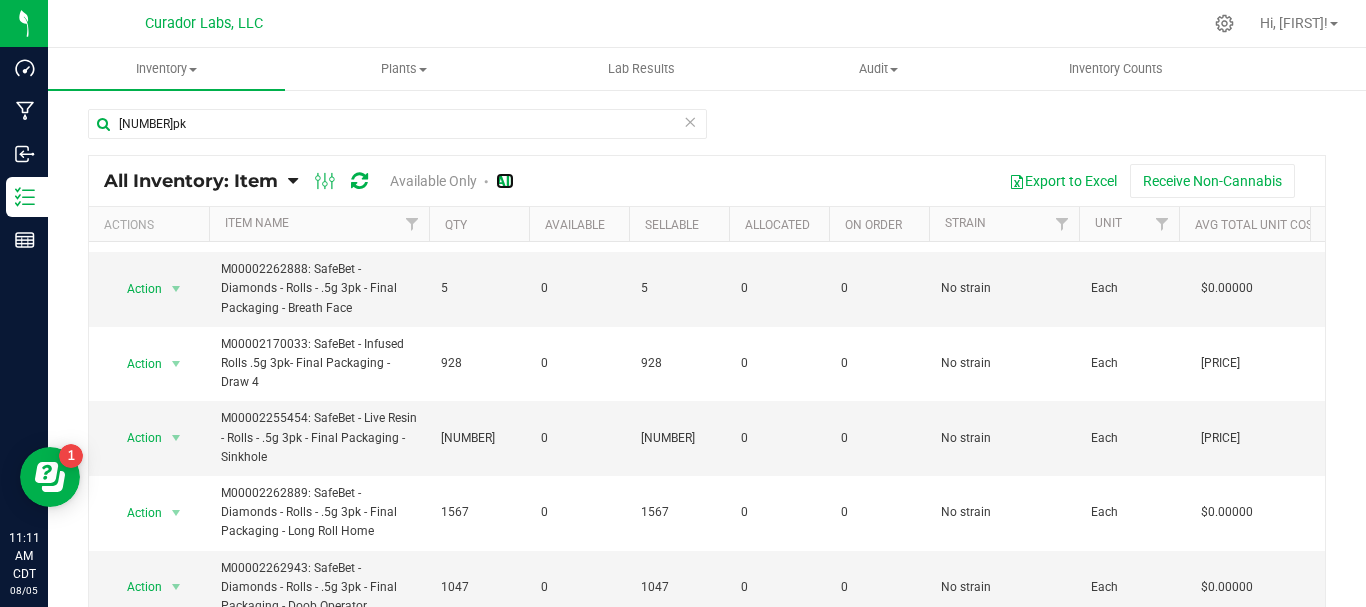 scroll, scrollTop: 0, scrollLeft: 0, axis: both 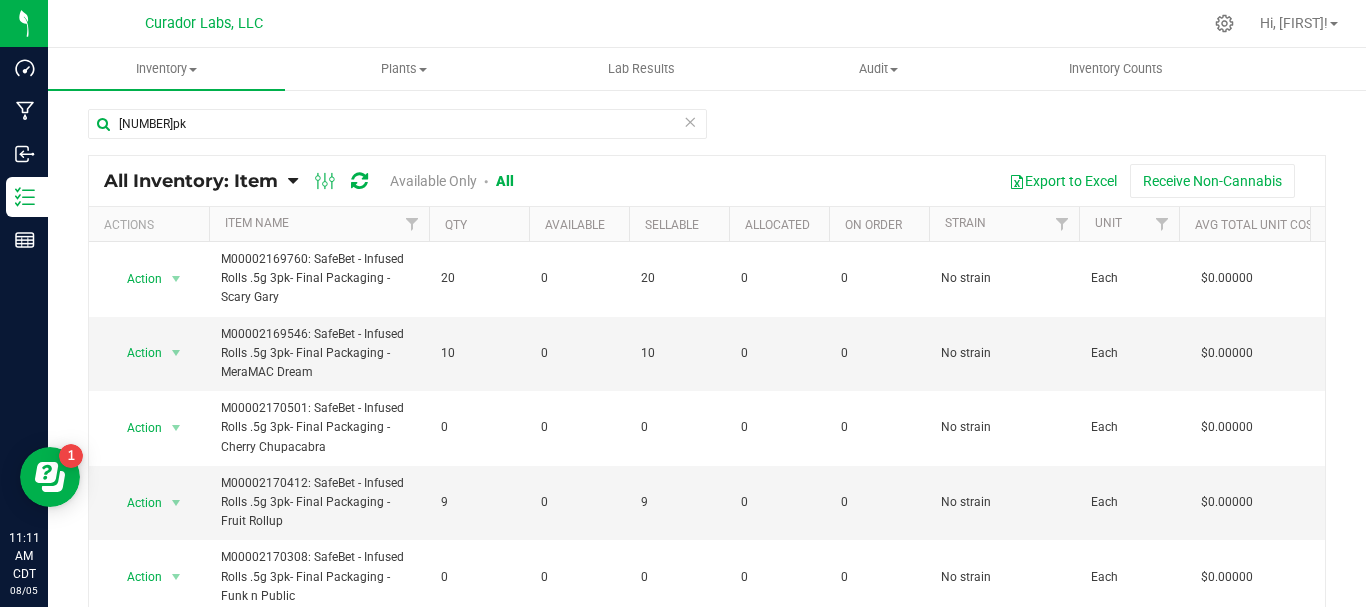 click on "Available Only" at bounding box center [433, 181] 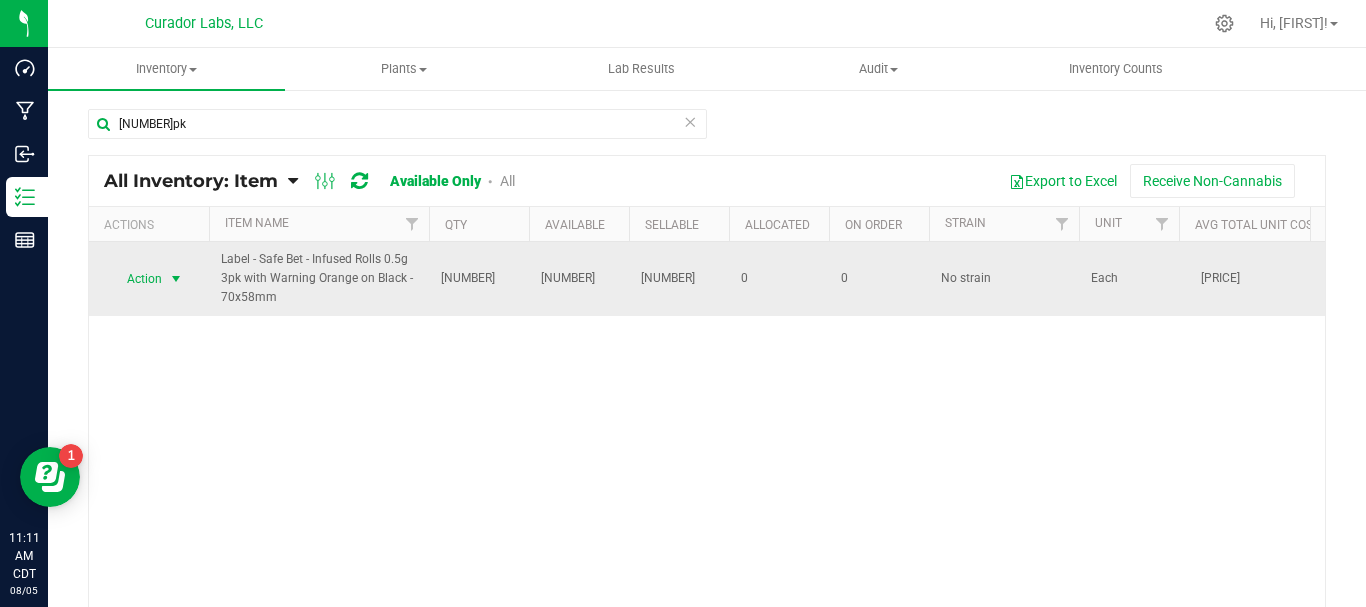 click on "Action" at bounding box center (136, 279) 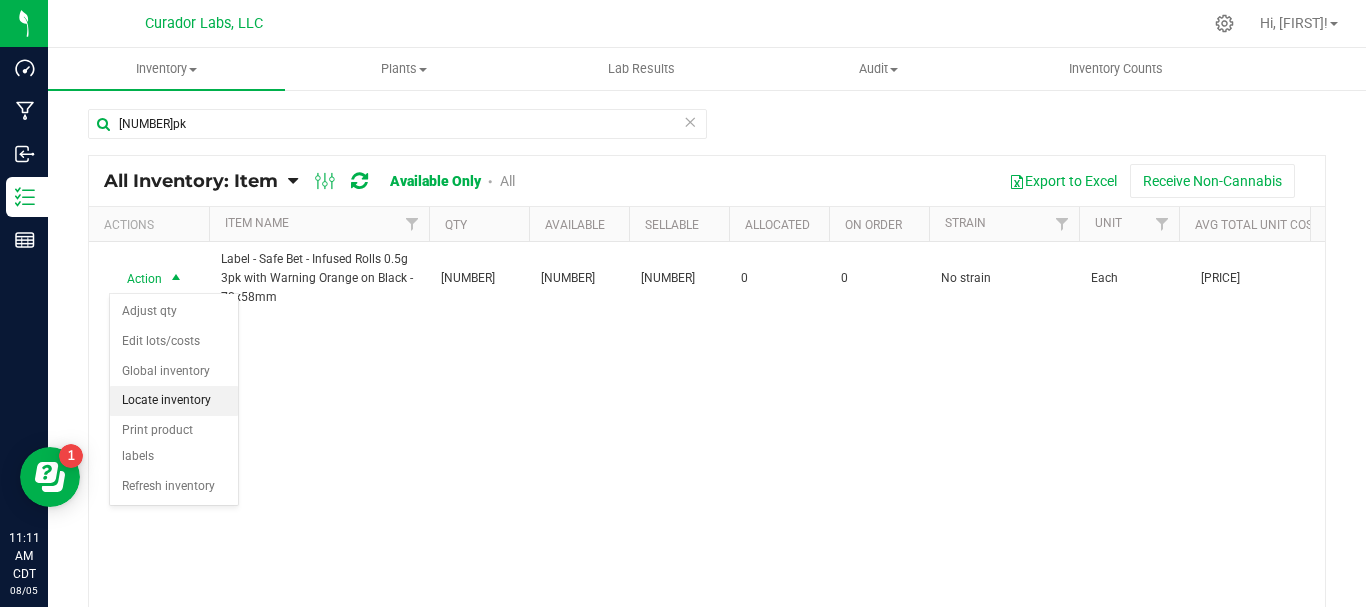 click on "Locate inventory" at bounding box center [174, 401] 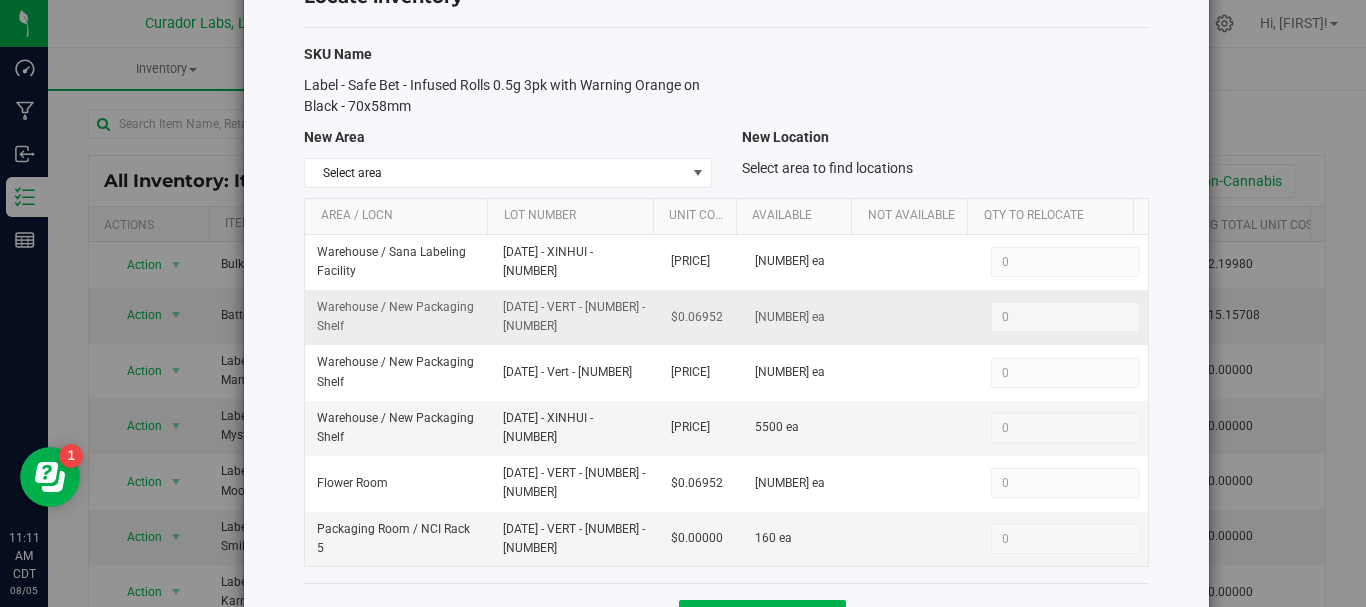 scroll, scrollTop: 0, scrollLeft: 0, axis: both 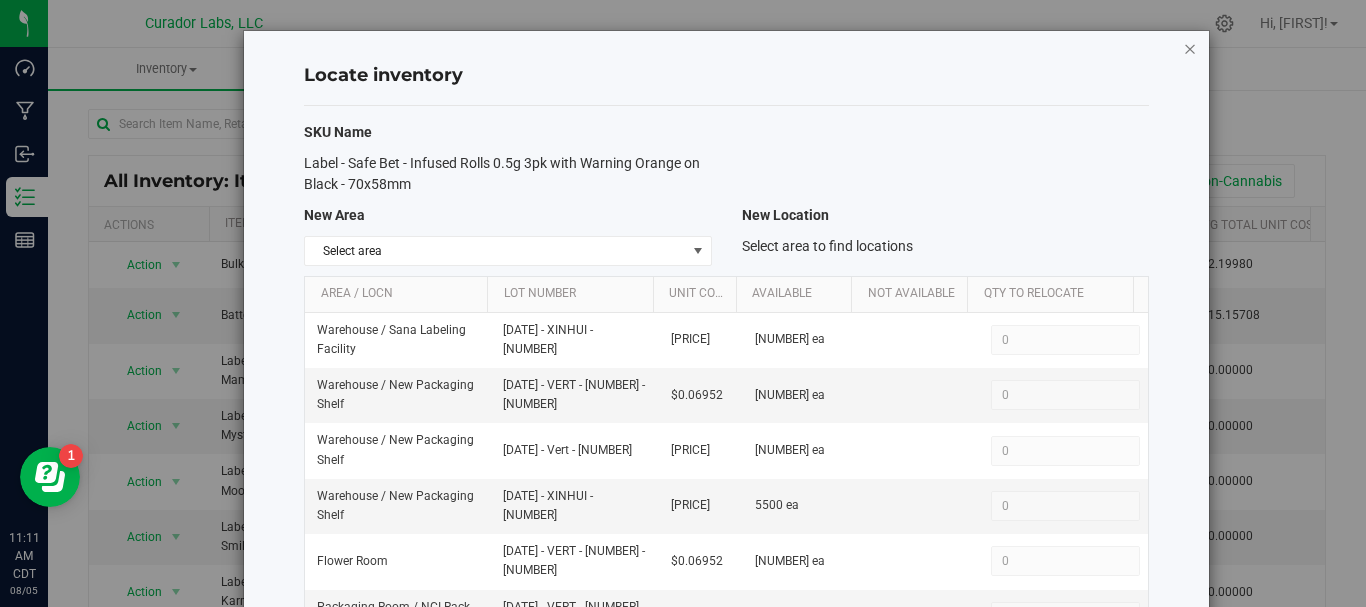 click at bounding box center (1190, 48) 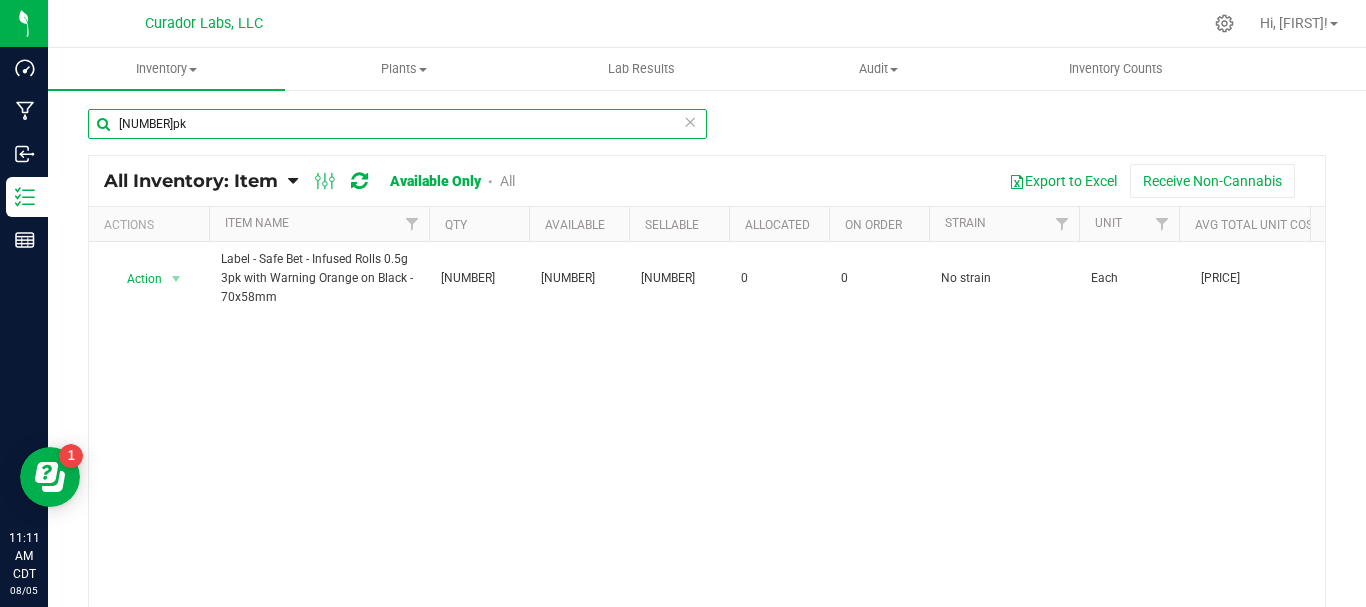 click on "3pk" at bounding box center (397, 124) 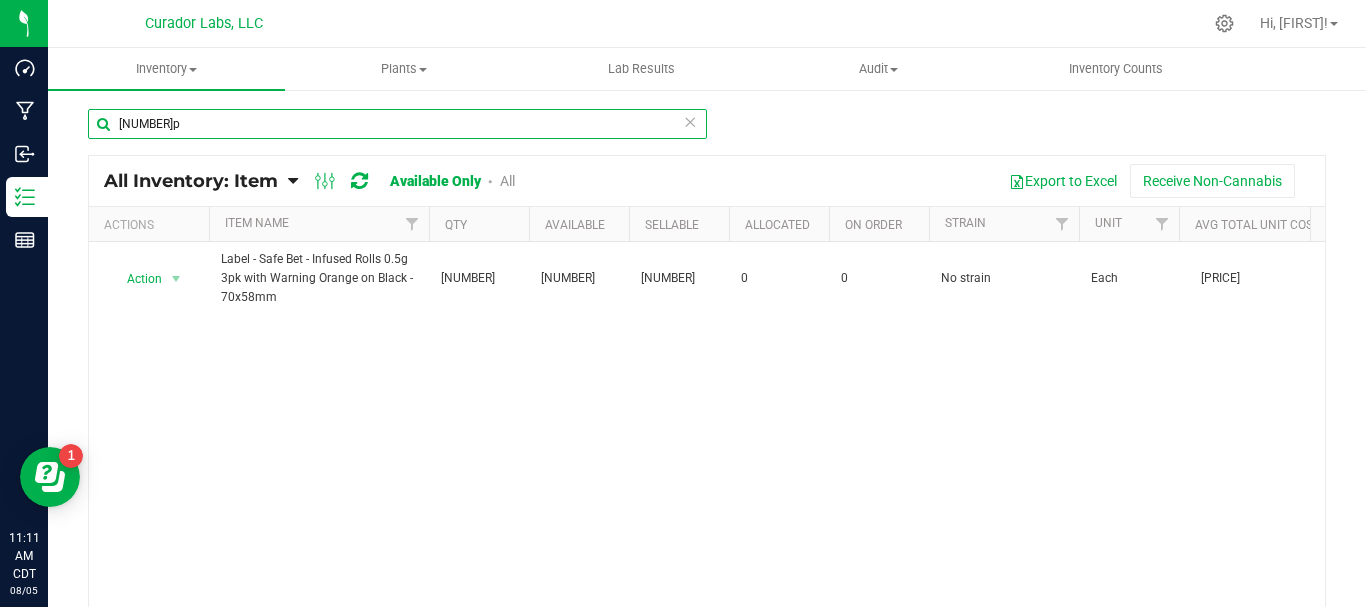 type on "3" 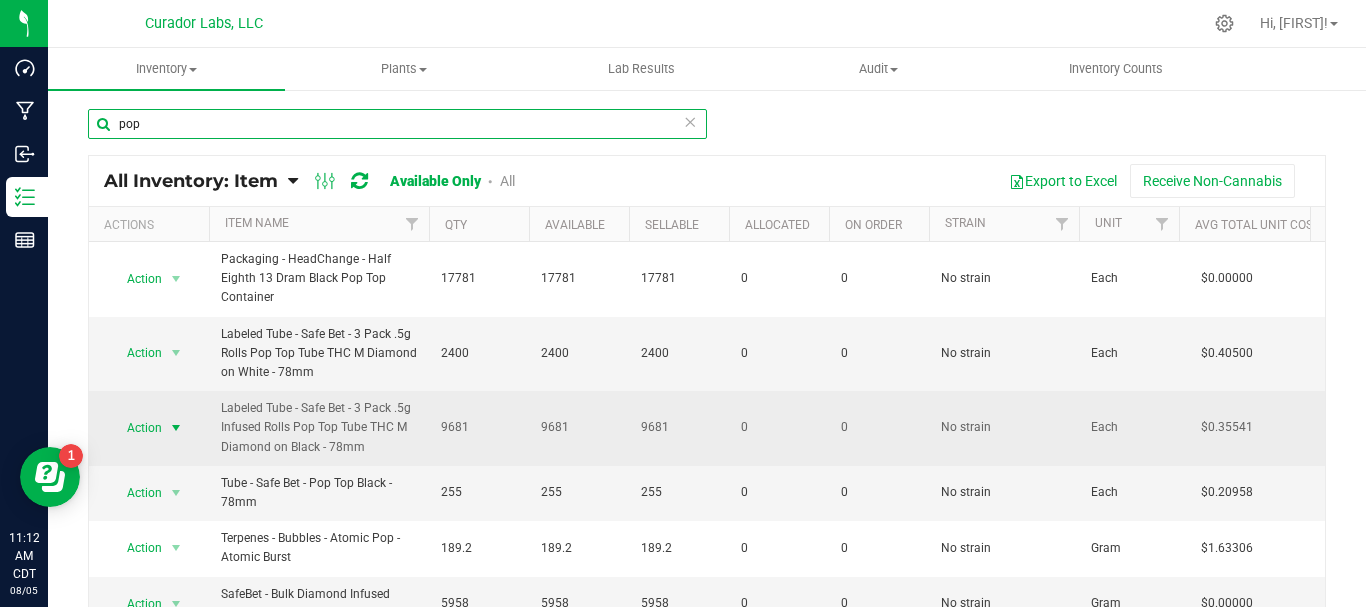 type on "pop" 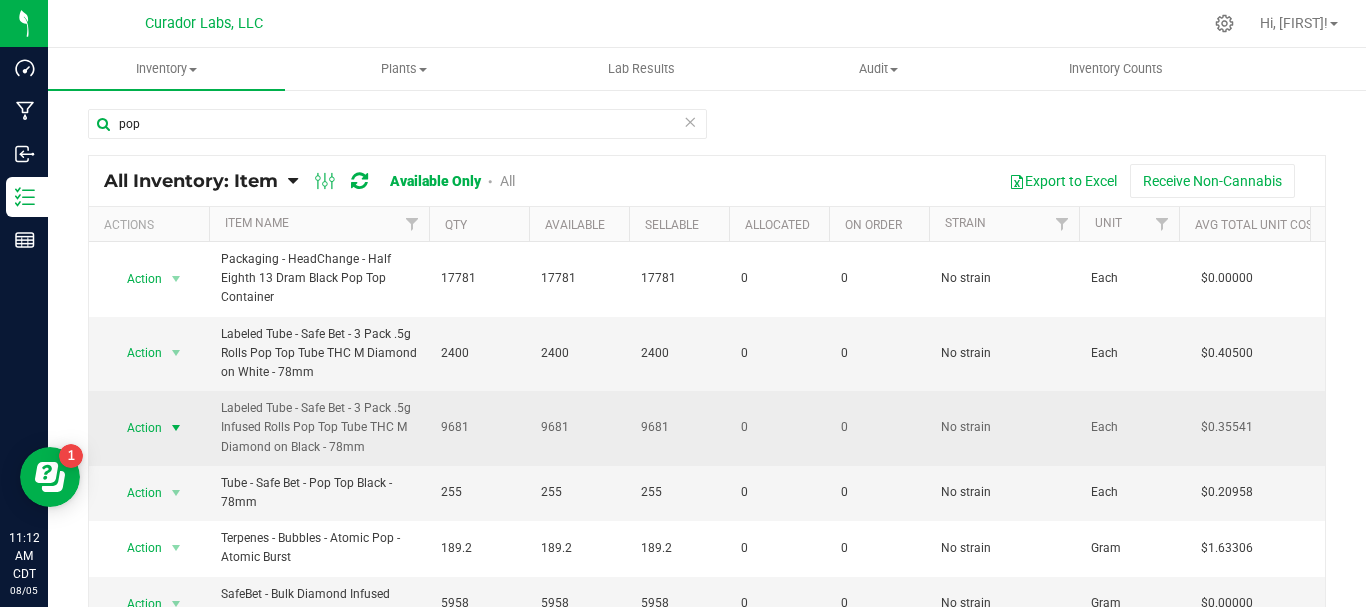 click on "Action" at bounding box center (136, 428) 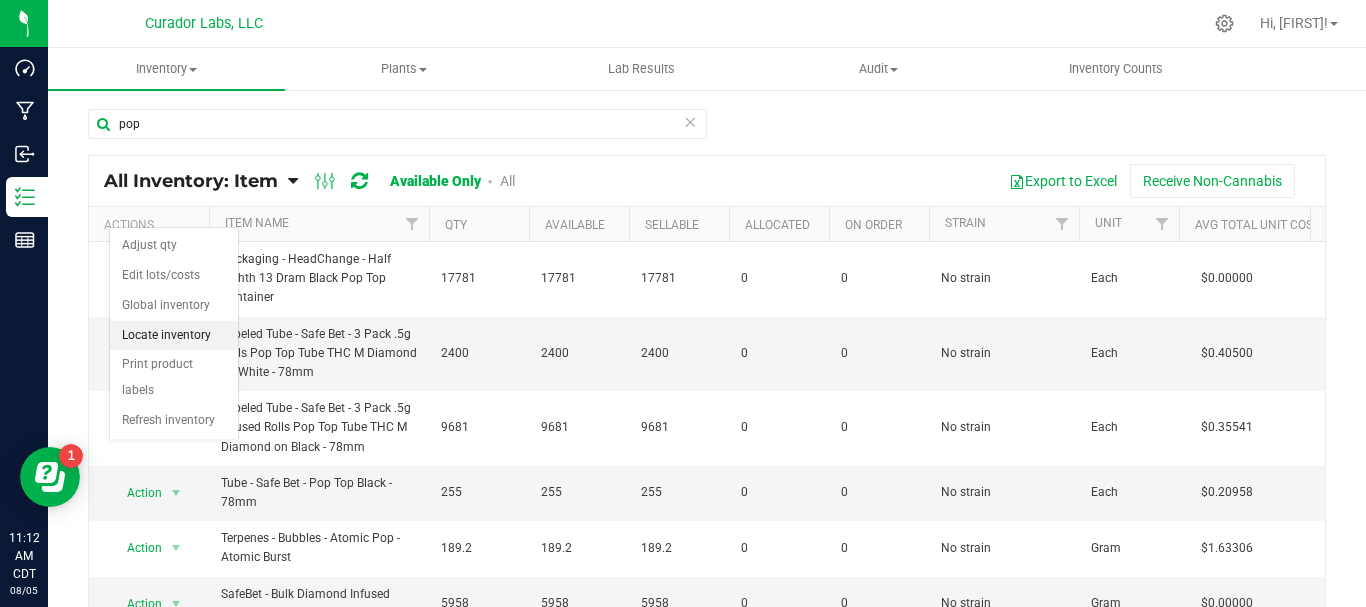 click on "Locate inventory" at bounding box center [174, 336] 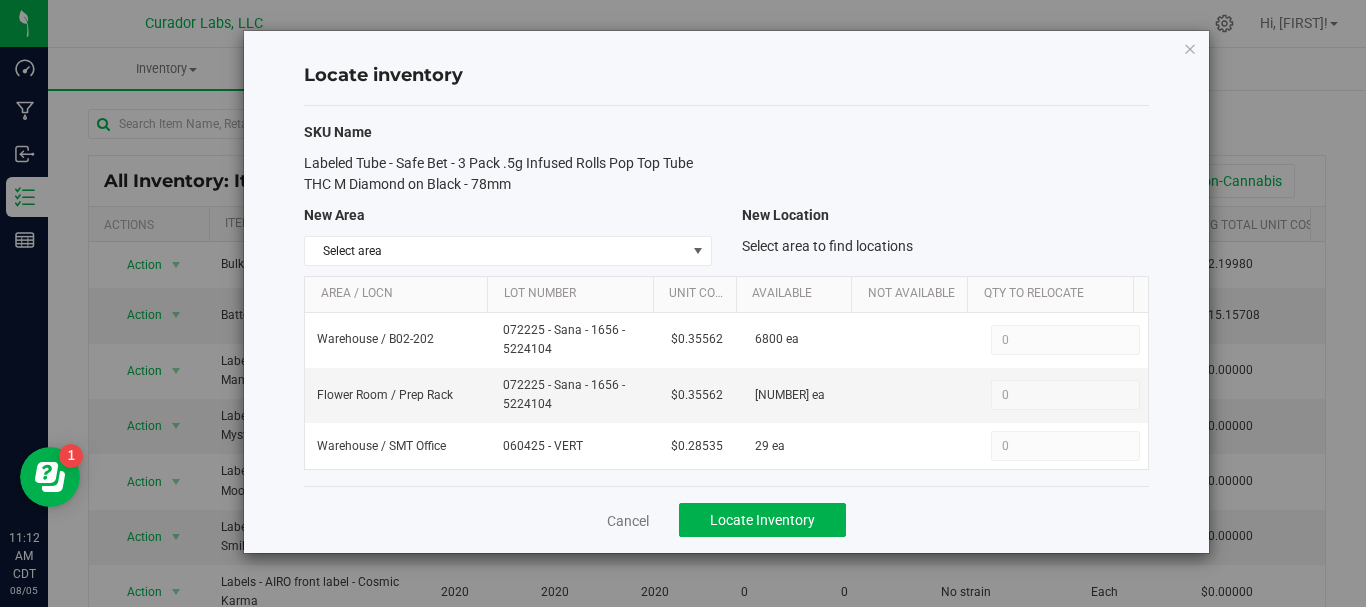 drag, startPoint x: 545, startPoint y: 194, endPoint x: 474, endPoint y: 168, distance: 75.61085 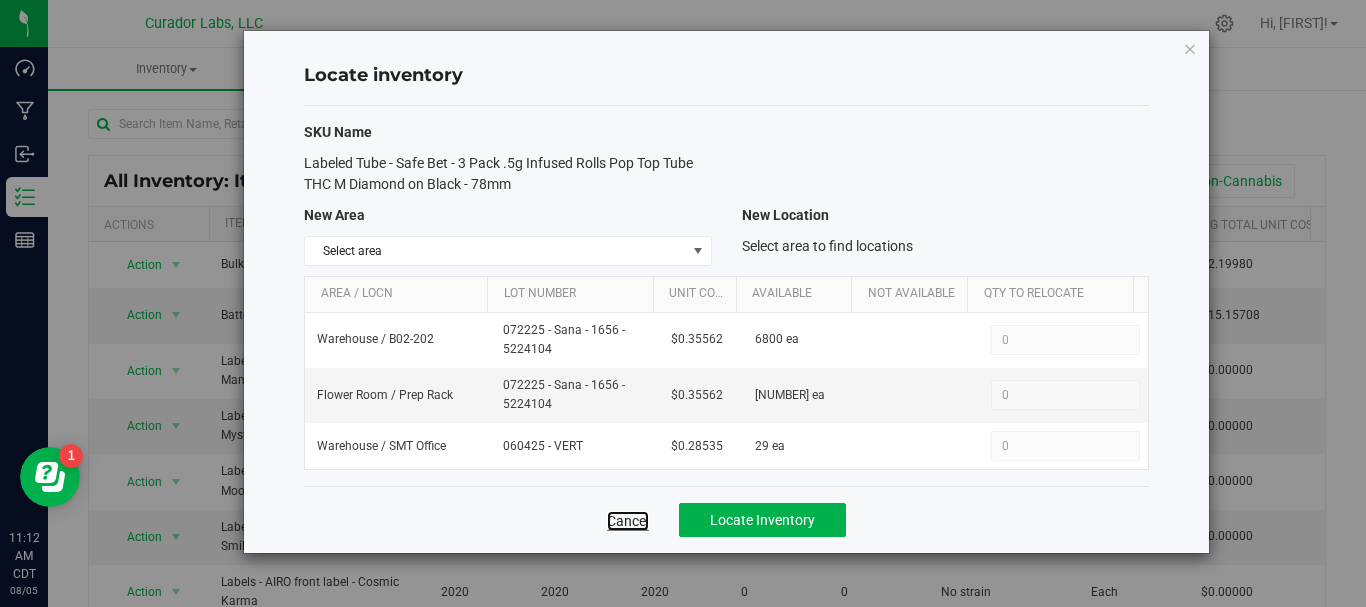 click on "Cancel" at bounding box center [628, 521] 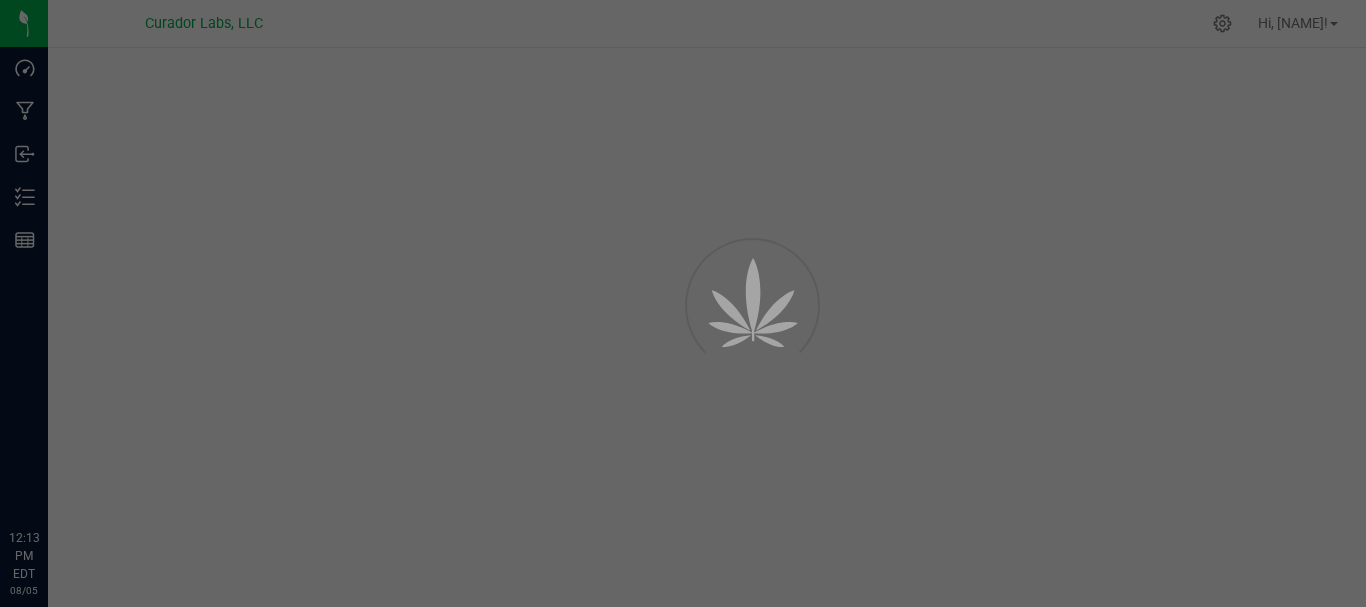scroll, scrollTop: 0, scrollLeft: 0, axis: both 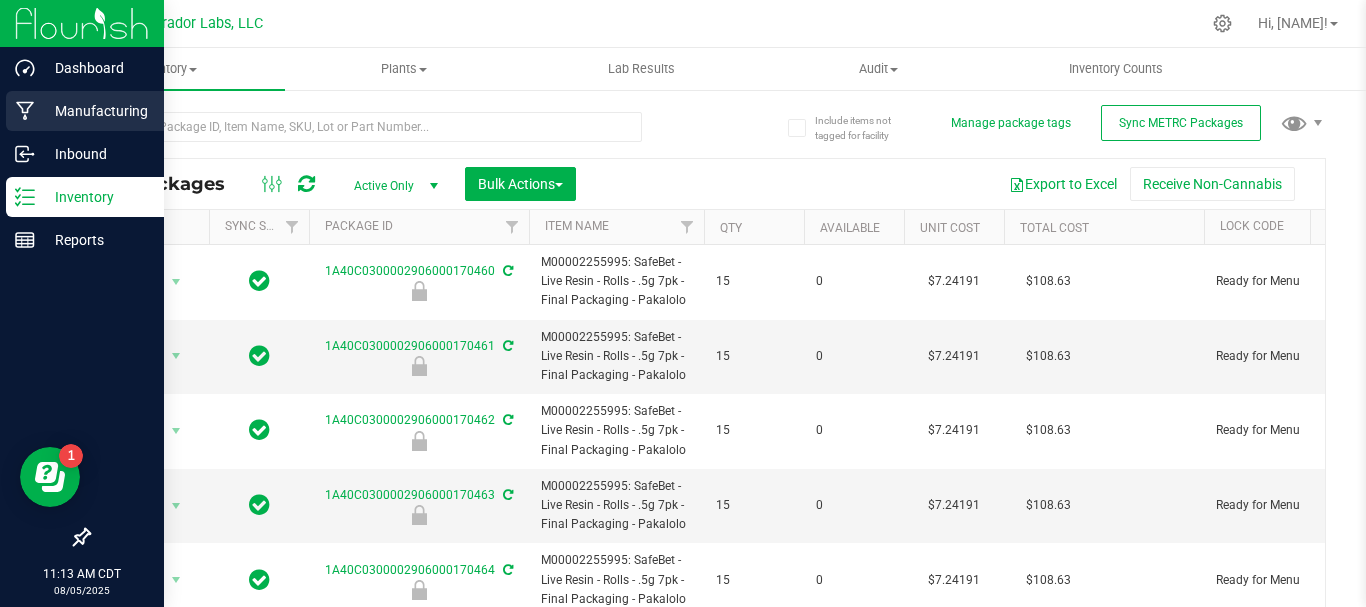click on "Manufacturing" at bounding box center [95, 111] 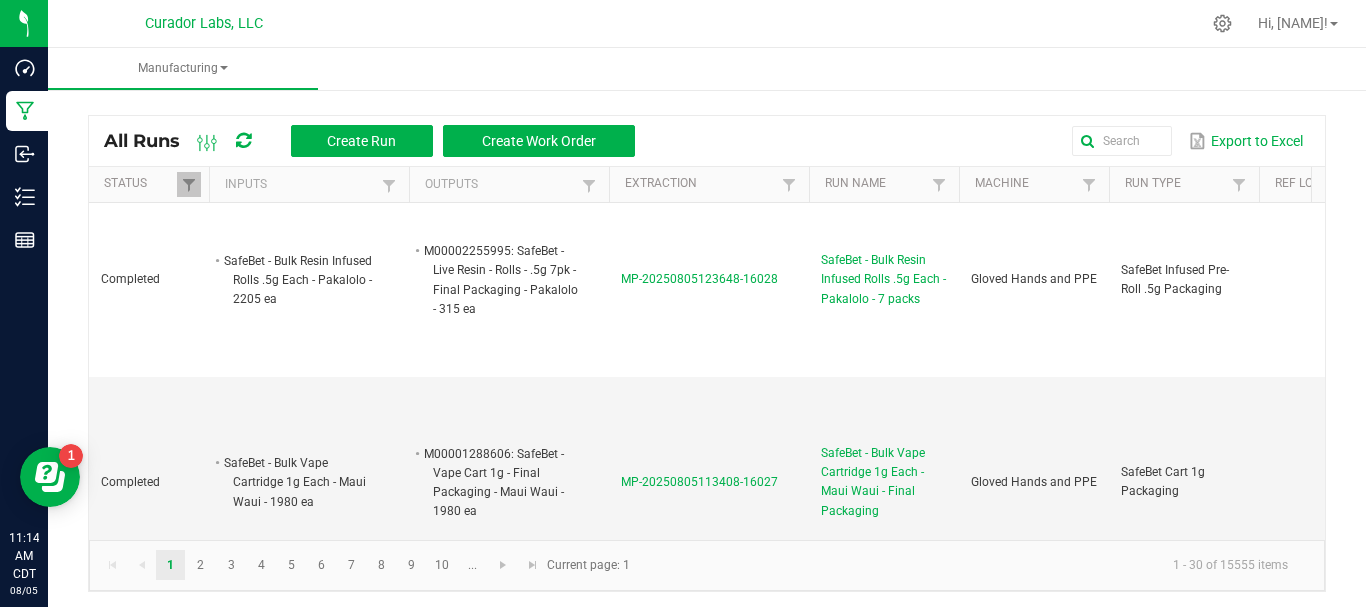 scroll, scrollTop: 0, scrollLeft: 0, axis: both 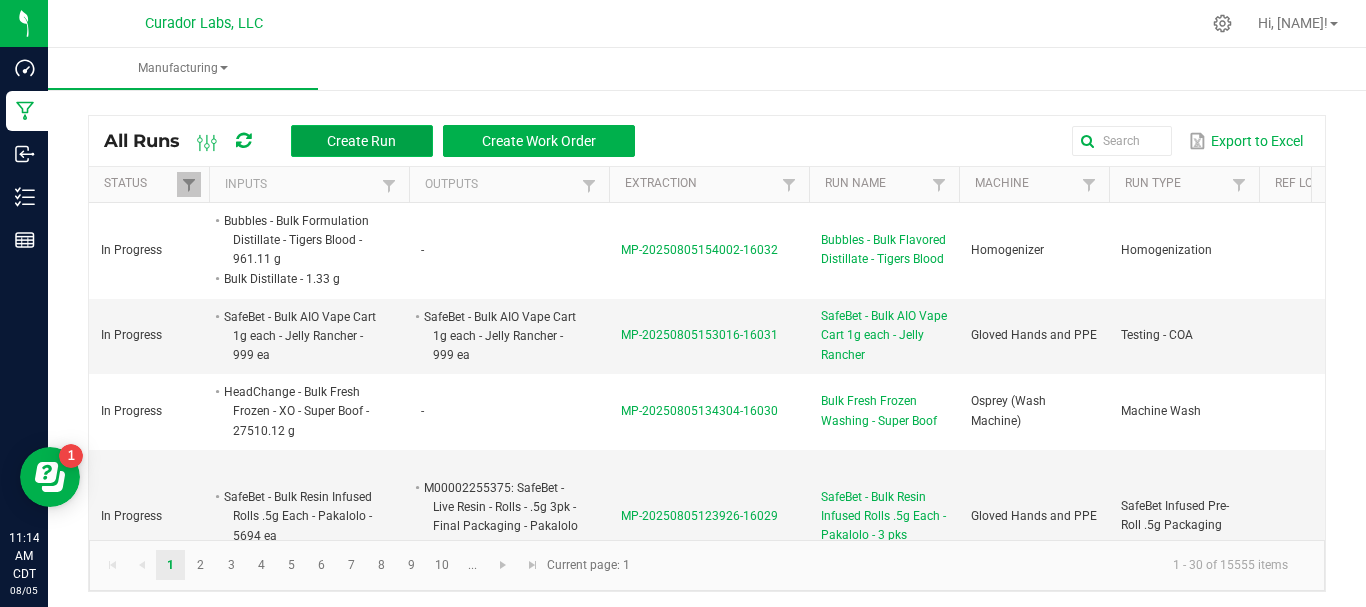 click on "Create Run" at bounding box center (361, 141) 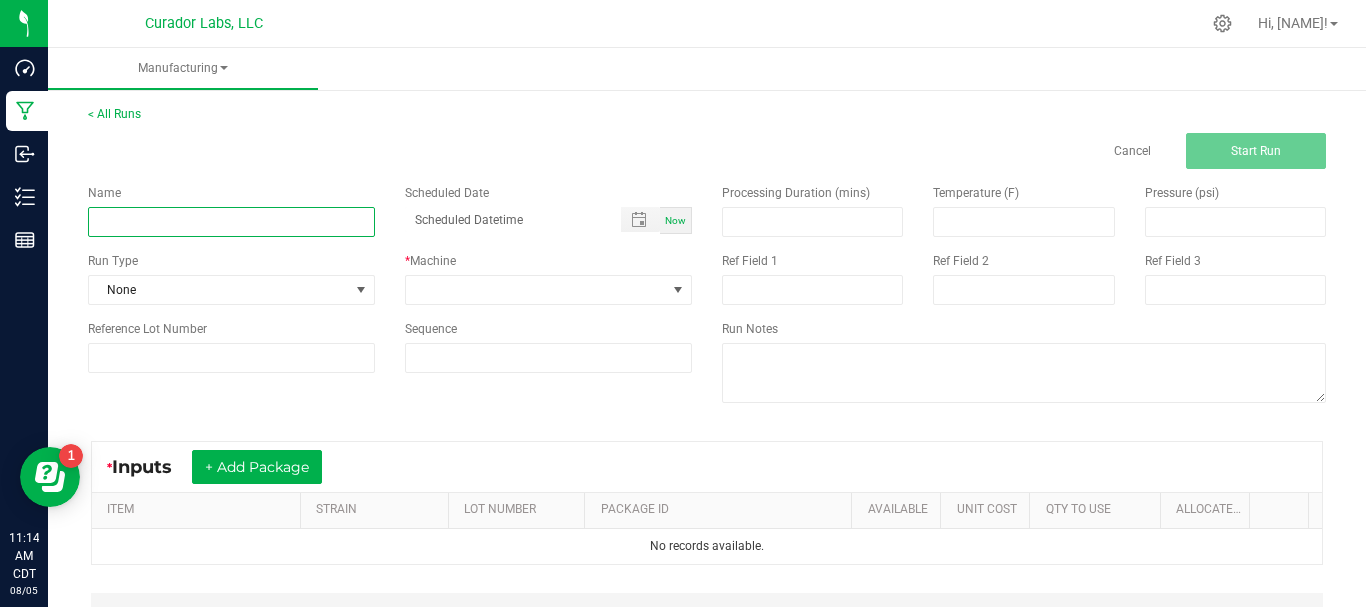 click at bounding box center (231, 222) 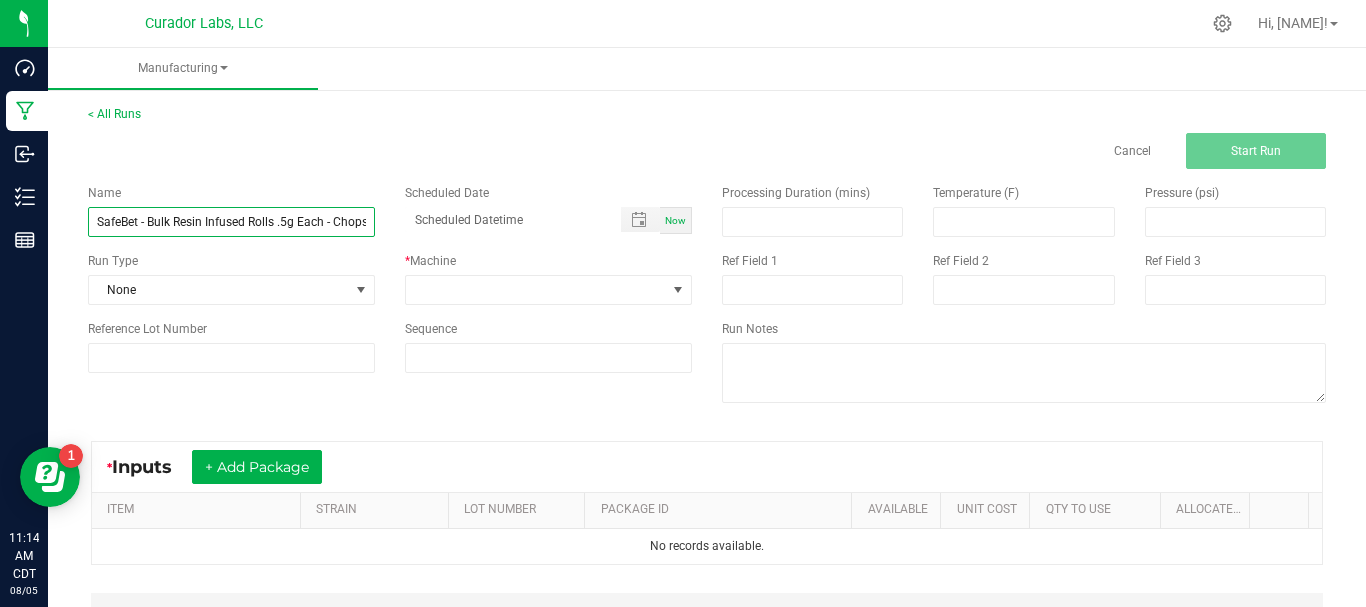 scroll, scrollTop: 0, scrollLeft: 31, axis: horizontal 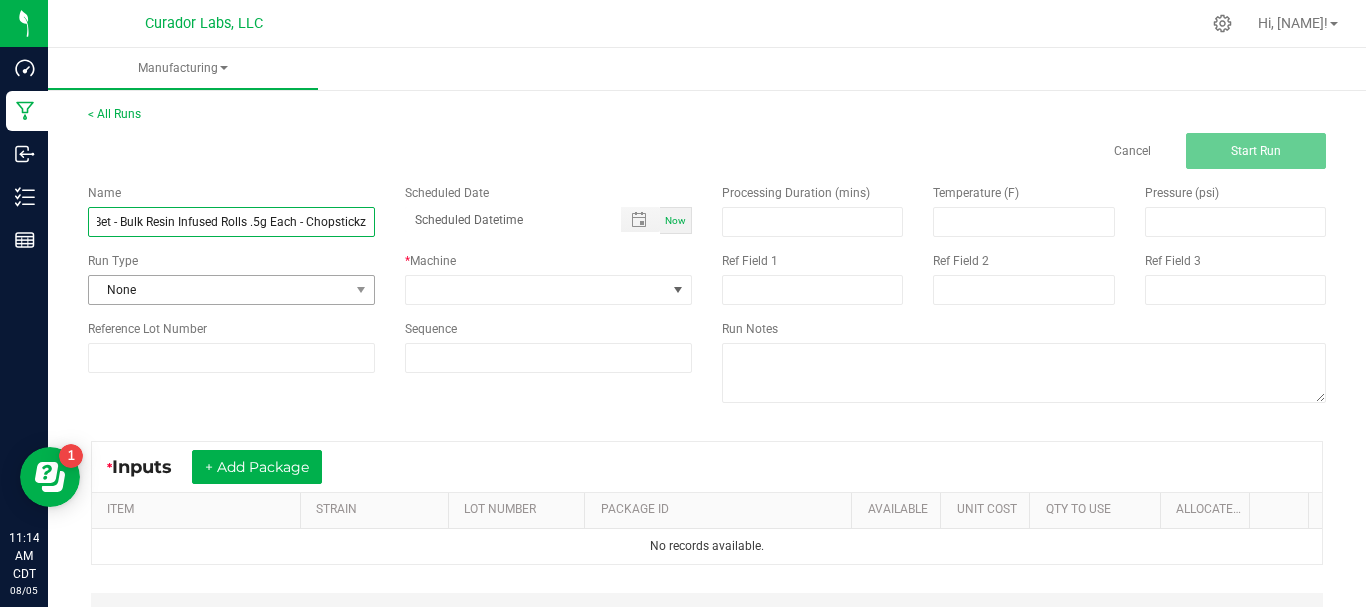 type on "SafeBet - Bulk Resin Infused Rolls .5g Each - Chopstickz" 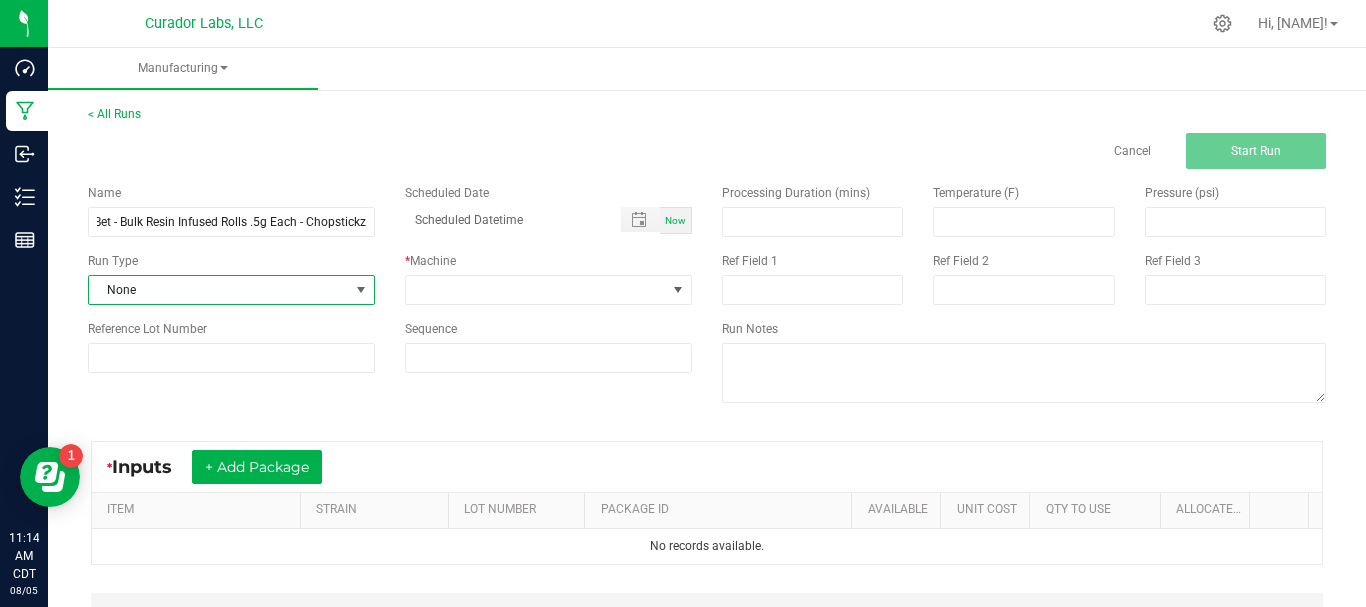 click on "None" at bounding box center [219, 290] 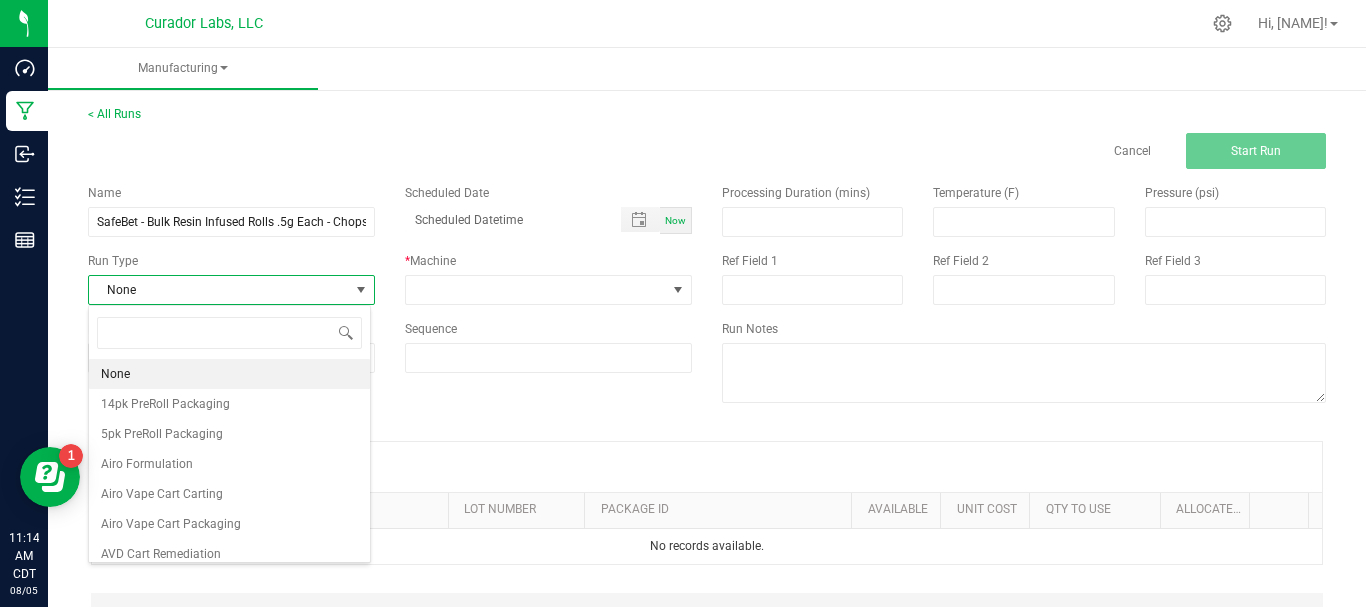 scroll, scrollTop: 99970, scrollLeft: 99717, axis: both 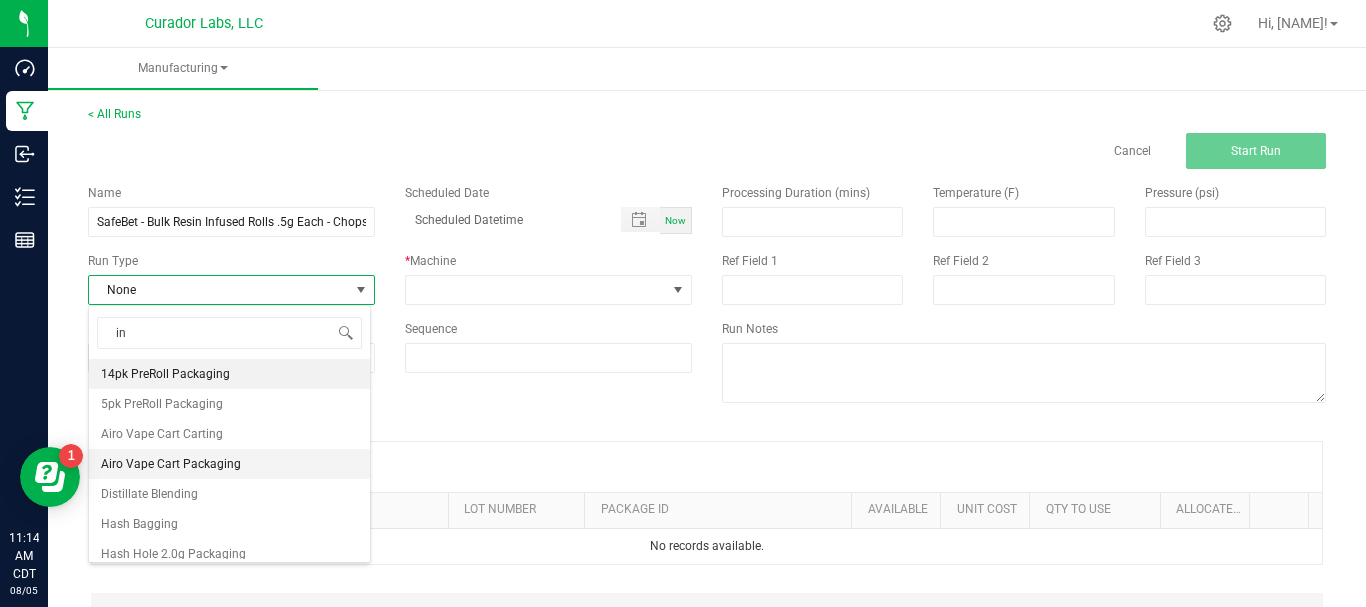 type on "inf" 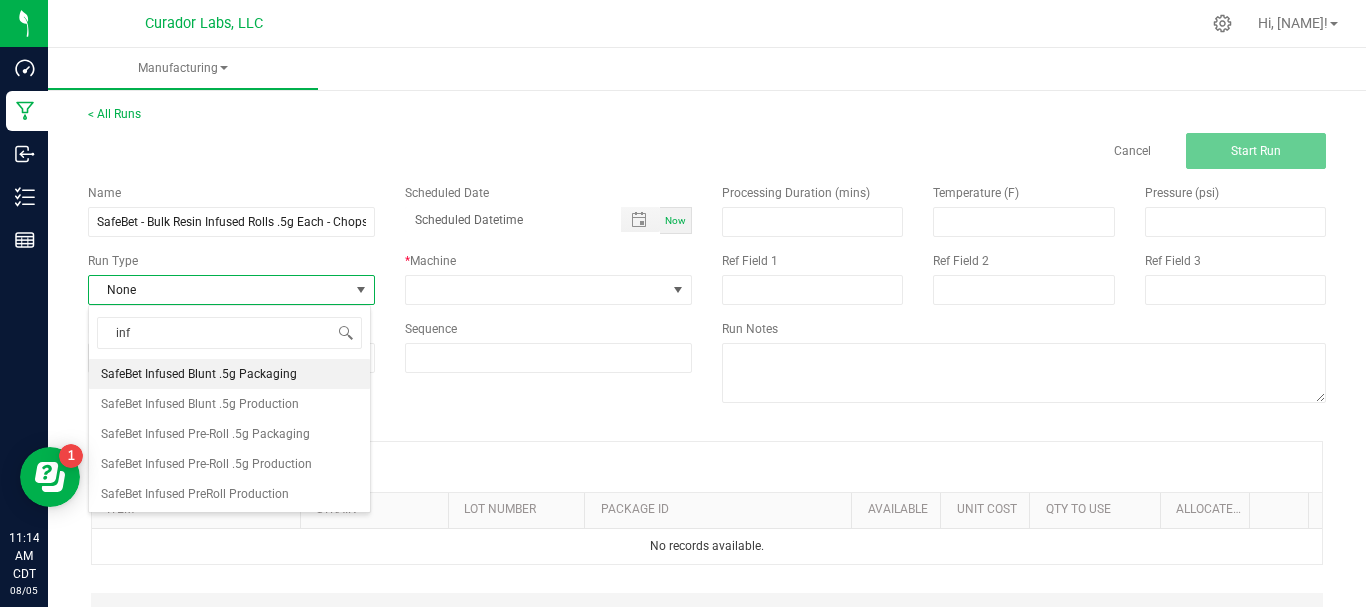 click on "SafeBet Infused Pre-Roll .5g Production" at bounding box center (206, 464) 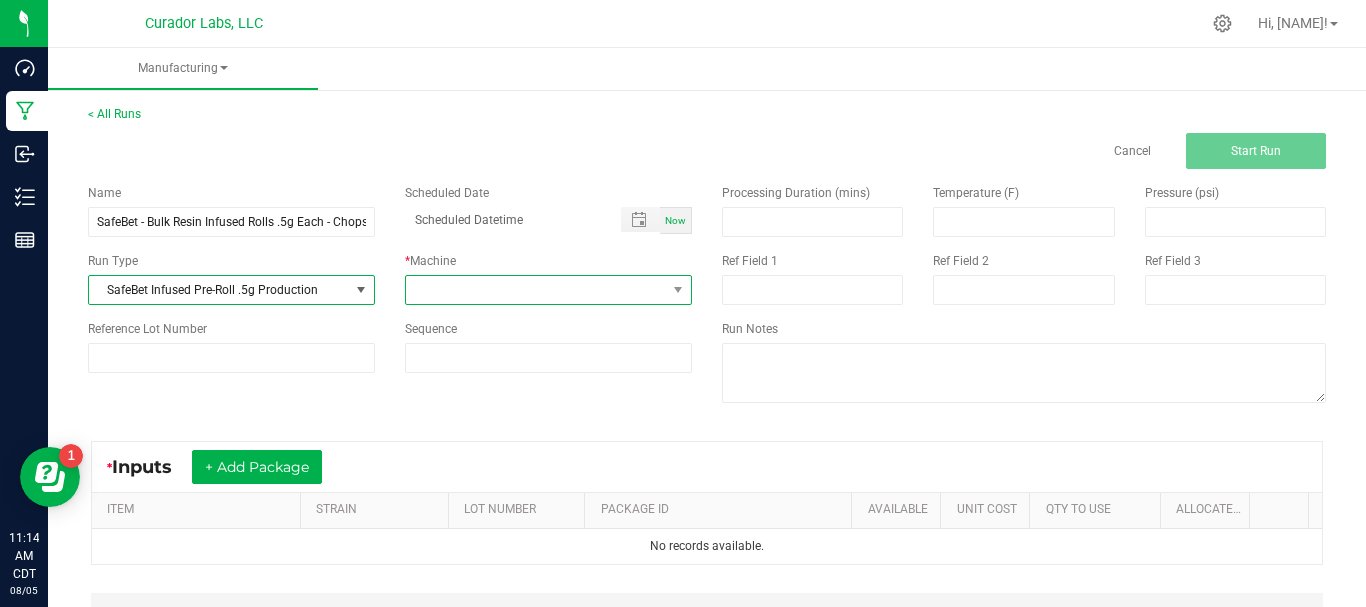 click at bounding box center [536, 290] 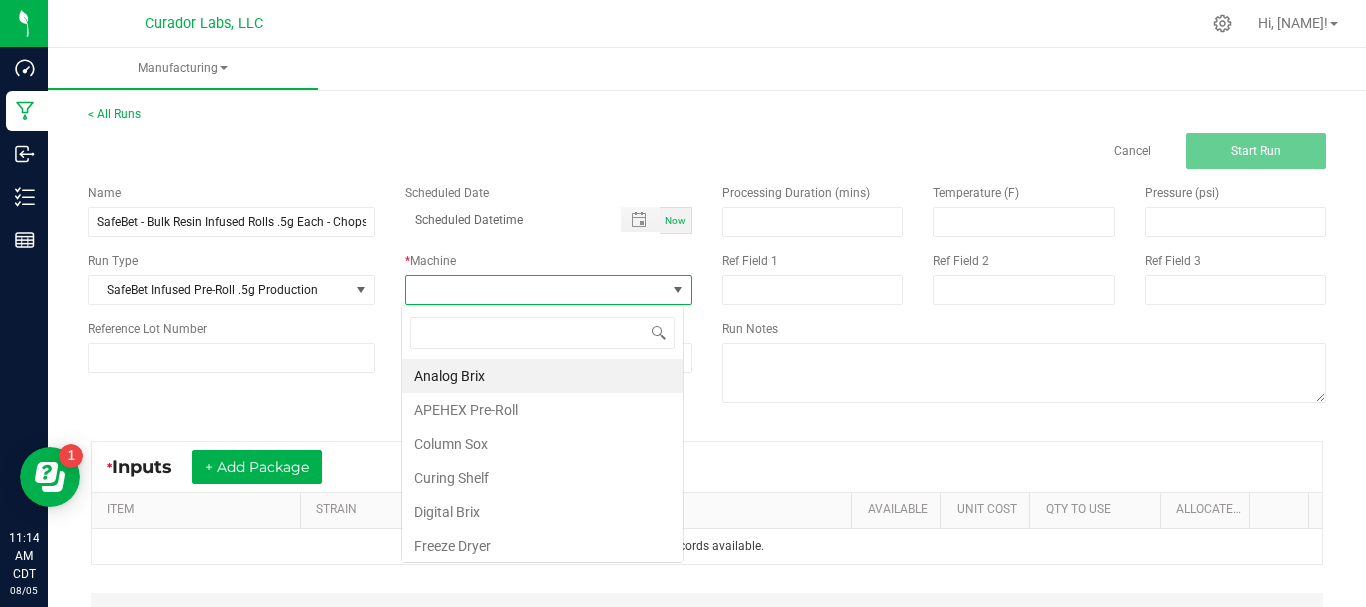 scroll, scrollTop: 99970, scrollLeft: 99717, axis: both 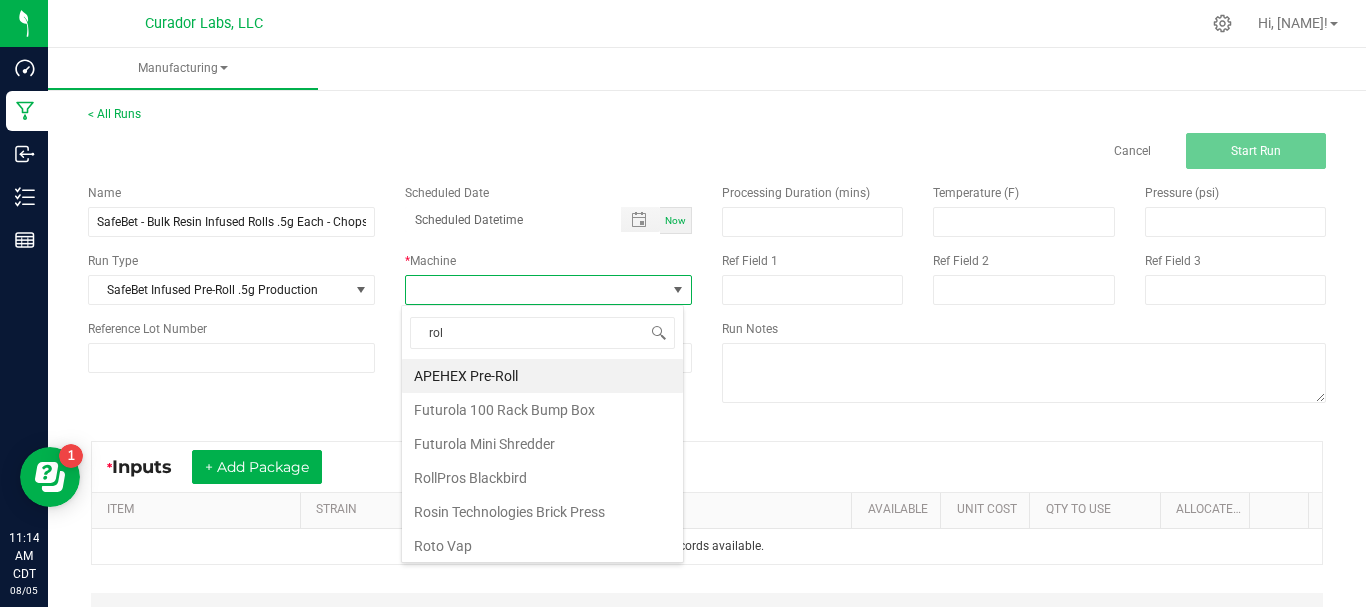 type on "roll" 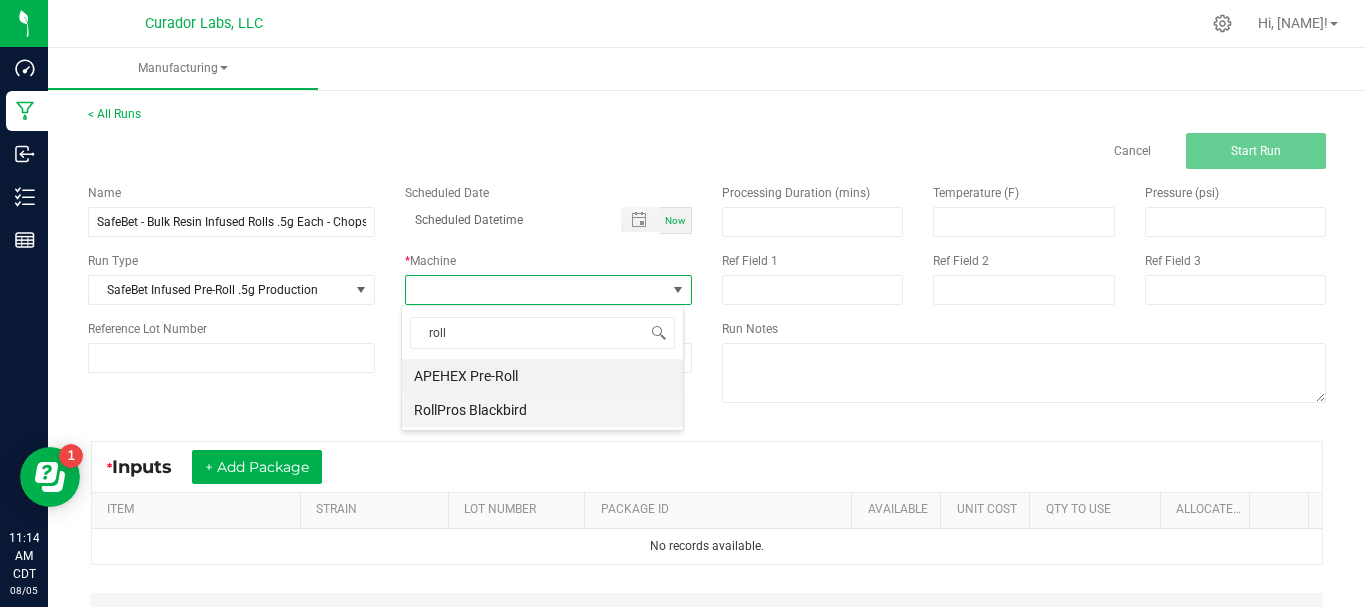 click on "RollPros Blackbird" at bounding box center (542, 410) 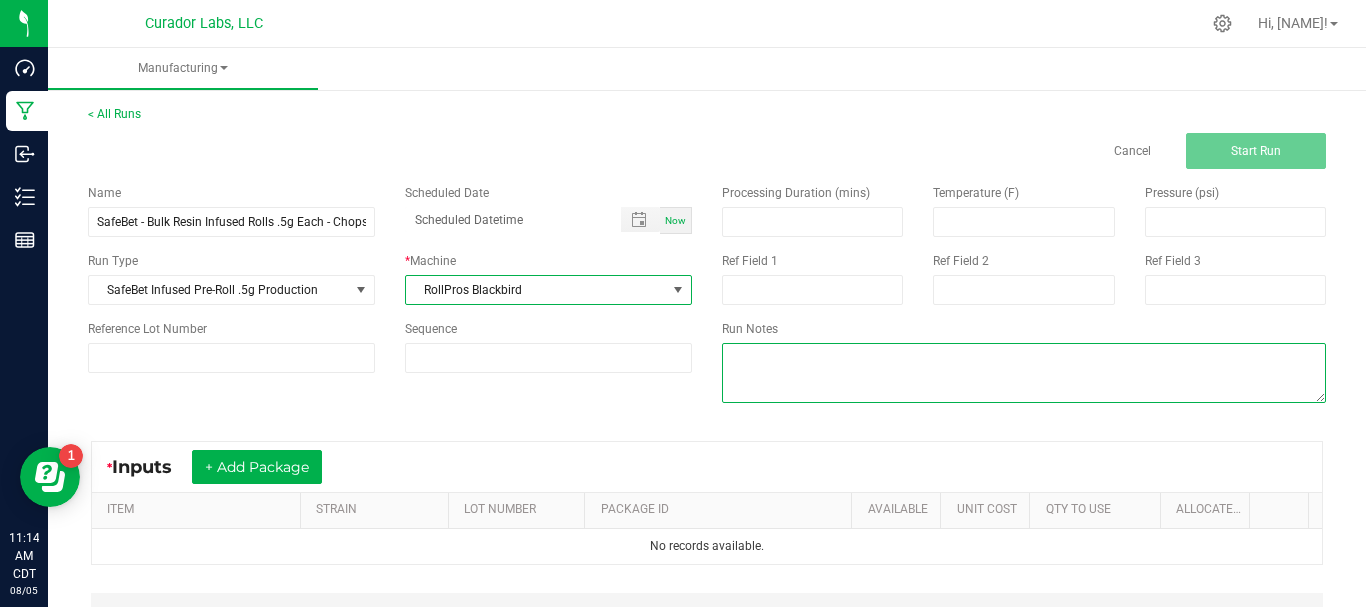 click at bounding box center [1024, 373] 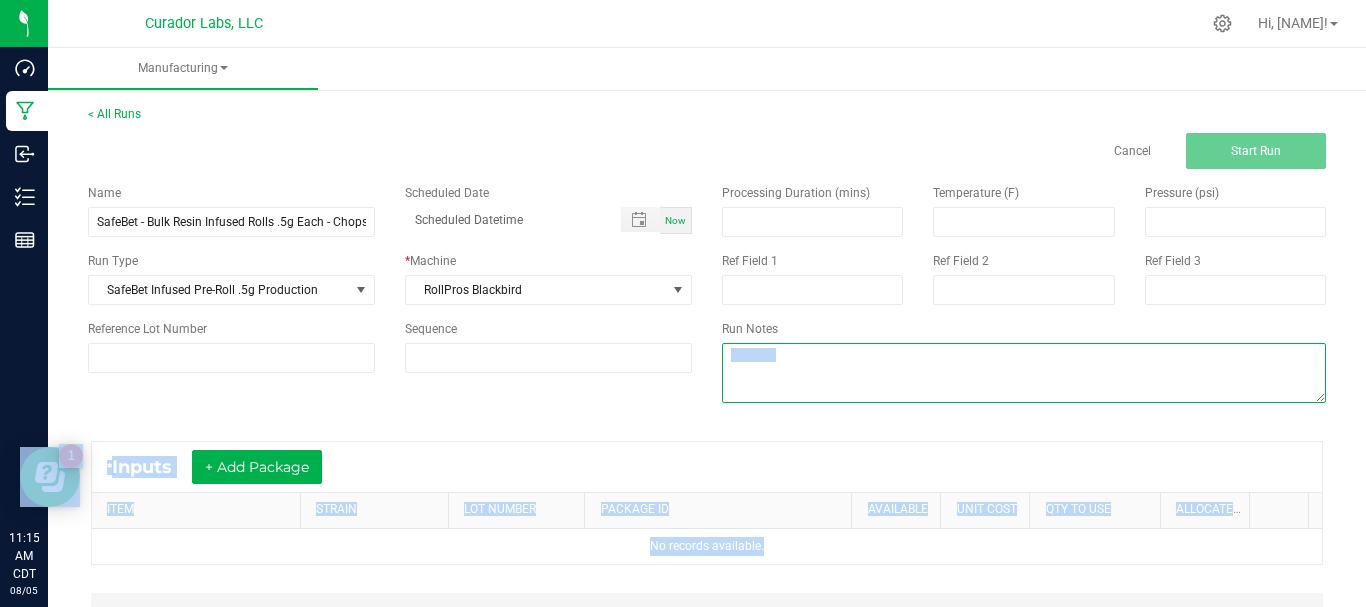 click at bounding box center [1024, 373] 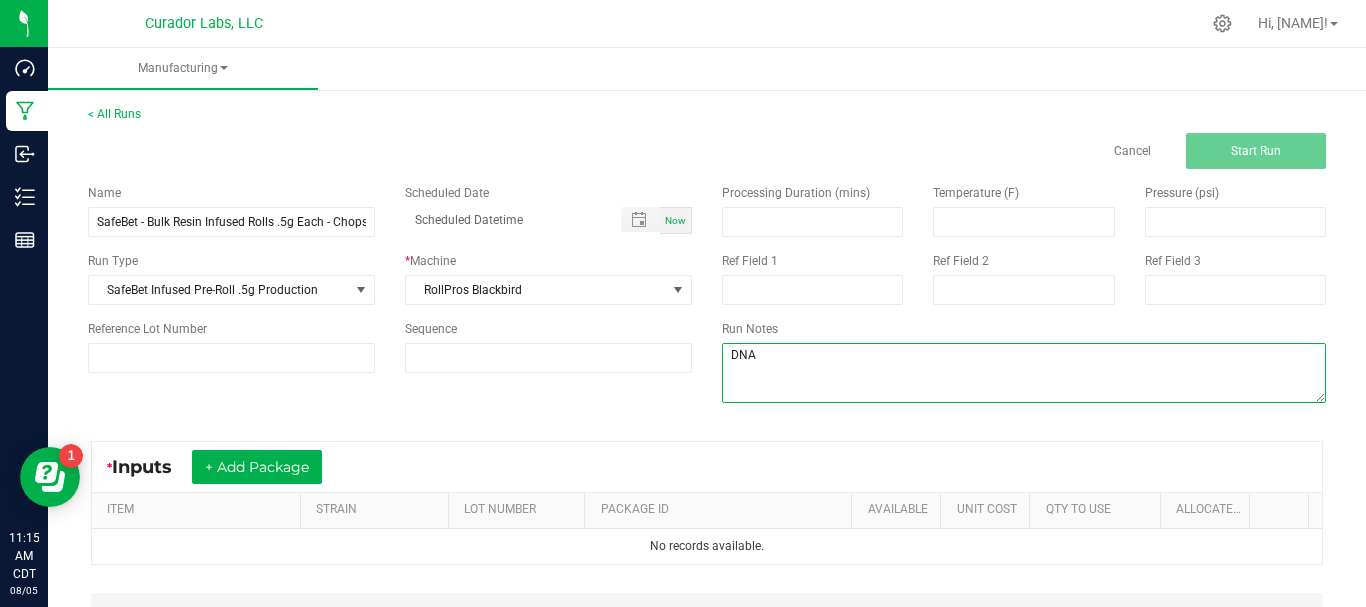 type on "DNA" 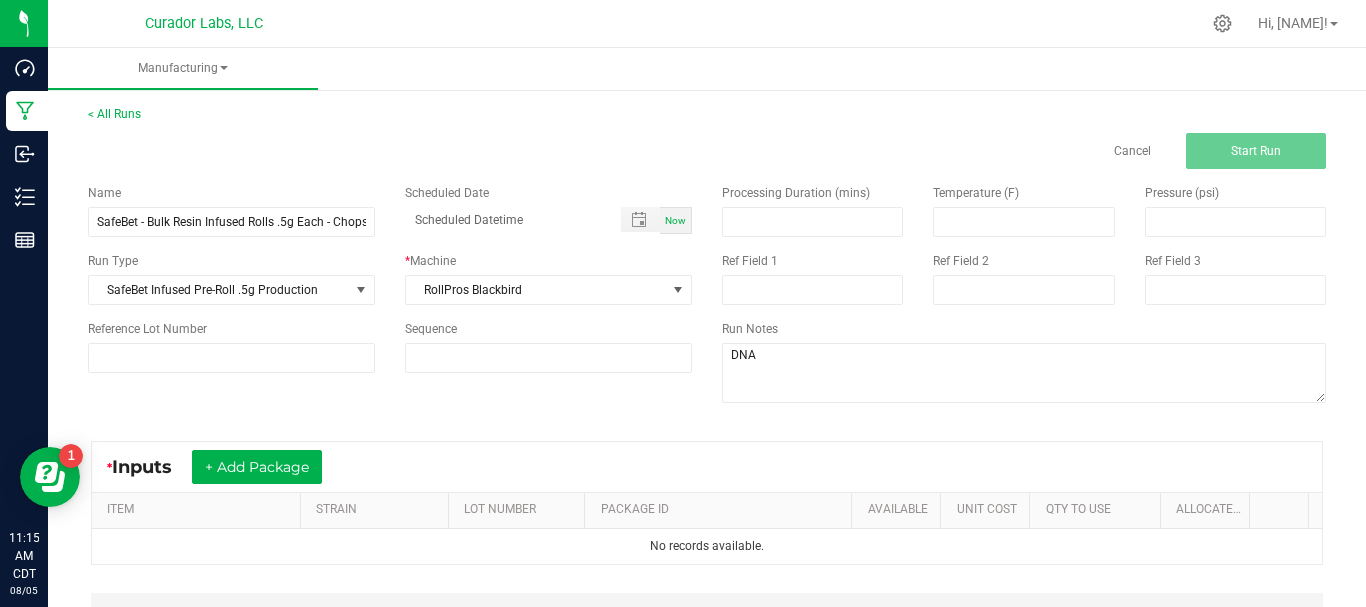 click on "Name  SafeBet - Bulk Resin Infused Rolls .5g Each - Chopstickz  Scheduled Date  Now  Run Type  SafeBet Infused Pre-Roll .5g Production  *   Machine  RollPros Blackbird  Reference Lot Number   Sequence   Processing Duration (mins)   Temperature (F)   Pressure (psi)   Ref Field 1   Ref Field 2   Ref Field 3   Run Notes" at bounding box center [707, 296] 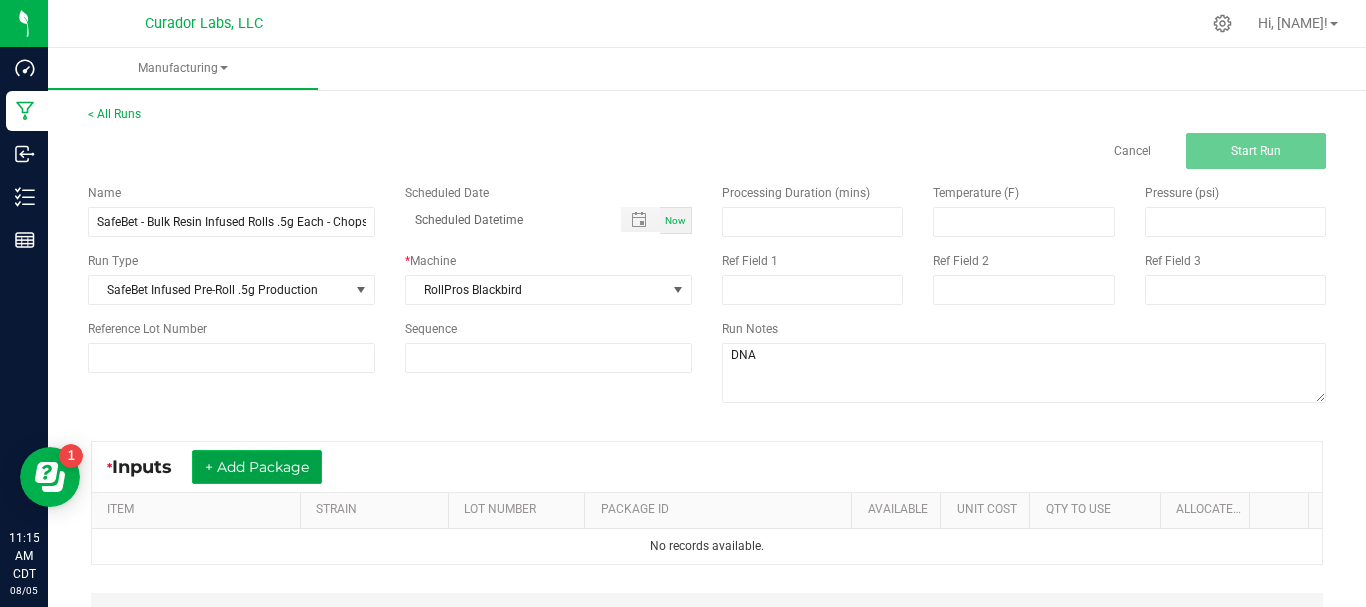 click on "+ Add Package" at bounding box center [257, 467] 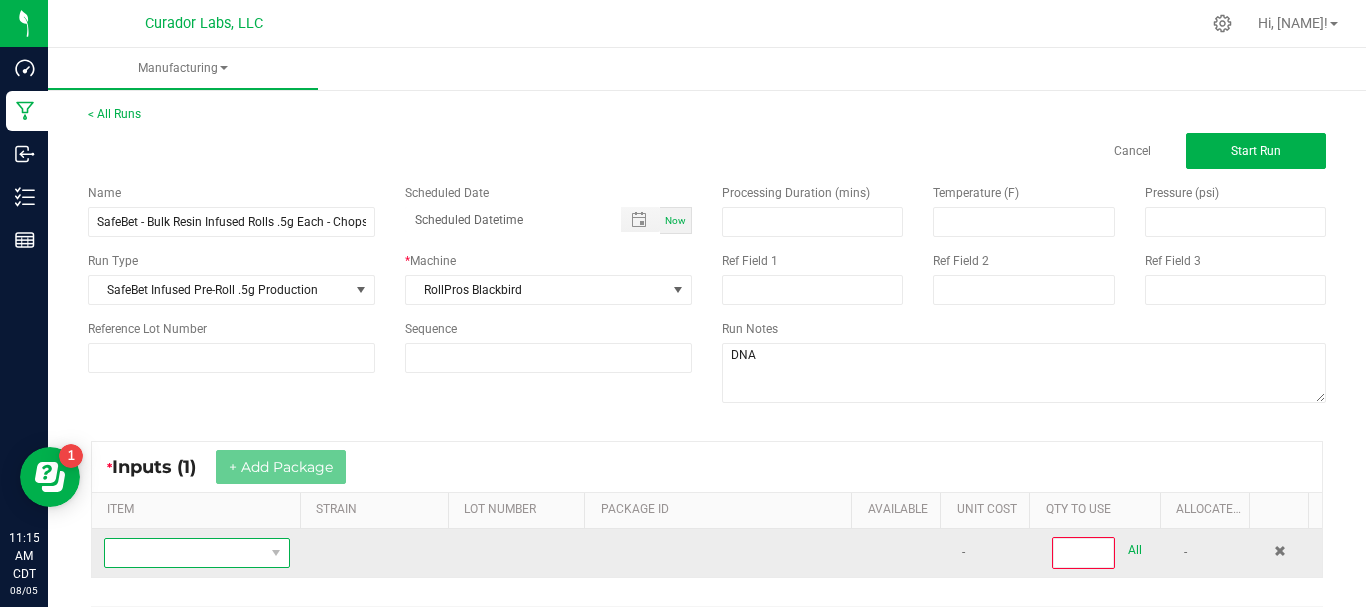 click at bounding box center (184, 553) 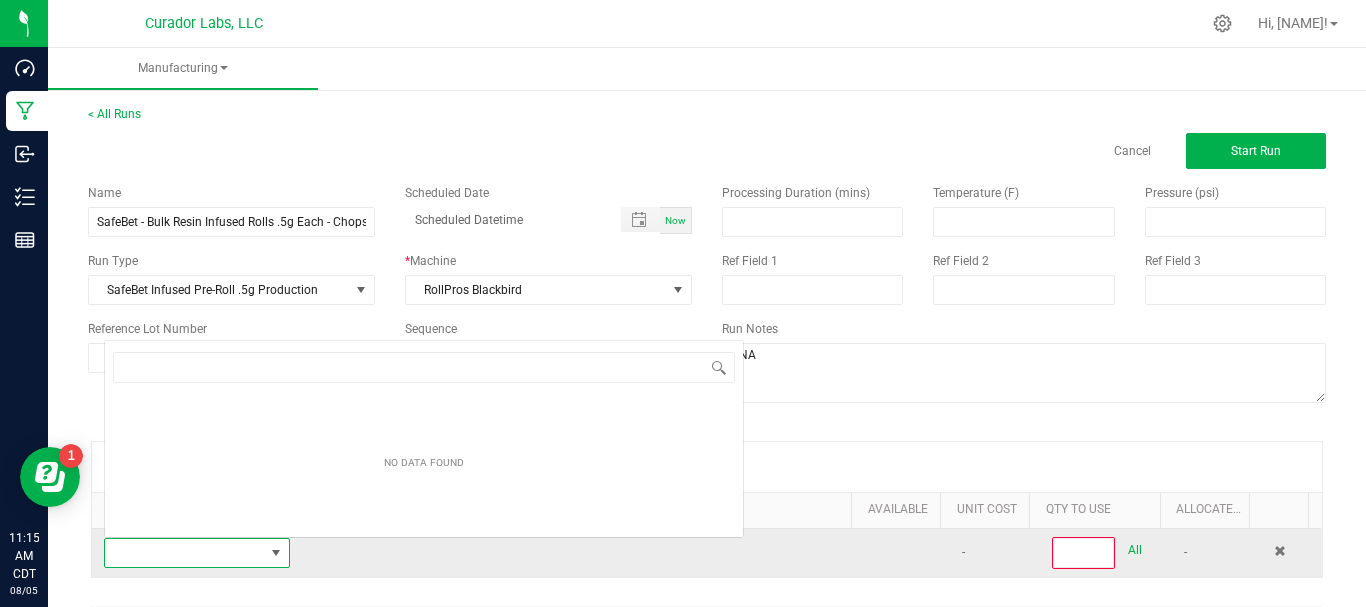 scroll, scrollTop: 0, scrollLeft: 0, axis: both 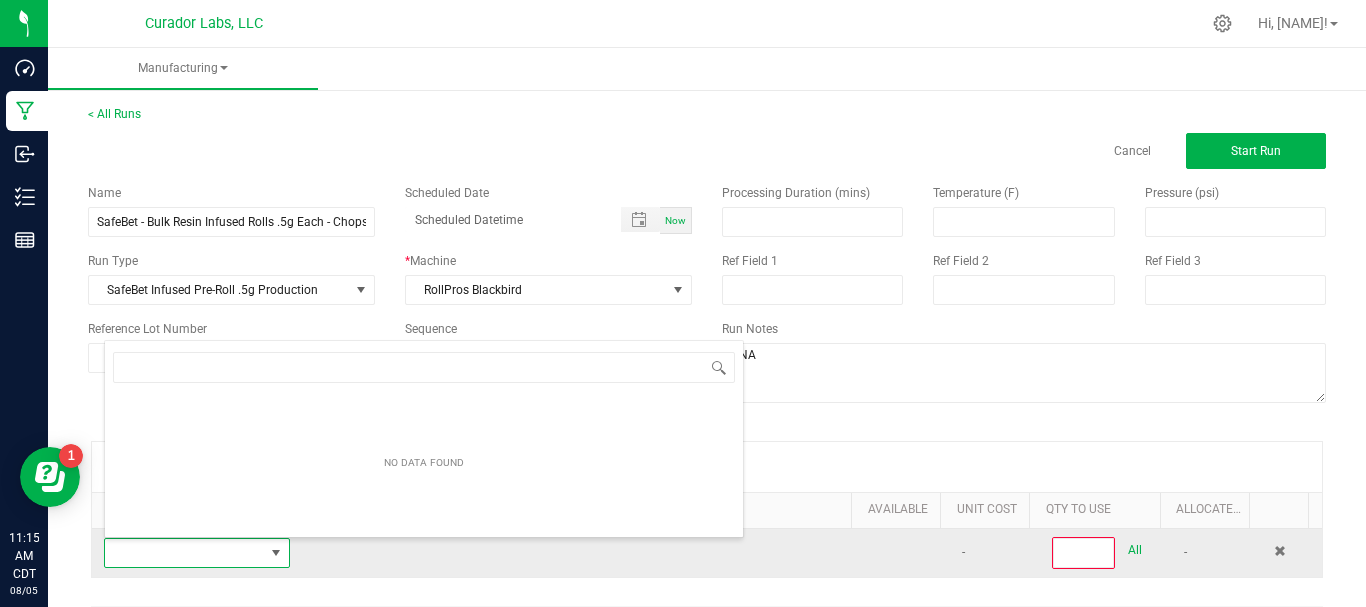 type on "SafeBet - Bulk Resin Infused Rolls .5g Each - Chopstickz" 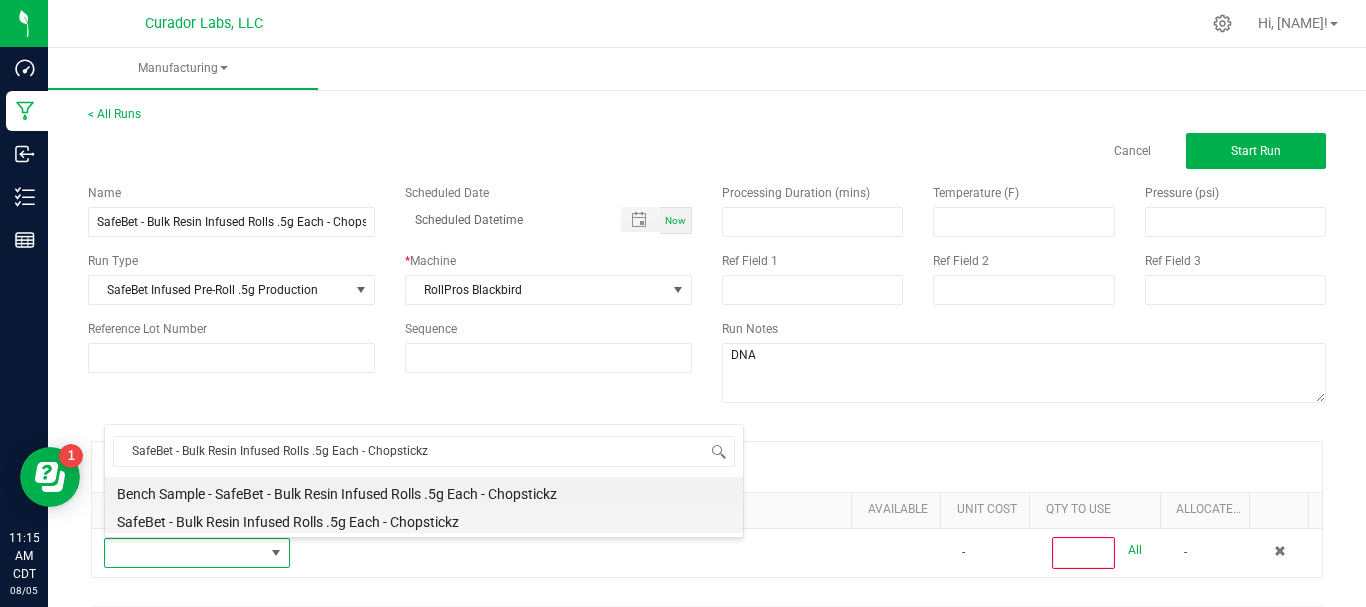 click on "SafeBet - Bulk Resin Infused Rolls .5g Each - Chopstickz" at bounding box center (424, 519) 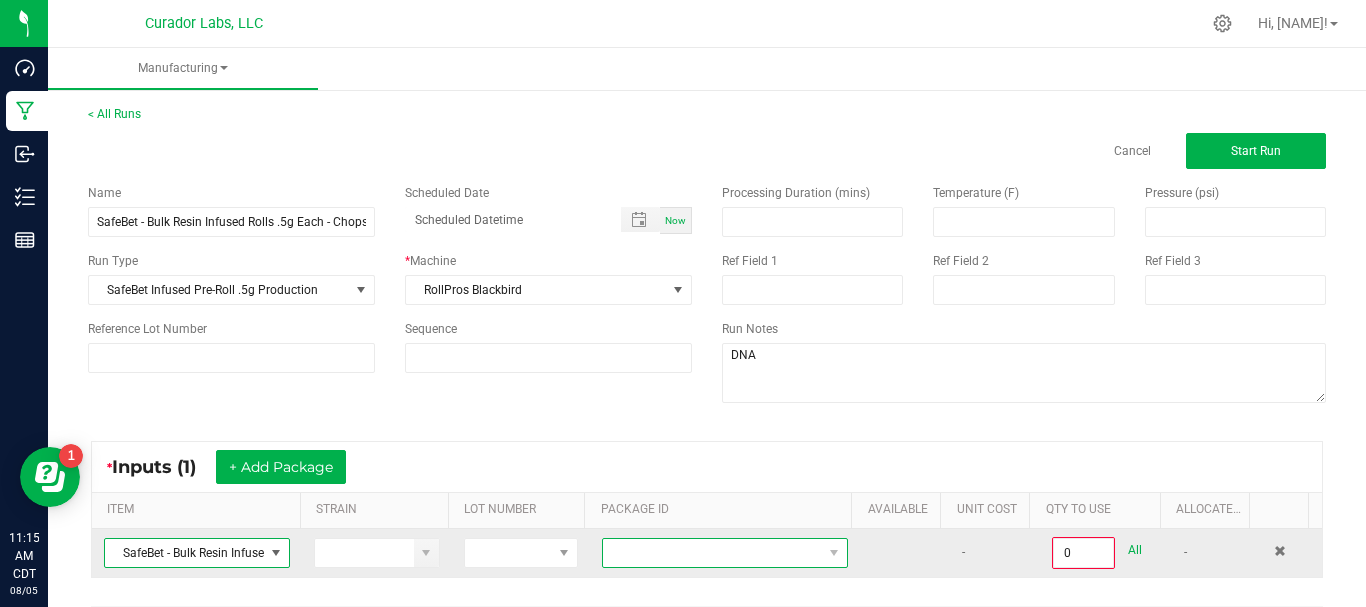 click at bounding box center [712, 553] 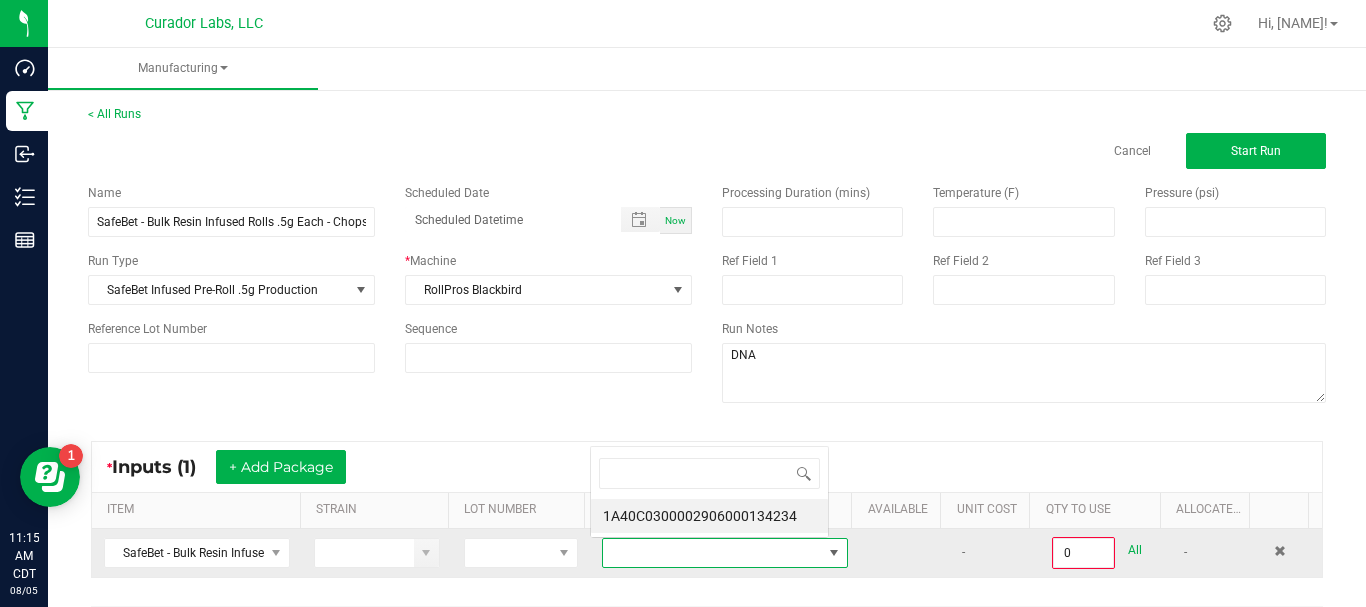 scroll, scrollTop: 0, scrollLeft: 0, axis: both 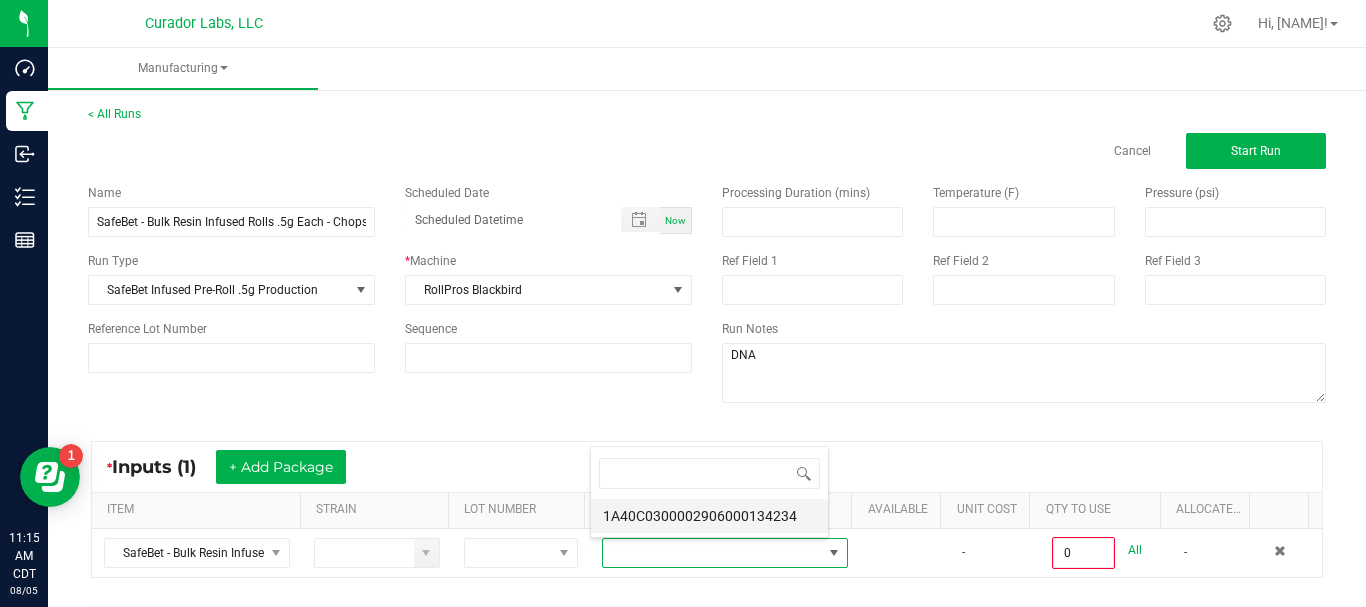 click on "1A40C0300002906000134234" at bounding box center (709, 516) 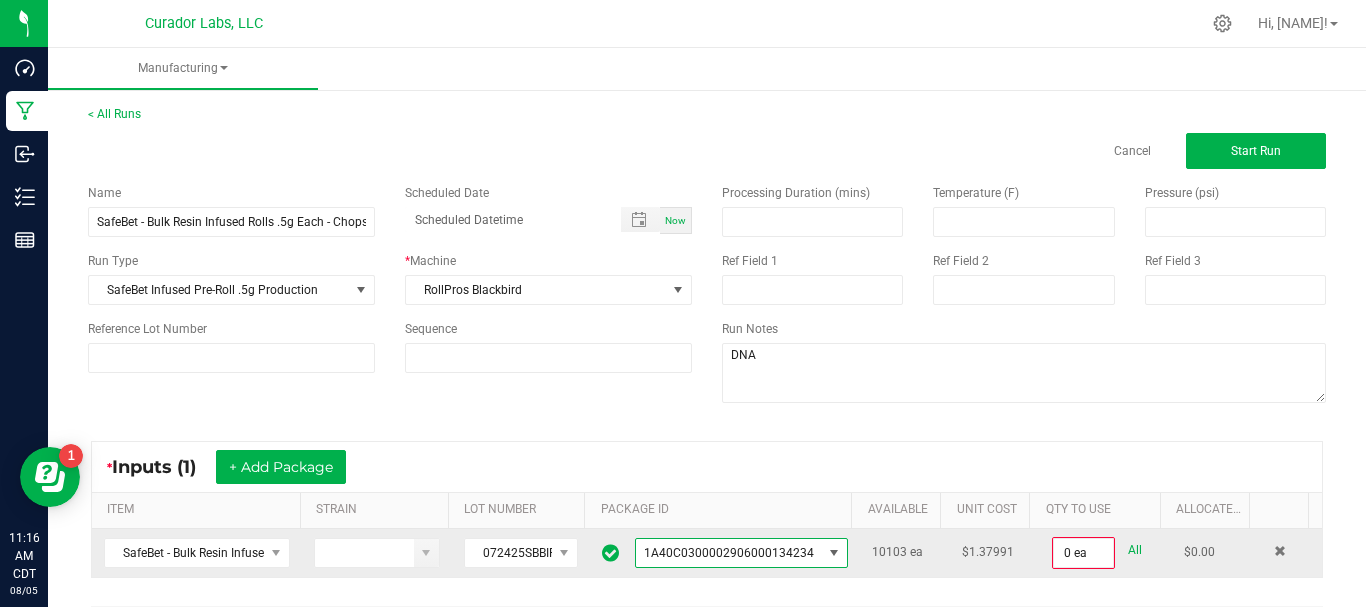 click on "All" at bounding box center (1135, 550) 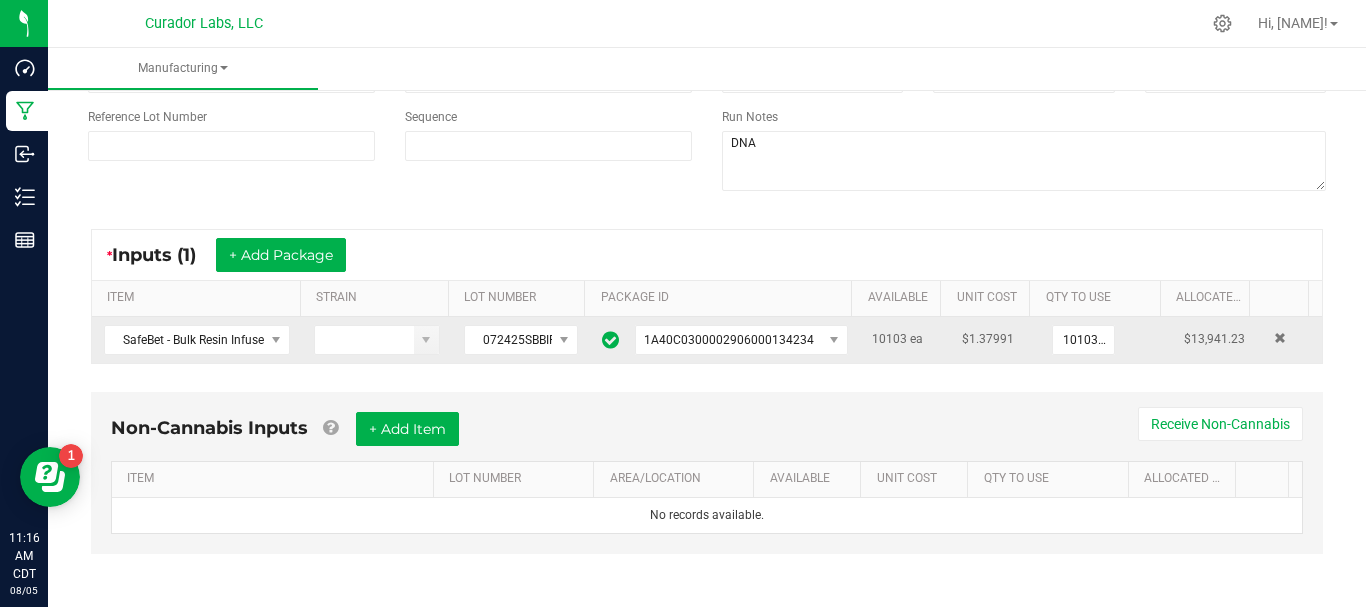 scroll, scrollTop: 217, scrollLeft: 0, axis: vertical 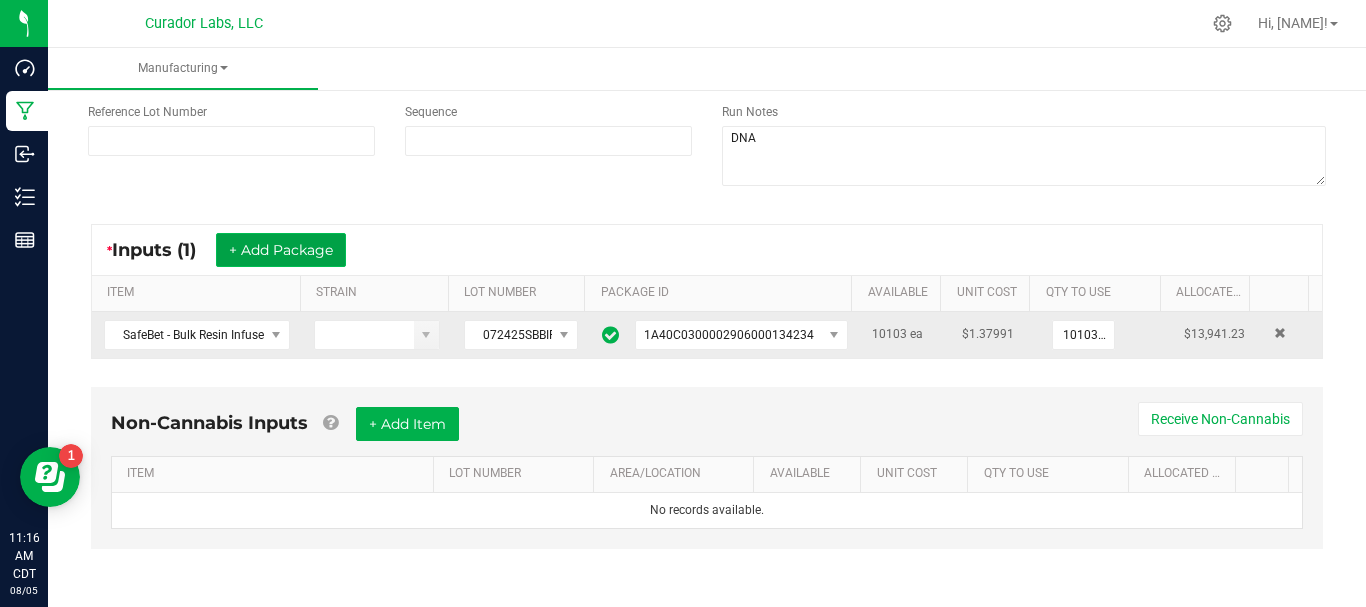 click on "+ Add Package" at bounding box center [281, 250] 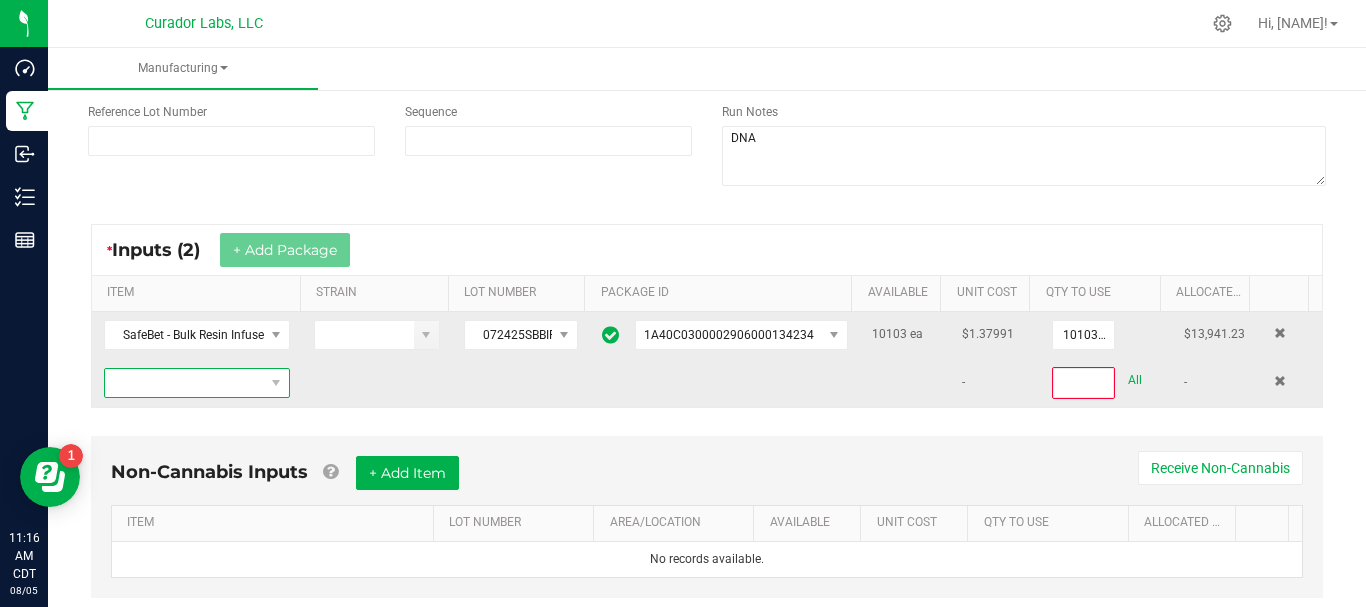 click at bounding box center [184, 383] 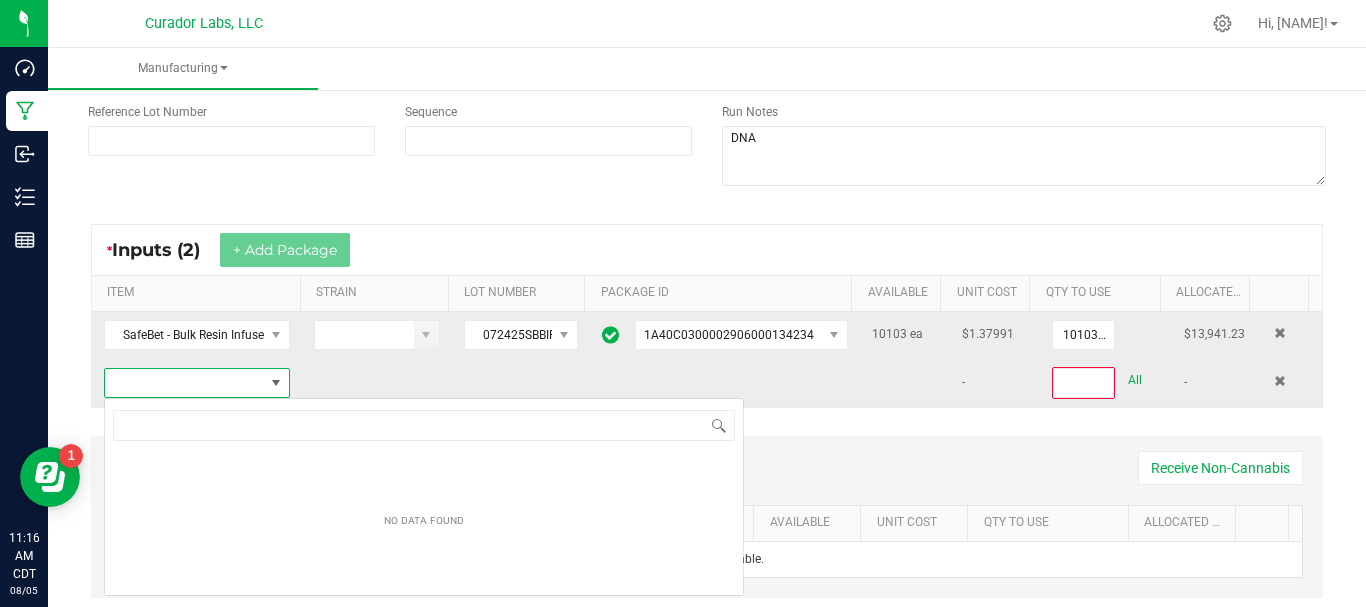 scroll, scrollTop: 99970, scrollLeft: 99819, axis: both 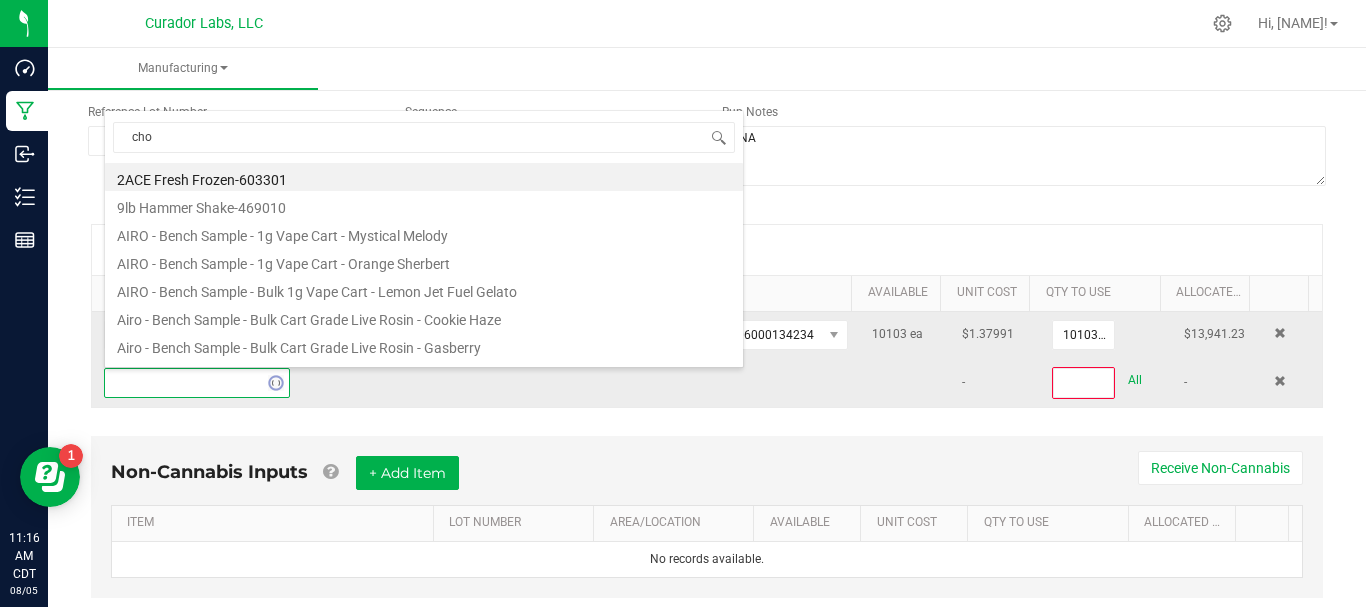 type on "chop" 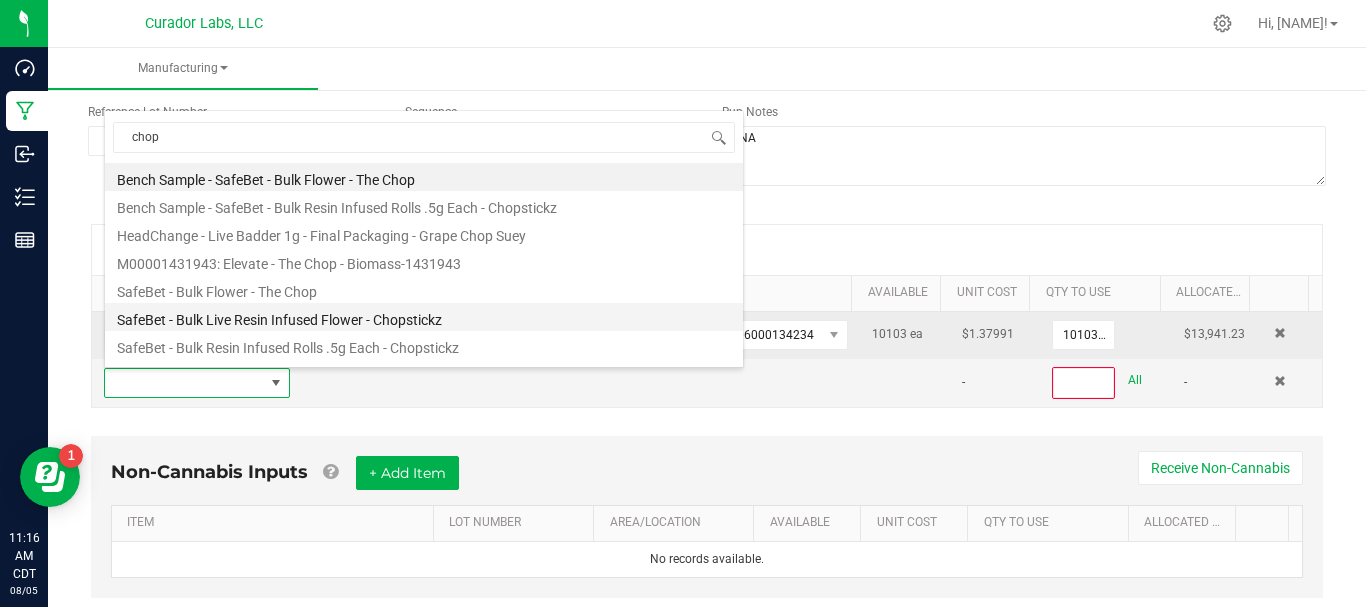 click on "SafeBet - Bulk Live Resin Infused Flower - Chopstickz" at bounding box center [424, 317] 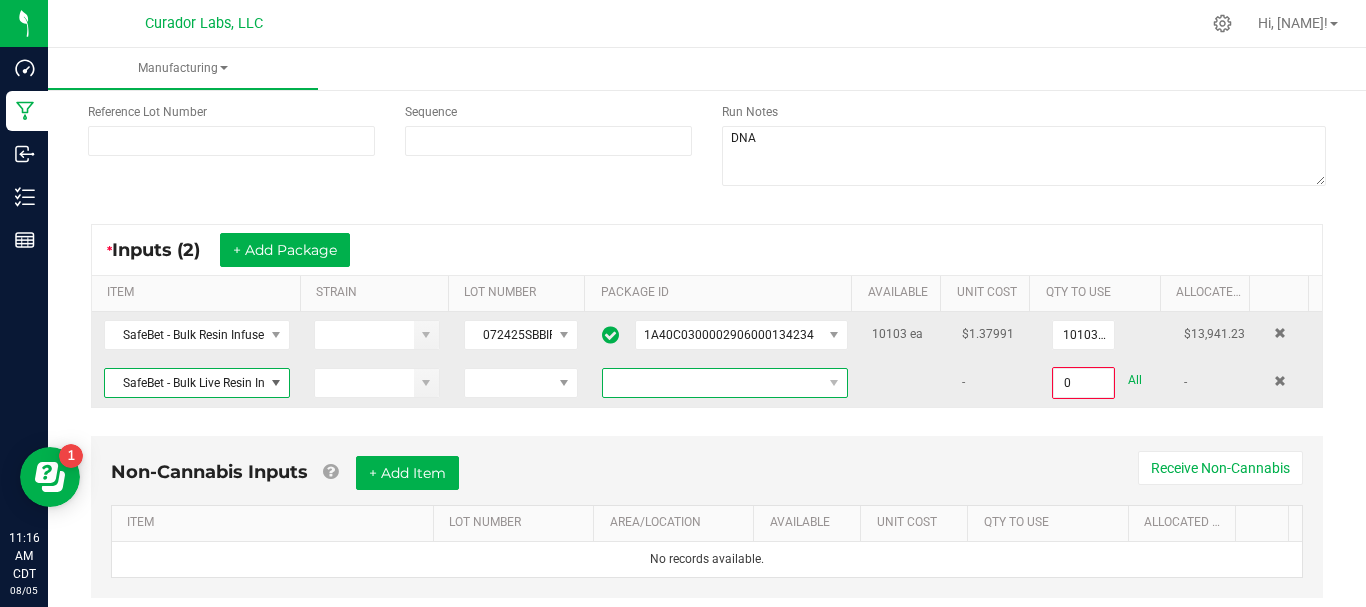 click at bounding box center [712, 383] 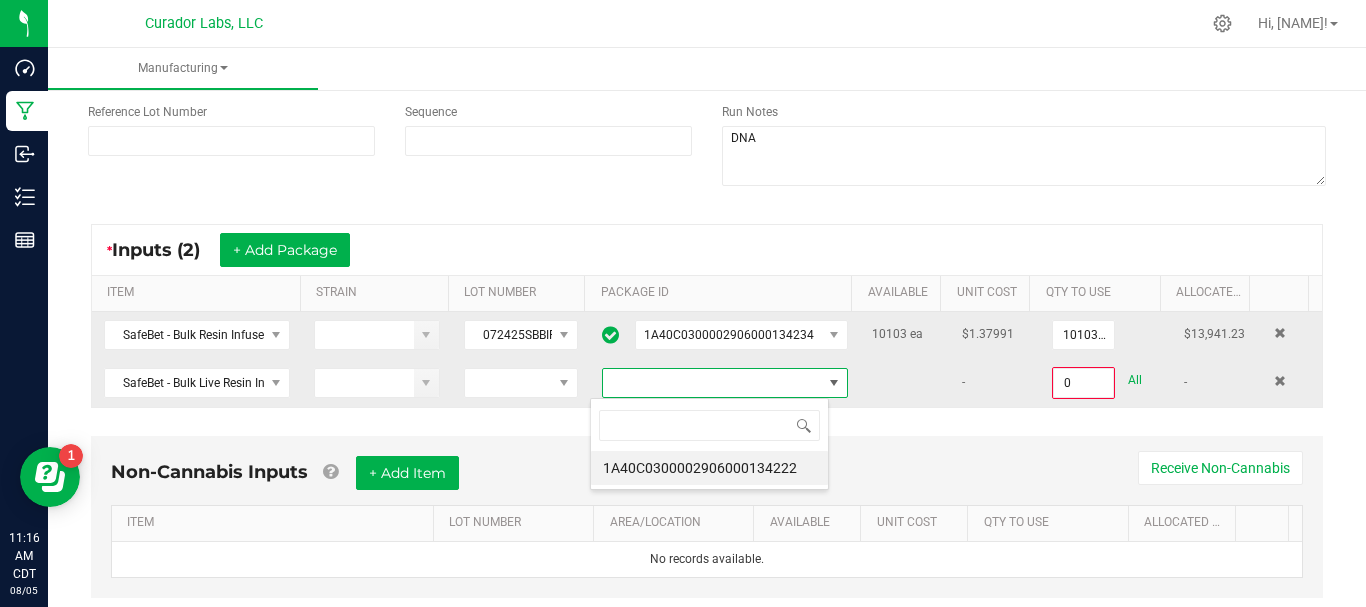 scroll, scrollTop: 99970, scrollLeft: 99761, axis: both 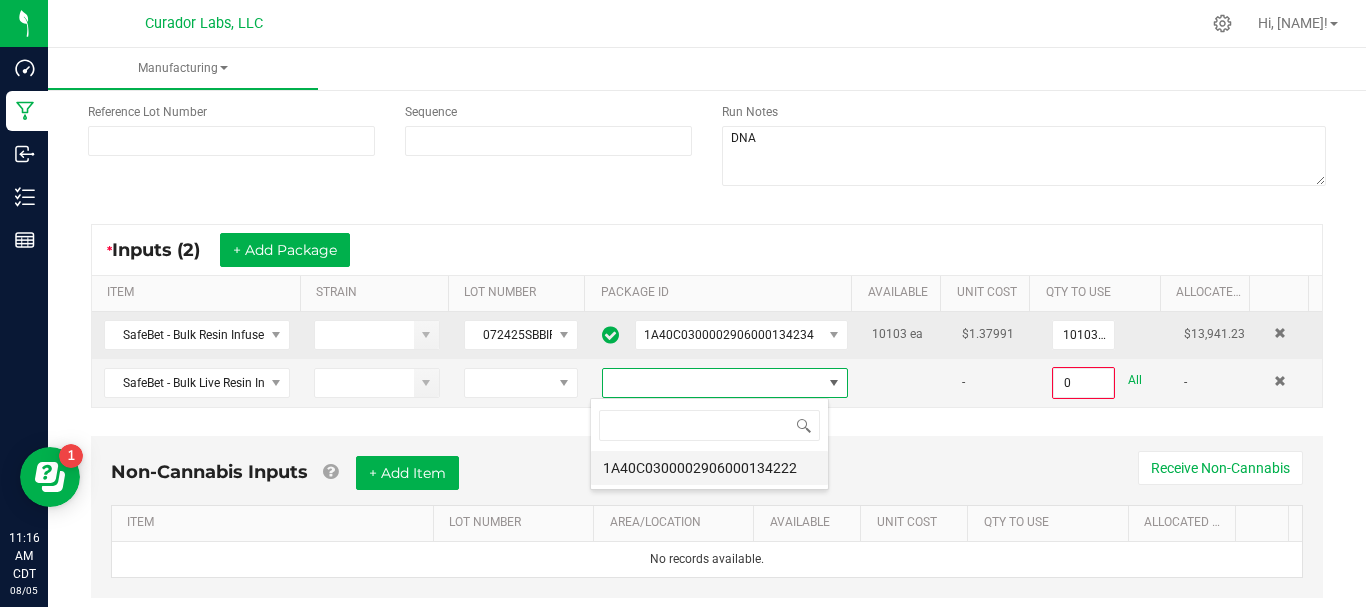click on "1A40C0300002906000134222" at bounding box center (709, 468) 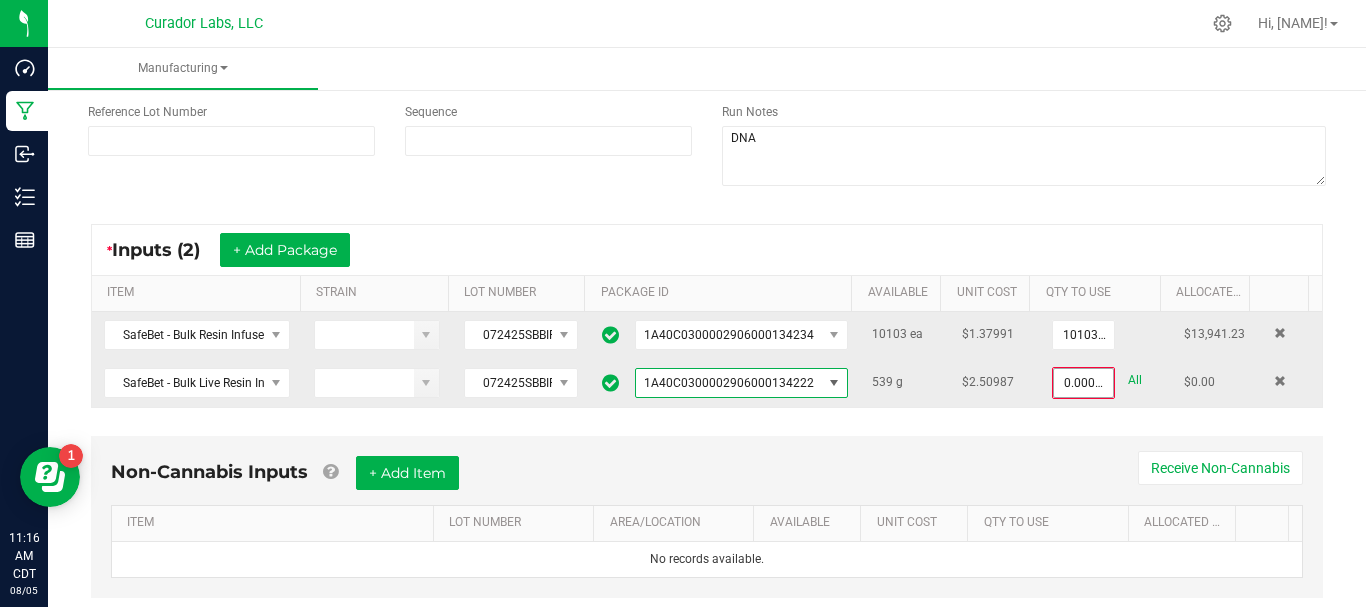 click on "0.0000 g" at bounding box center (1083, 383) 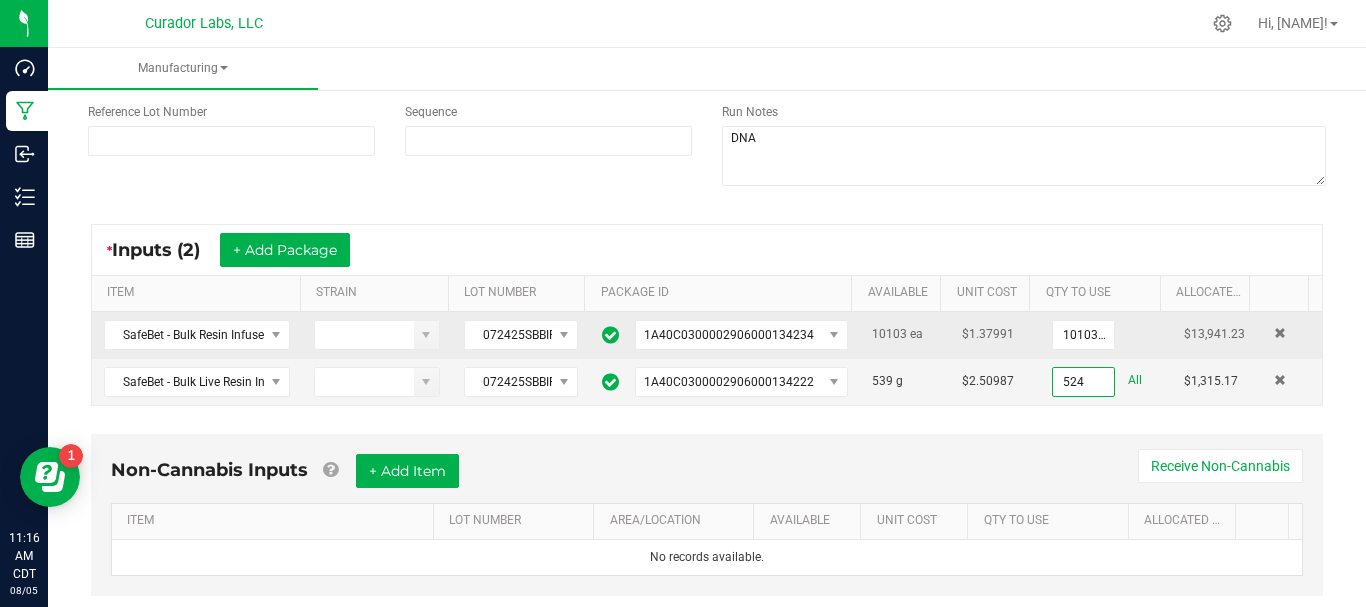 click on "*    Inputs (2)   + Add Package  ITEM STRAIN LOT NUMBER PACKAGE ID AVAILABLE Unit Cost QTY TO USE Allocated Cost SafeBet - Bulk Resin Infused Rolls .5g Each - Chopstickz 072425SBBIFBLND1
1A40C0300002906000134234 10103   ea  $1.37991  10103 ea  $13,941.23  SafeBet - Bulk Live Resin Infused Flower - Chopstickz 072425SBBIFBLND1
1A40C0300002906000134222 539   g  $2.50987  524 All  $1,315.17" at bounding box center (707, 315) 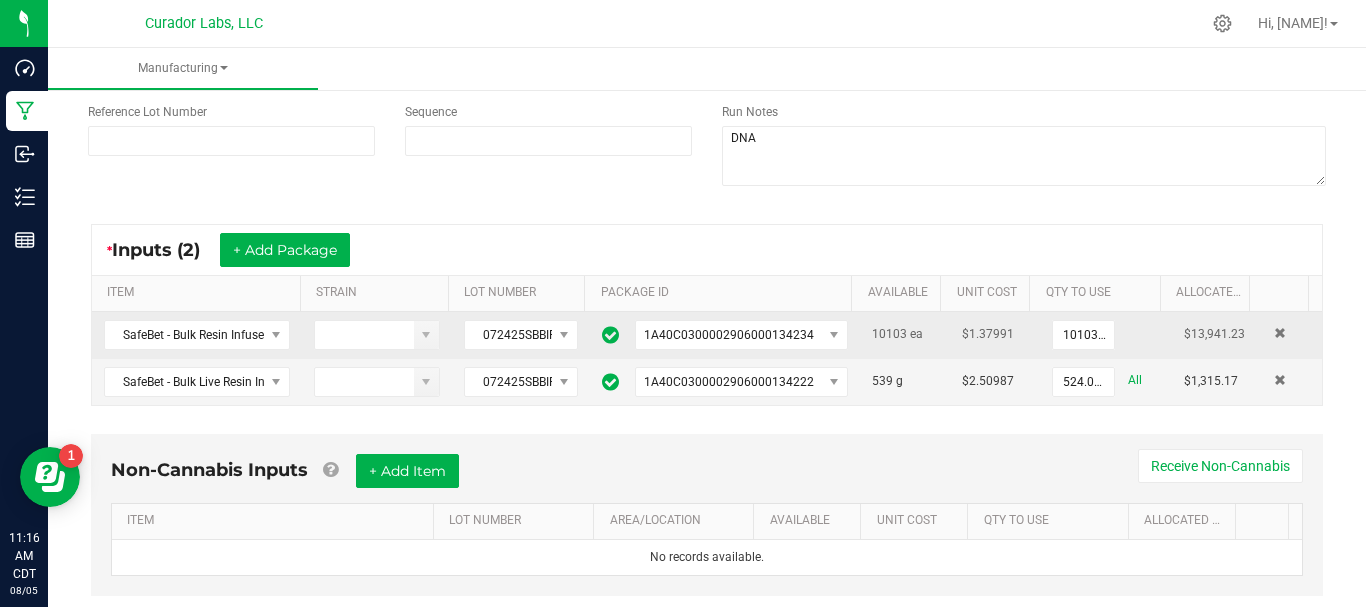 scroll, scrollTop: 264, scrollLeft: 0, axis: vertical 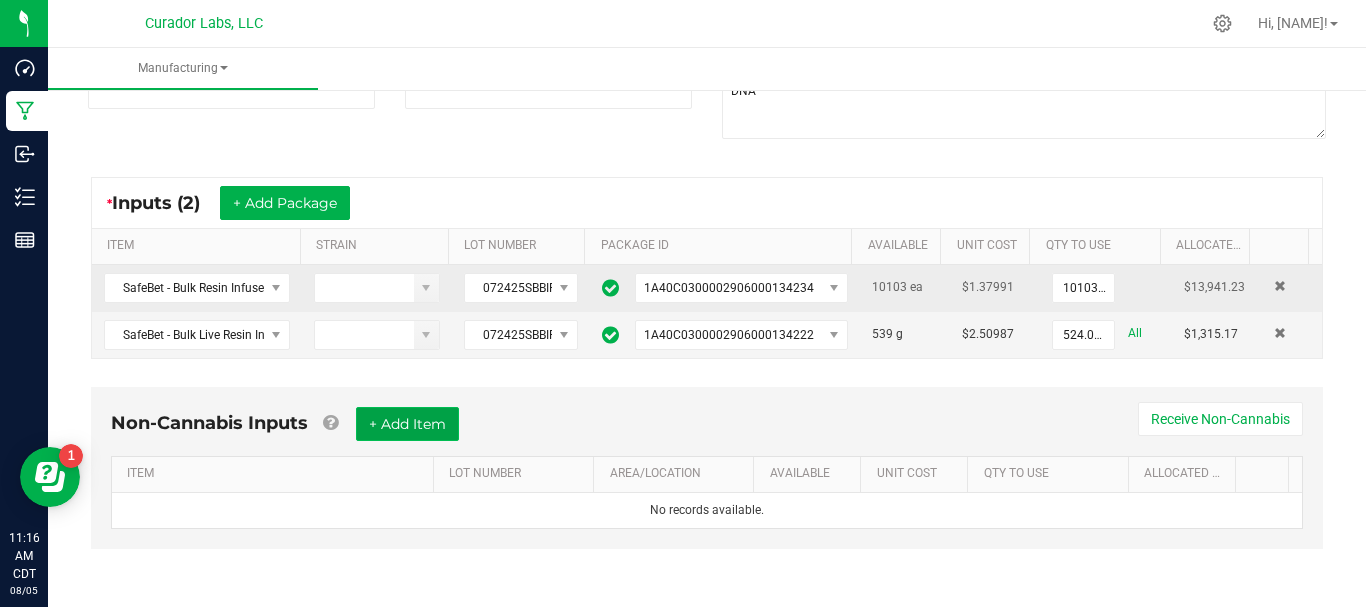 click on "+ Add Item" at bounding box center [407, 424] 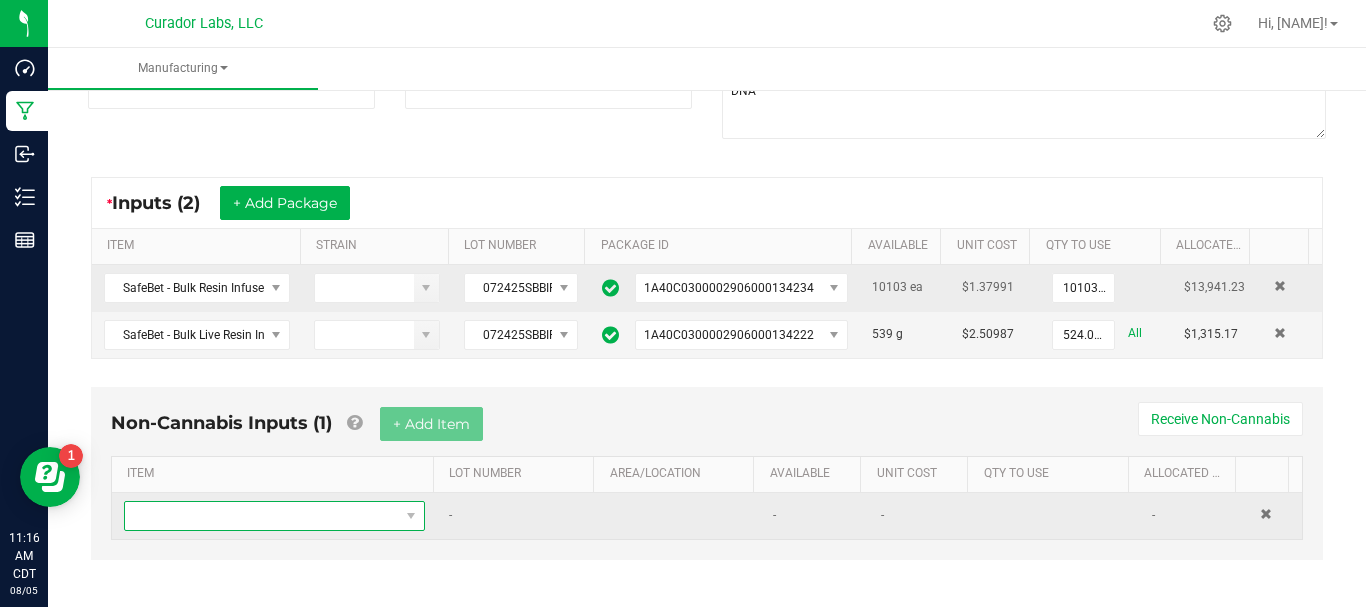 click at bounding box center (262, 516) 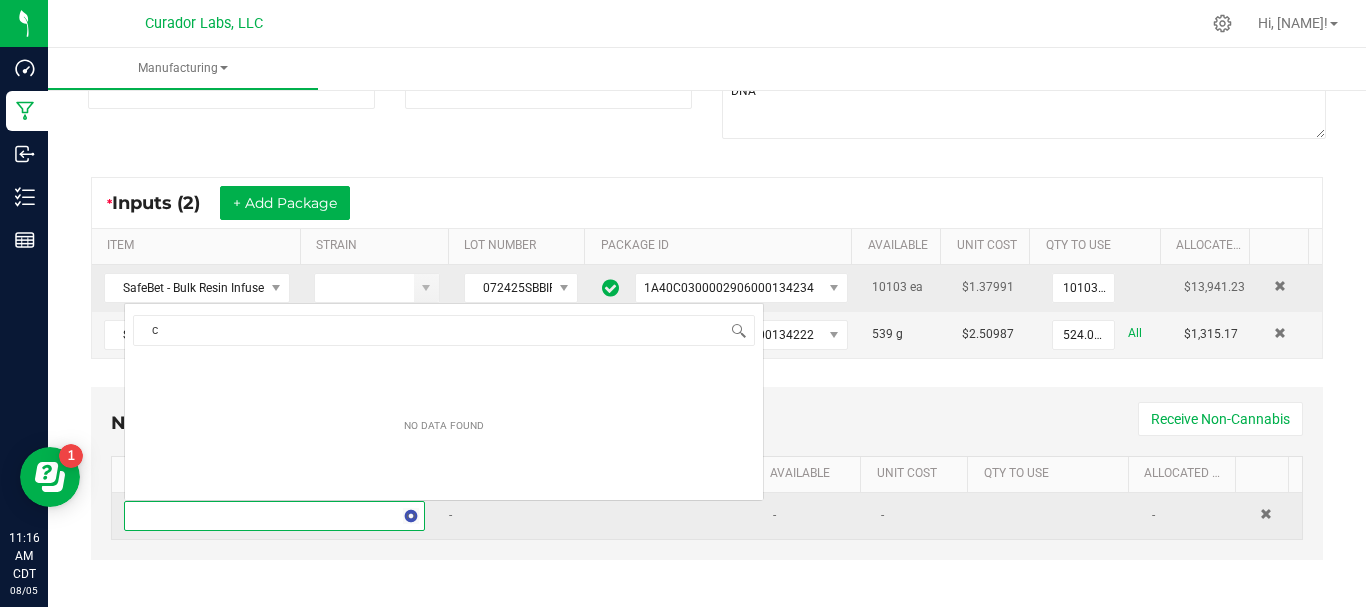 scroll, scrollTop: 0, scrollLeft: 0, axis: both 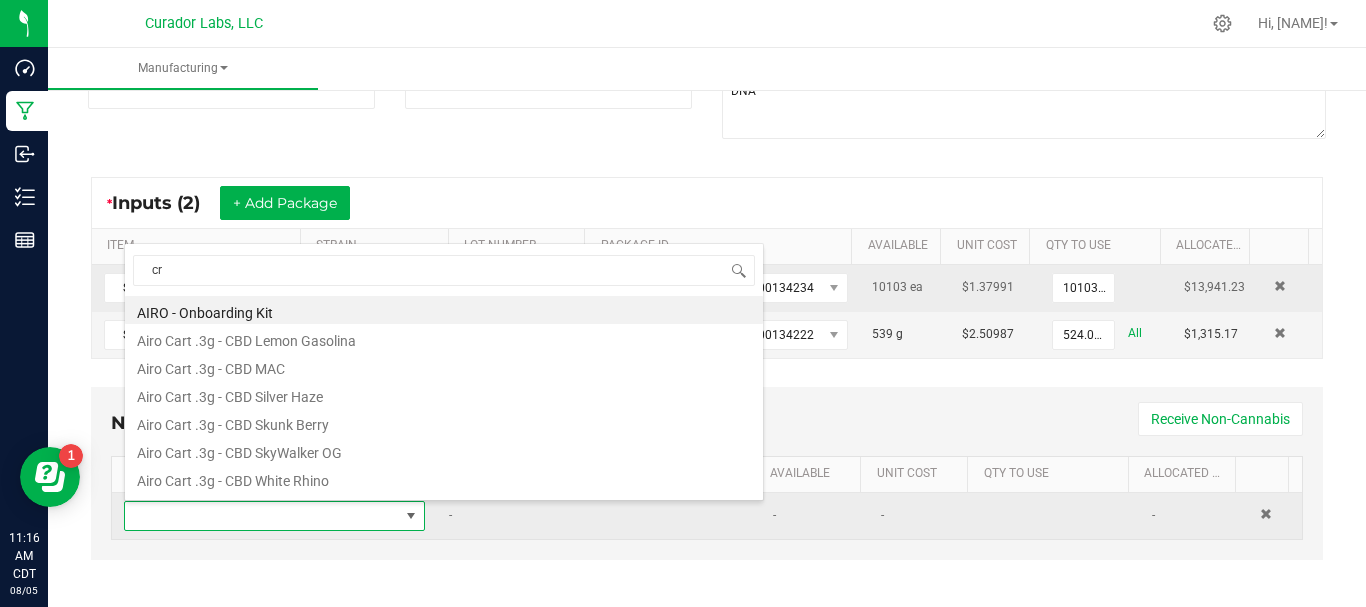type on "cru" 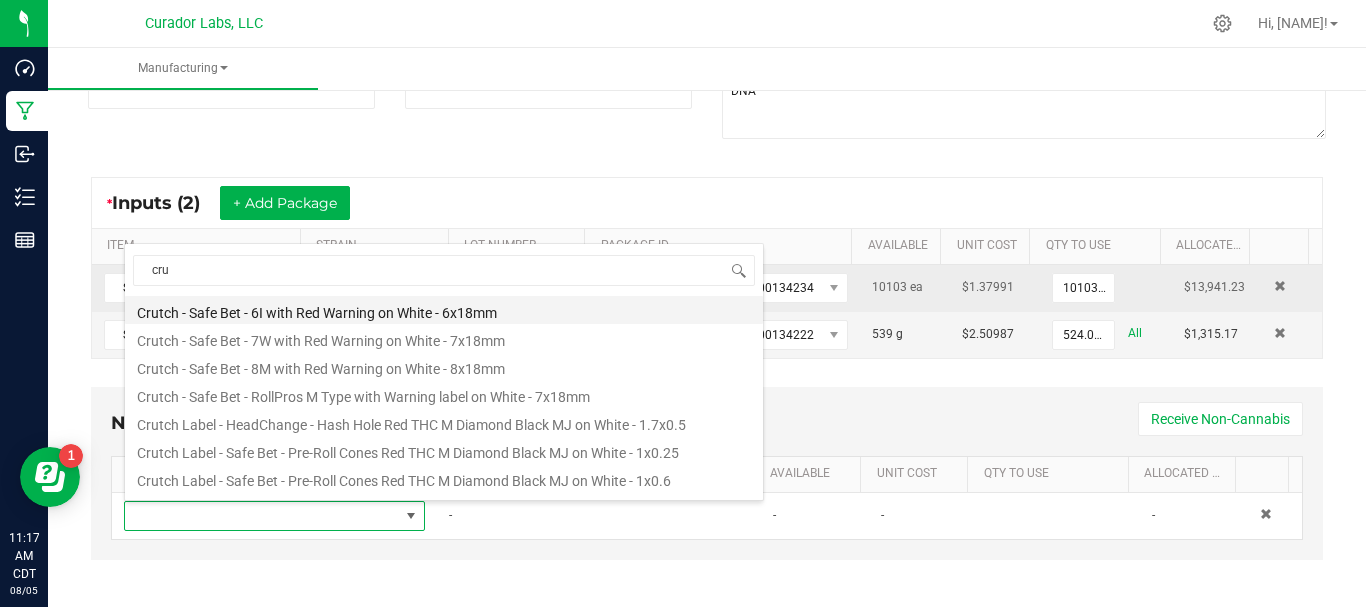 click on "Crutch - Safe Bet - 6I with Red Warning on White - 6x18mm" at bounding box center [444, 310] 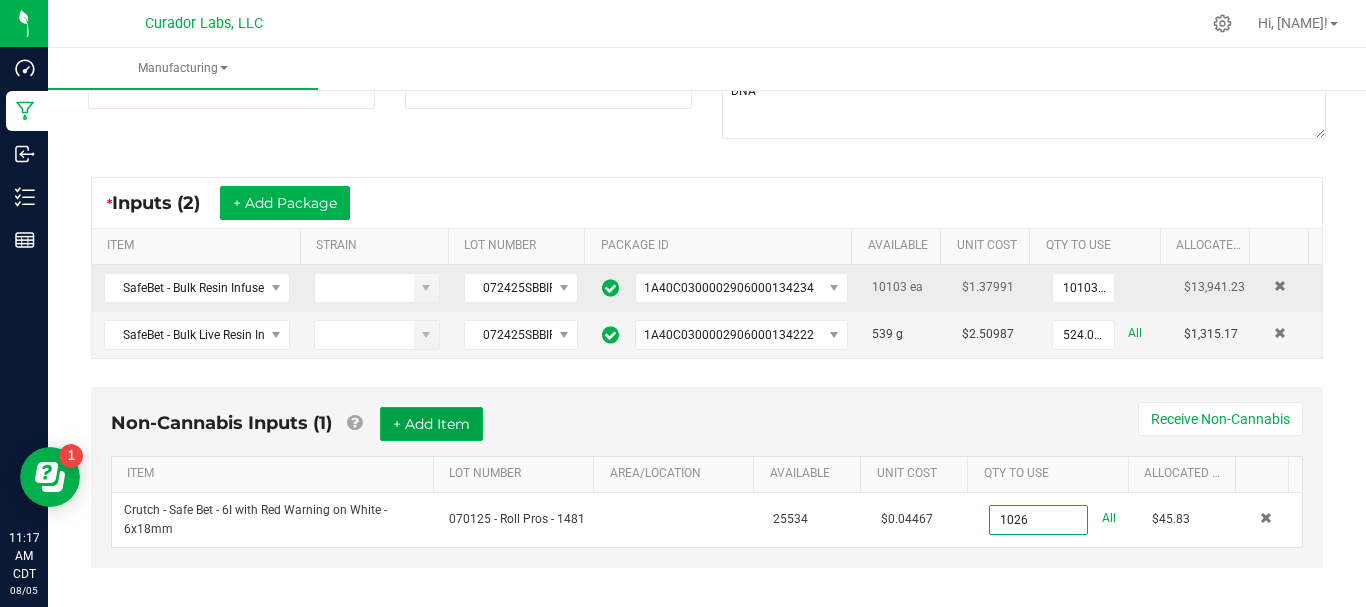 click on "+ Add Item" at bounding box center [431, 424] 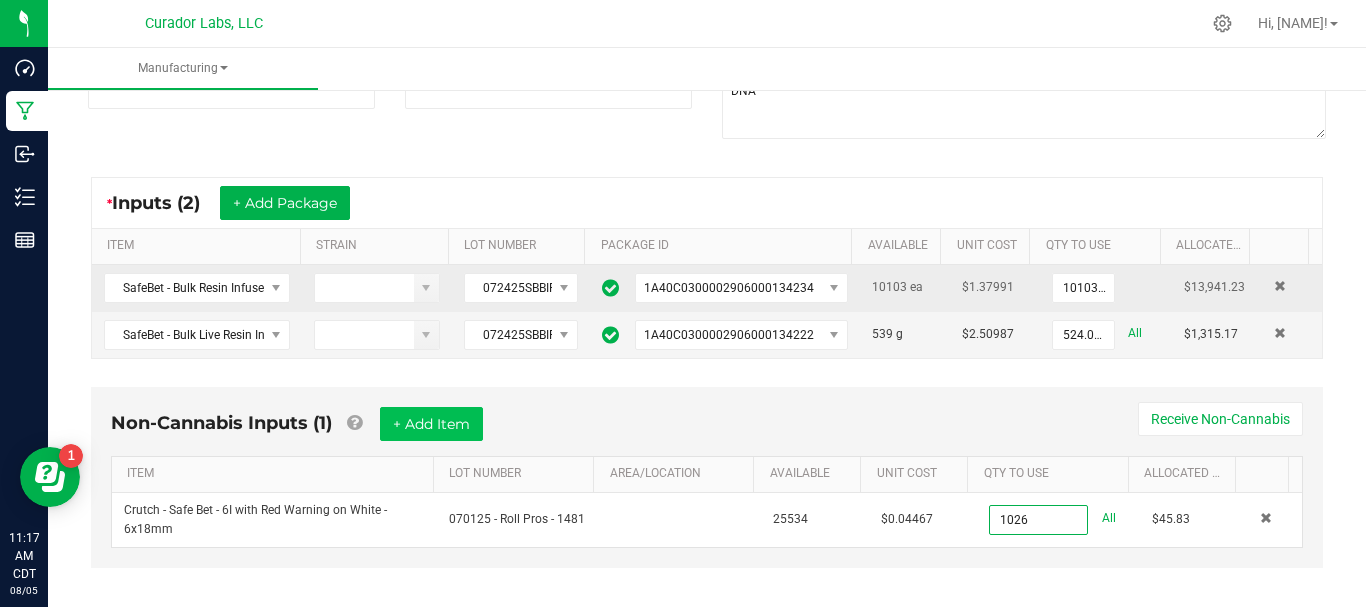type on "1026 ea" 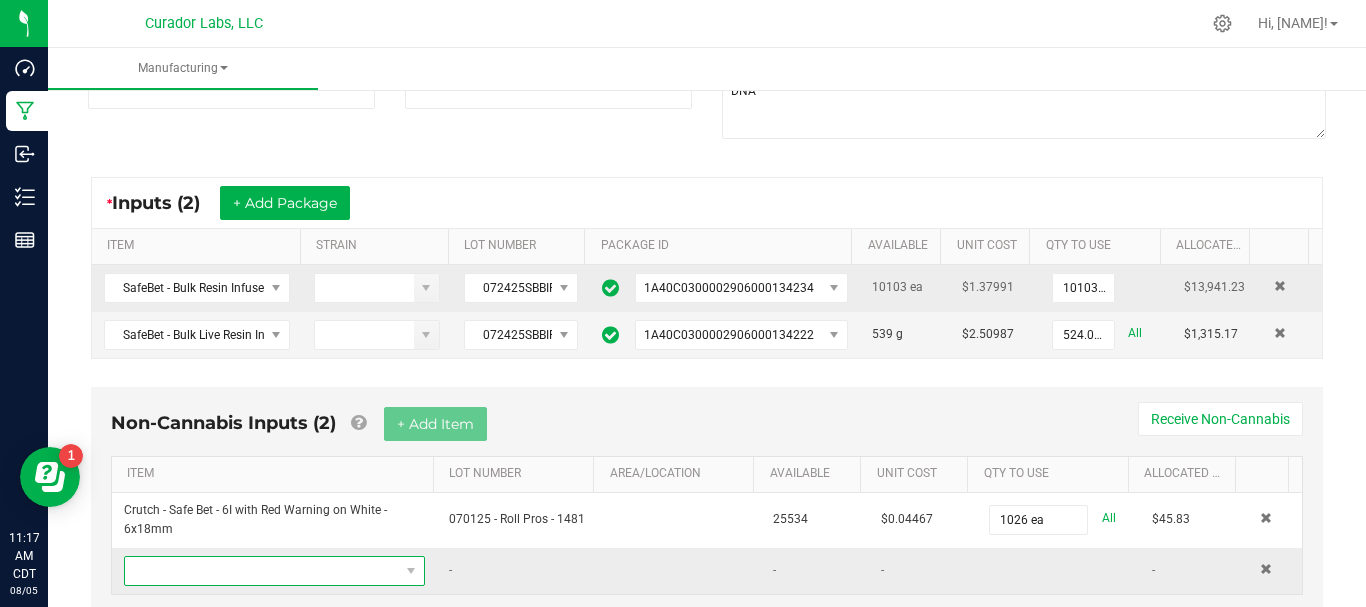 click at bounding box center (262, 571) 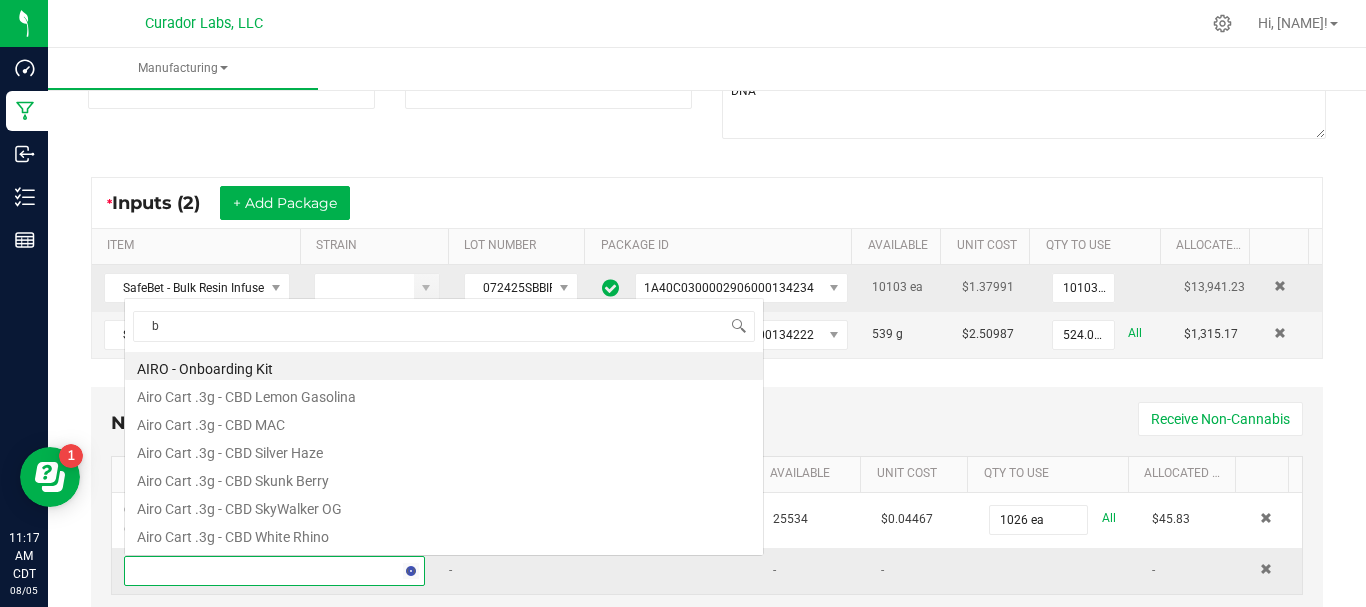 scroll, scrollTop: 0, scrollLeft: 0, axis: both 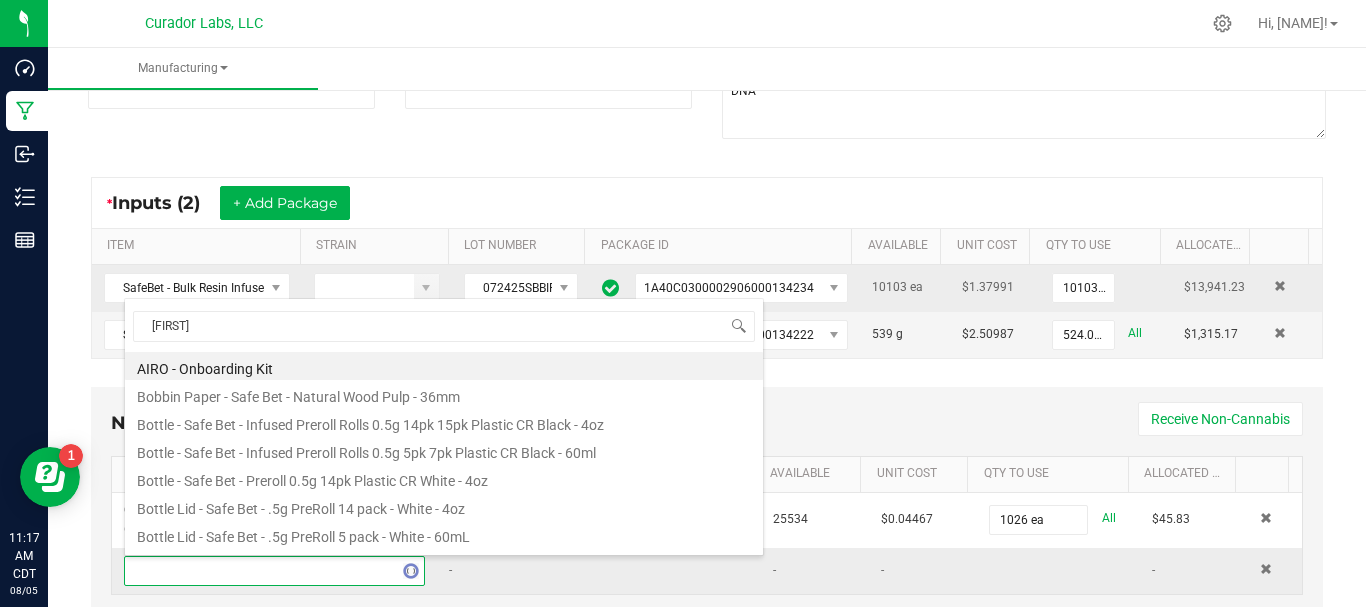 type on "bobbi" 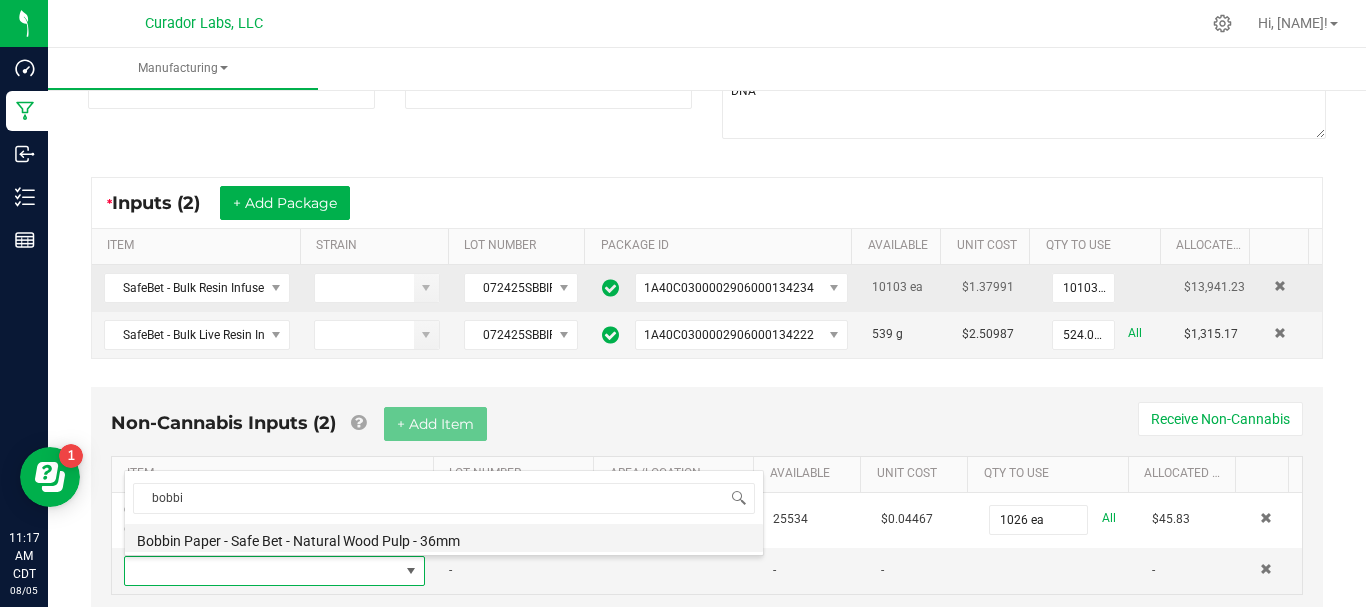 click on "Bobbin Paper - Safe Bet - Natural Wood Pulp - 36mm" at bounding box center (444, 538) 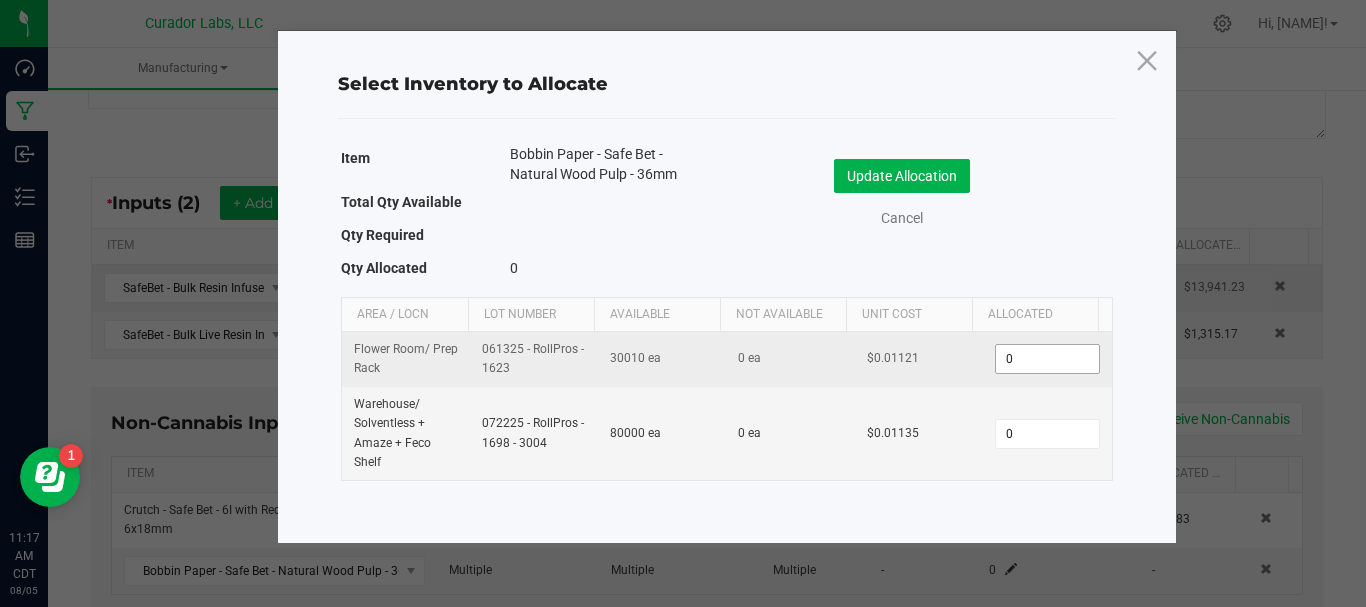 click on "0" at bounding box center [1047, 359] 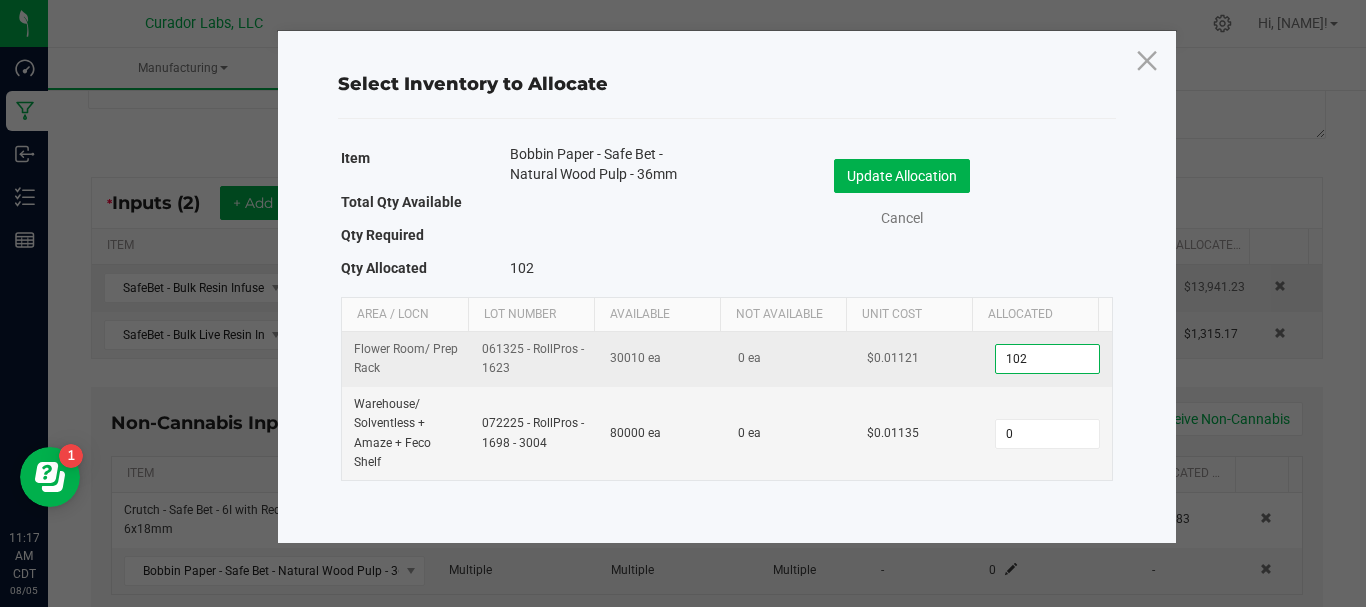type on "1026" 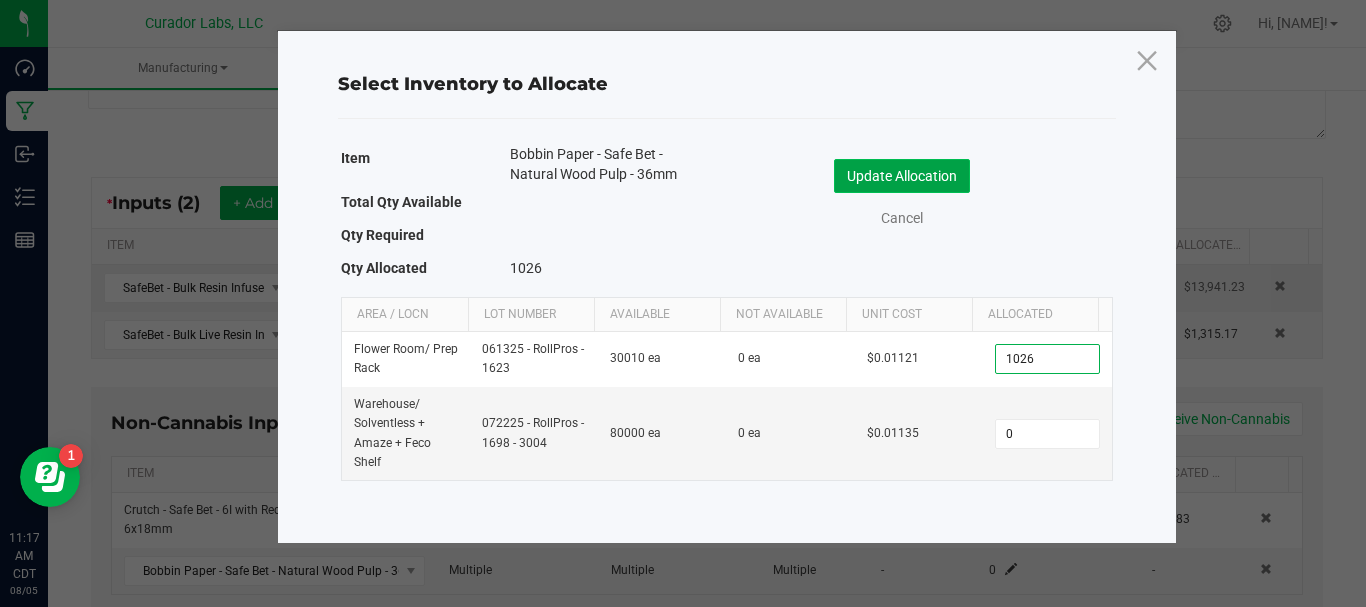 click on "Update Allocation" 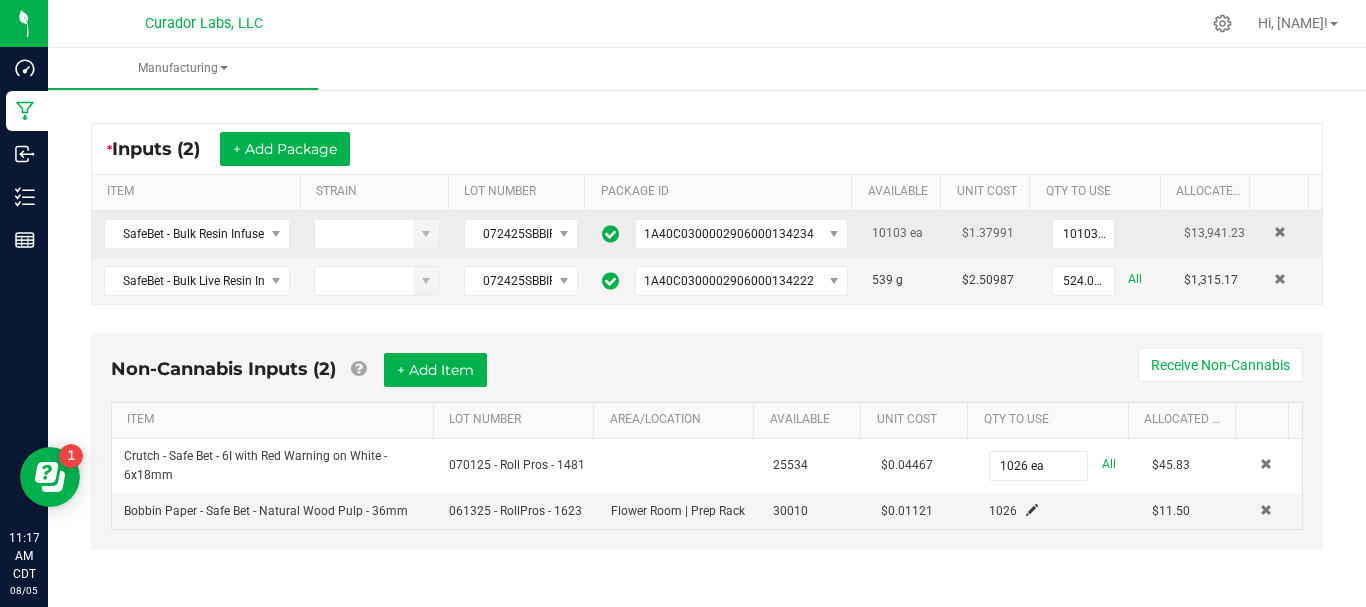 scroll, scrollTop: 319, scrollLeft: 0, axis: vertical 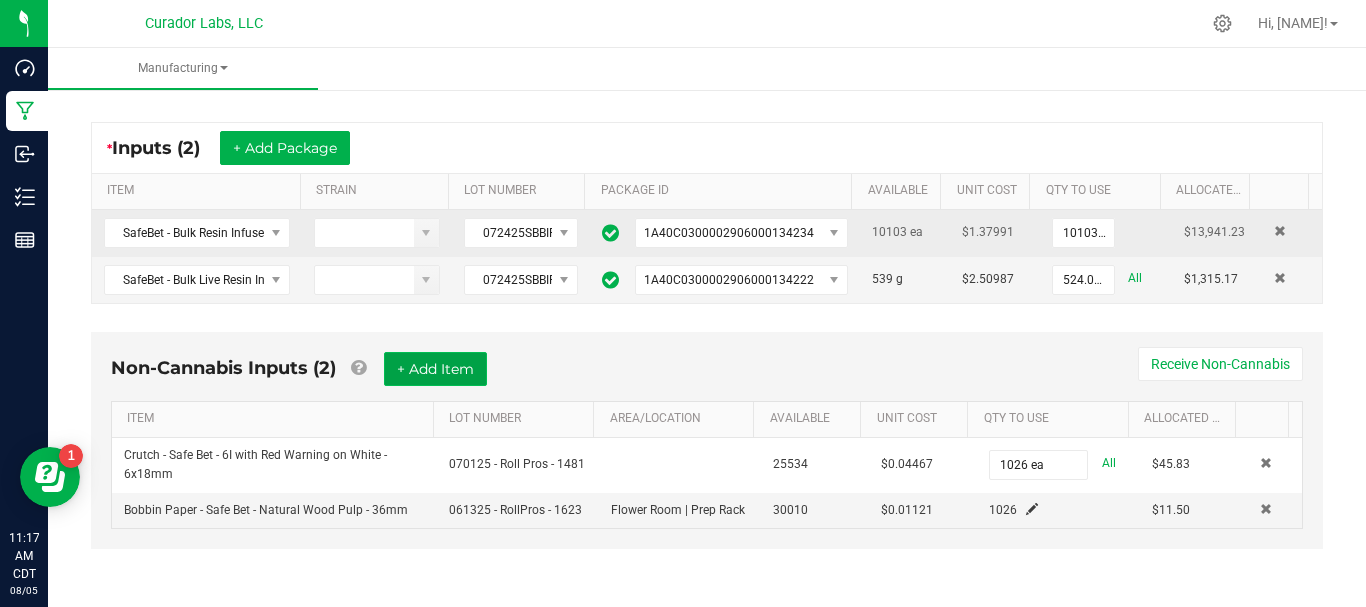 click on "+ Add Item" at bounding box center [435, 369] 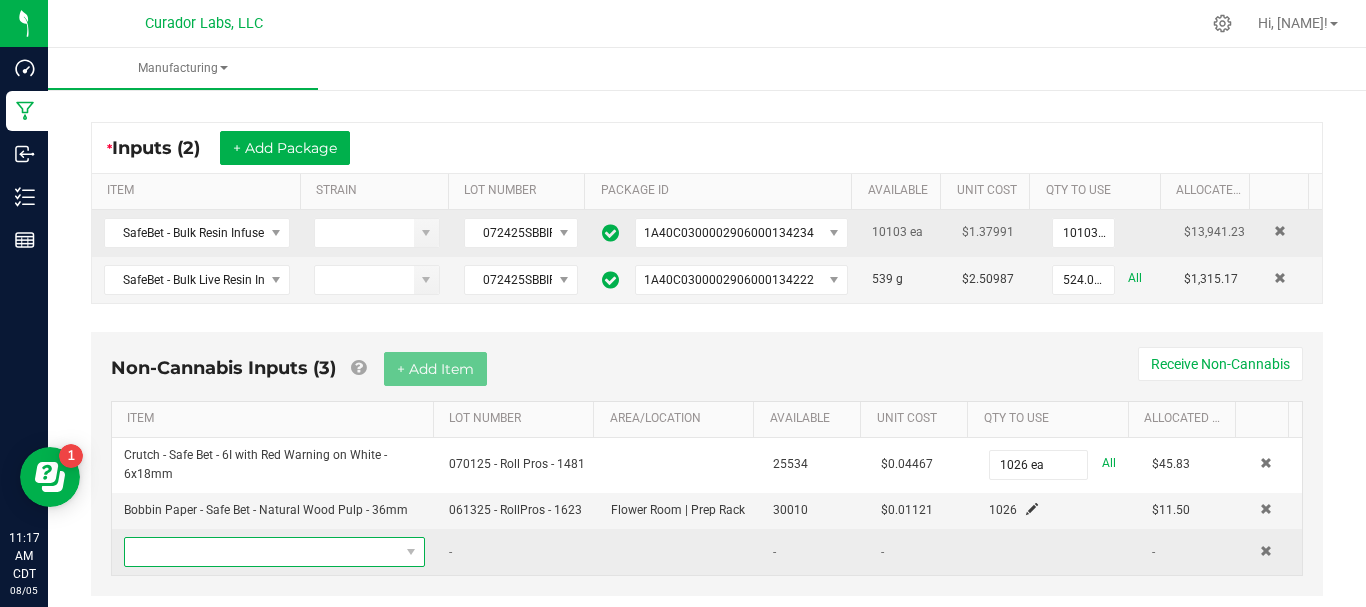 click at bounding box center (262, 552) 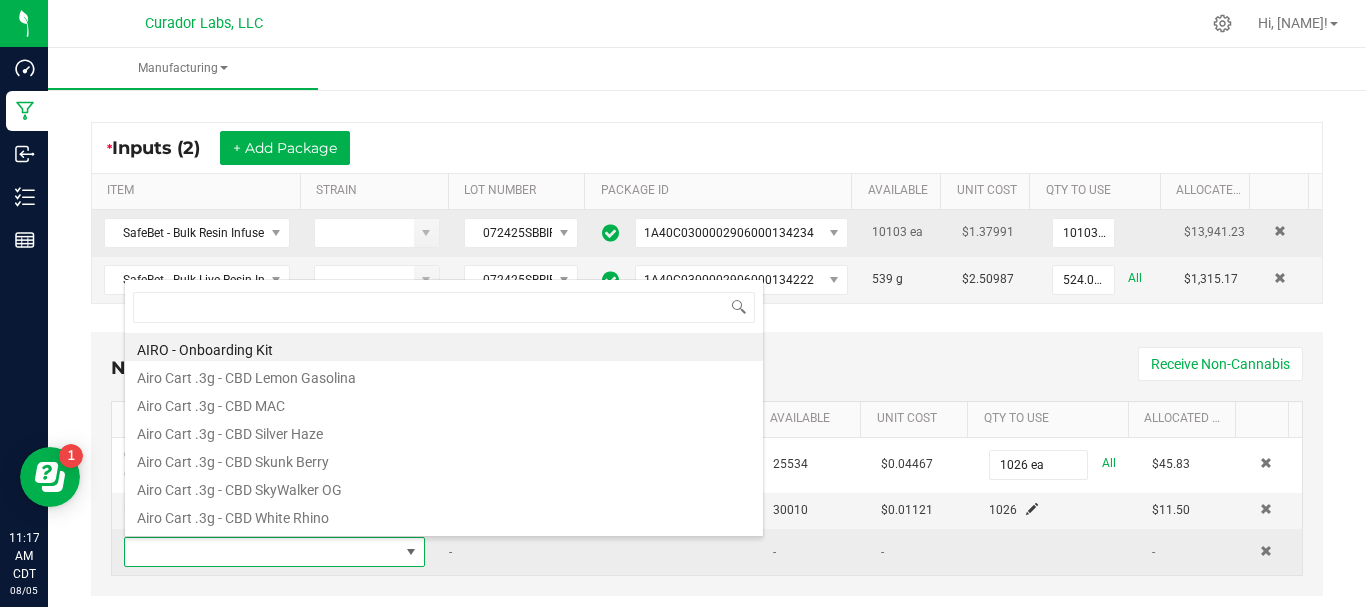scroll, scrollTop: 99970, scrollLeft: 99708, axis: both 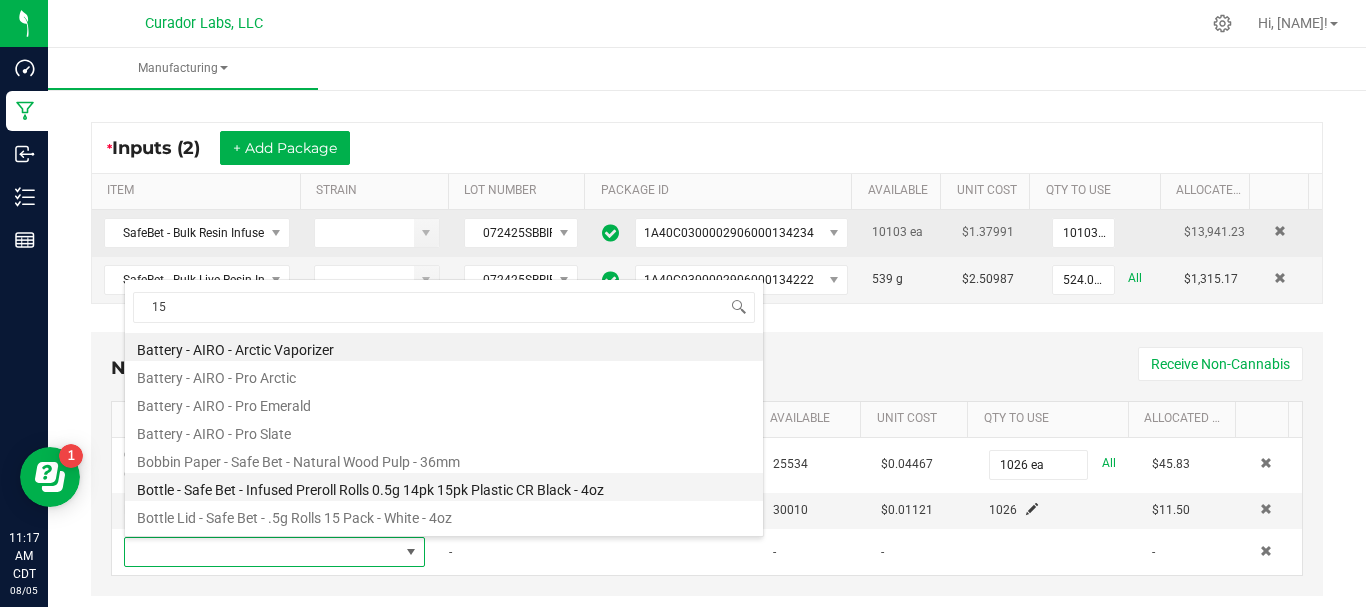 type on "15p" 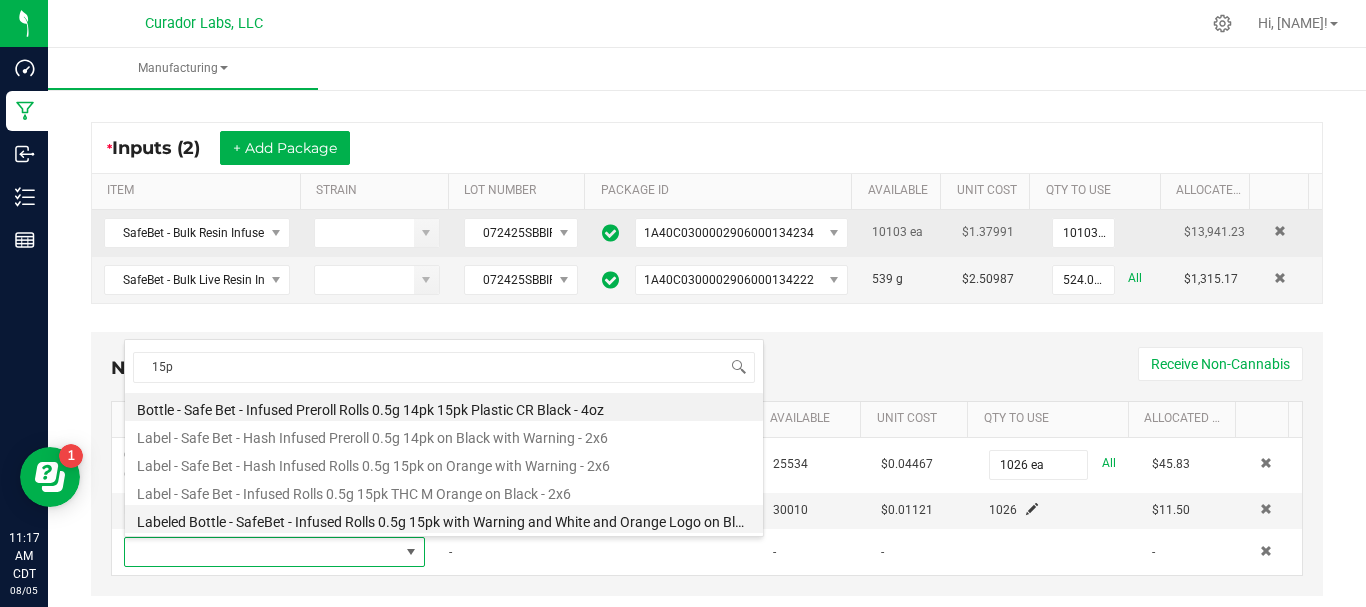 click on "Labeled Bottle - SafeBet - Infused Rolls 0.5g 15pk with Warning and White and Orange Logo on Black - 4oz" at bounding box center (444, 519) 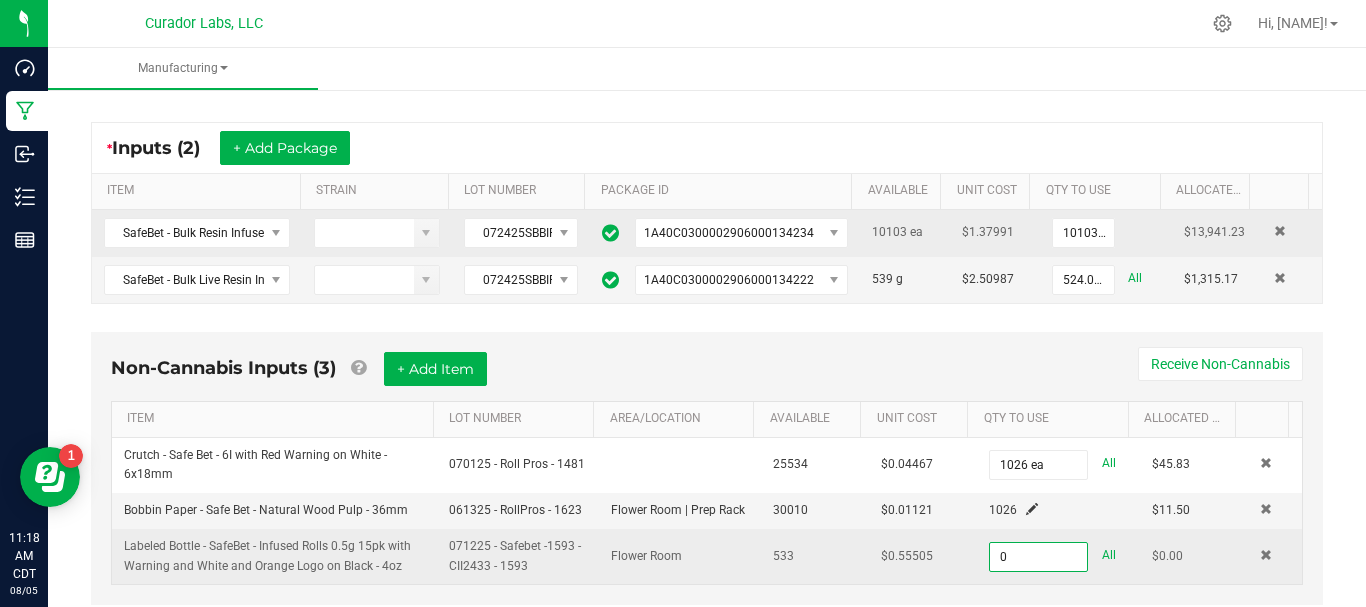 click on "0" at bounding box center [1038, 557] 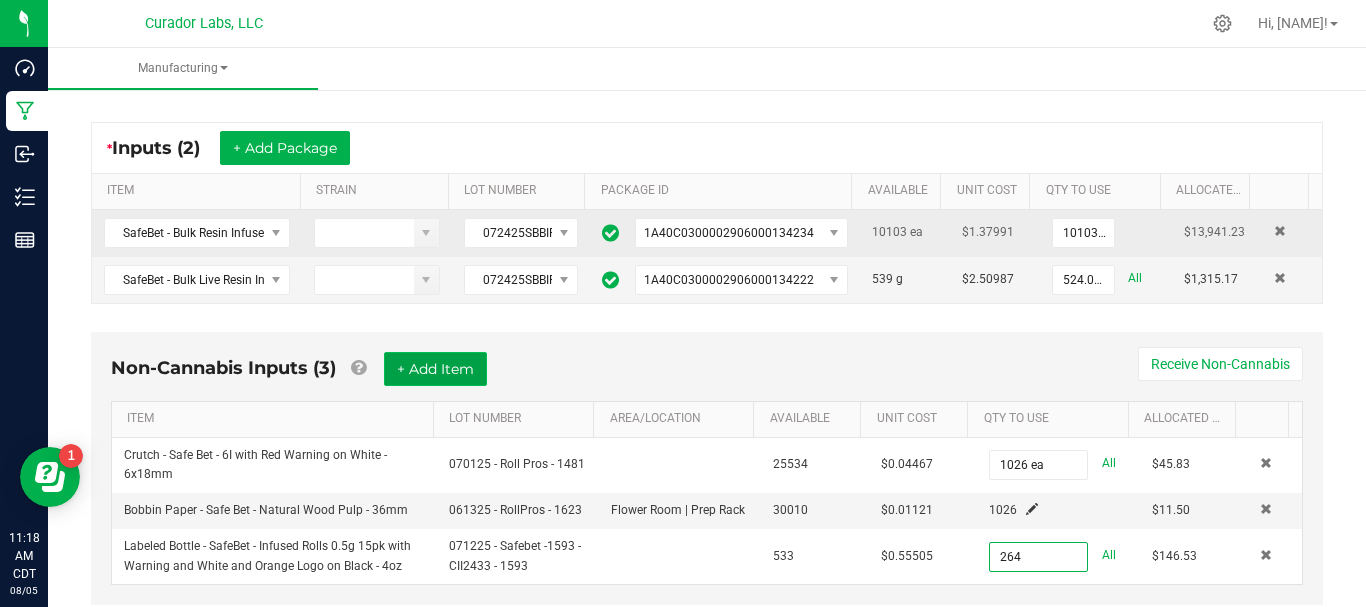 click on "+ Add Item" at bounding box center [435, 369] 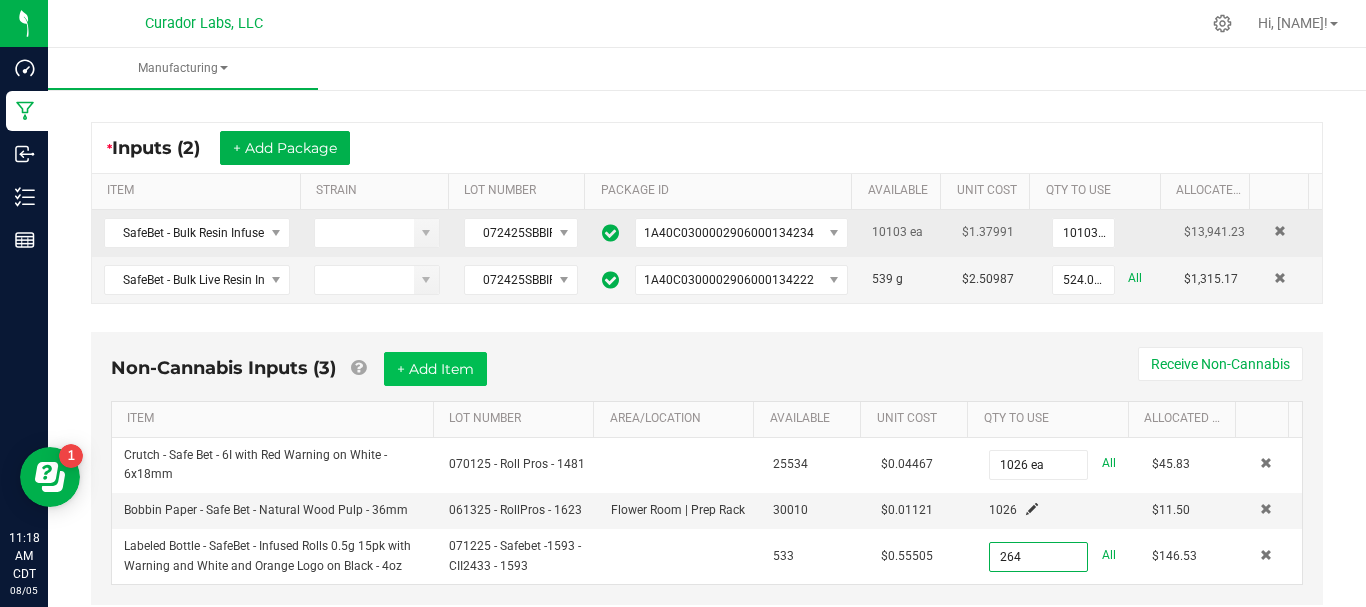 type on "264 ea" 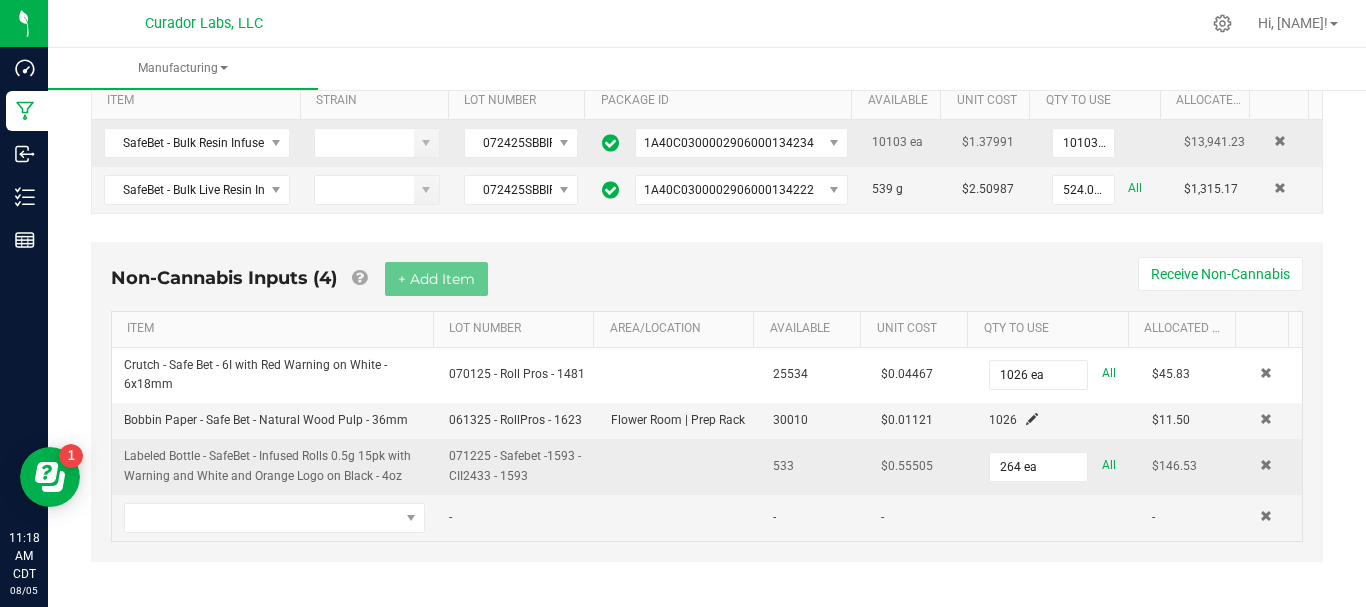 scroll, scrollTop: 419, scrollLeft: 0, axis: vertical 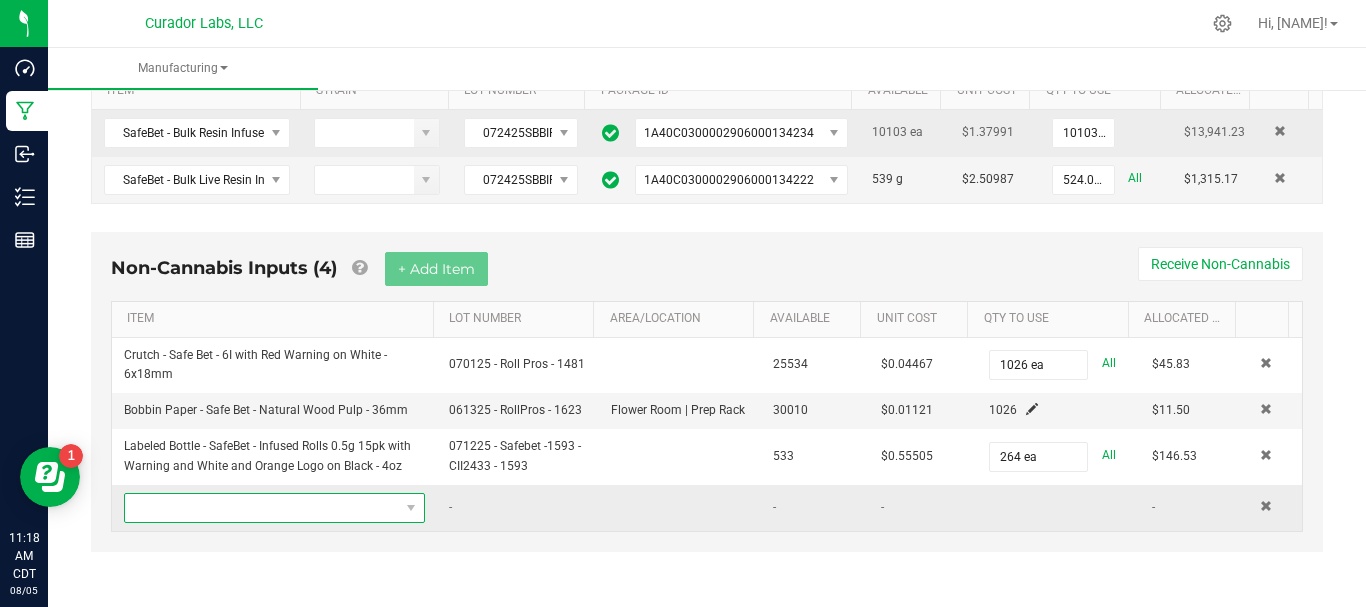 click at bounding box center [262, 508] 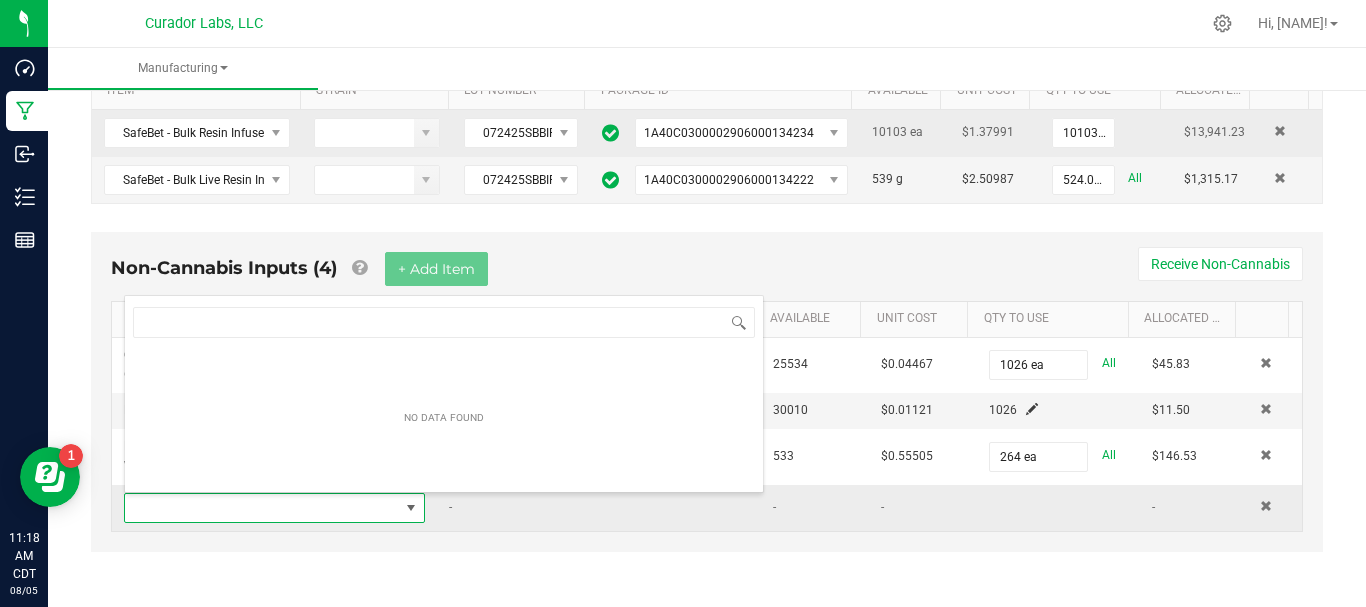 scroll, scrollTop: 99970, scrollLeft: 99708, axis: both 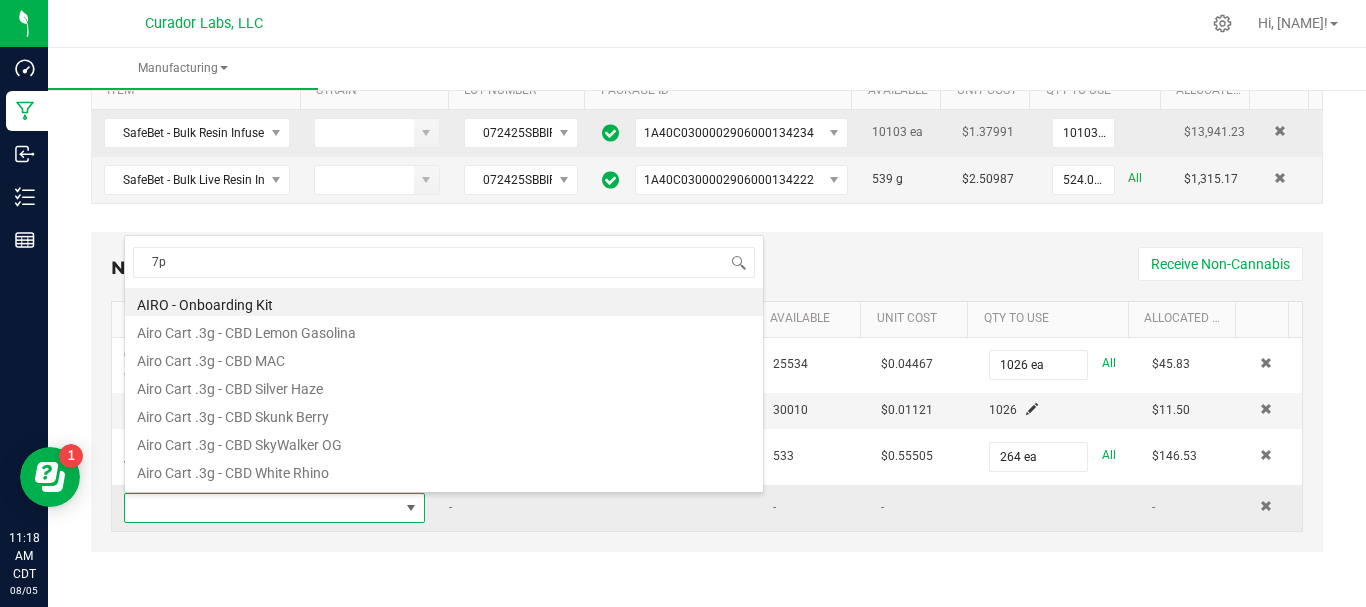 type on "7pk" 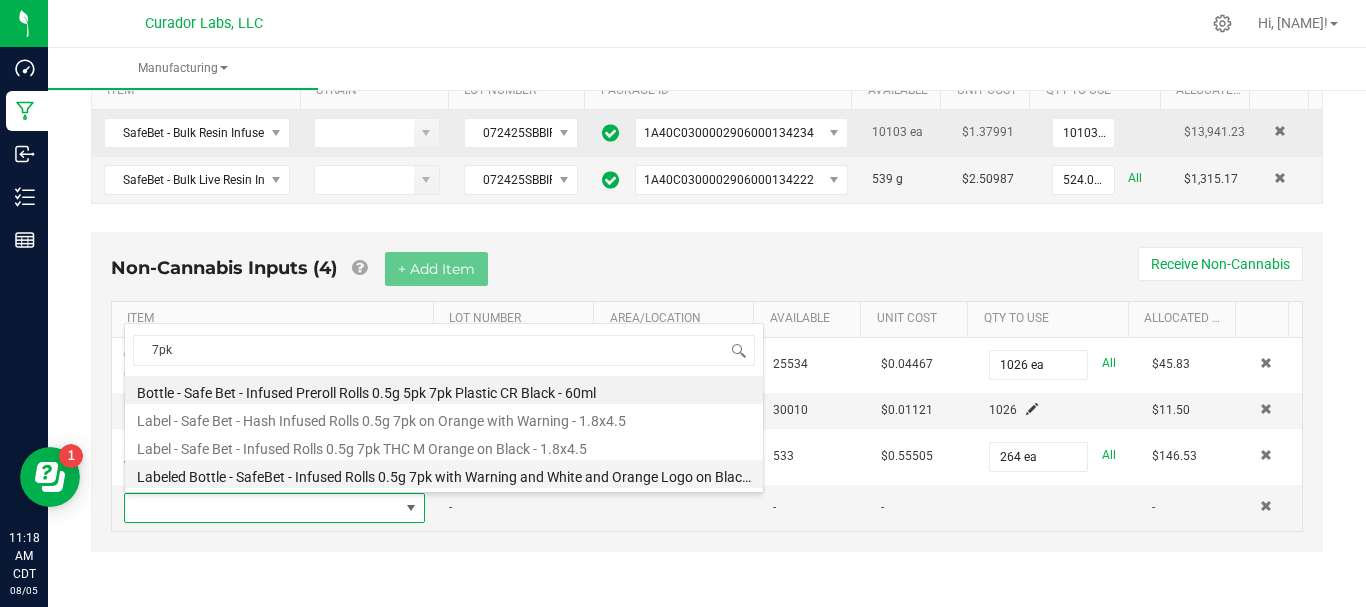 click on "Labeled Bottle - SafeBet - Infused Rolls 0.5g 7pk with Warning and White and Orange Logo on Black - 60ml" at bounding box center [444, 474] 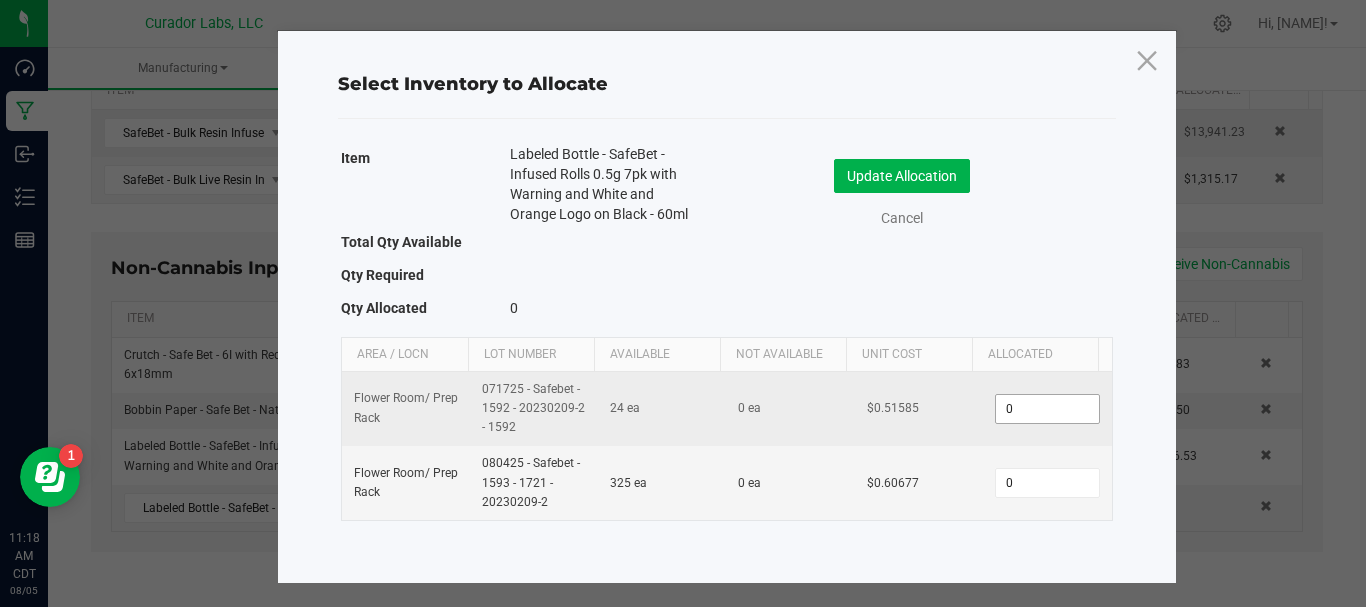 click on "0" at bounding box center [1047, 409] 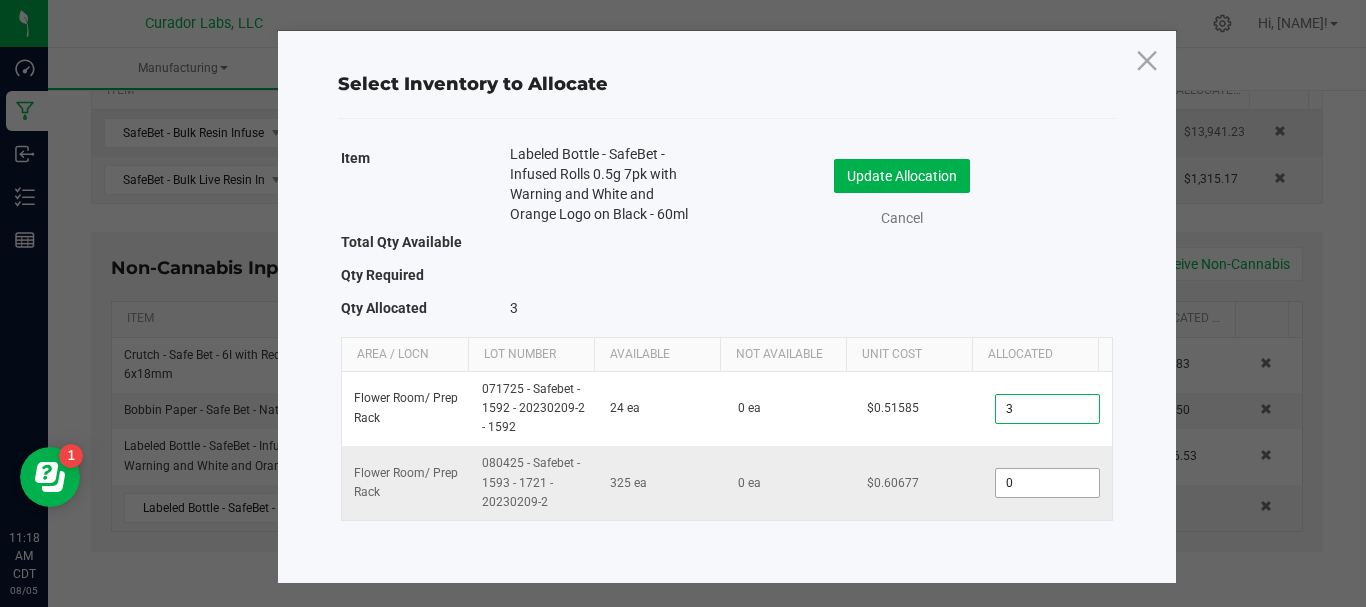 click on "0" at bounding box center (1047, 483) 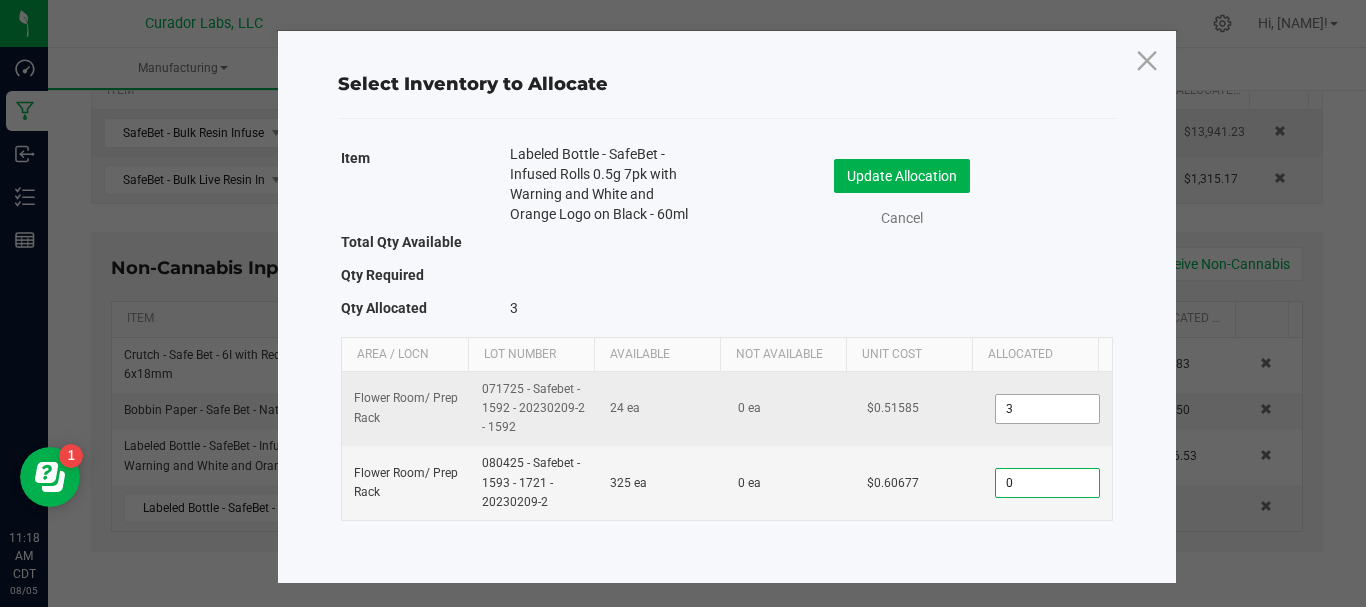 click on "3" at bounding box center [1047, 409] 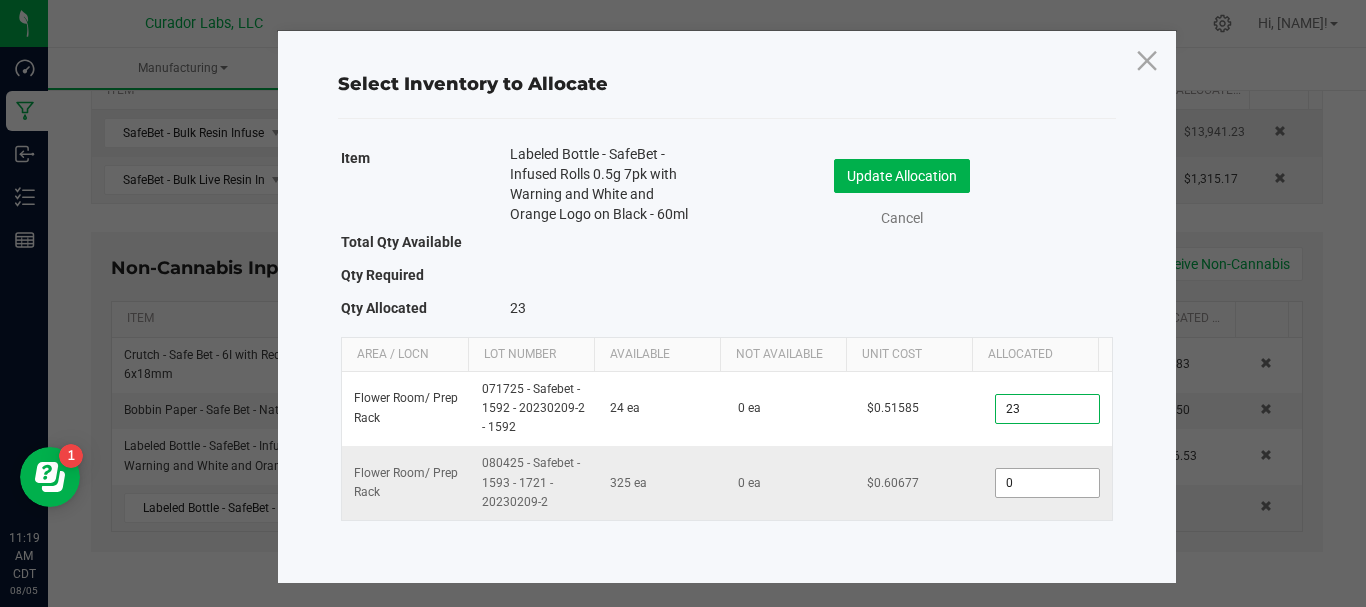 type on "23" 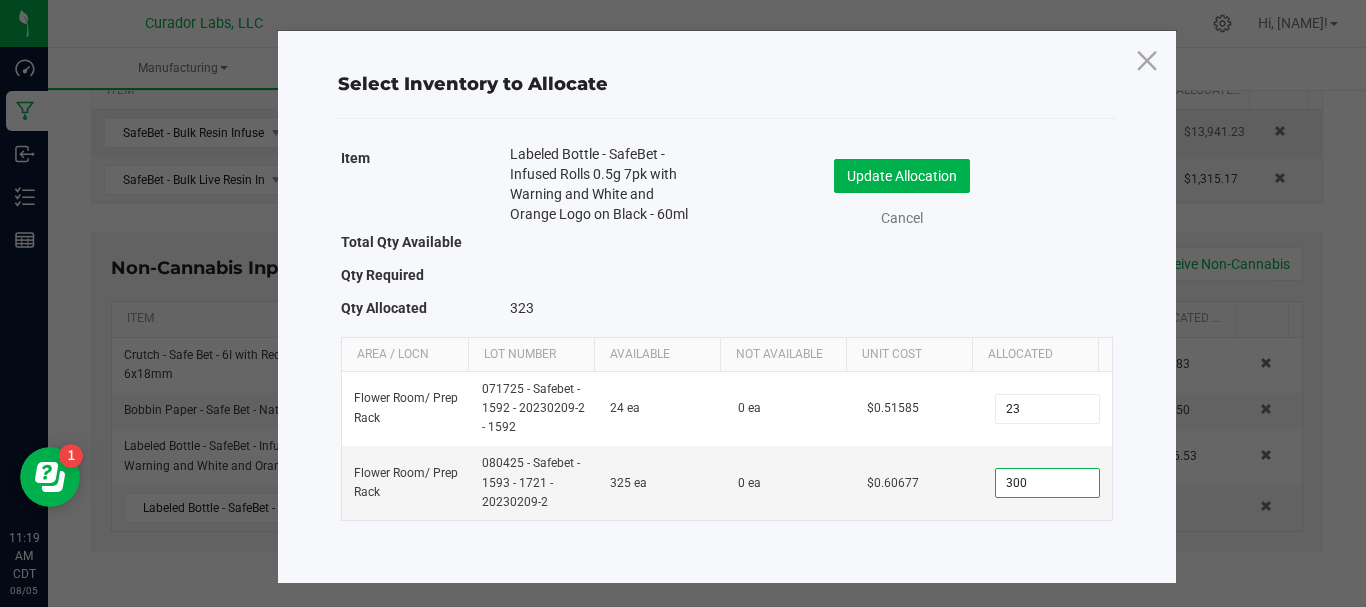 type on "300" 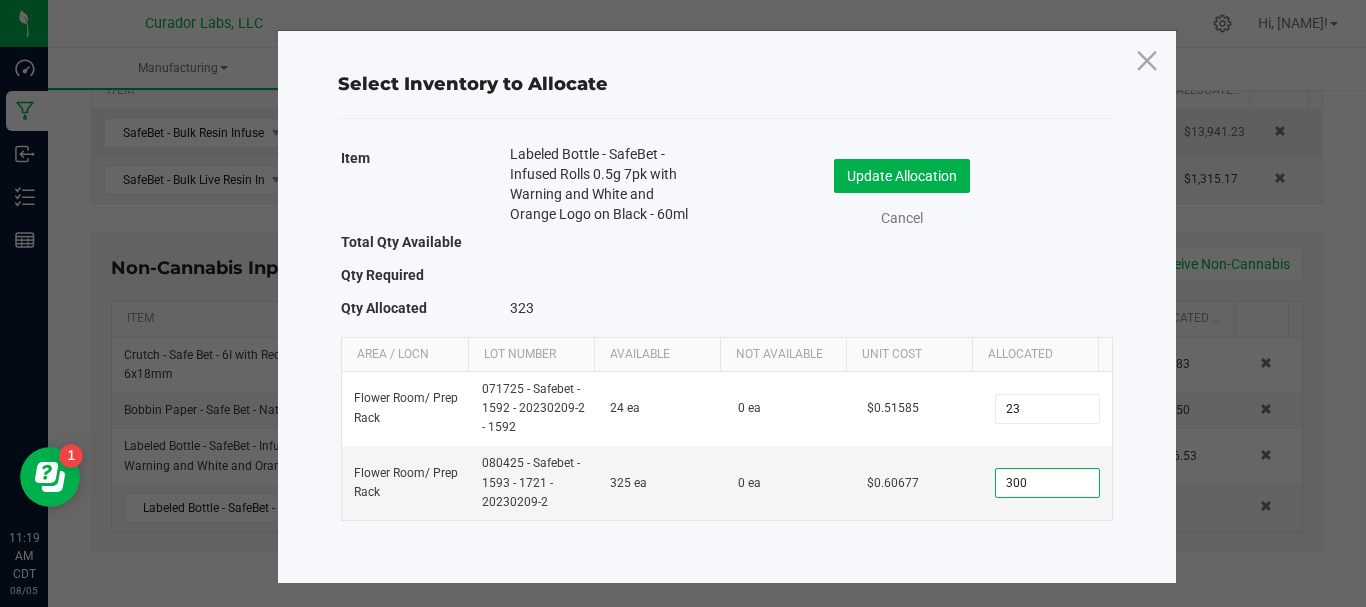 click on "Update Allocation   Cancel" 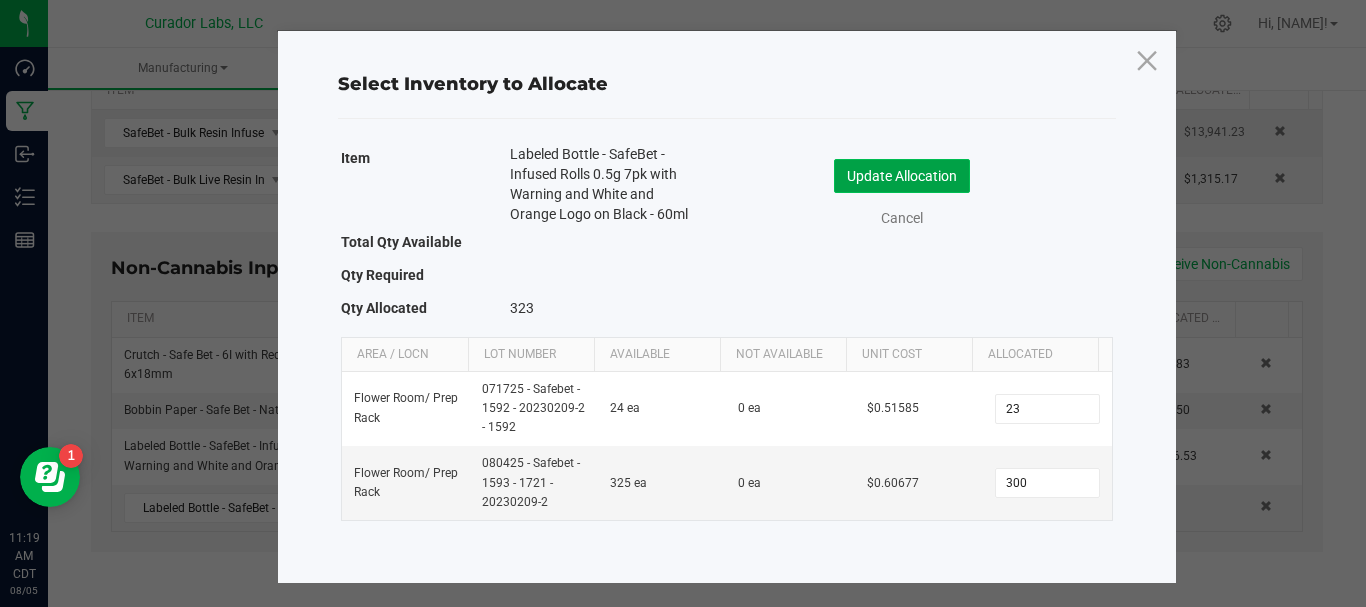 click on "Update Allocation" 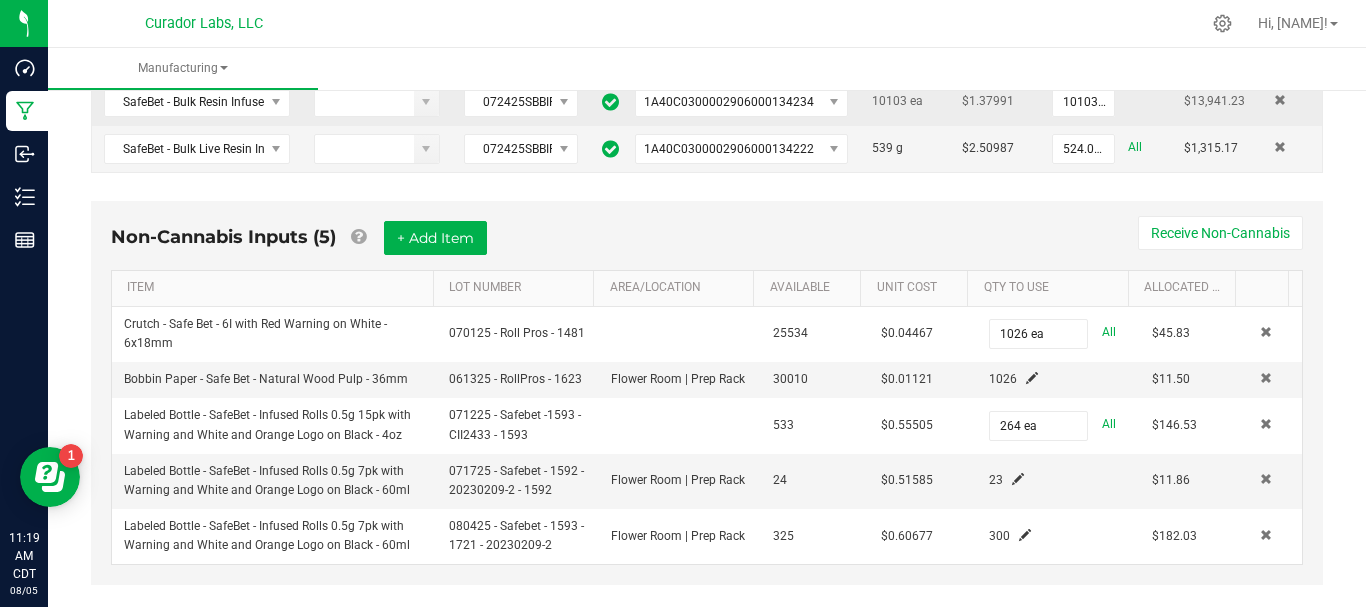 scroll, scrollTop: 486, scrollLeft: 0, axis: vertical 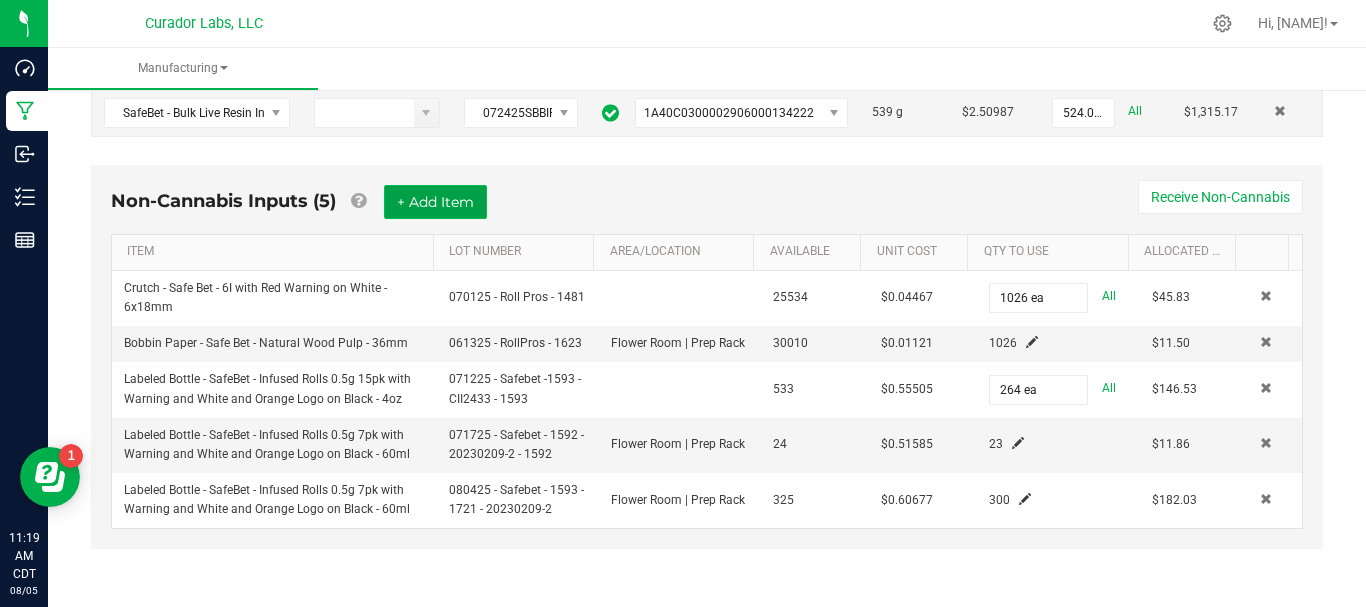 click on "+ Add Item" at bounding box center [435, 202] 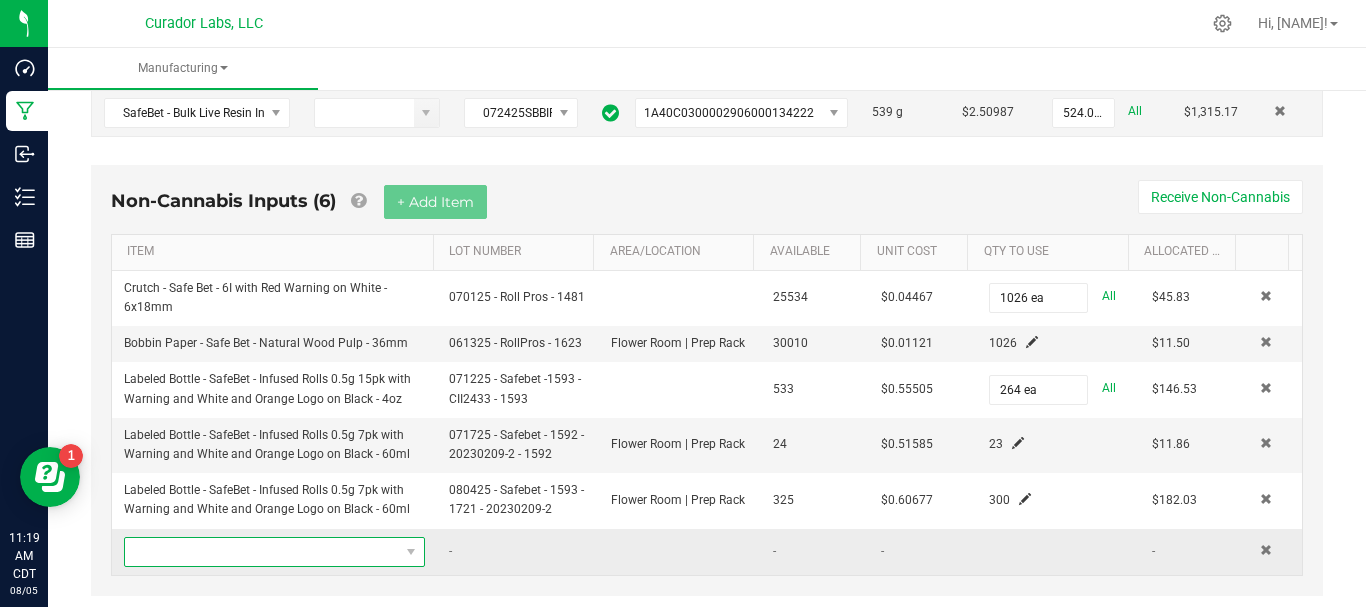 click at bounding box center [262, 552] 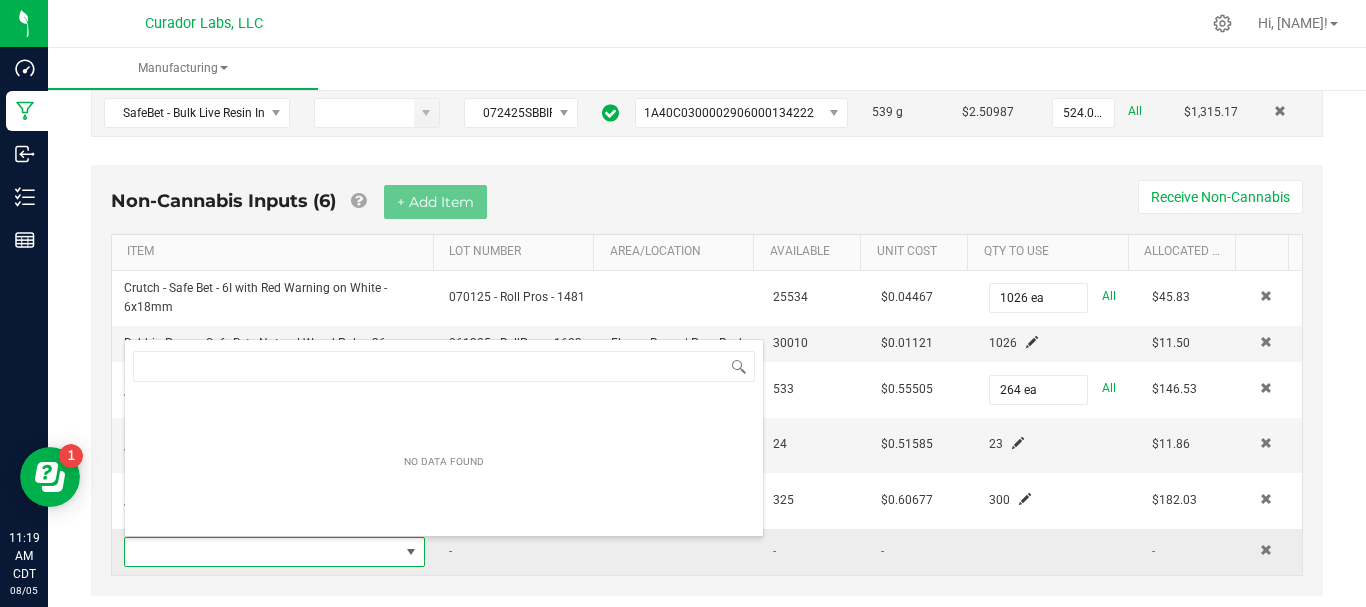 scroll, scrollTop: 99970, scrollLeft: 99708, axis: both 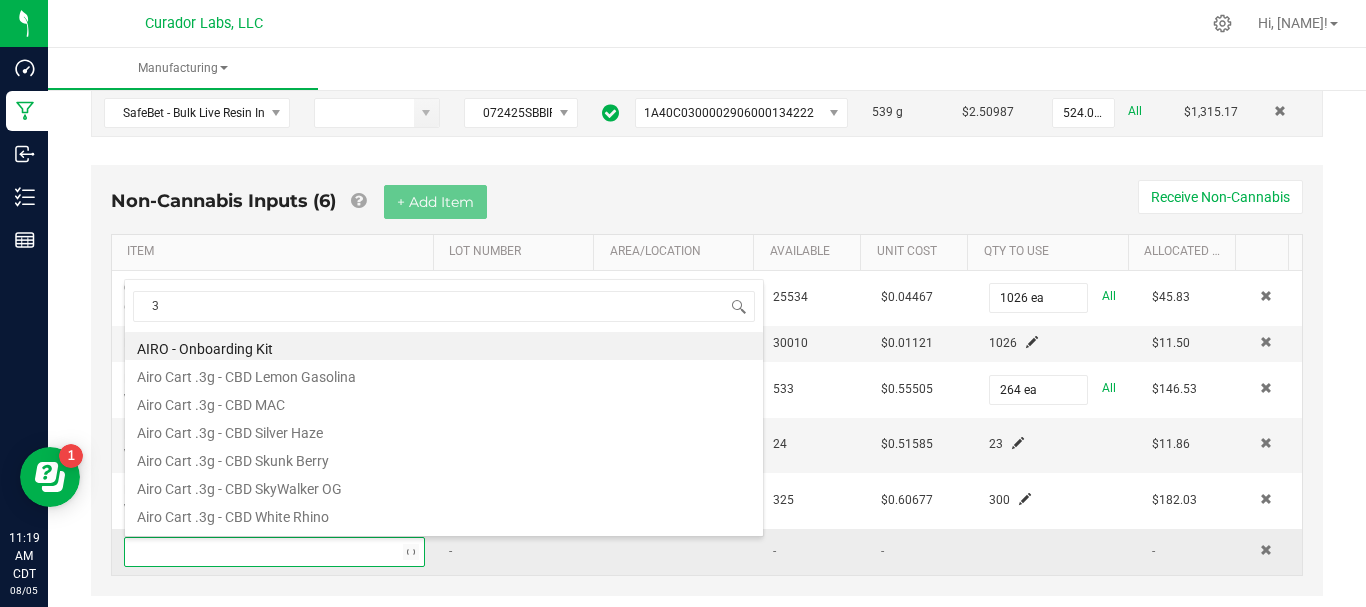 type on "3 p" 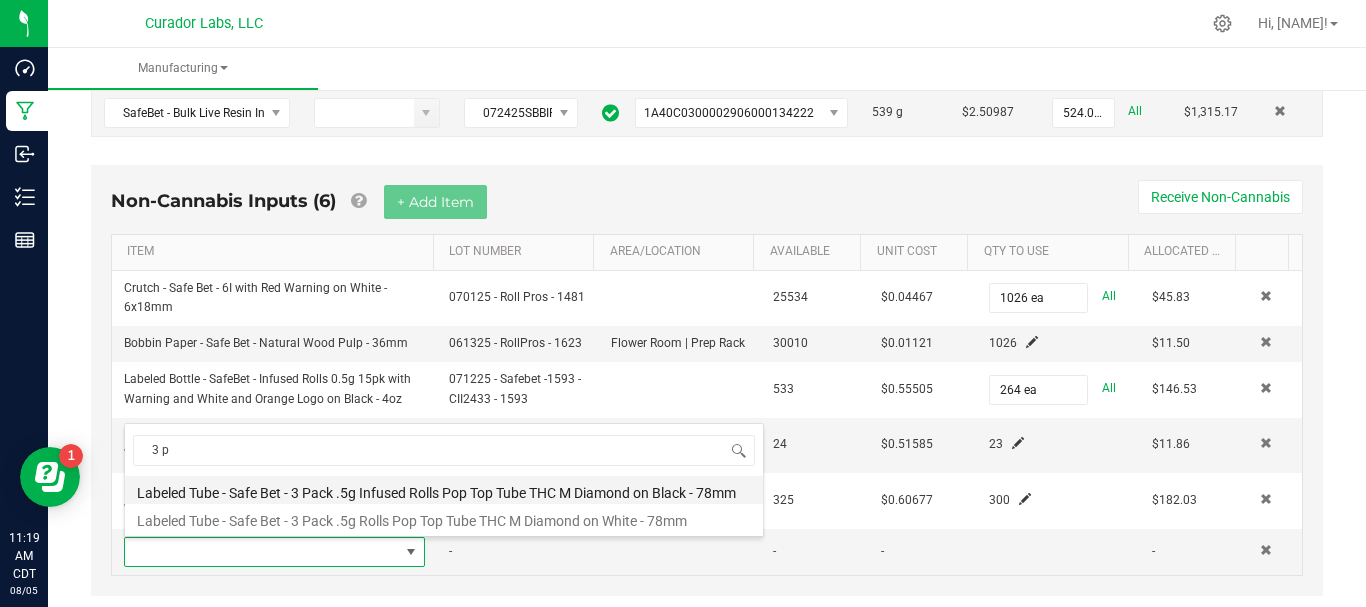 click on "Labeled Tube - Safe Bet - 3 Pack .5g Infused Rolls Pop Top Tube THC M Diamond on Black - 78mm" at bounding box center (444, 490) 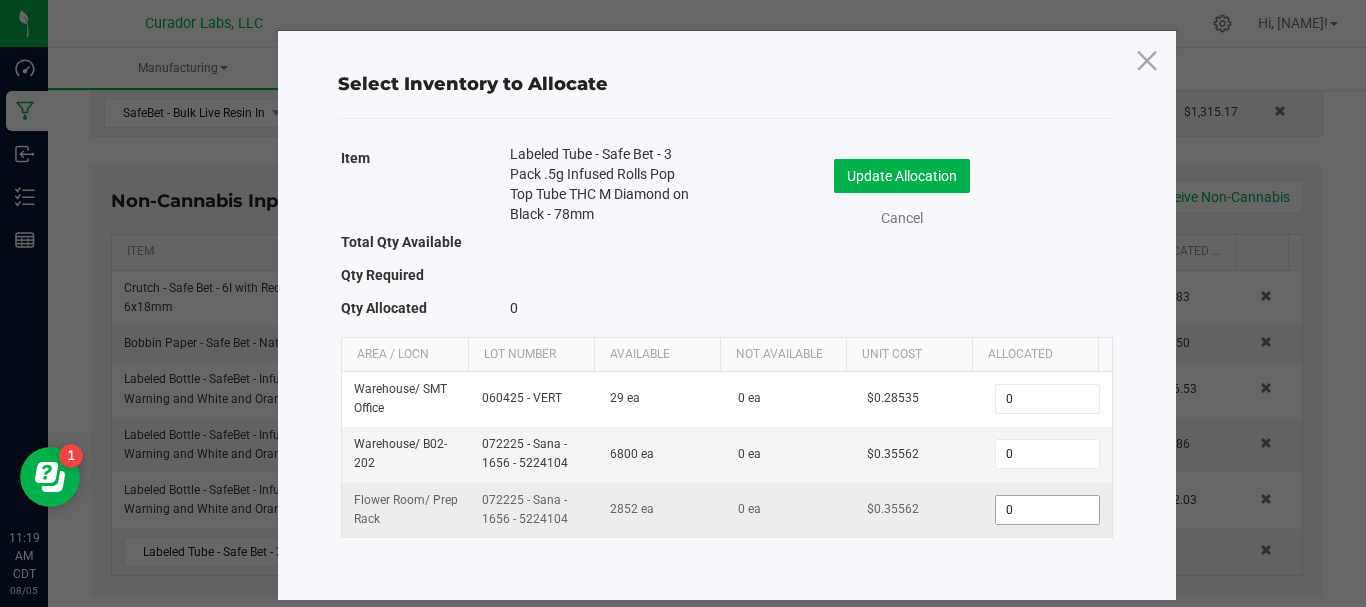 click on "0" at bounding box center [1047, 510] 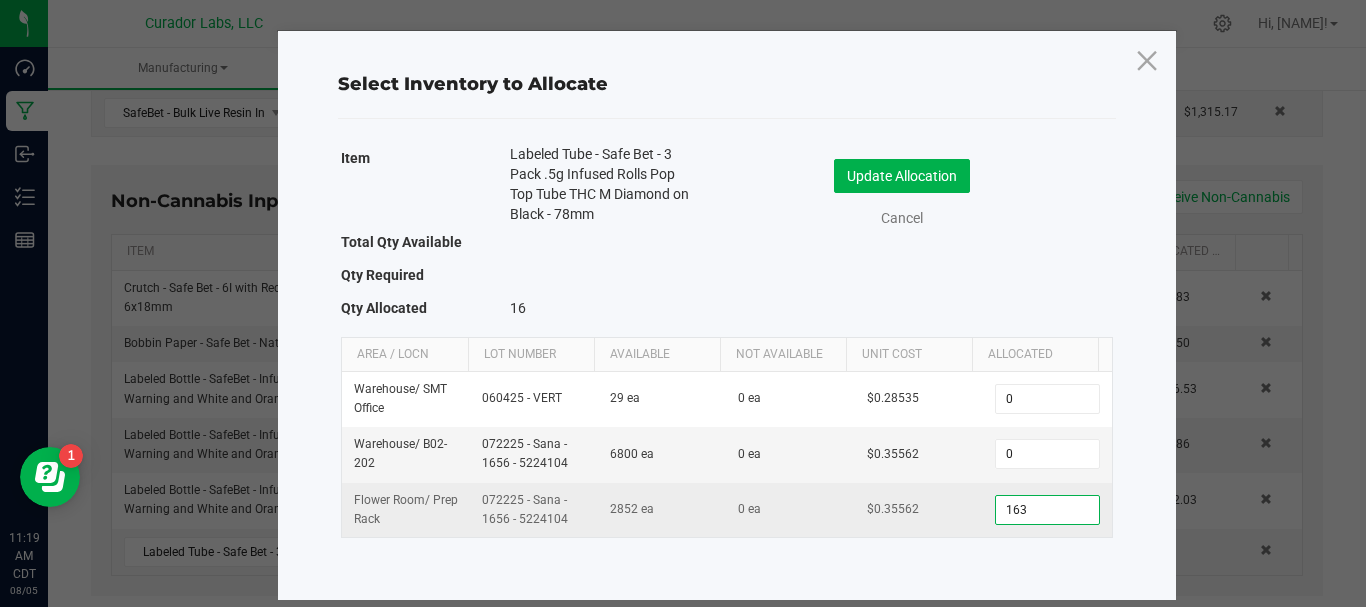 type on "1632" 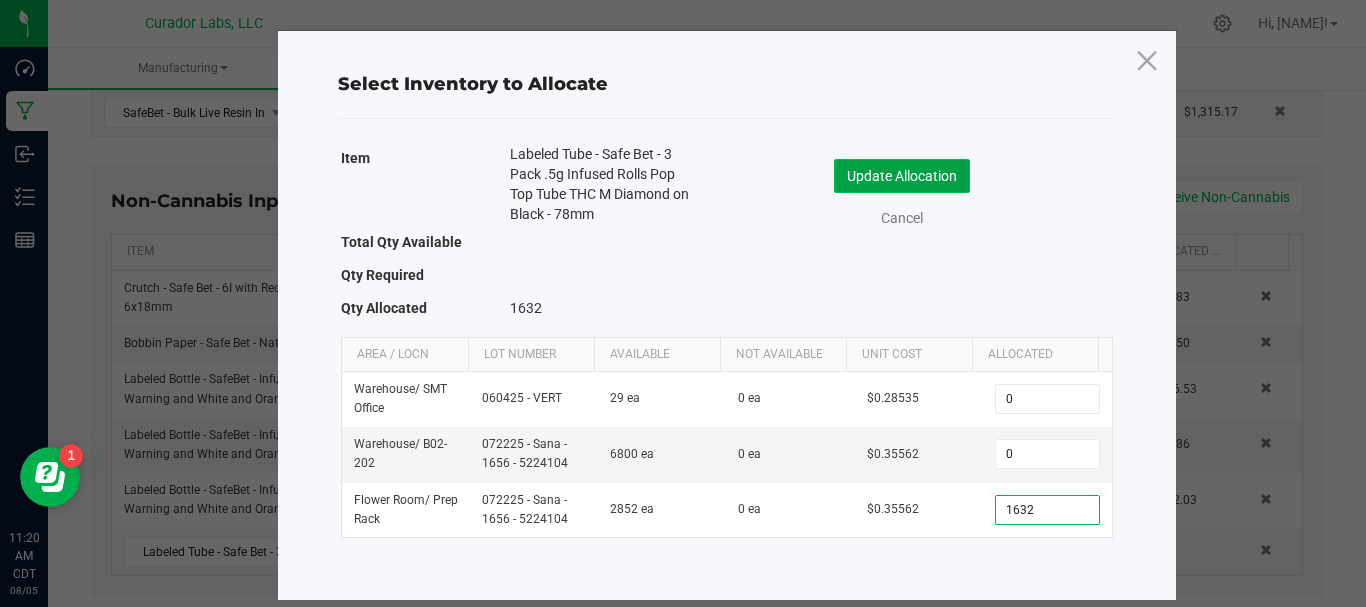 click on "Update Allocation" 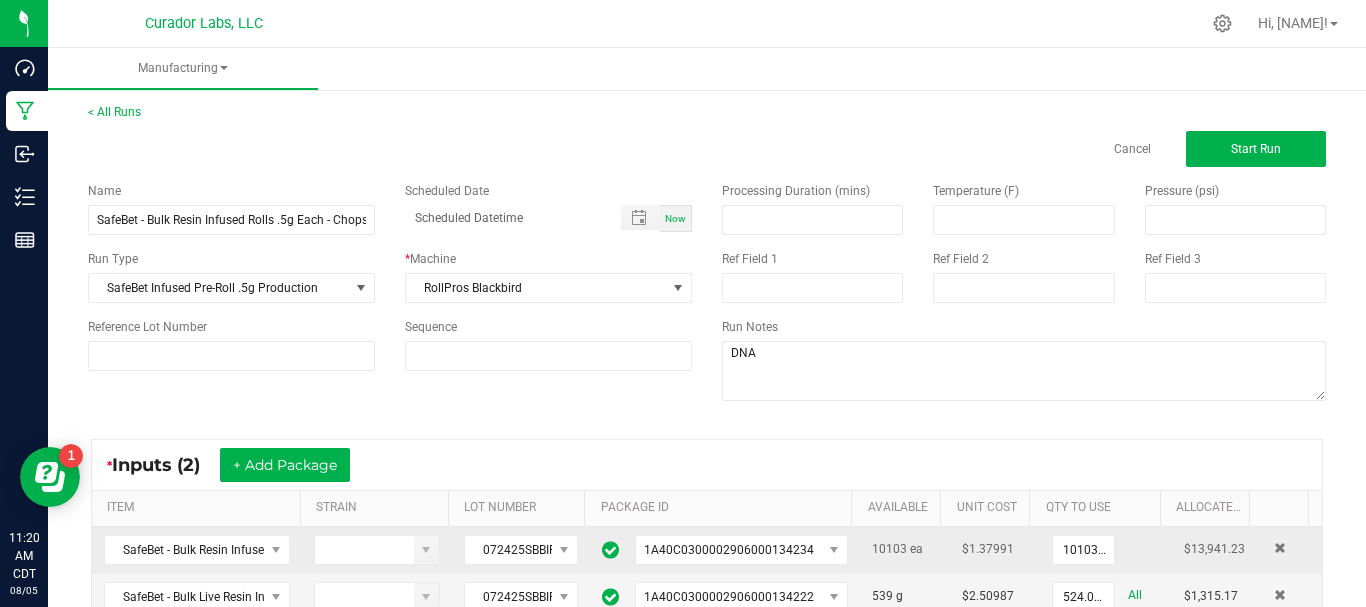 scroll, scrollTop: 0, scrollLeft: 0, axis: both 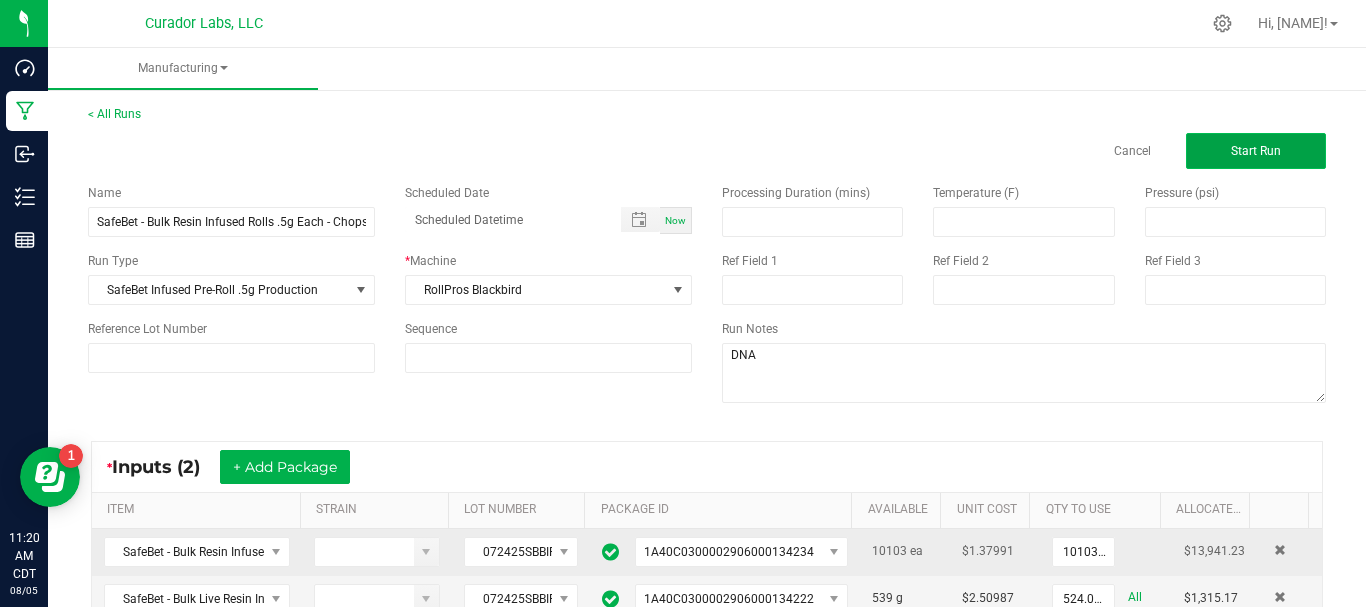 click on "Start Run" 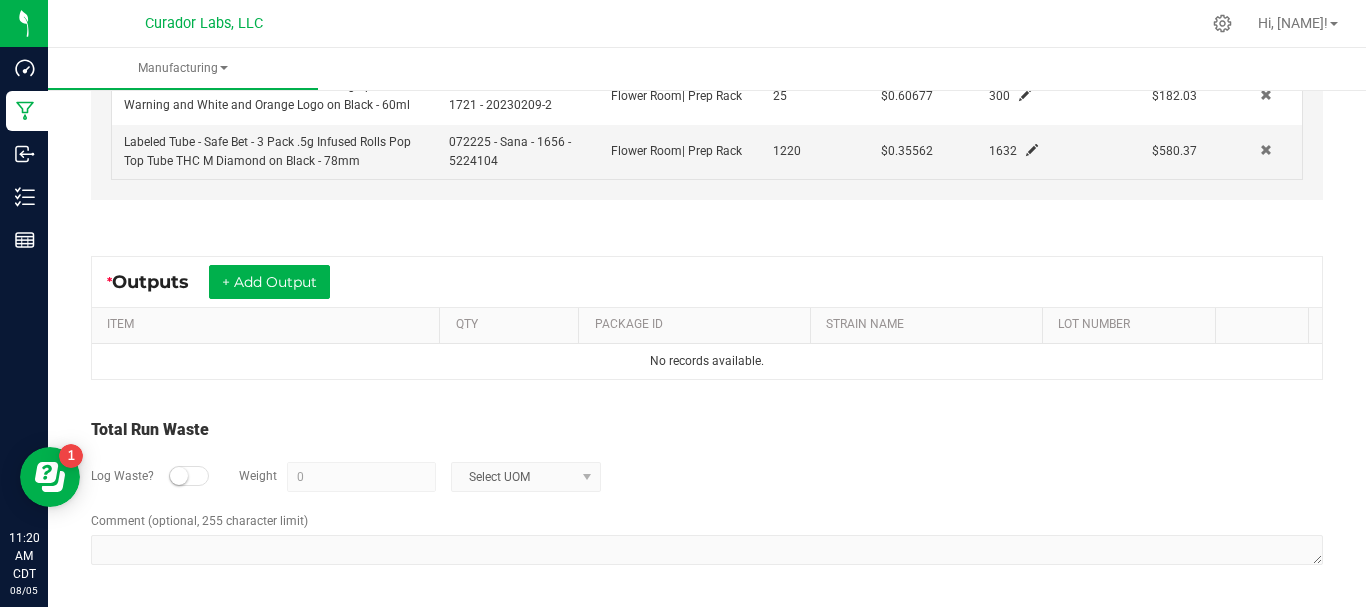 scroll, scrollTop: 935, scrollLeft: 0, axis: vertical 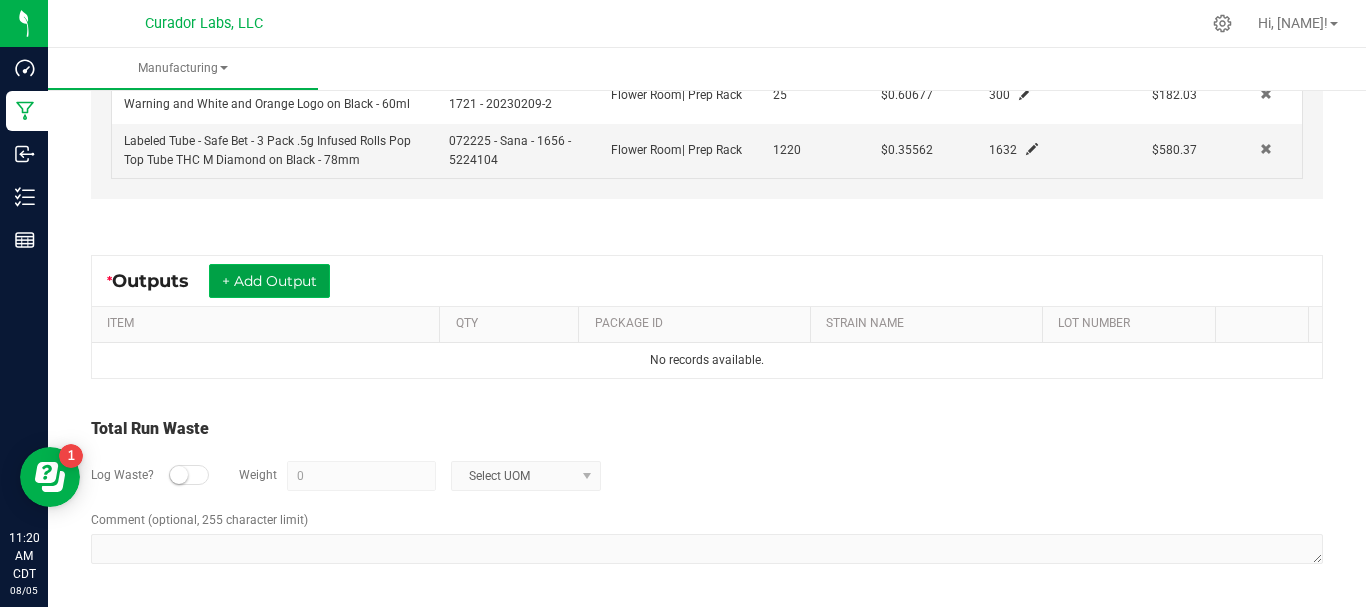 click on "+ Add Output" at bounding box center (269, 281) 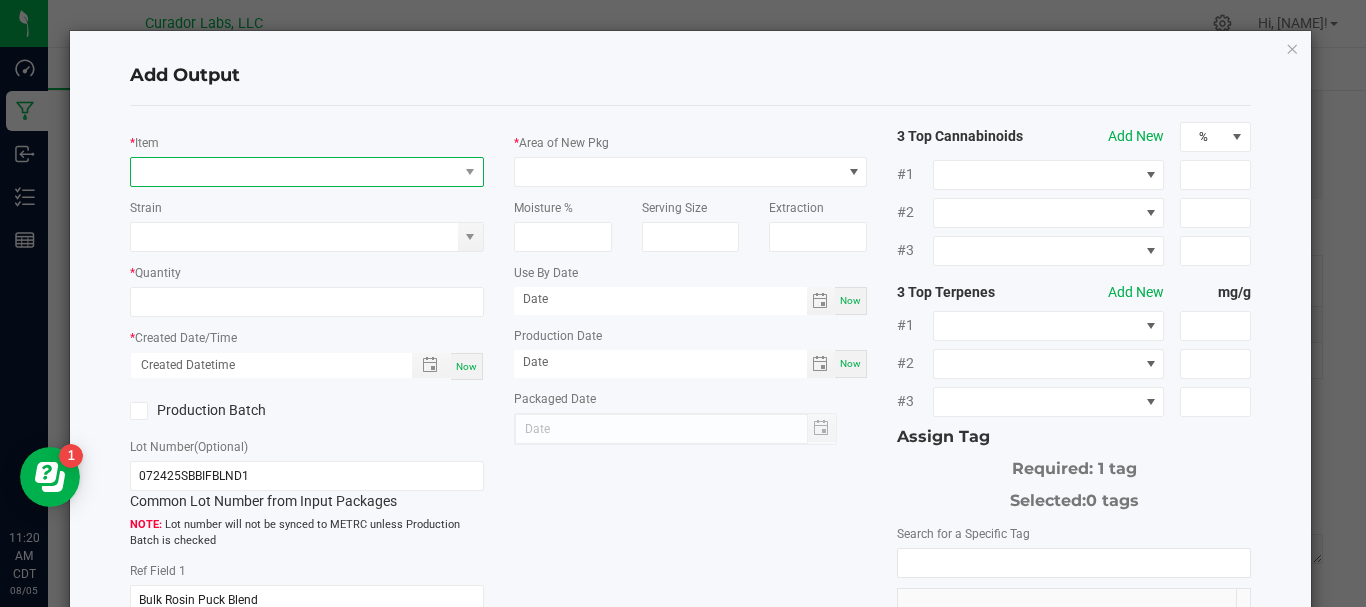 click at bounding box center [294, 172] 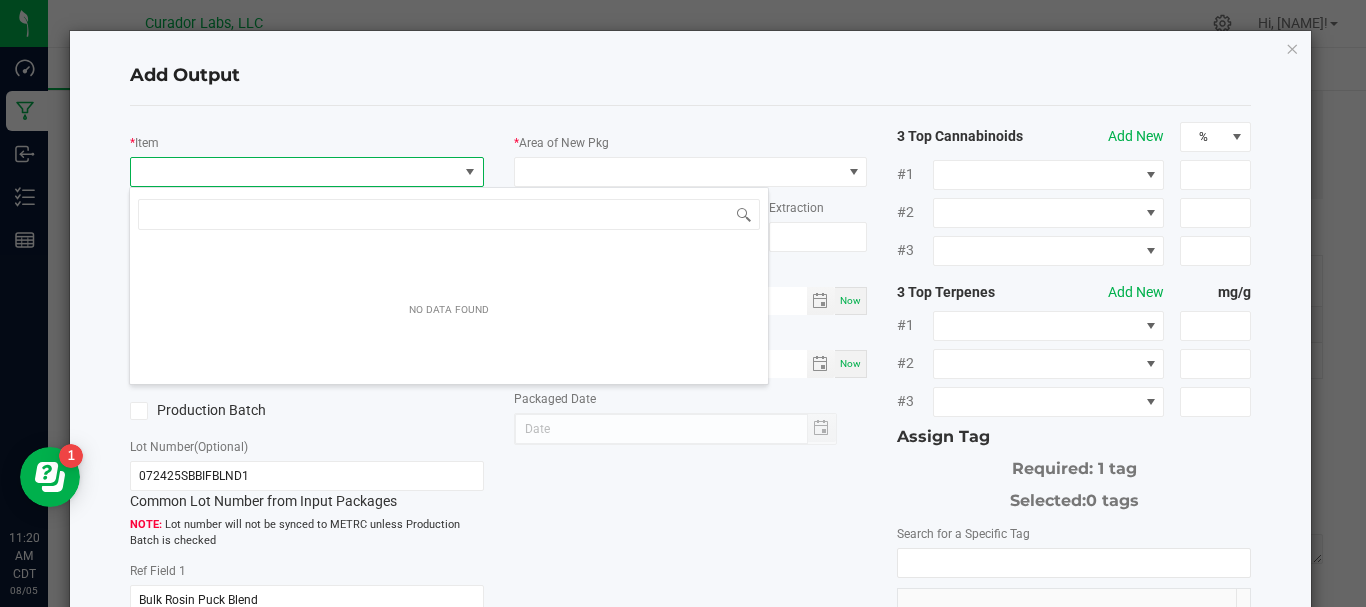 scroll, scrollTop: 99970, scrollLeft: 99651, axis: both 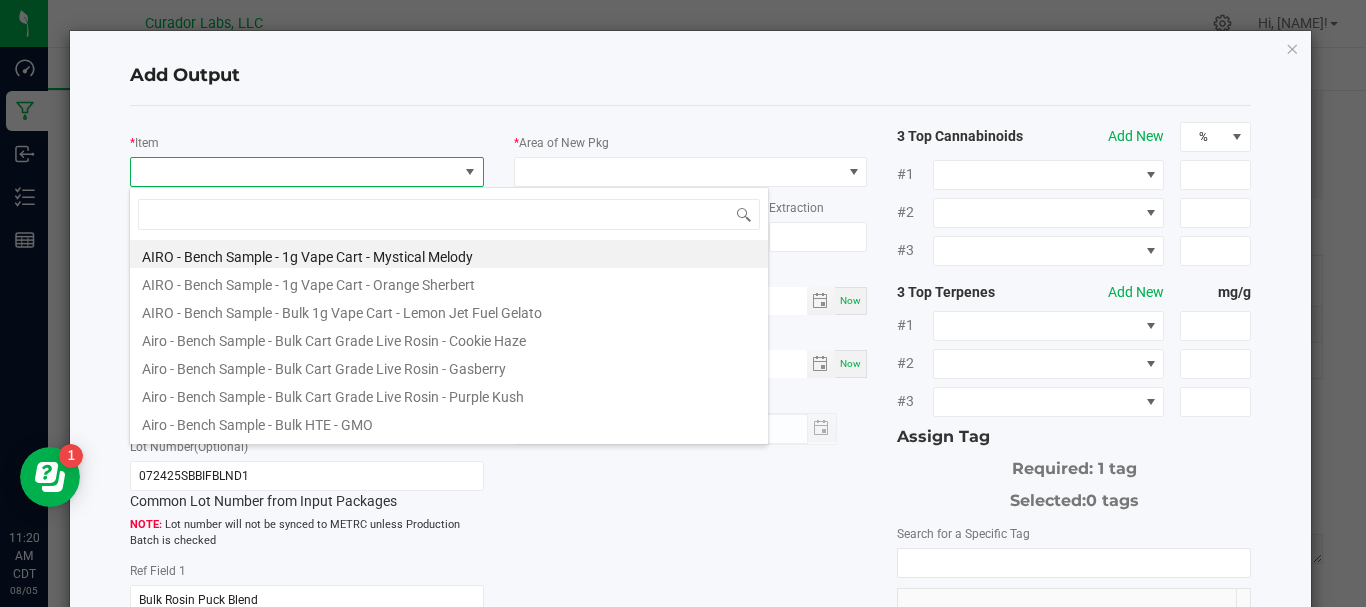 type on "SafeBet - Bulk Resin Infused Rolls .5g Each - Chopstickz" 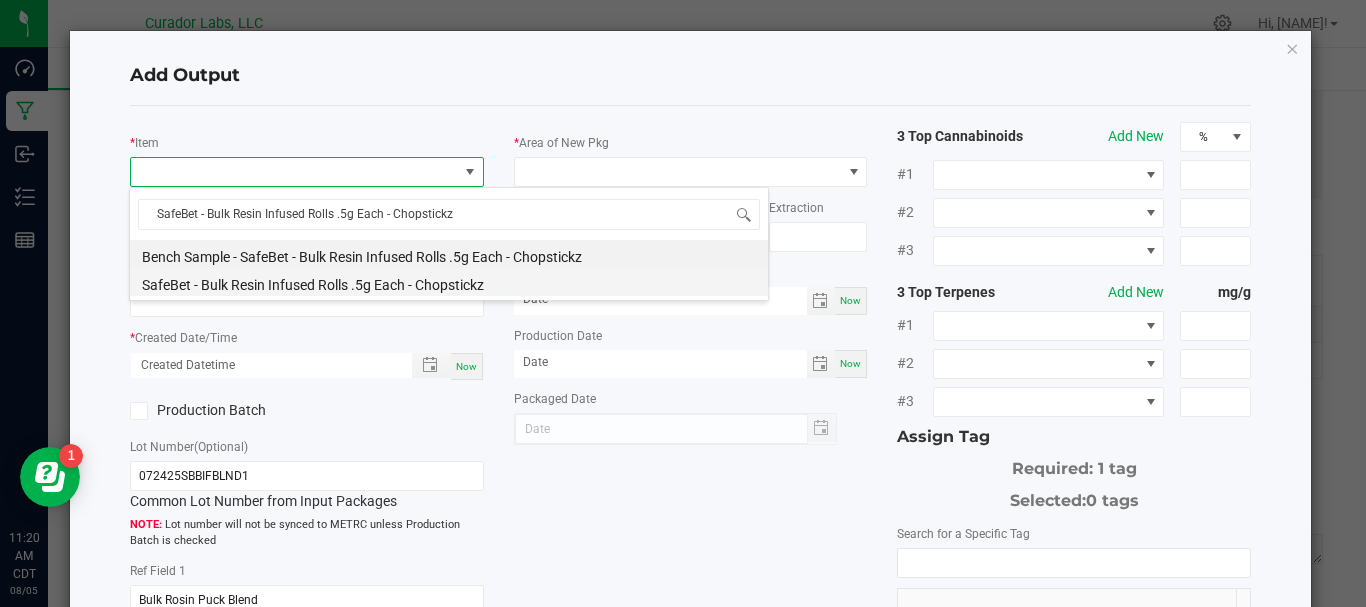 click on "SafeBet - Bulk Resin Infused Rolls .5g Each - Chopstickz" at bounding box center (449, 282) 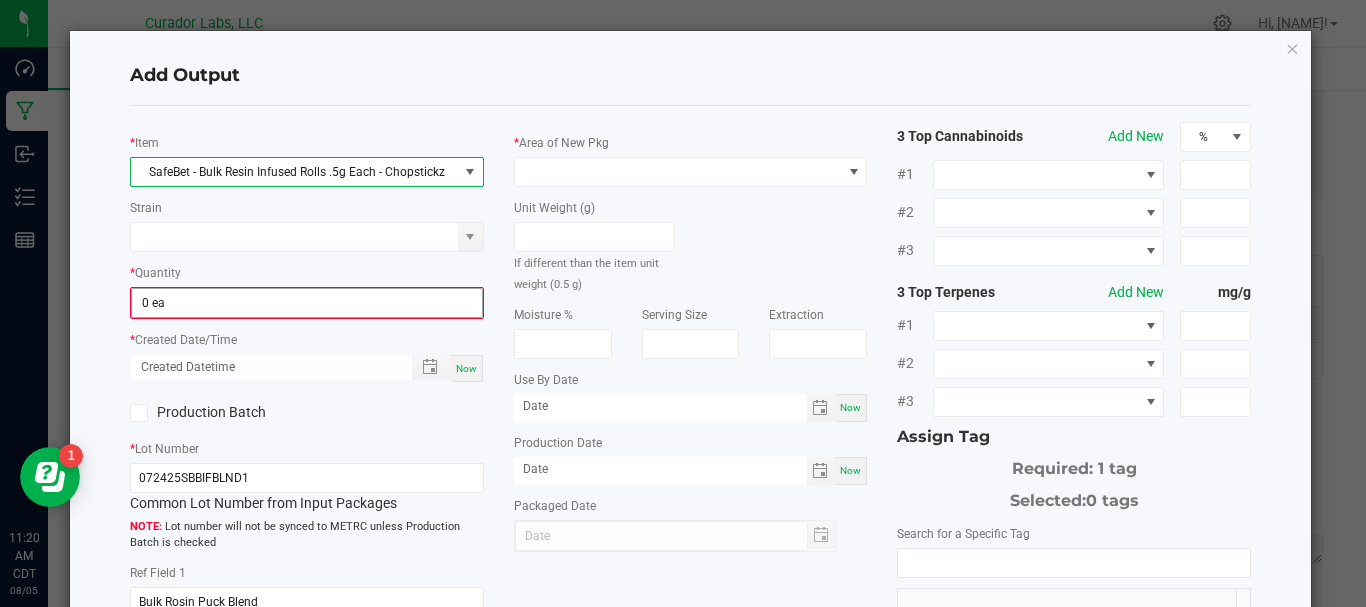 click on "0 ea" at bounding box center (307, 303) 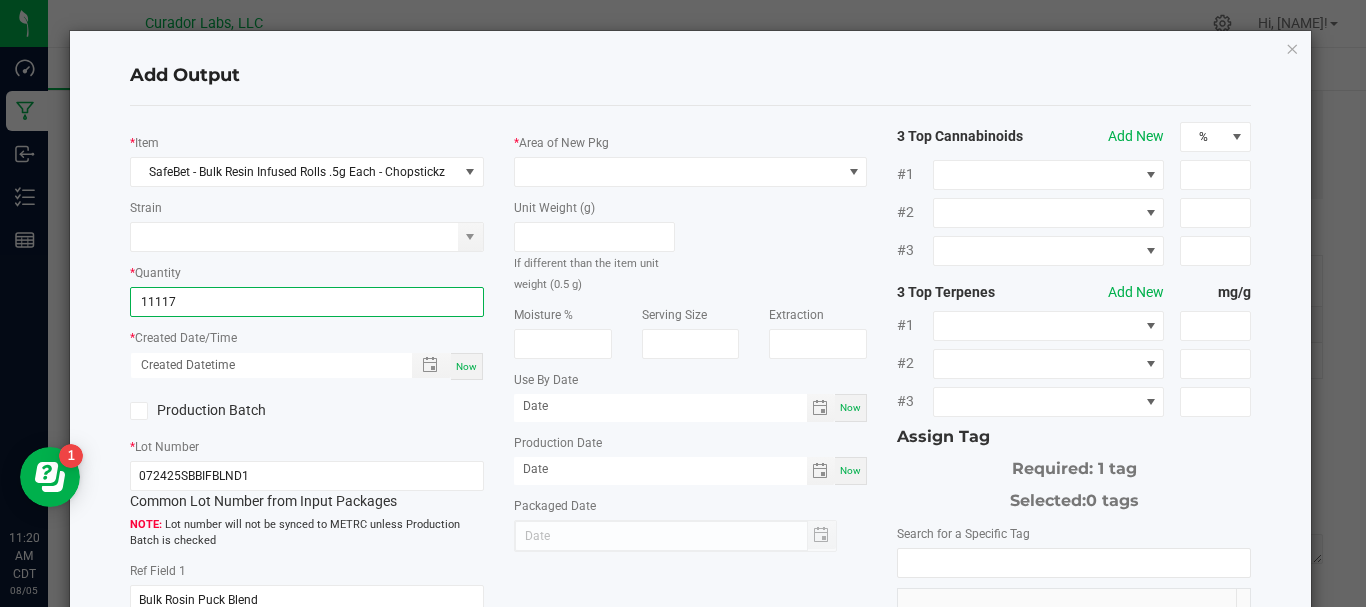 click on "Now" at bounding box center (466, 366) 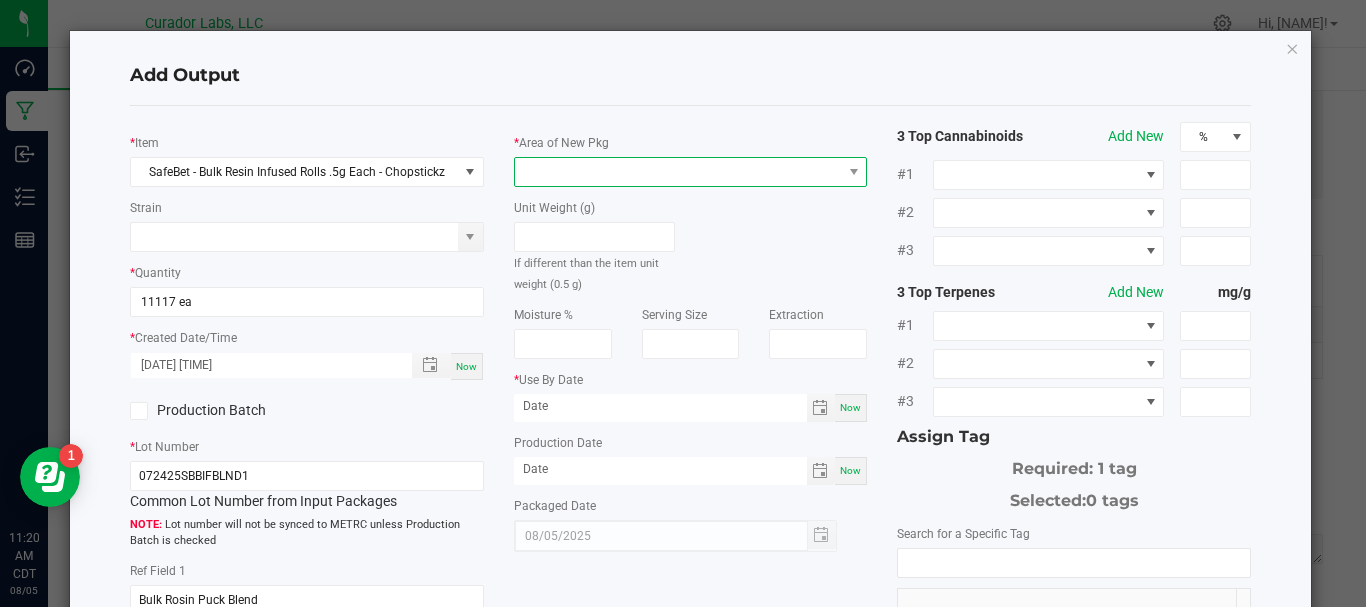 click at bounding box center (678, 172) 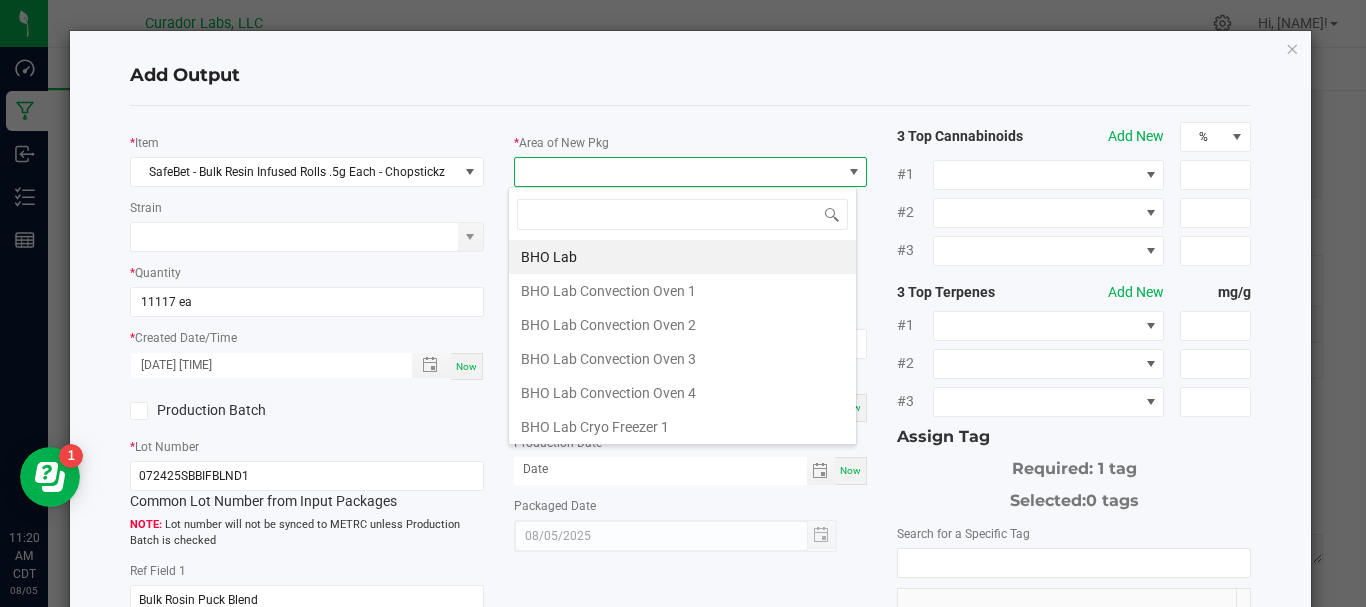 scroll, scrollTop: 99970, scrollLeft: 99651, axis: both 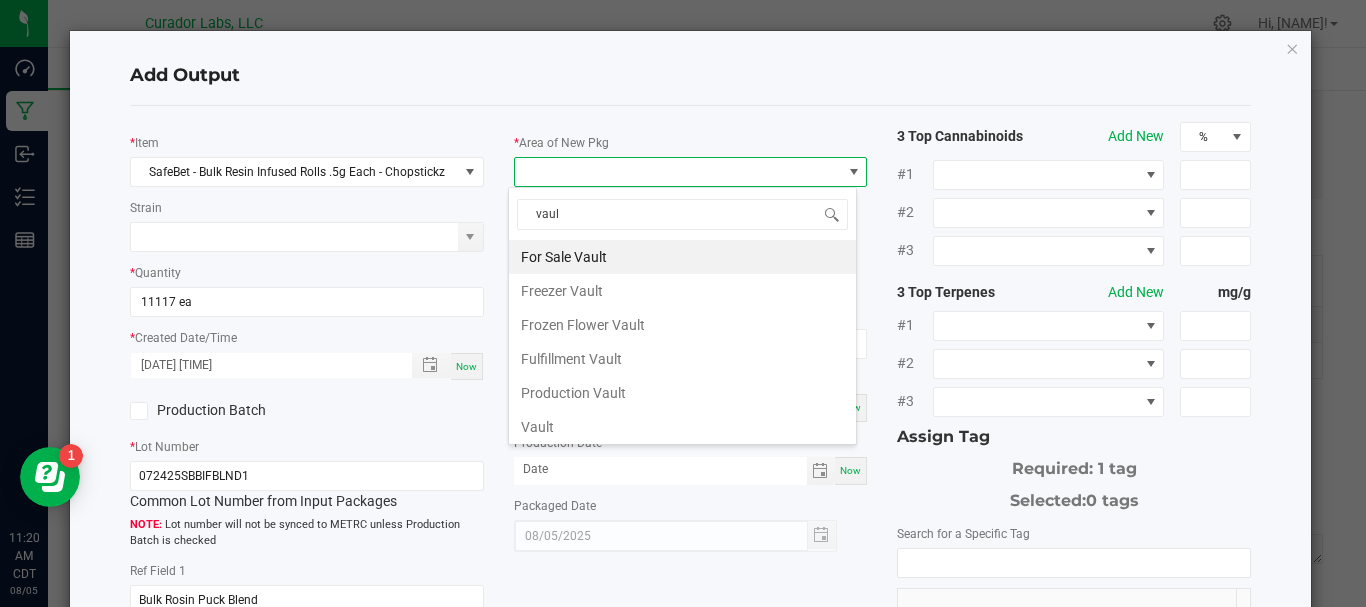 type on "vault" 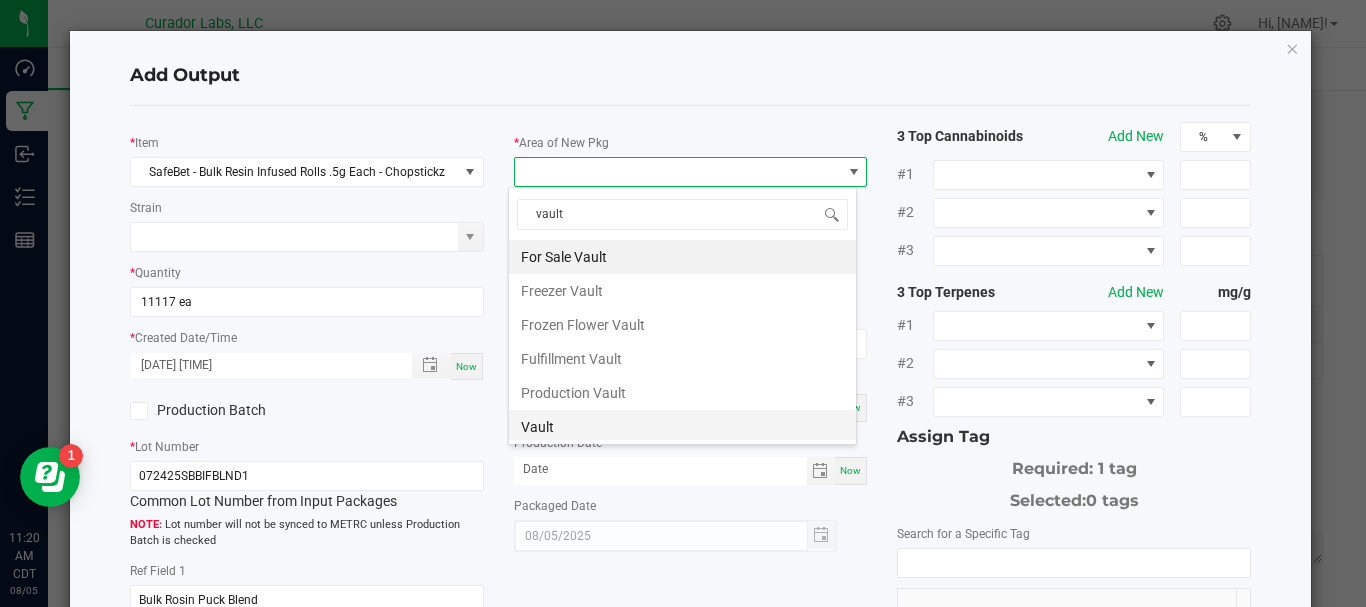 click on "Vault" at bounding box center (682, 427) 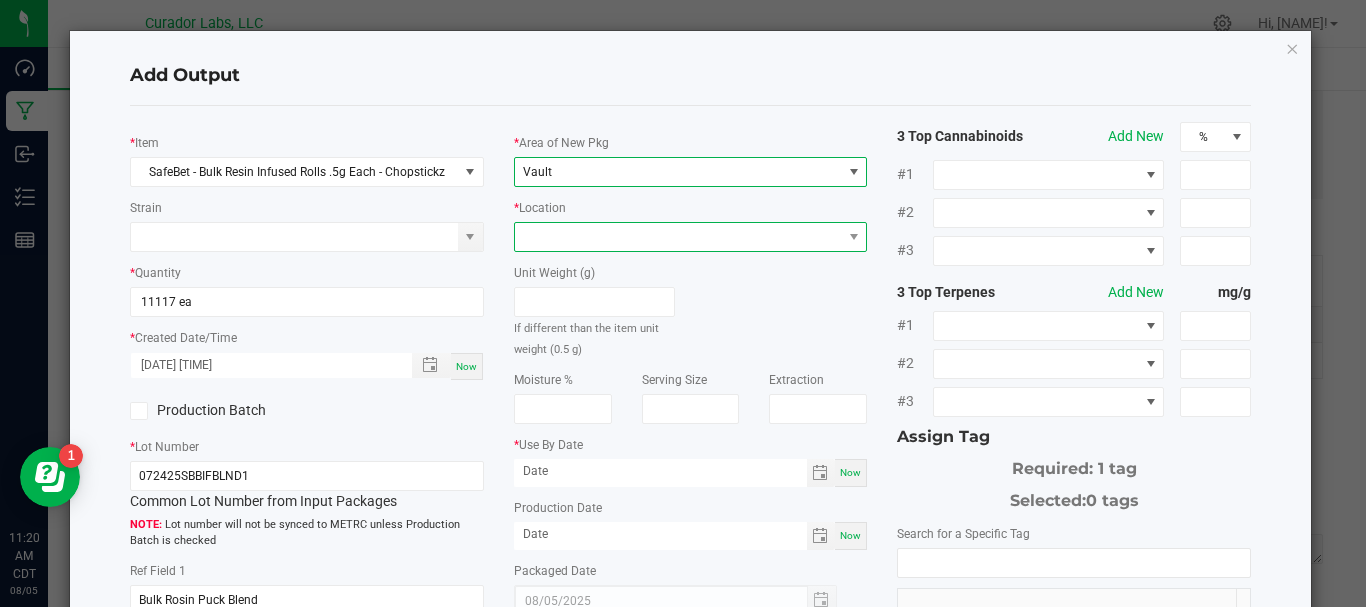 click at bounding box center (678, 237) 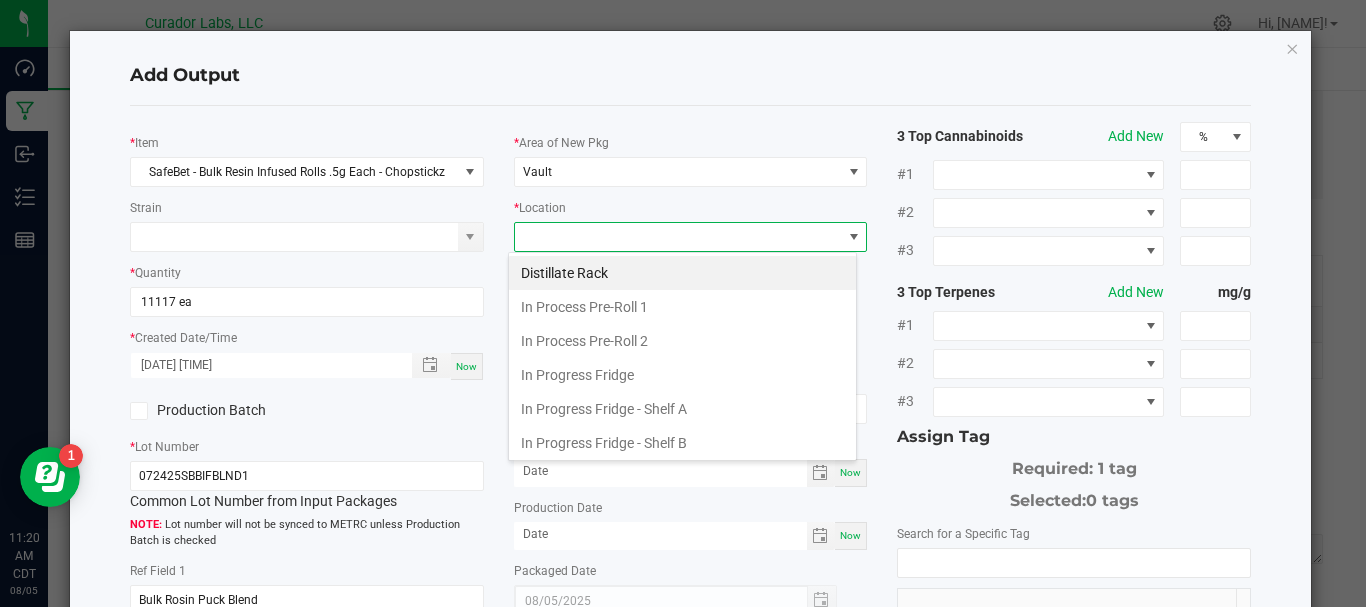 scroll, scrollTop: 99970, scrollLeft: 99651, axis: both 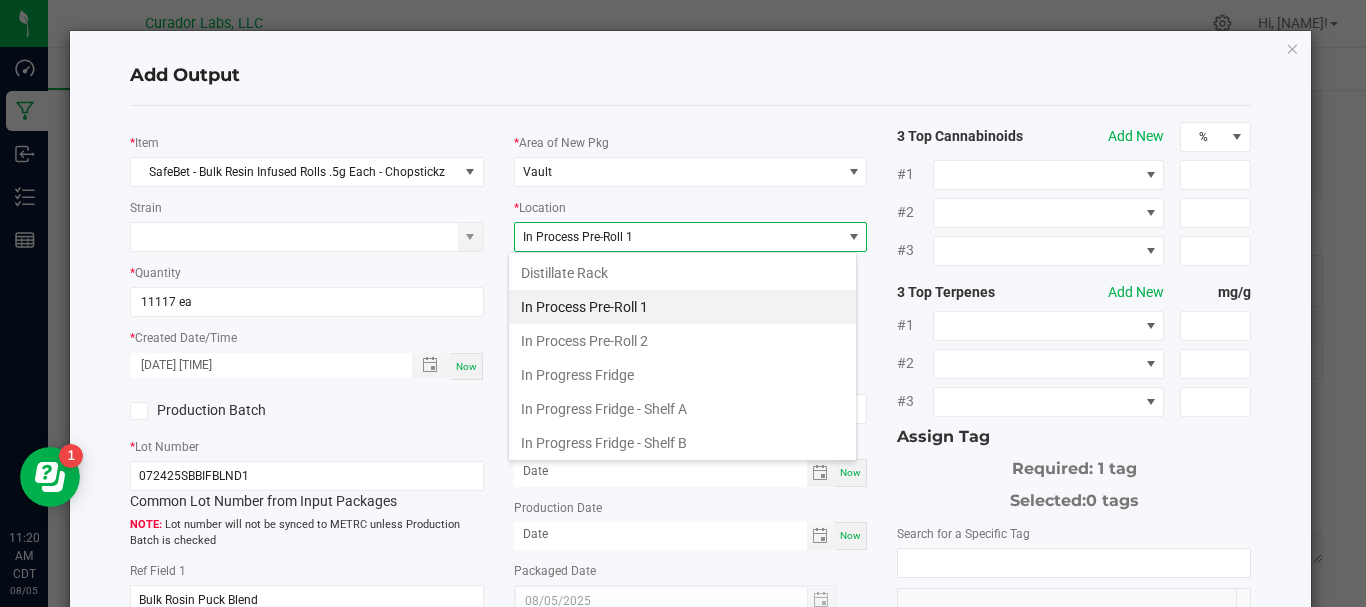 click on "In Process Pre-Roll 1" at bounding box center [682, 307] 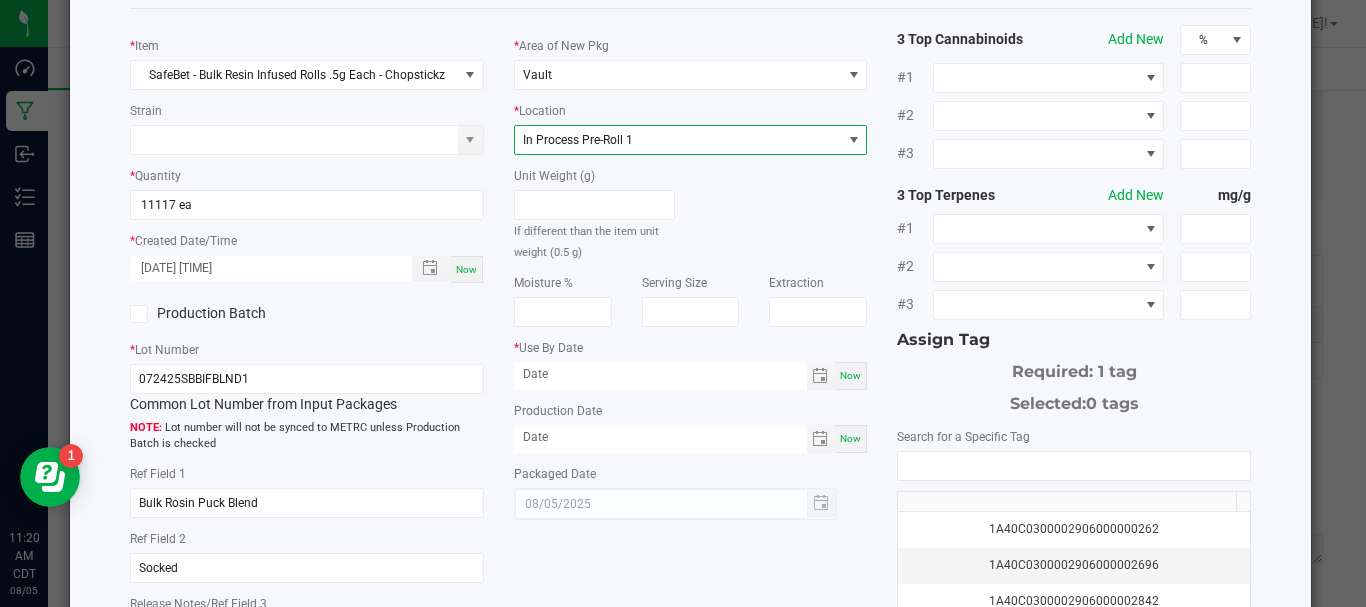 scroll, scrollTop: 100, scrollLeft: 0, axis: vertical 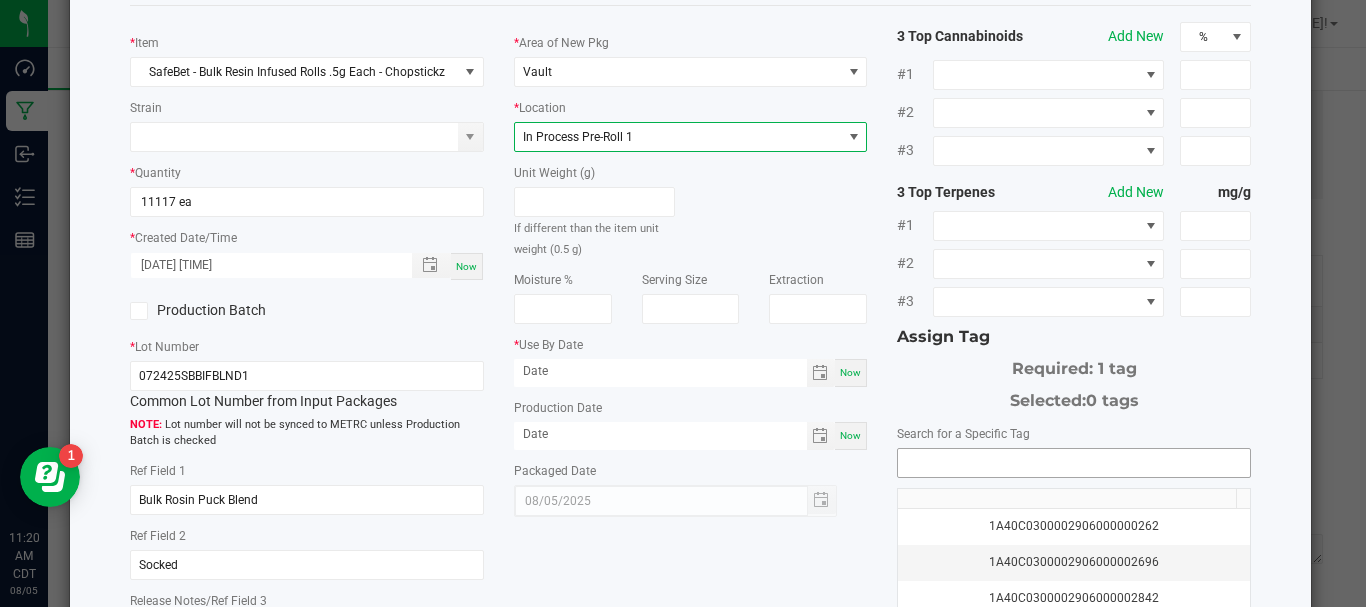 click at bounding box center [1074, 463] 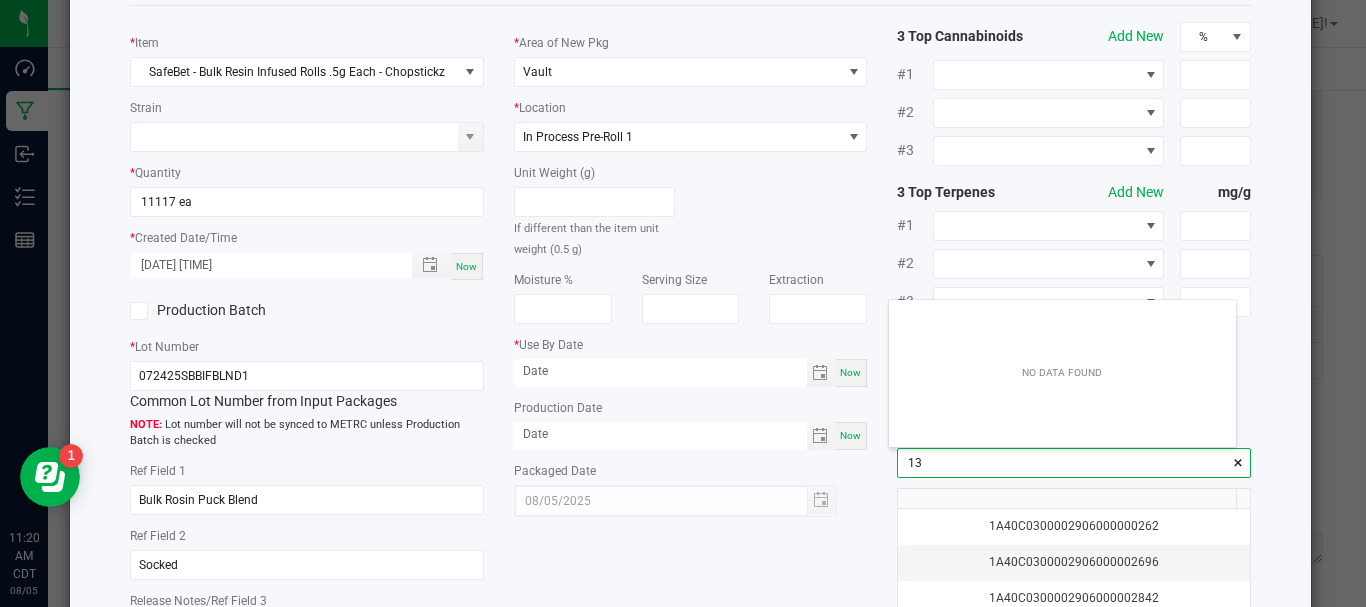 scroll, scrollTop: 99972, scrollLeft: 99653, axis: both 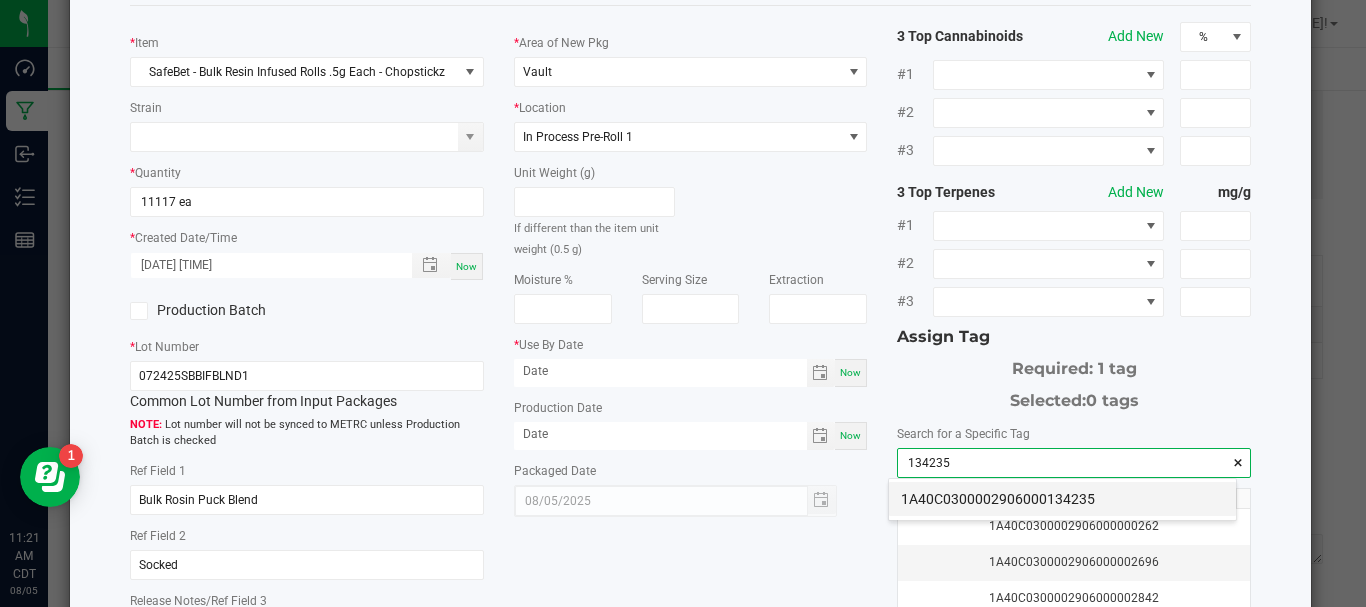 click on "1A40C0300002906000134235" at bounding box center [1062, 499] 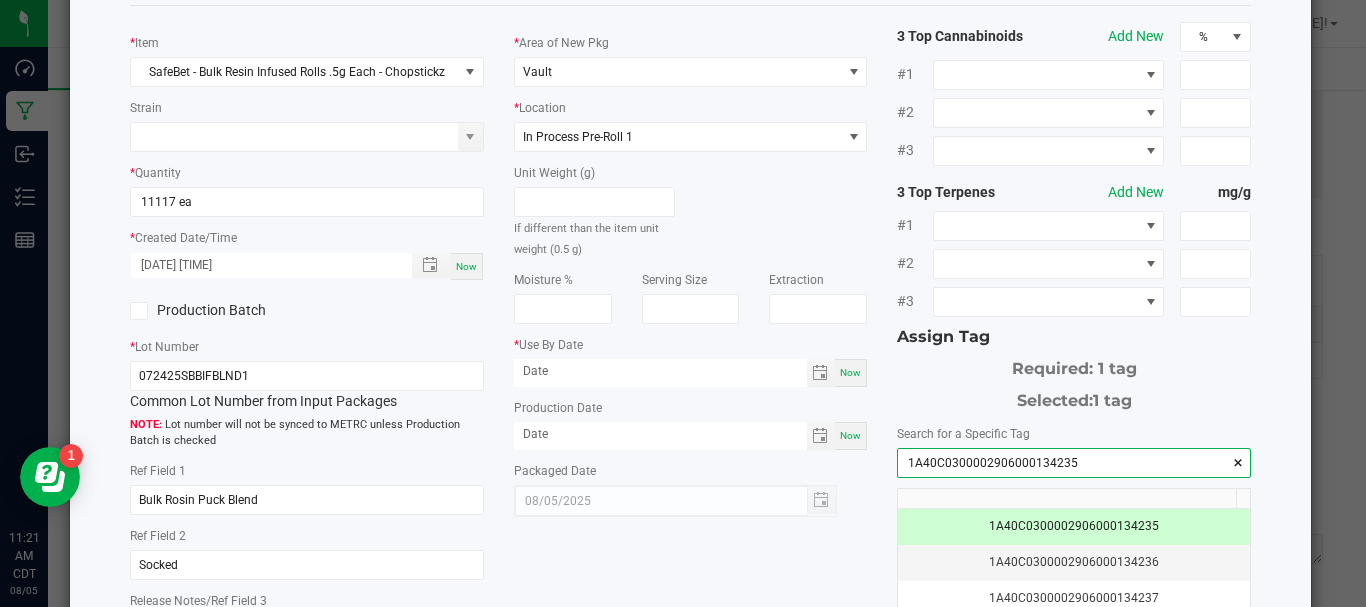 type on "1A40C0300002906000134235" 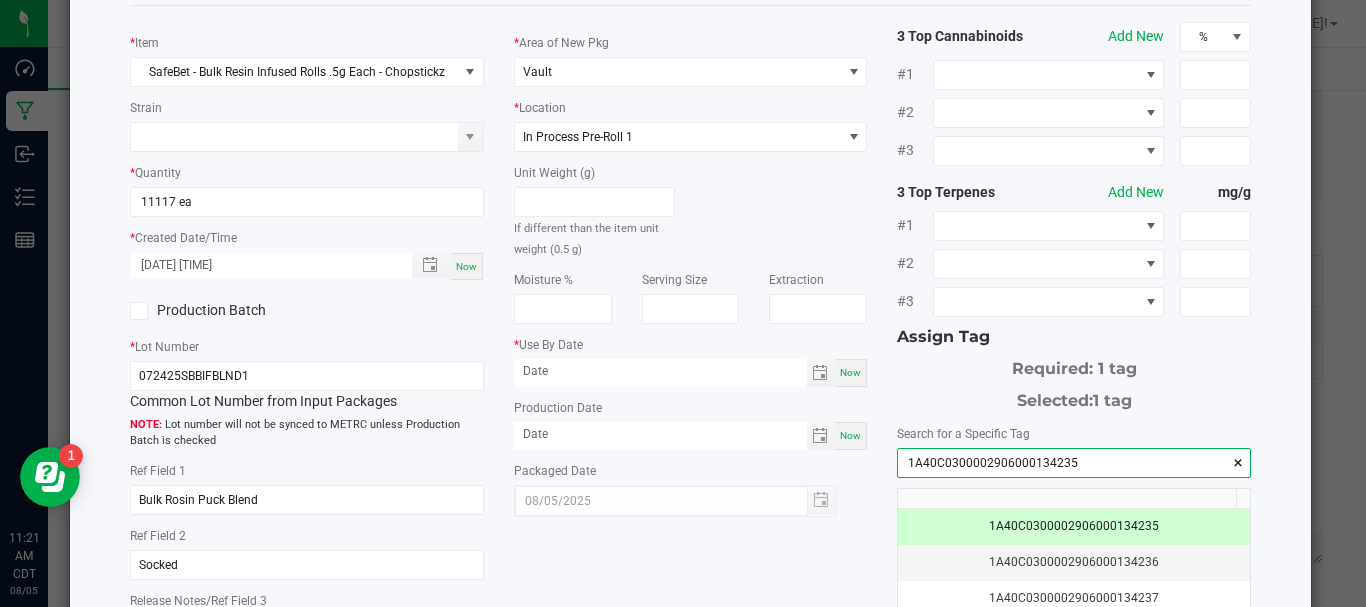 click on "Now" at bounding box center [851, 373] 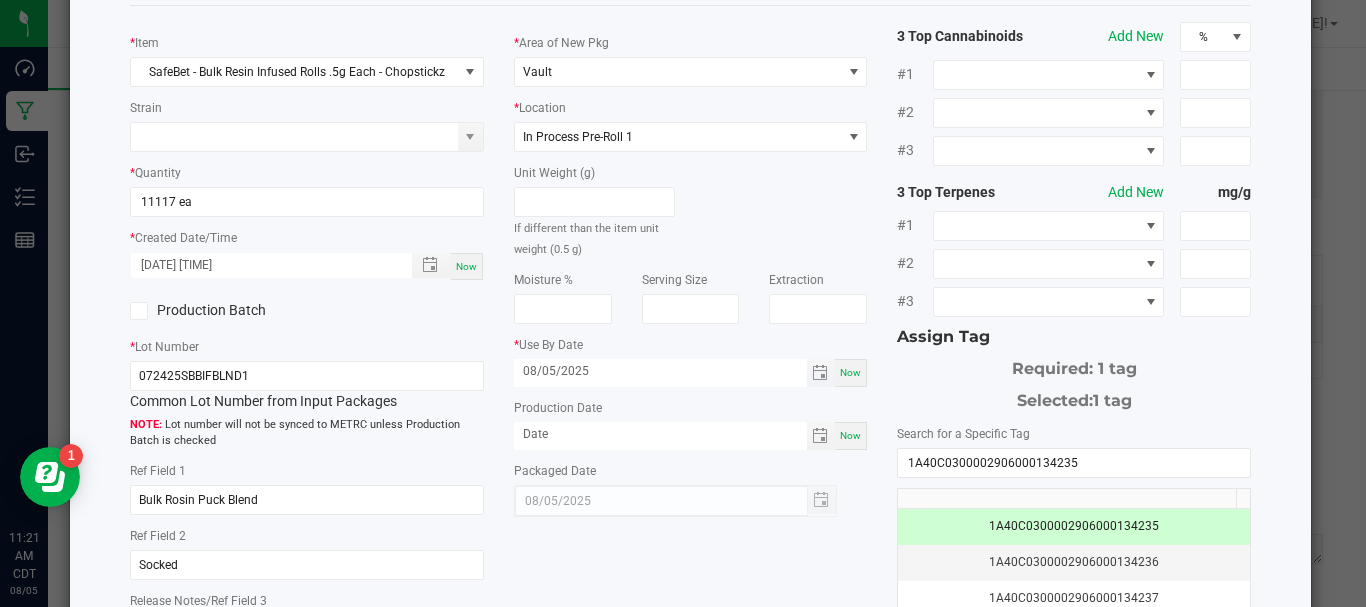 click on "08/05/2025" at bounding box center [660, 371] 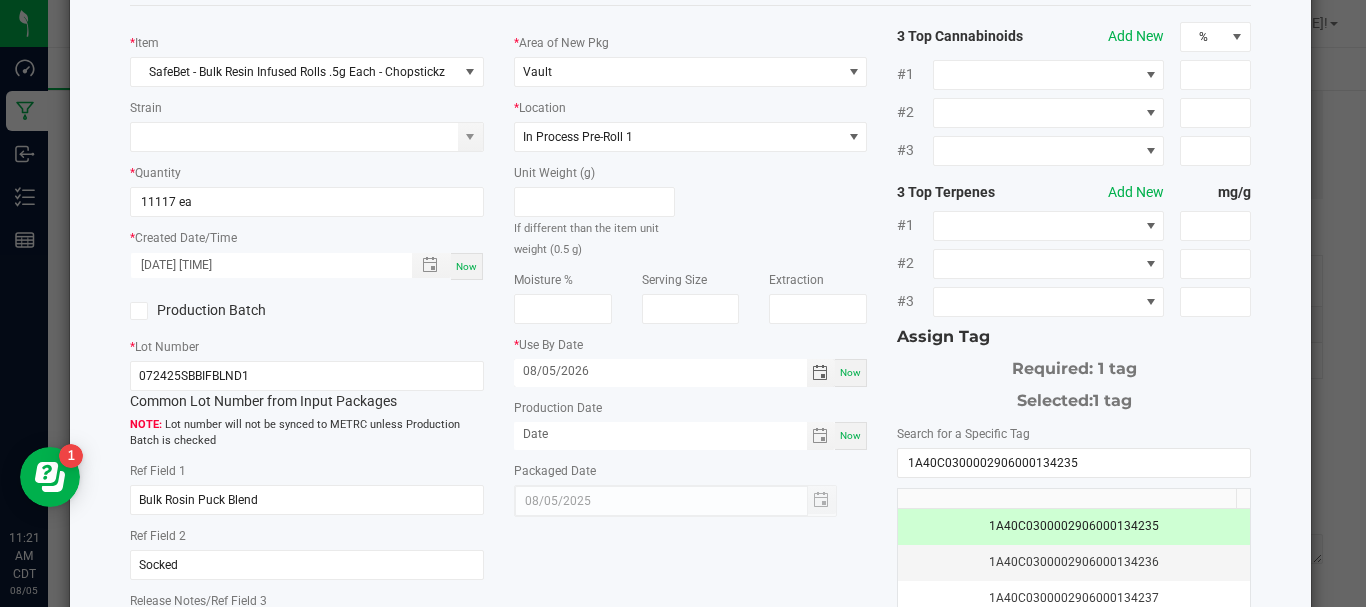 type on "08/05/2026" 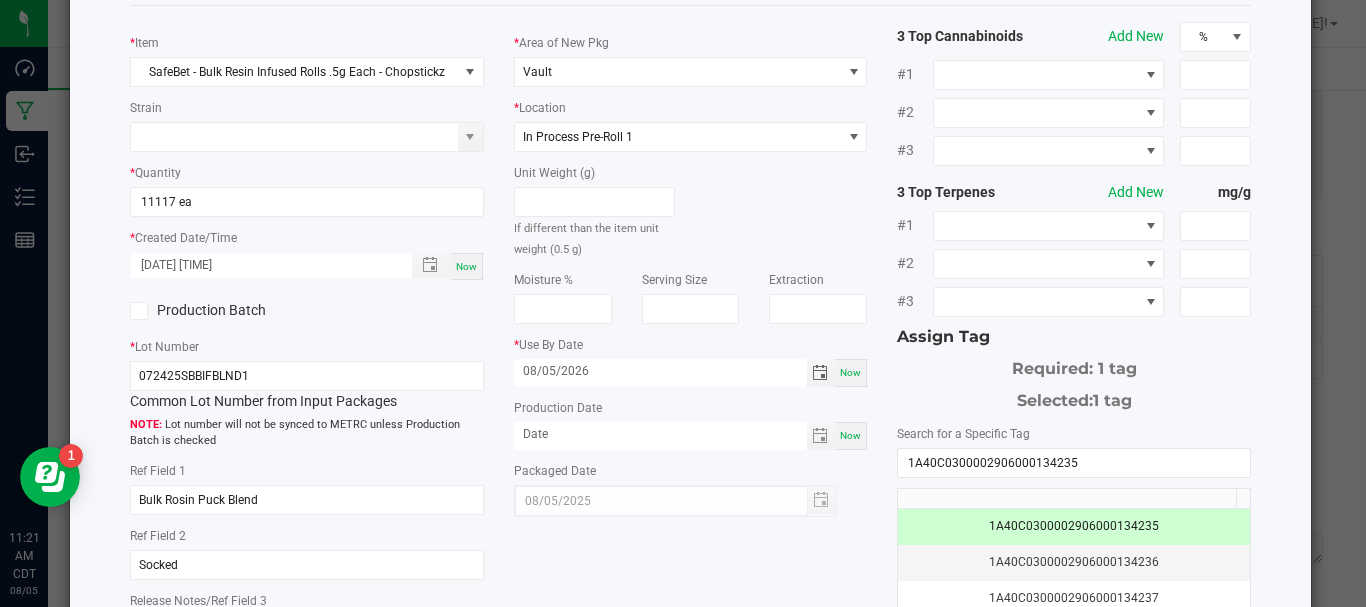 click on "*   Use By Date  08/05/2026 Now" 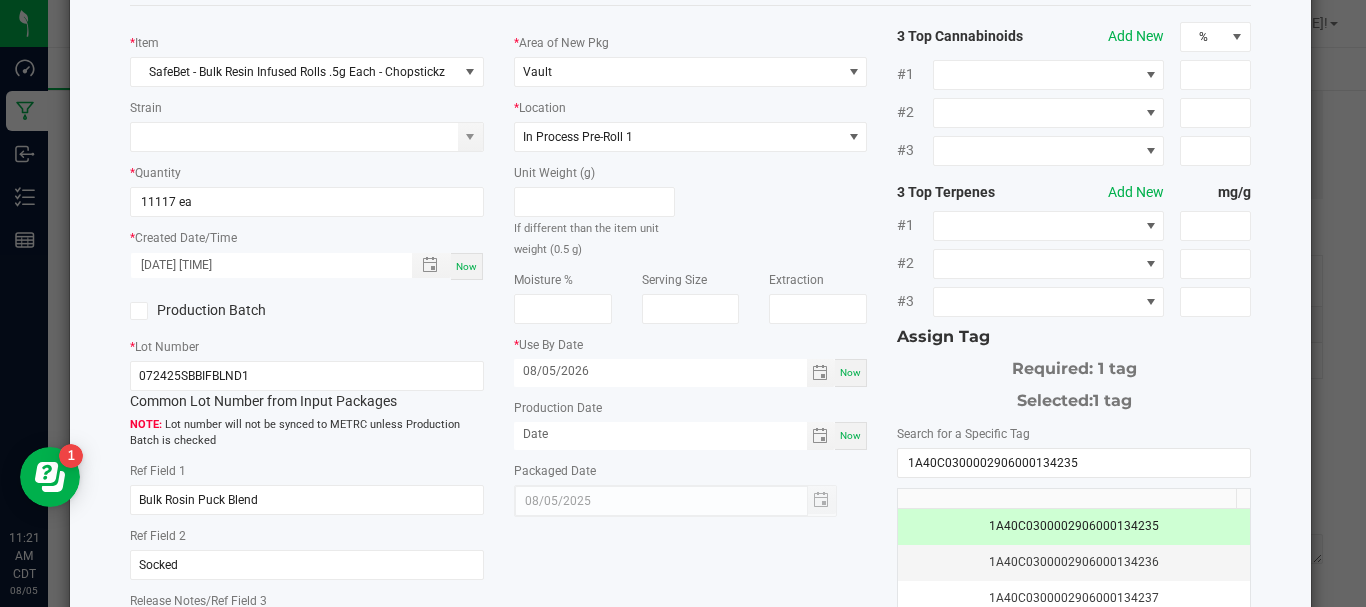 click on "*   Area of New Pkg  Vault  *   Location  In Process Pre-Roll 1  Unit Weight (g)   If different than the item unit weight (0.5 g)   Moisture %   Serving Size   Extraction   *   Use By Date  08/05/2026 Now  Production Date  Now  Packaged Date  08/05/2025" 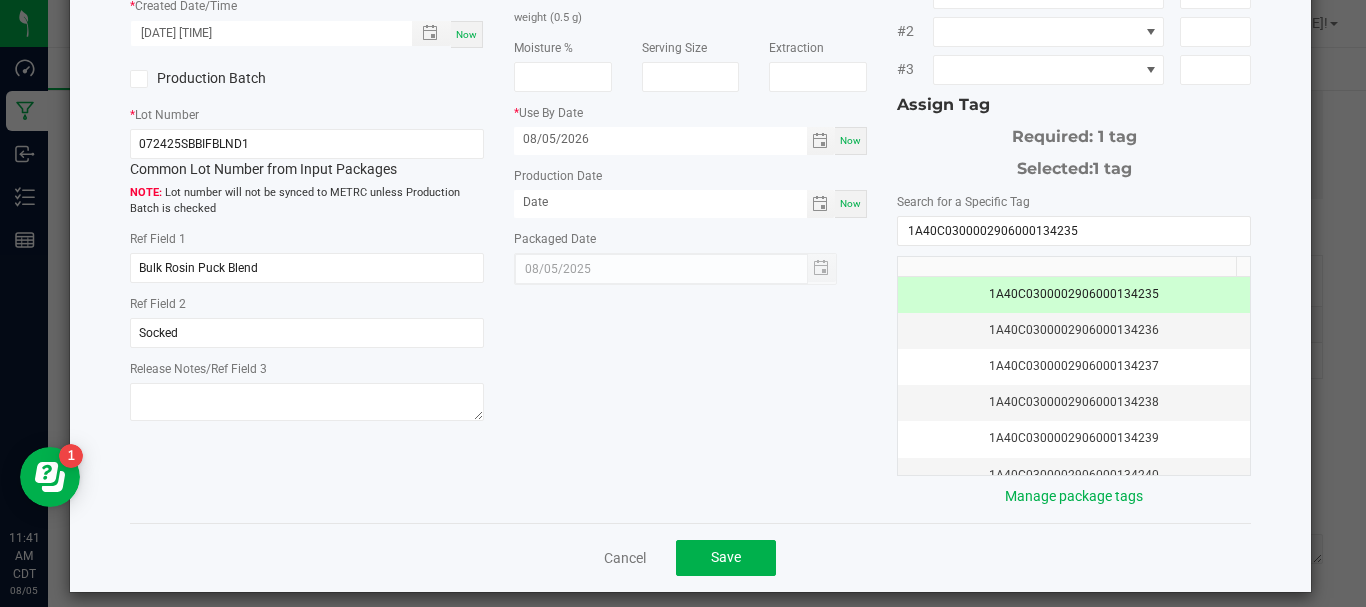 scroll, scrollTop: 348, scrollLeft: 0, axis: vertical 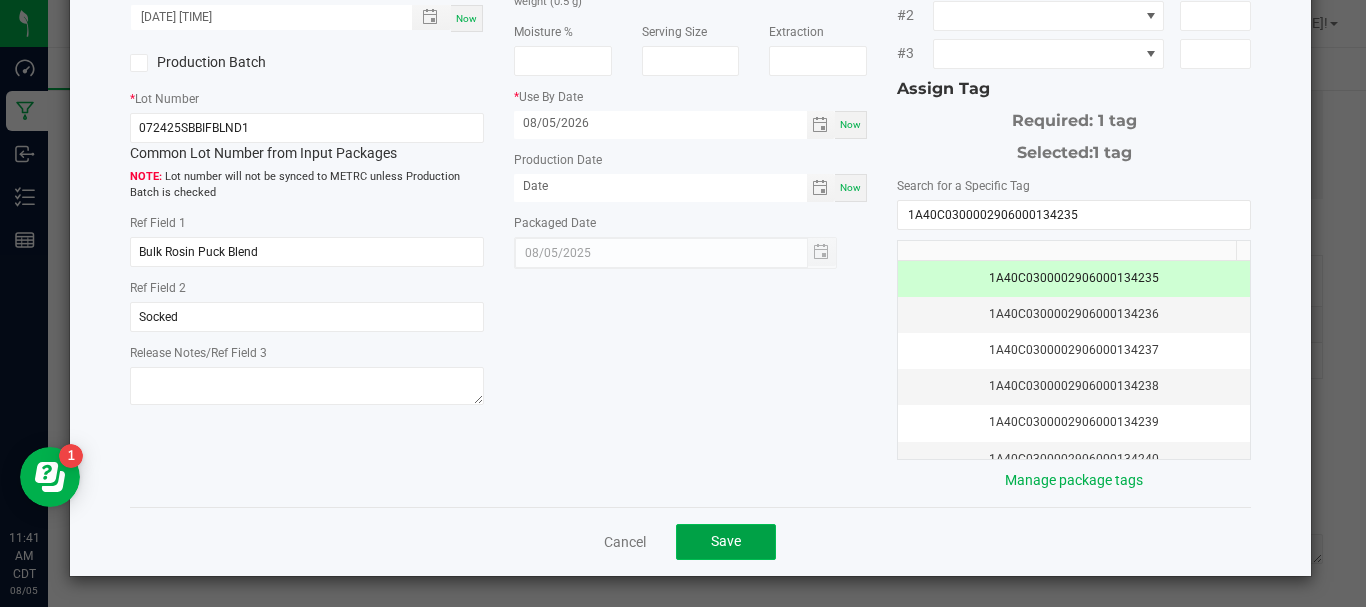 click on "Save" 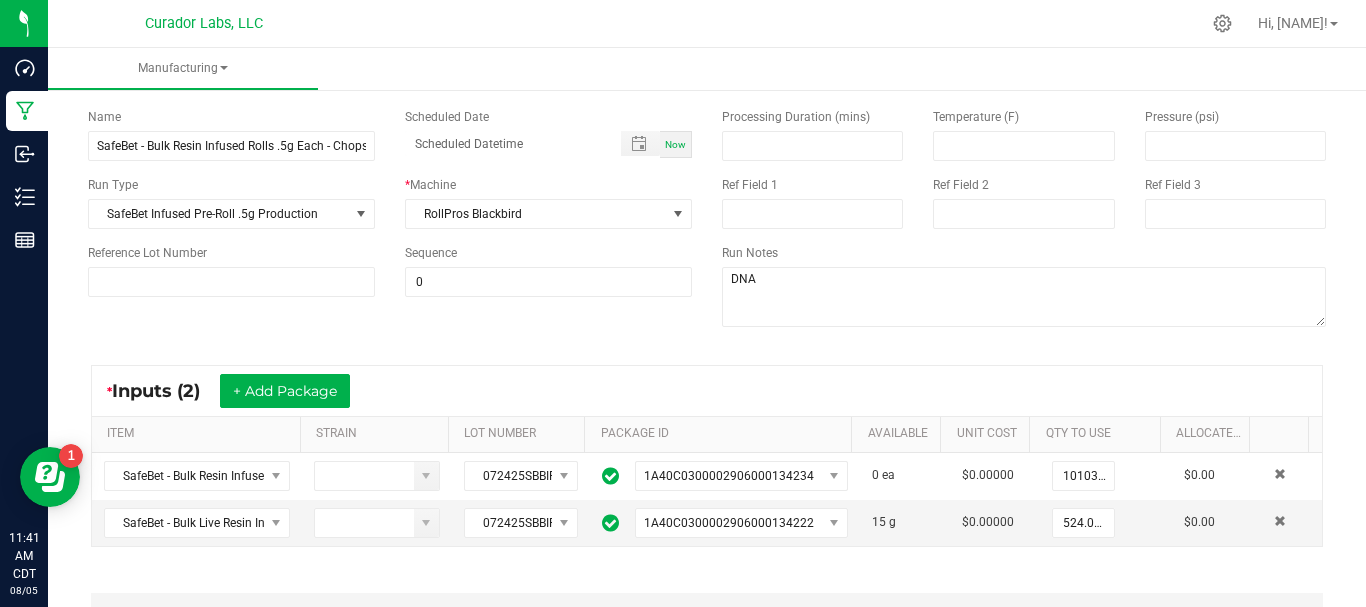 scroll, scrollTop: 0, scrollLeft: 0, axis: both 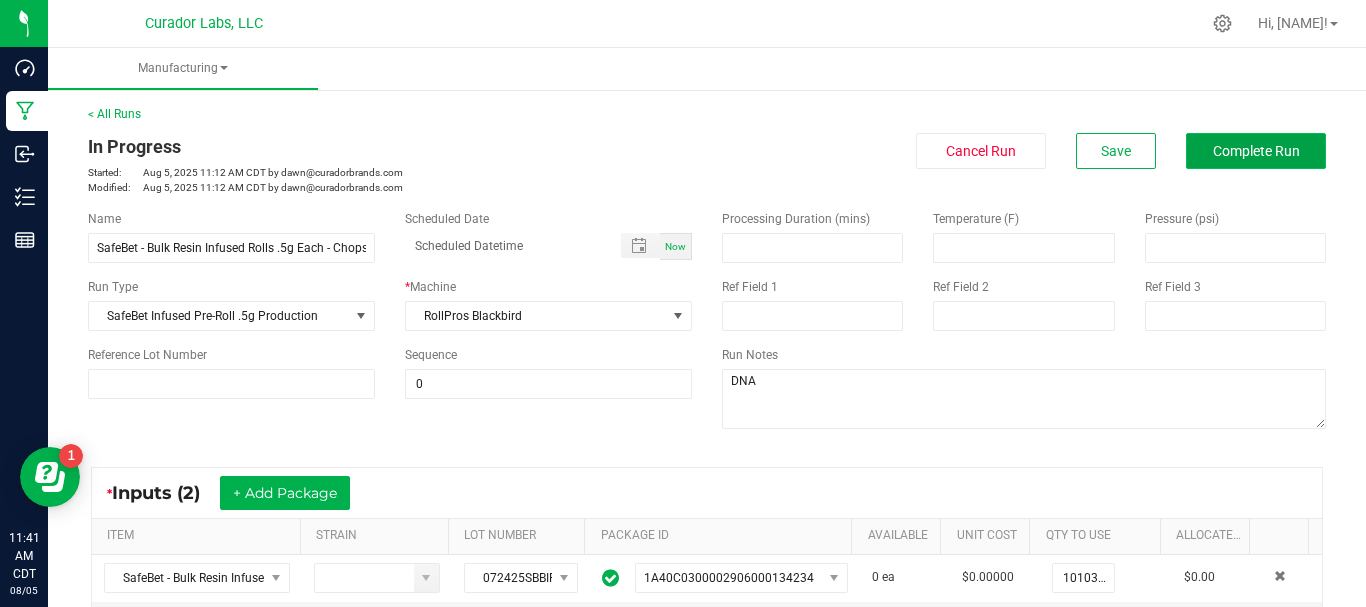 click on "Complete Run" at bounding box center (1256, 151) 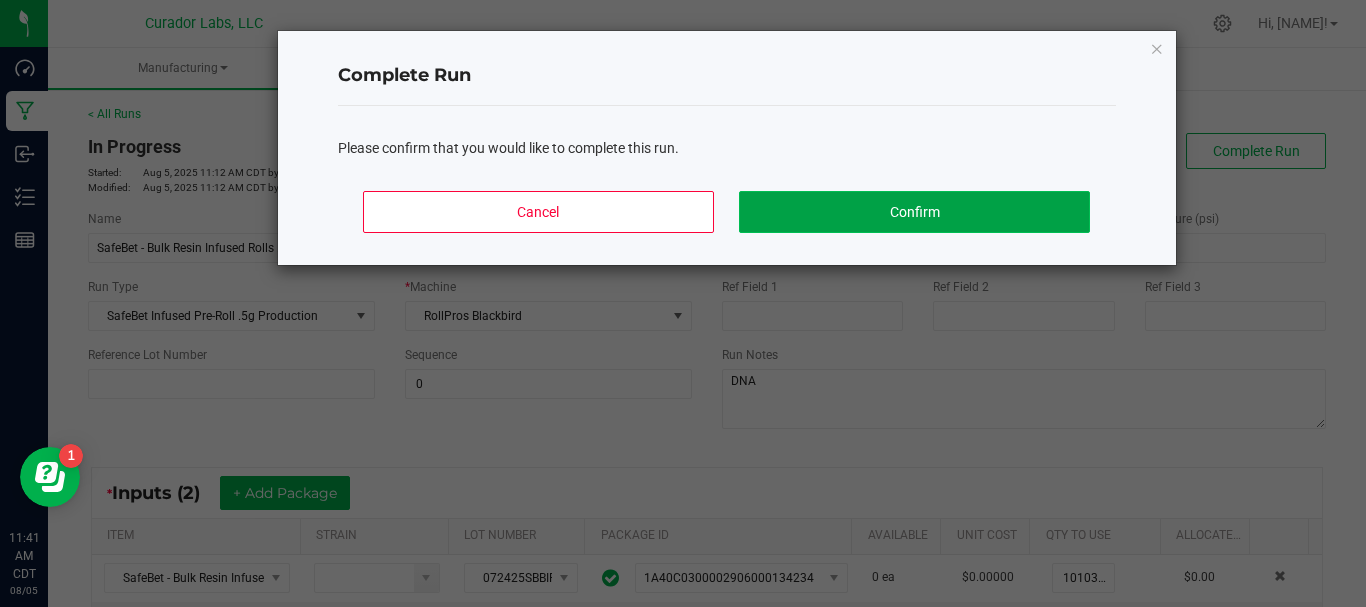 click on "Confirm" 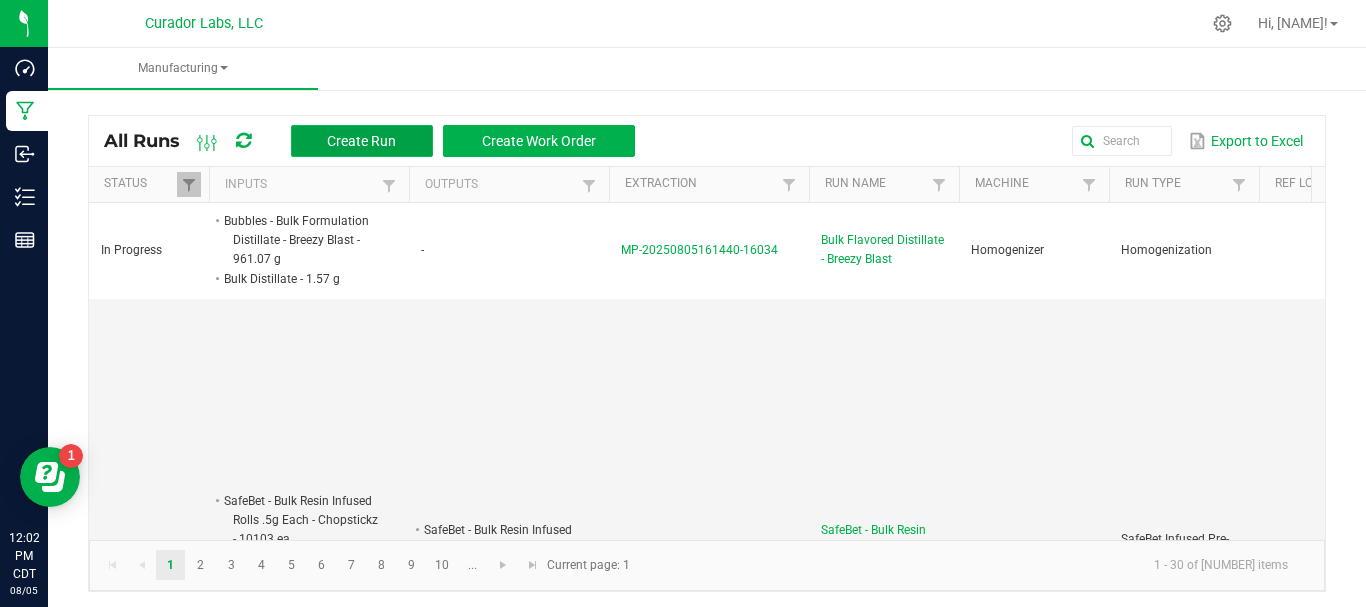click on "Create Run" at bounding box center [362, 141] 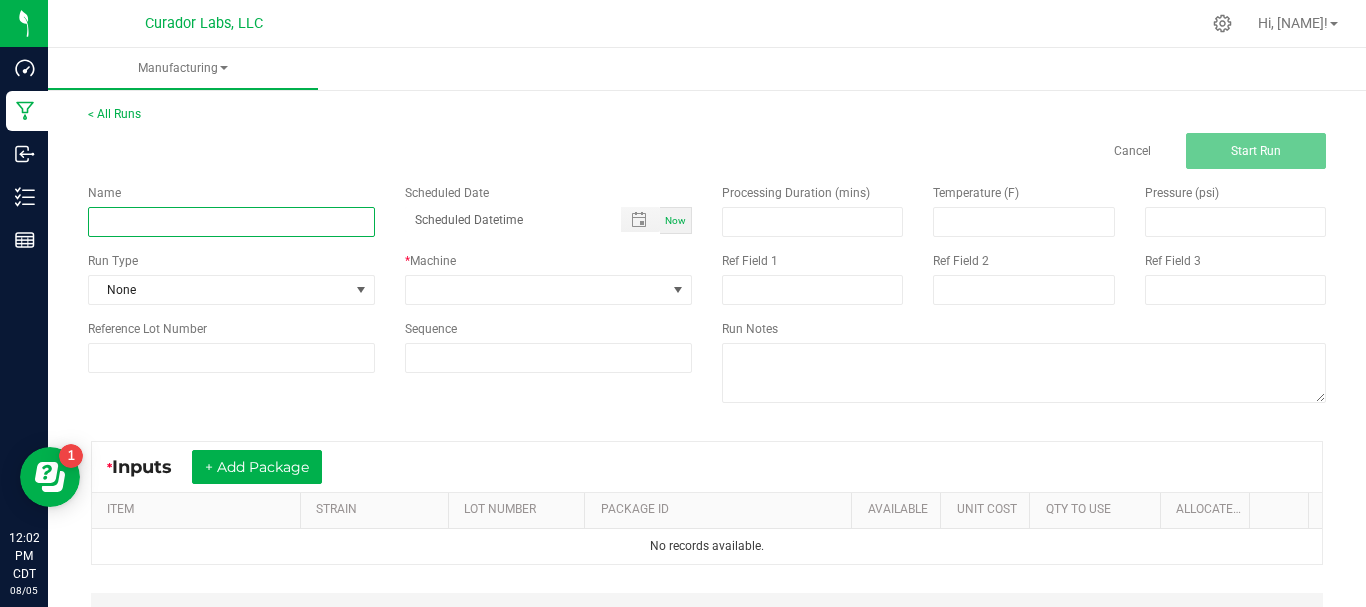 click at bounding box center (231, 222) 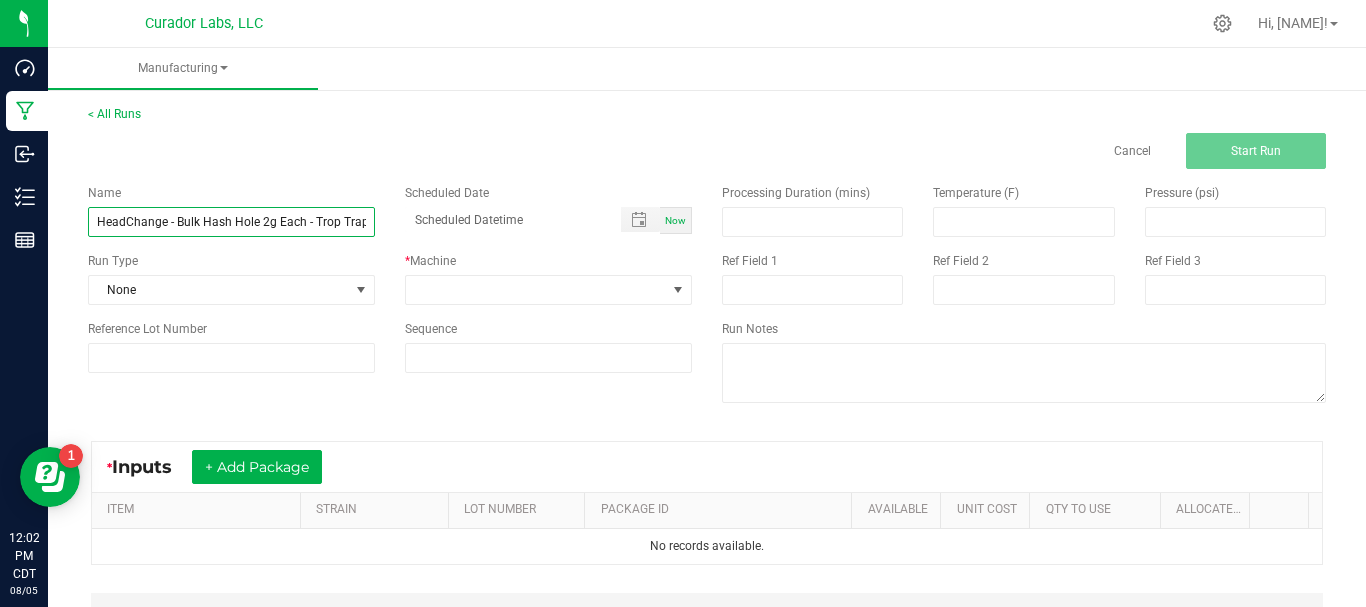 scroll, scrollTop: 0, scrollLeft: 34, axis: horizontal 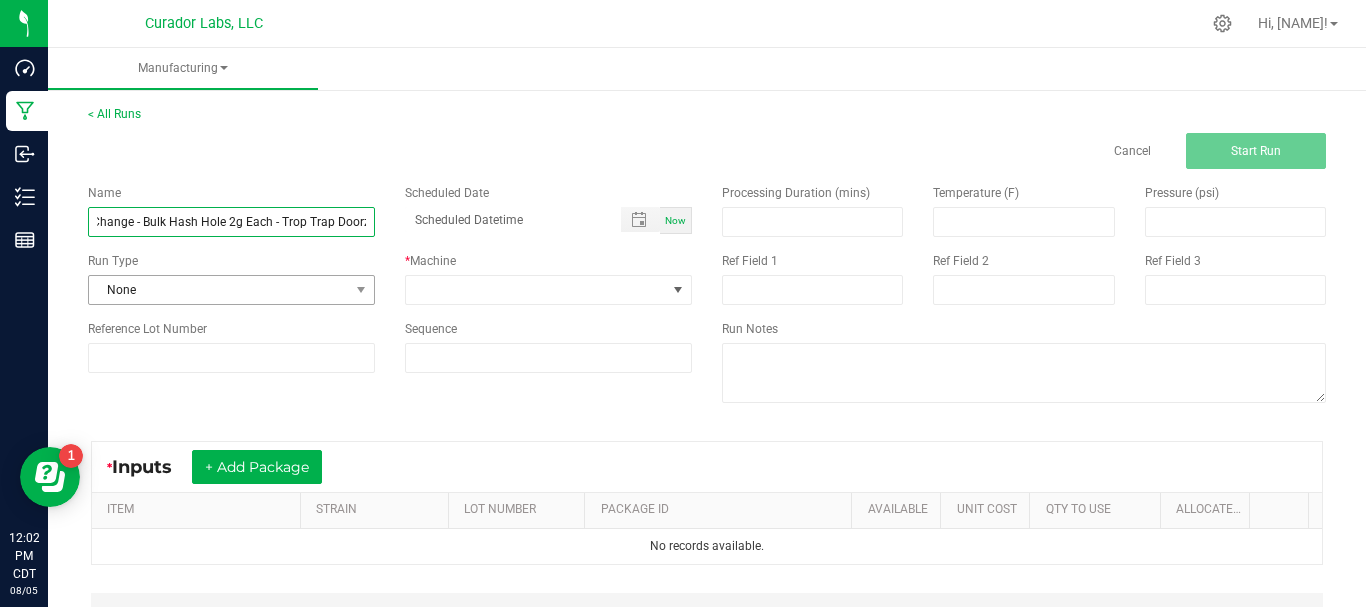 type on "HeadChange - Bulk Hash Hole 2g Each - Trop Trap Doorz" 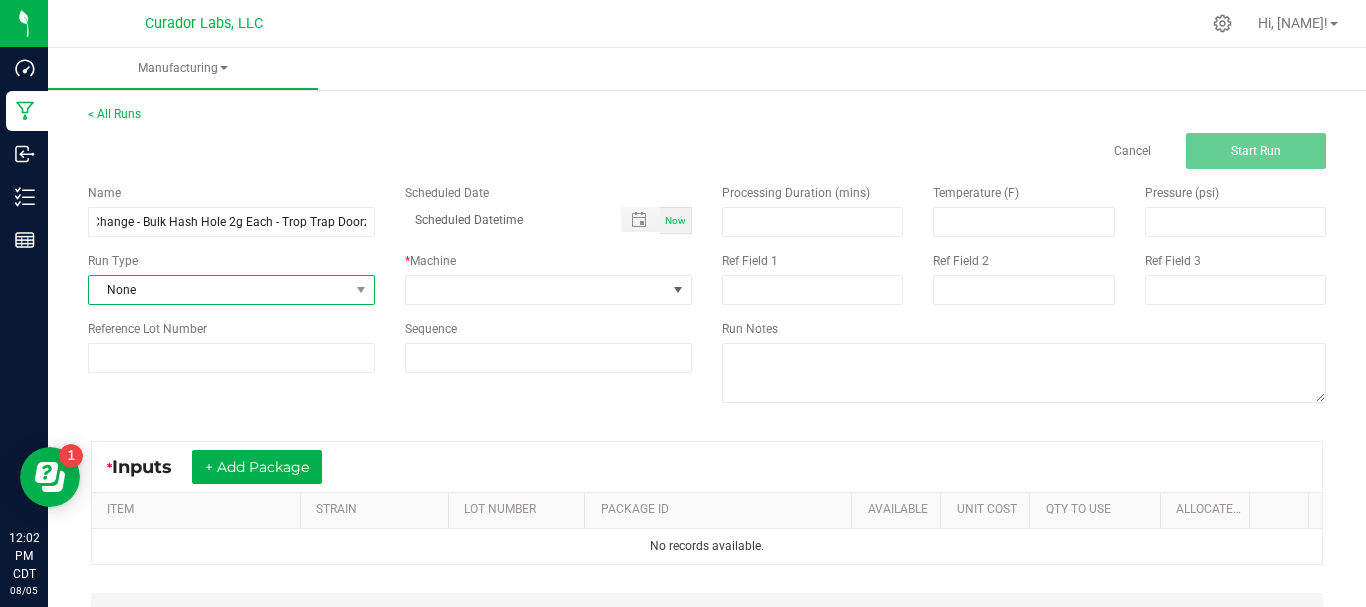 click on "None" at bounding box center (219, 290) 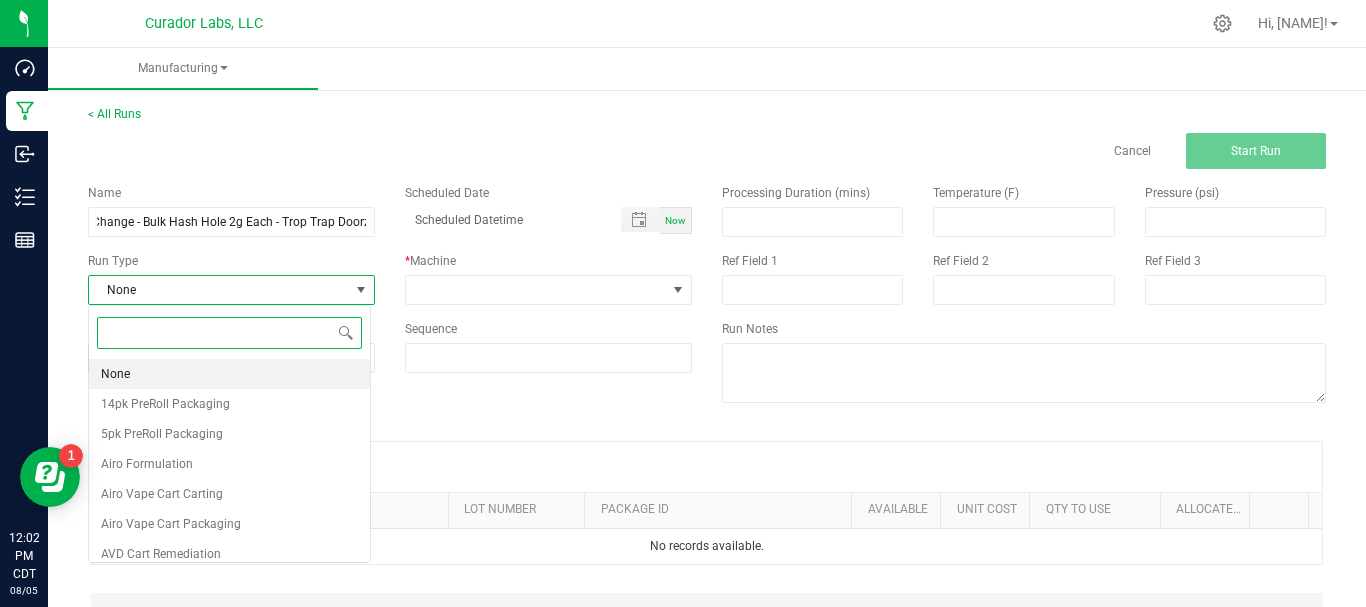 scroll, scrollTop: 0, scrollLeft: 0, axis: both 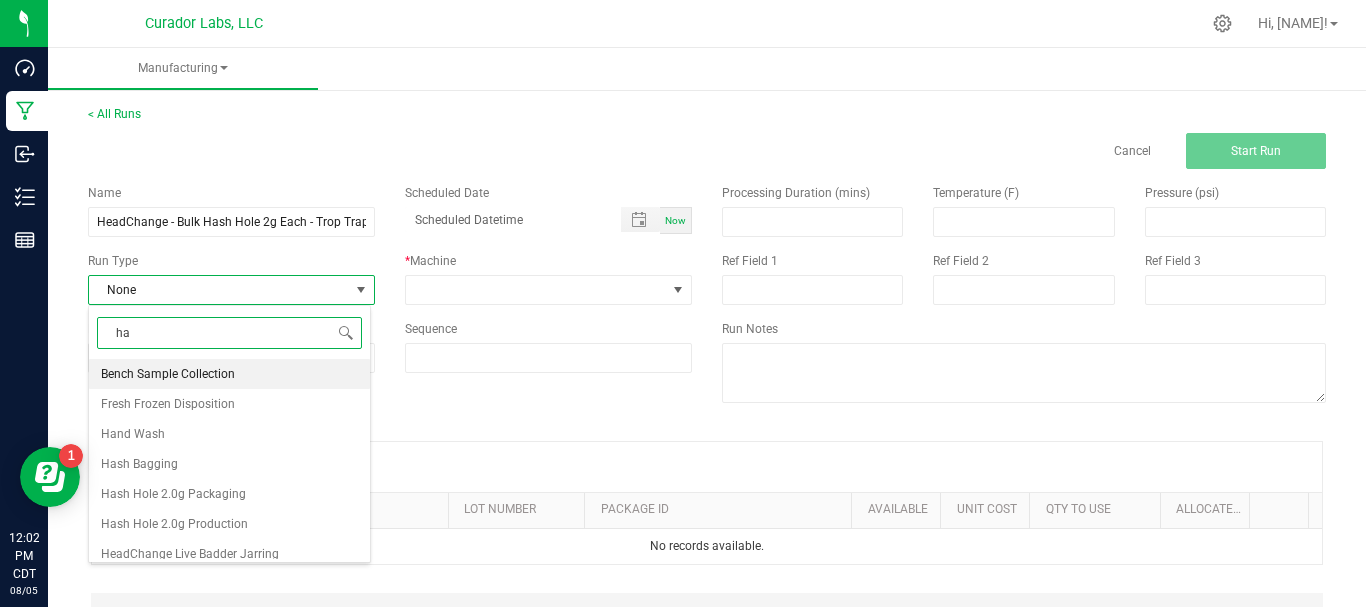 type on "has" 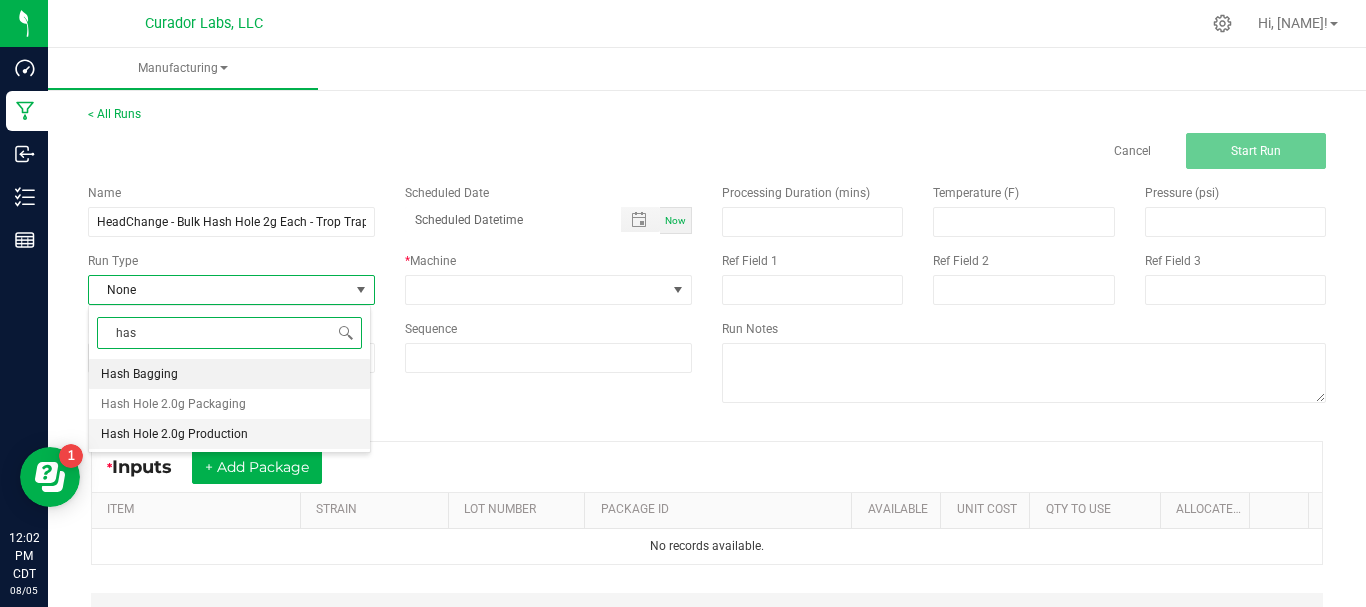 click on "Hash Hole 2.0g Production" at bounding box center (174, 434) 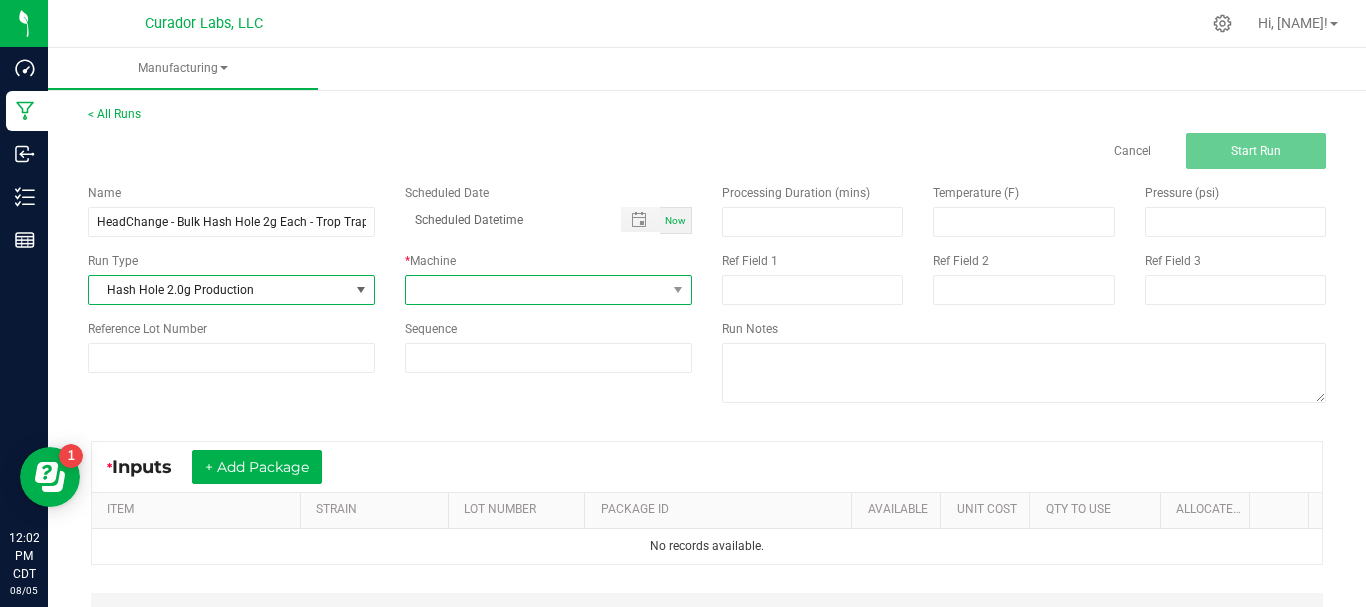 click at bounding box center [536, 290] 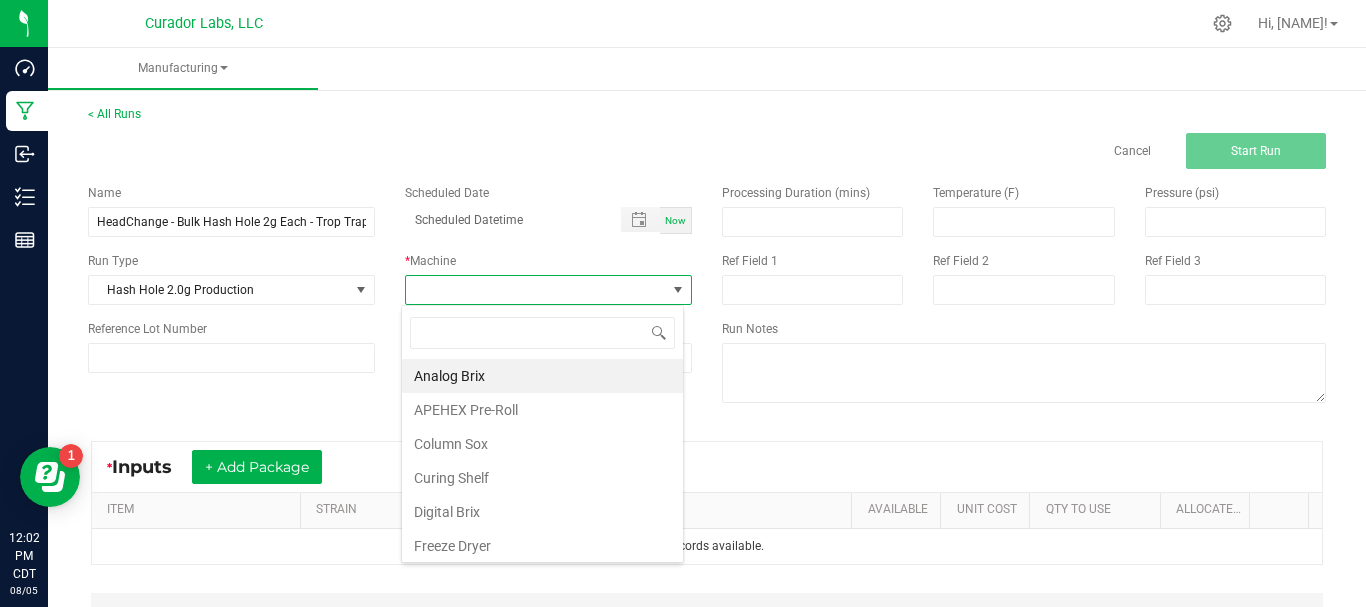 scroll, scrollTop: 99970, scrollLeft: 99717, axis: both 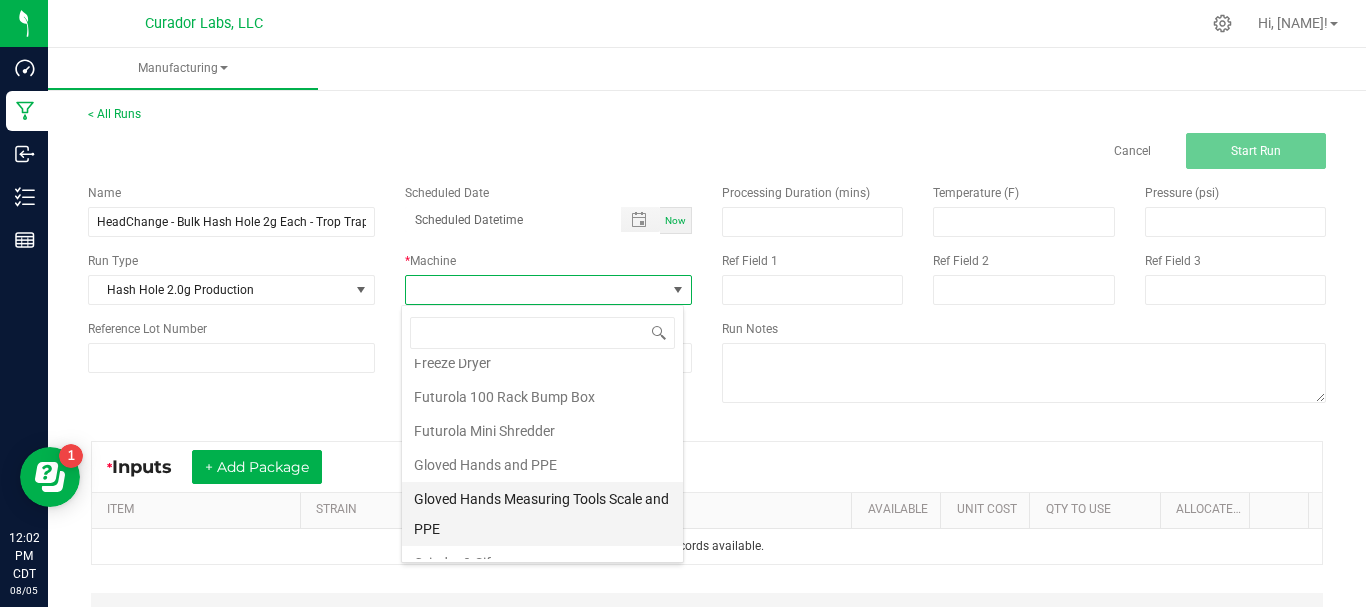 click on "Gloved Hands Measuring Tools Scale and PPE" at bounding box center (542, 514) 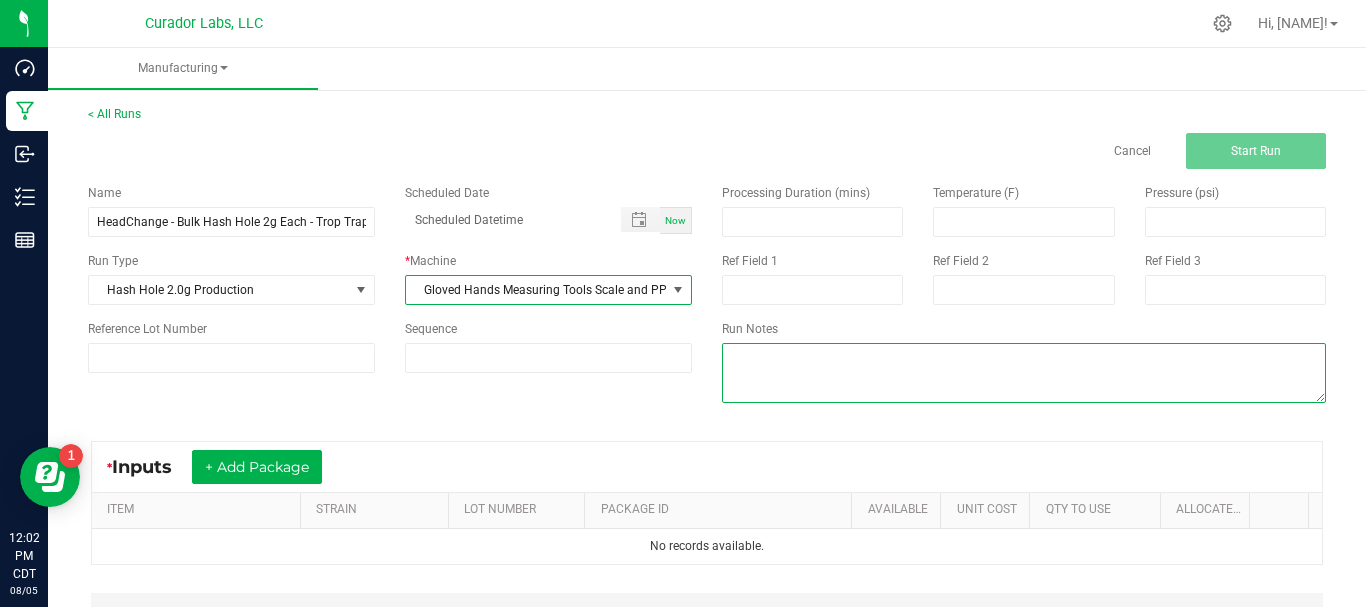 click at bounding box center (1024, 373) 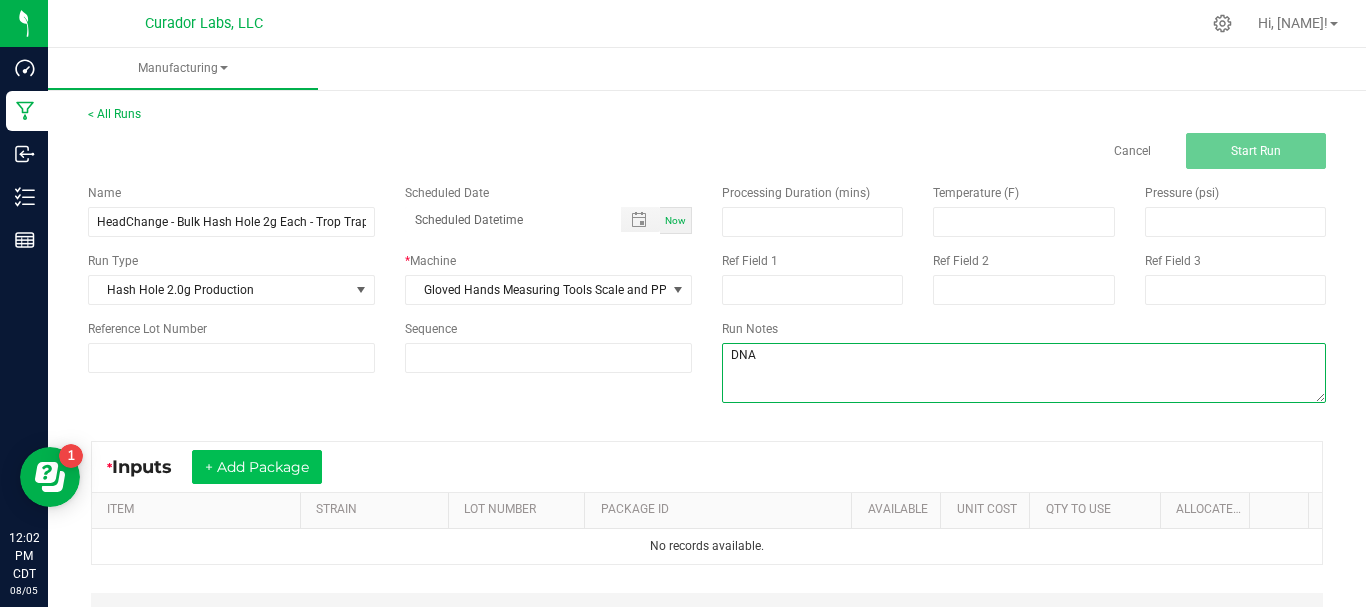 type on "DNA" 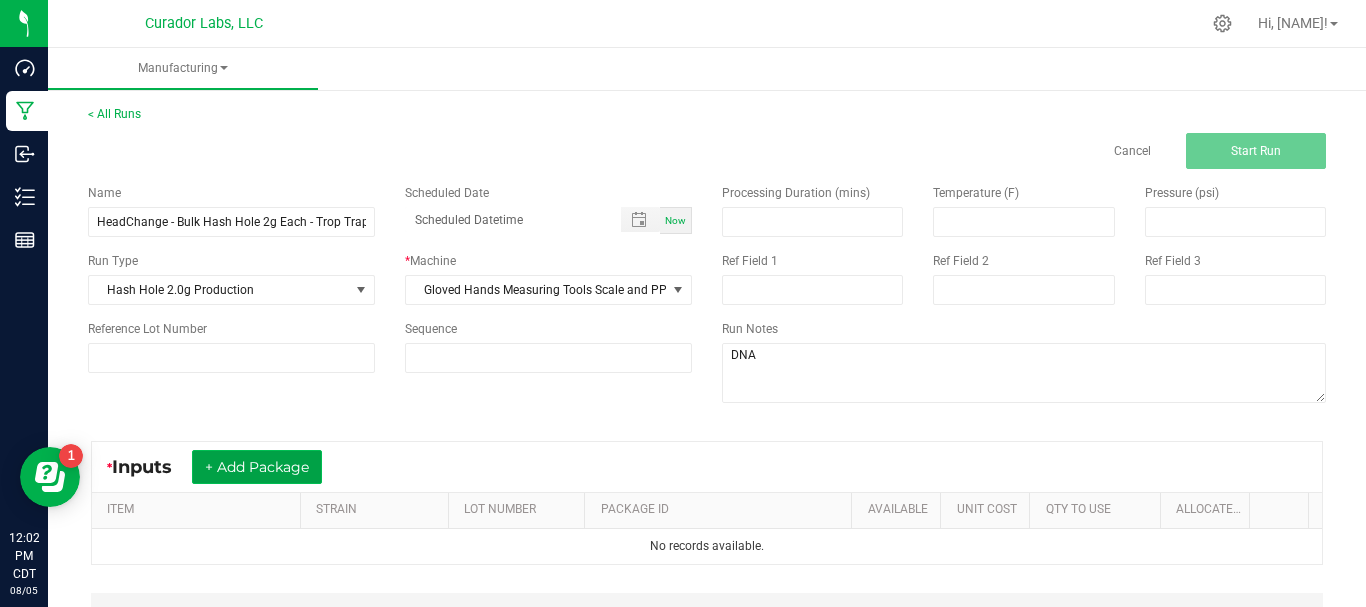 click on "+ Add Package" at bounding box center [257, 467] 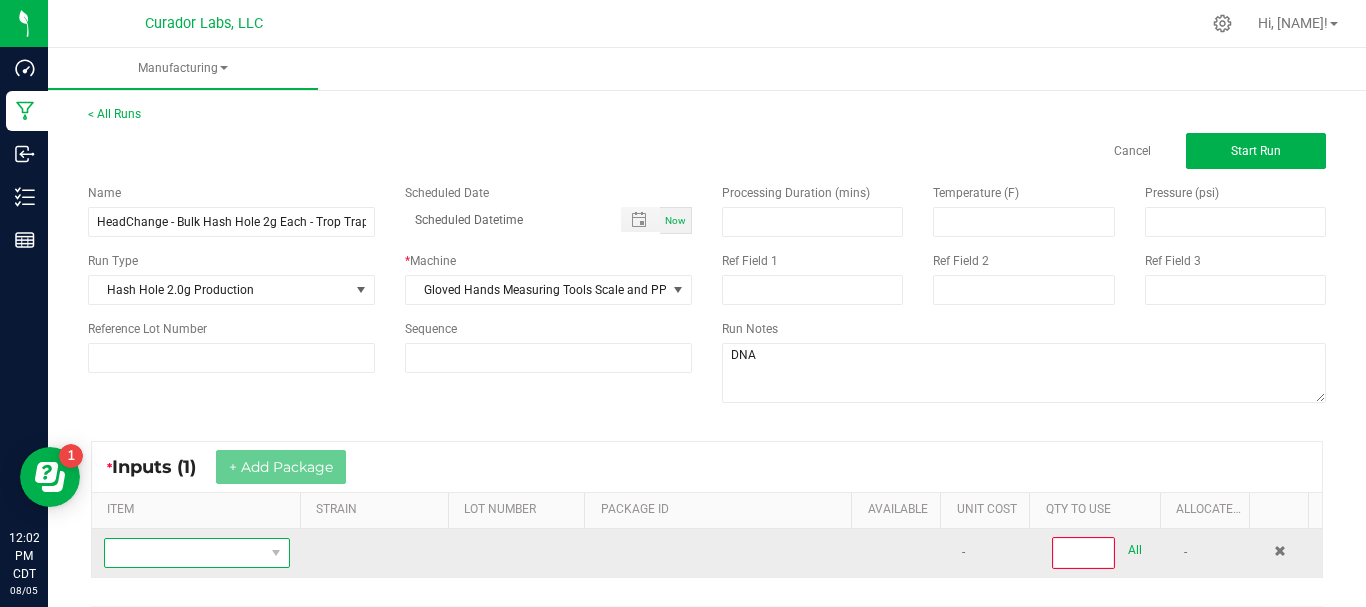 click at bounding box center [184, 553] 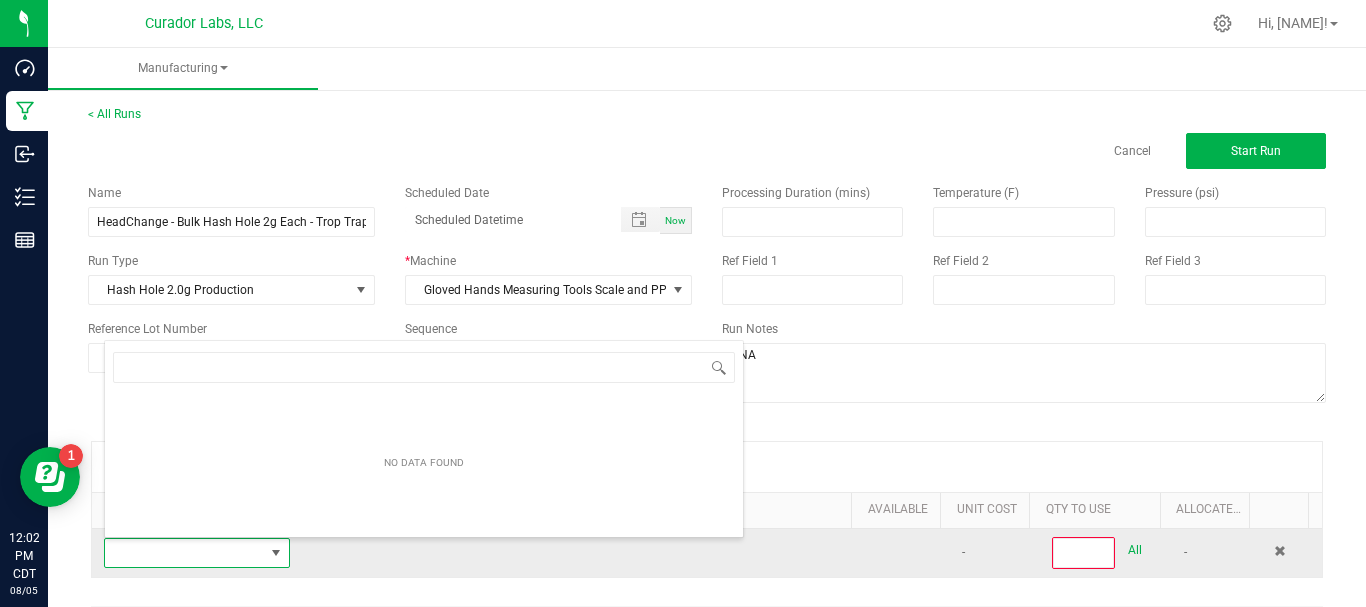 scroll, scrollTop: 99970, scrollLeft: 99819, axis: both 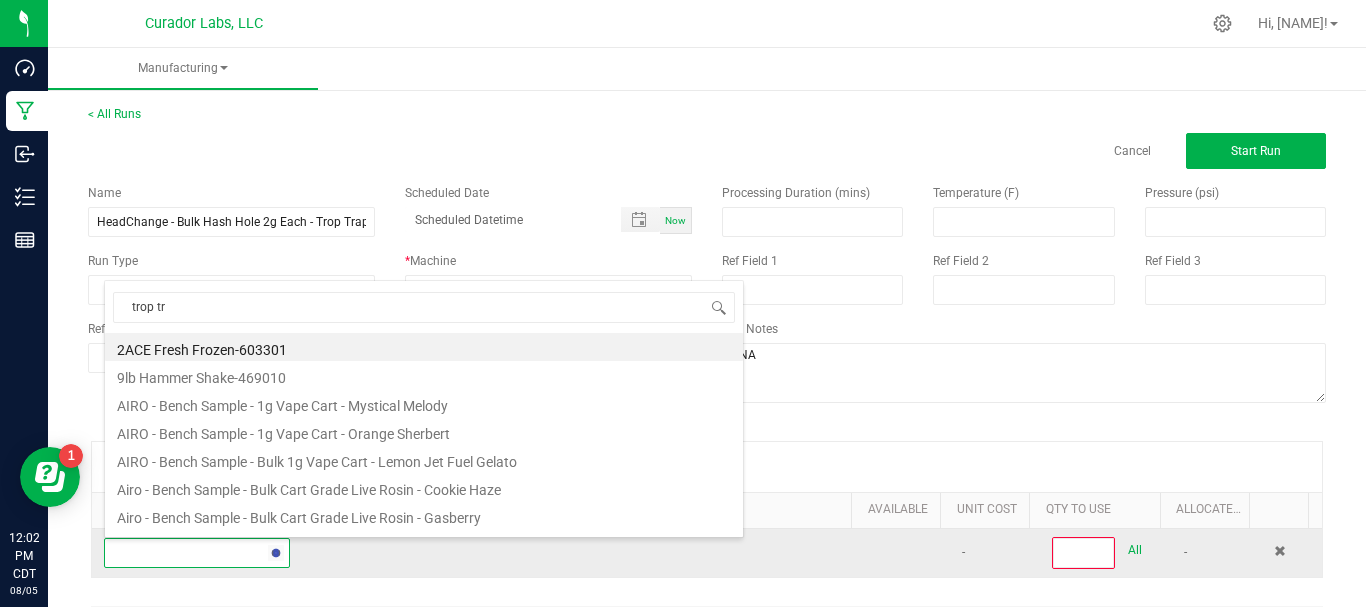 type on "trop tra" 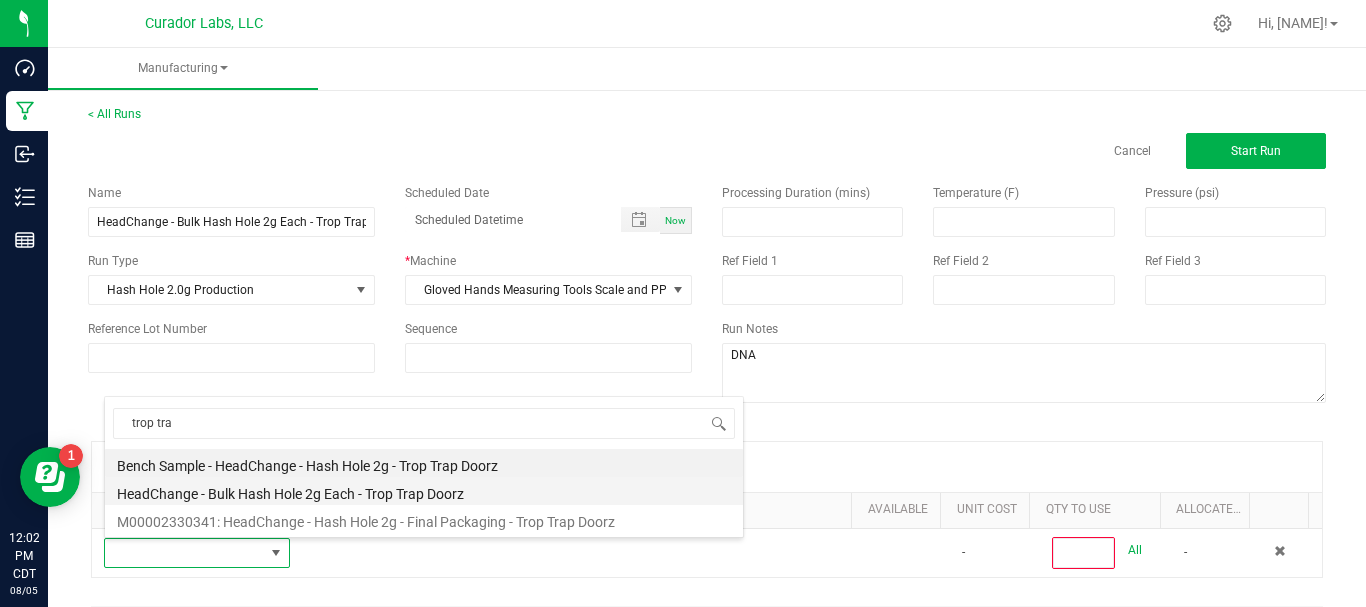 click on "HeadChange - Bulk Hash Hole 2g Each - Trop Trap Doorz" at bounding box center (424, 491) 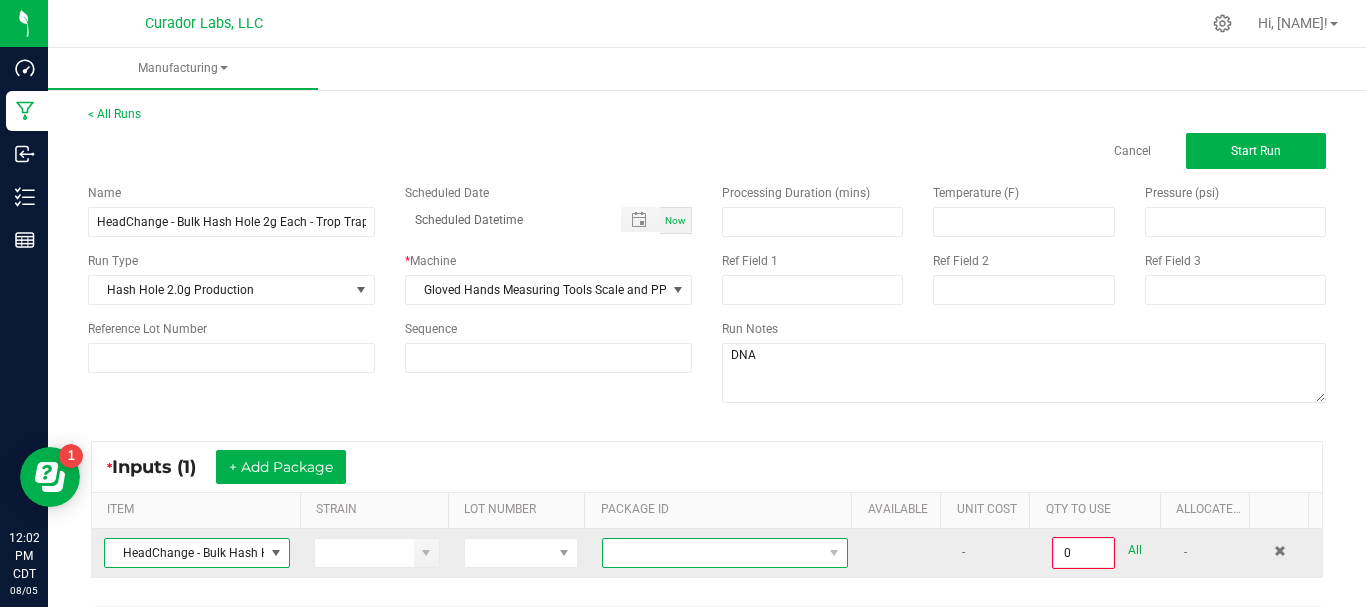 click at bounding box center (712, 553) 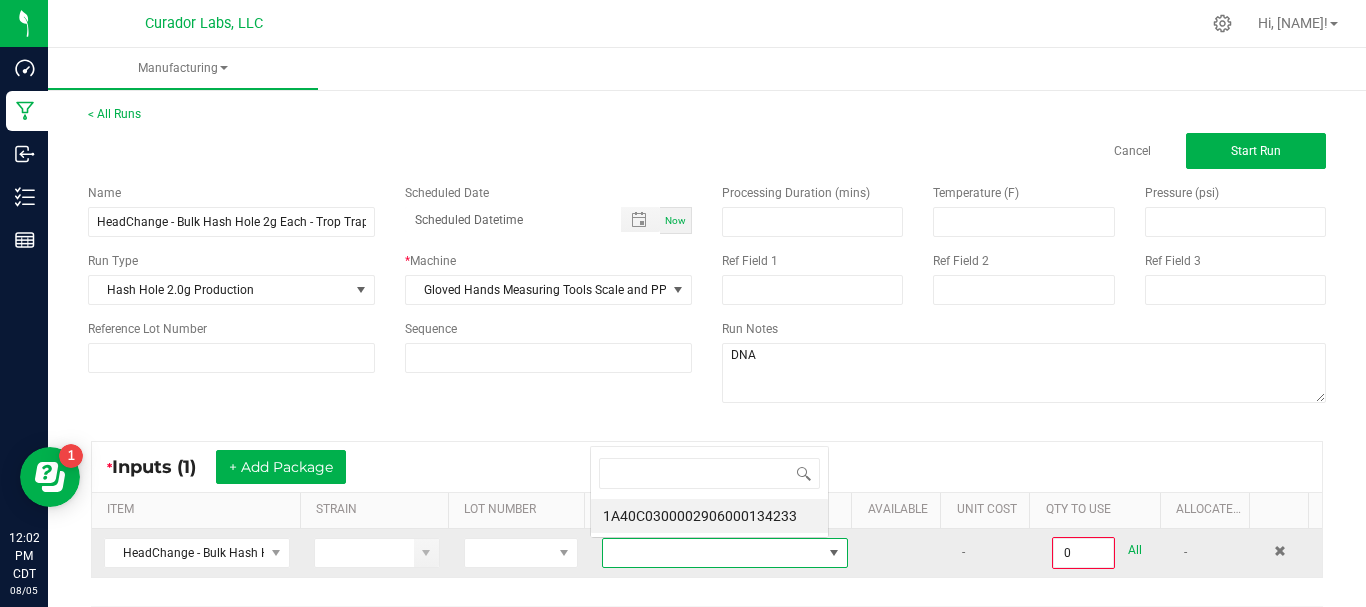 scroll, scrollTop: 0, scrollLeft: 0, axis: both 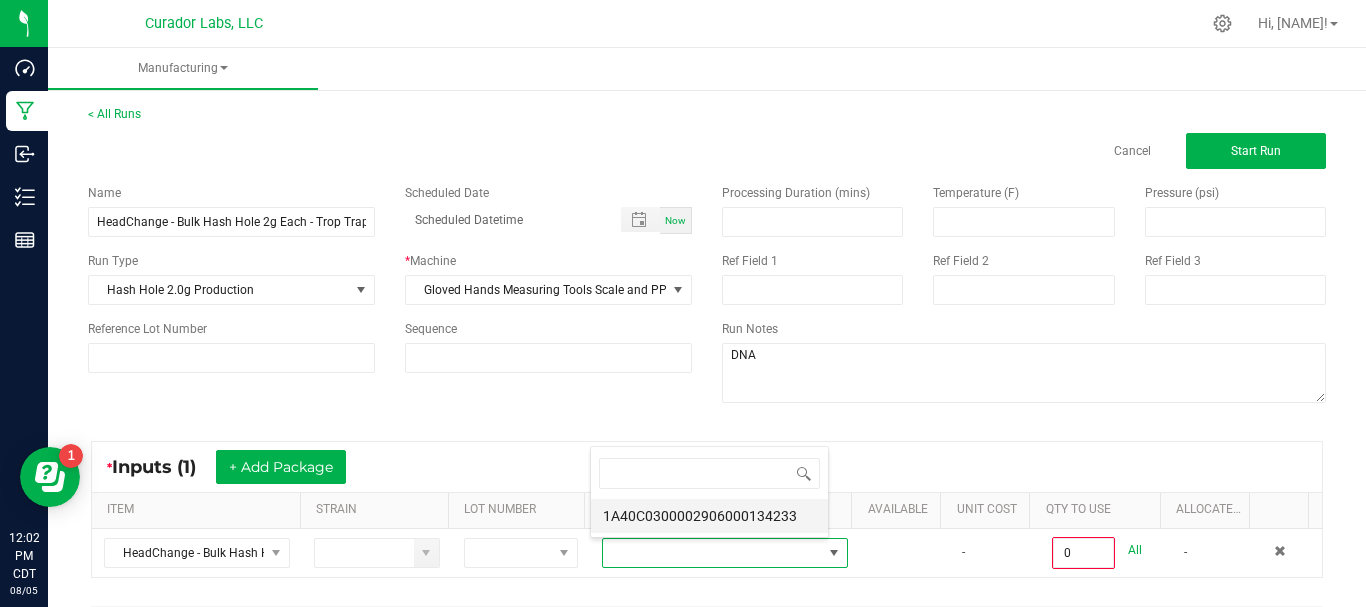 click on "1A40C0300002906000134233" at bounding box center [709, 516] 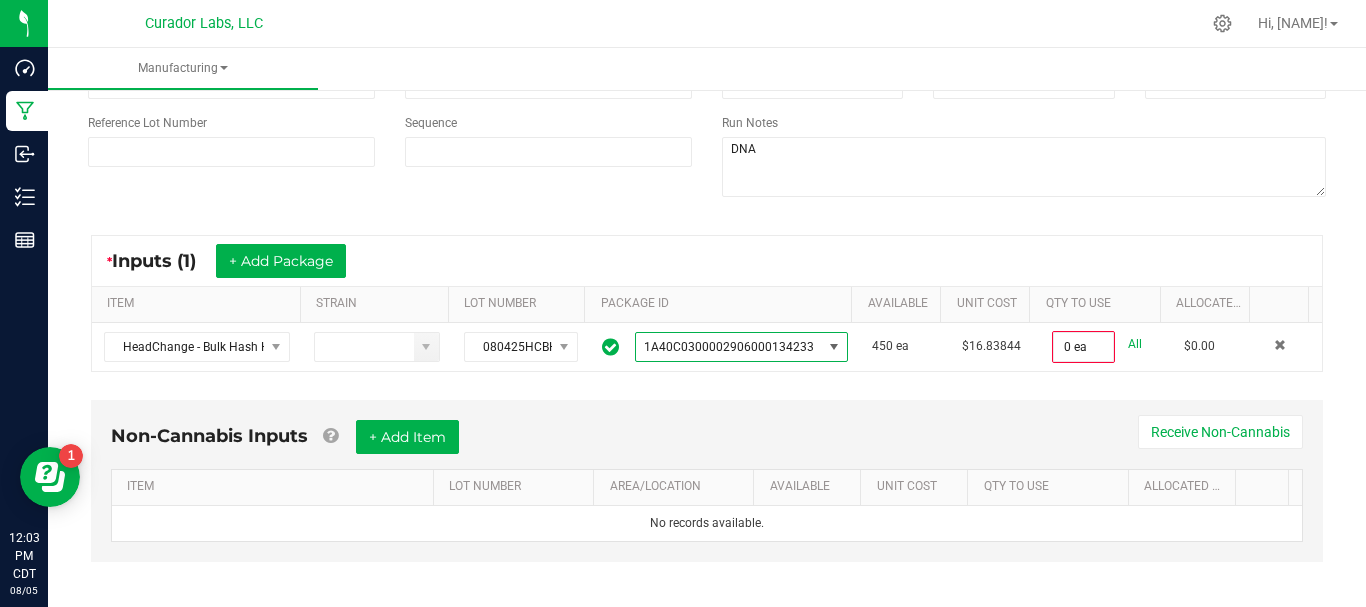 scroll, scrollTop: 219, scrollLeft: 0, axis: vertical 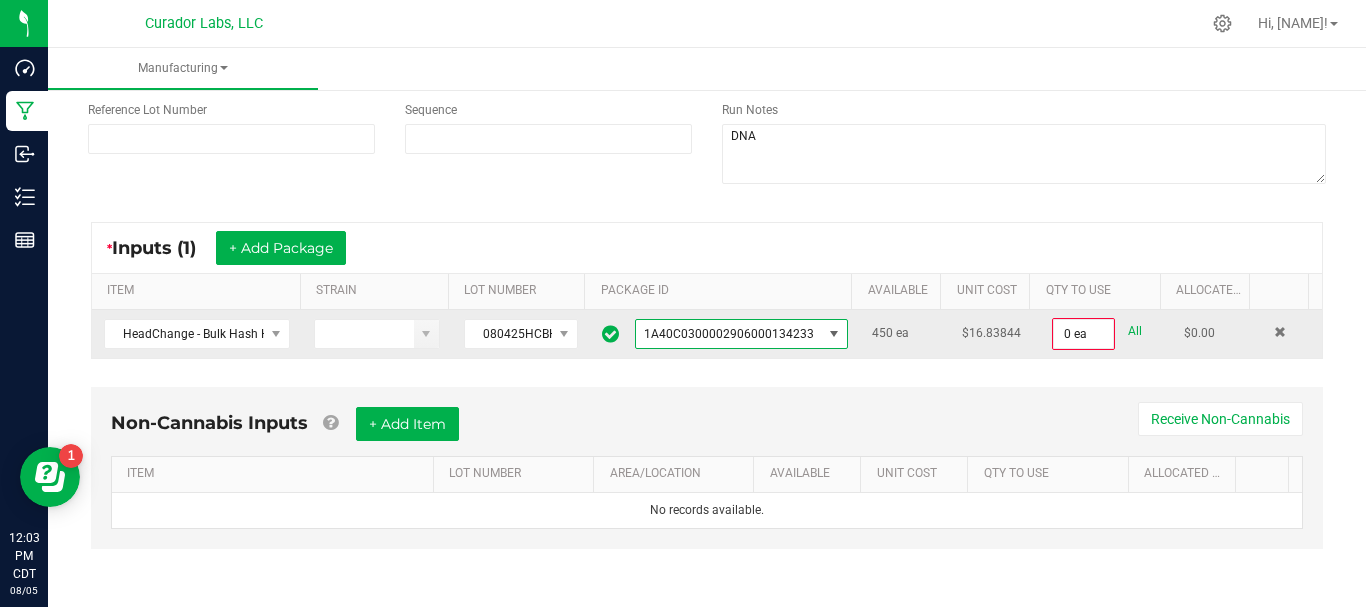 click on "All" at bounding box center [1135, 331] 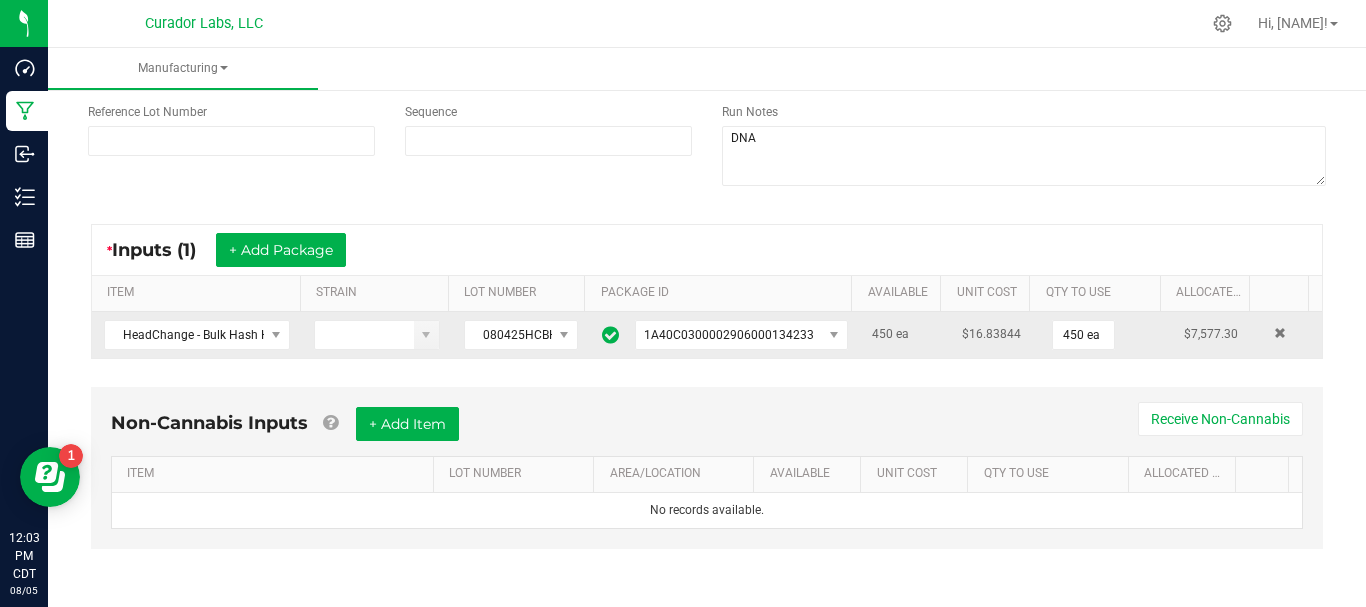 scroll, scrollTop: 217, scrollLeft: 0, axis: vertical 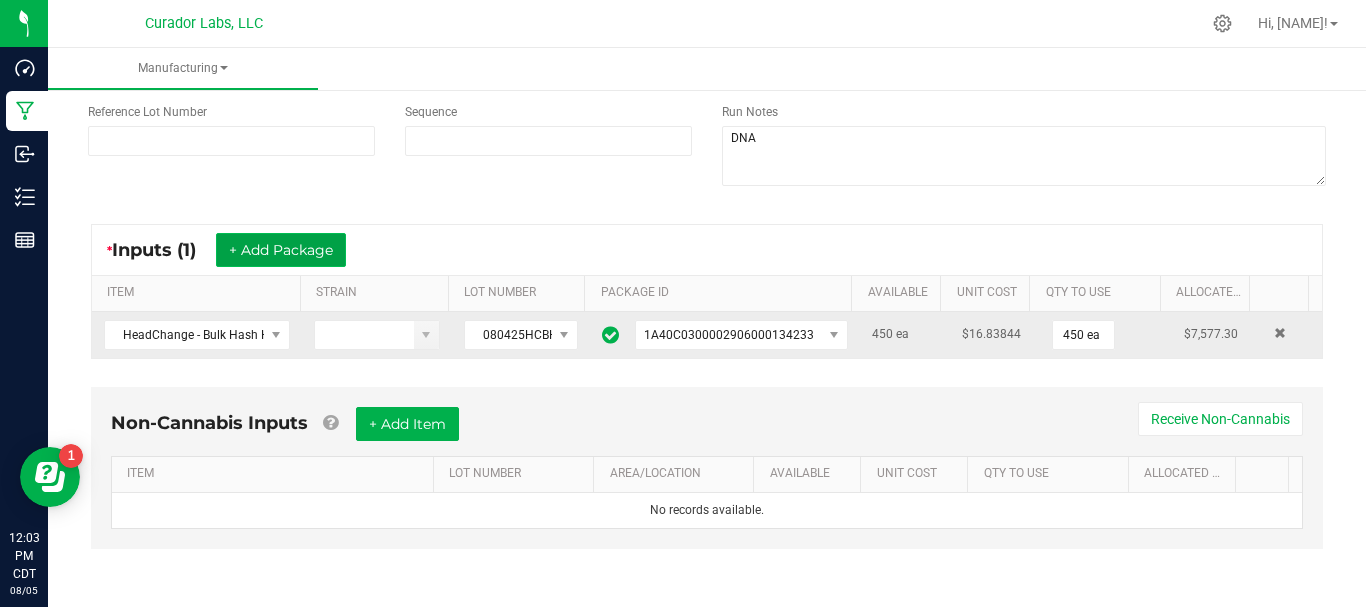 click on "+ Add Package" at bounding box center (281, 250) 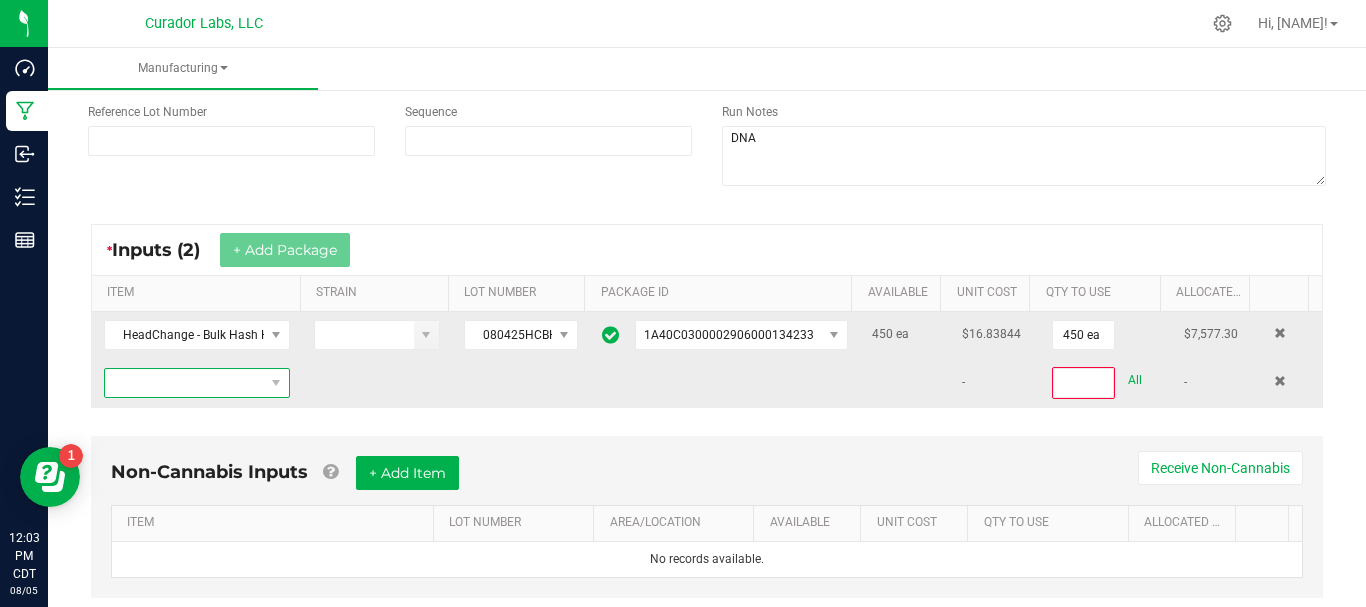 click at bounding box center (184, 383) 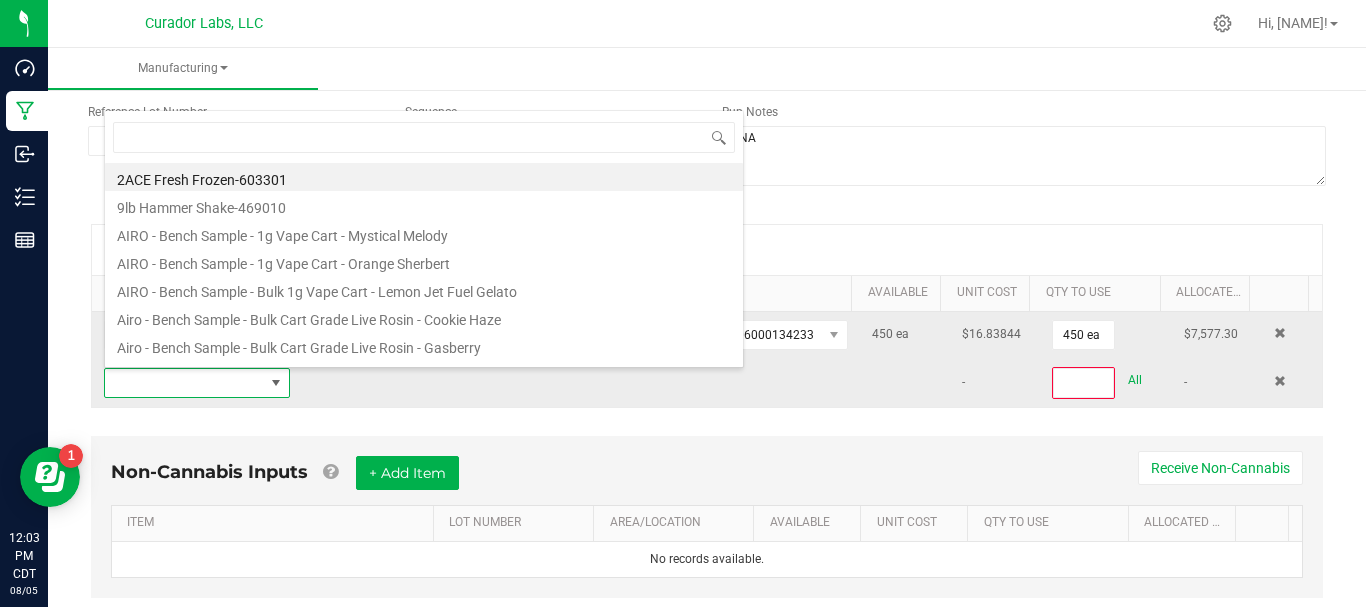 scroll, scrollTop: 99970, scrollLeft: 99819, axis: both 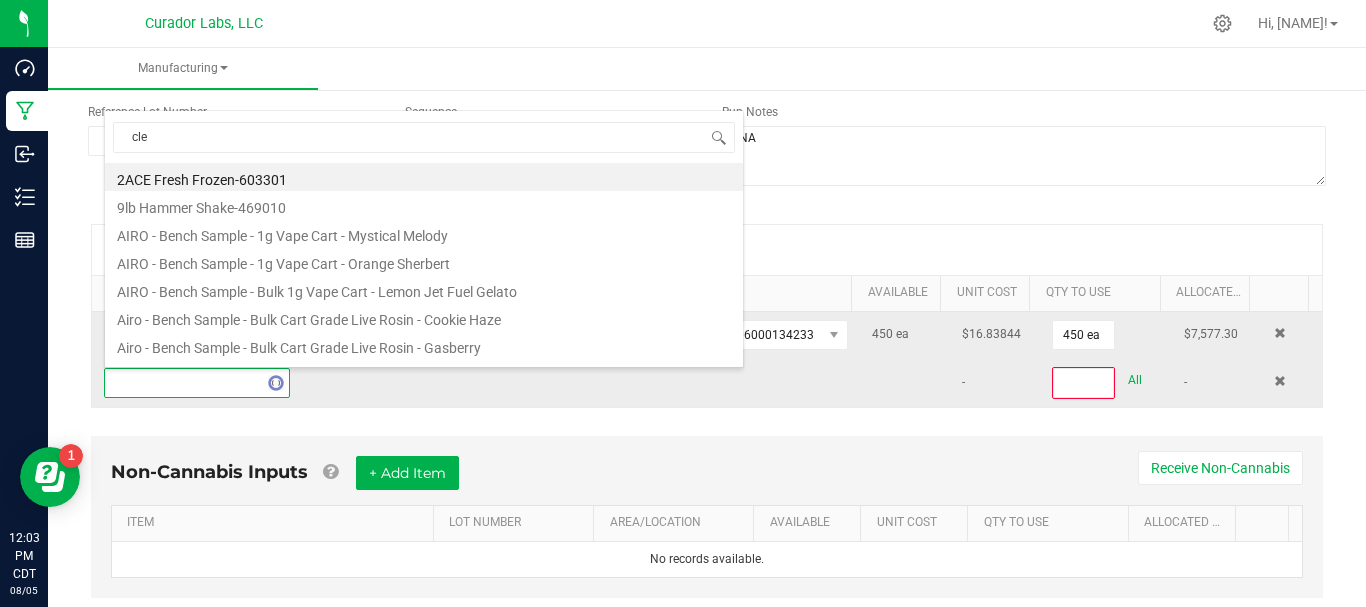 type on "clem" 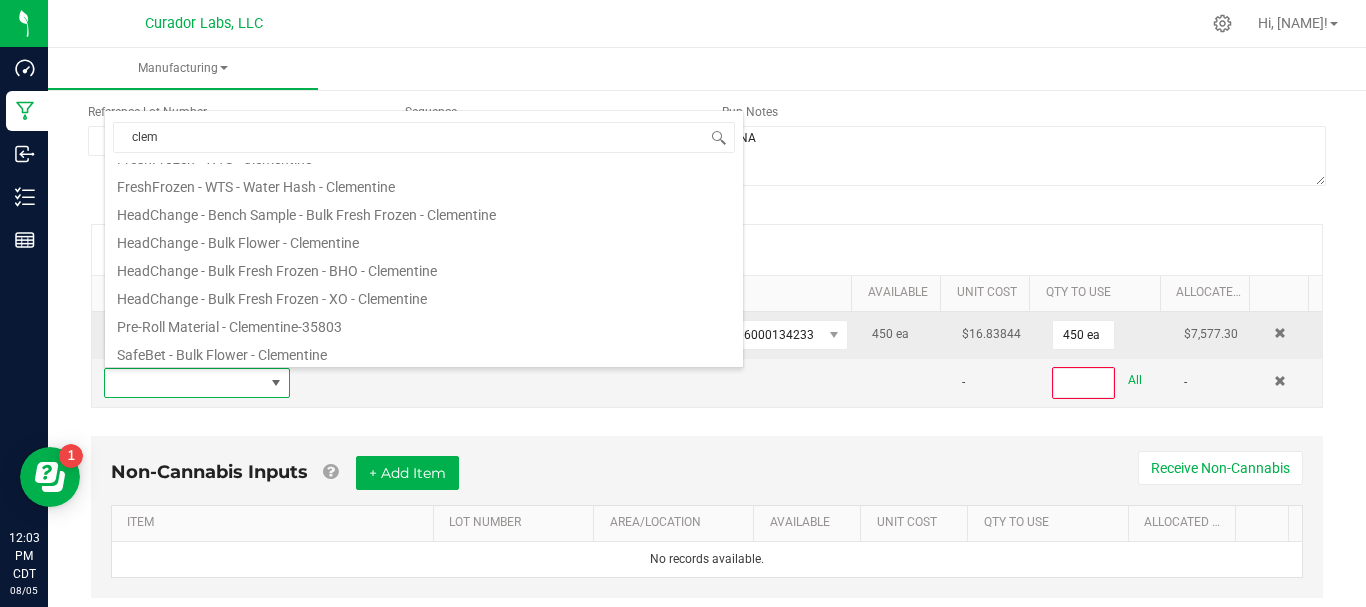 scroll, scrollTop: 267, scrollLeft: 0, axis: vertical 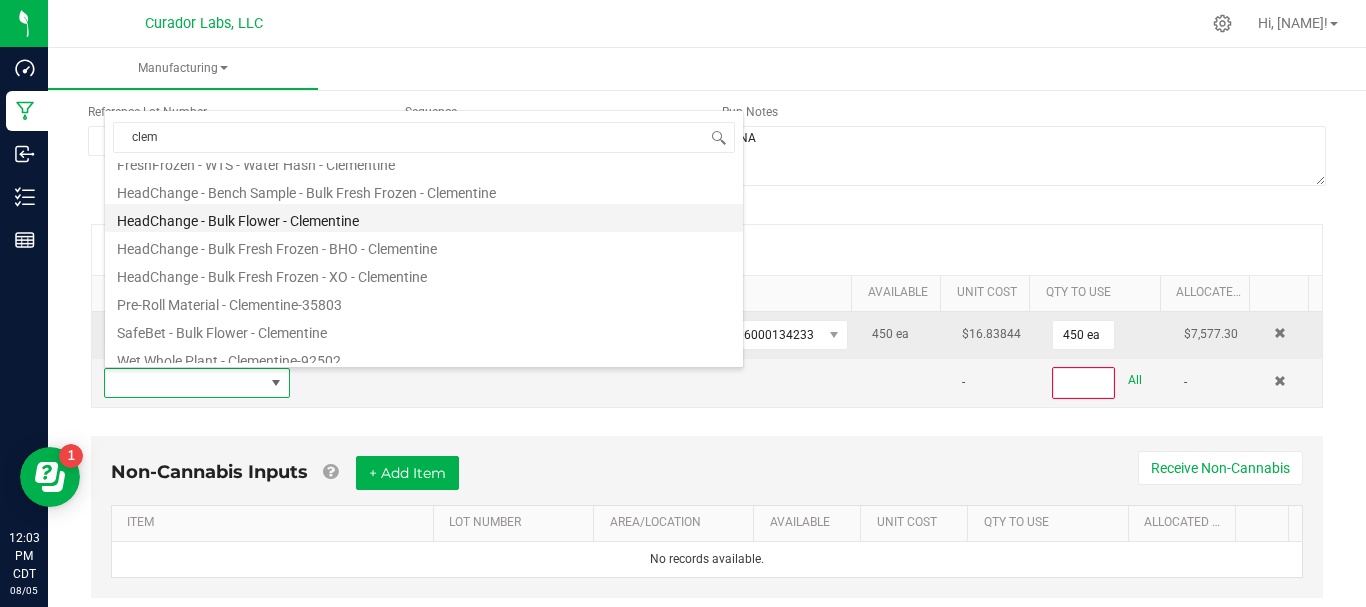 click on "HeadChange - Bulk Flower - Clementine" at bounding box center [424, 218] 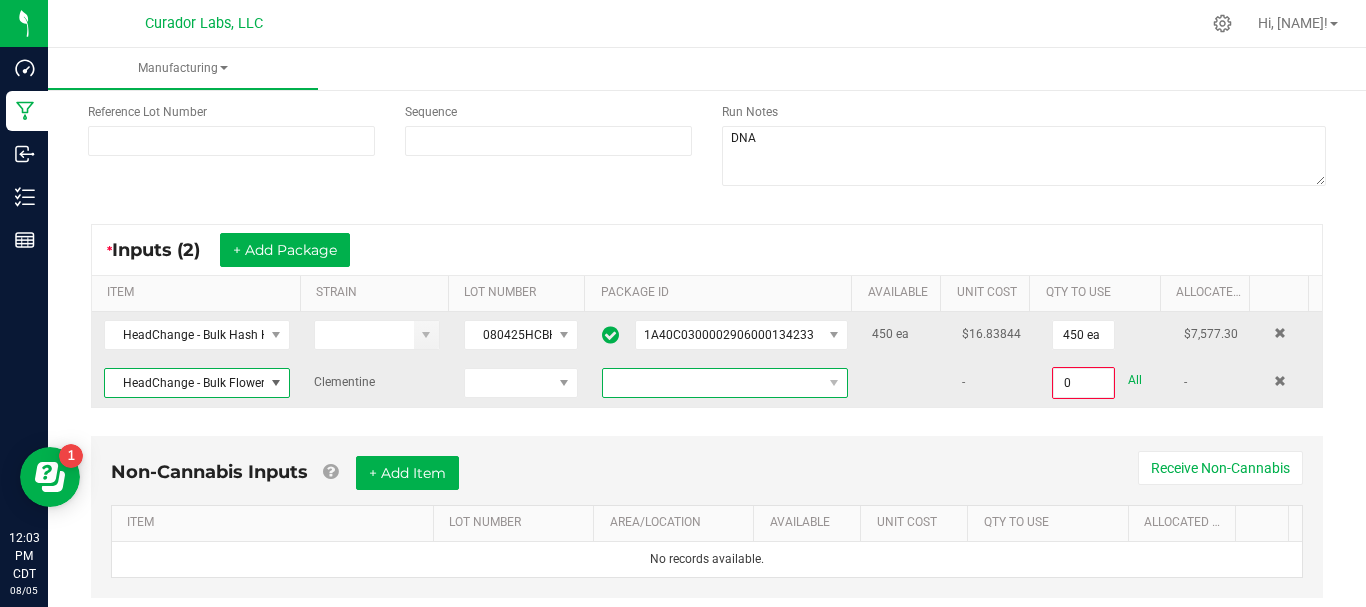 click at bounding box center (712, 383) 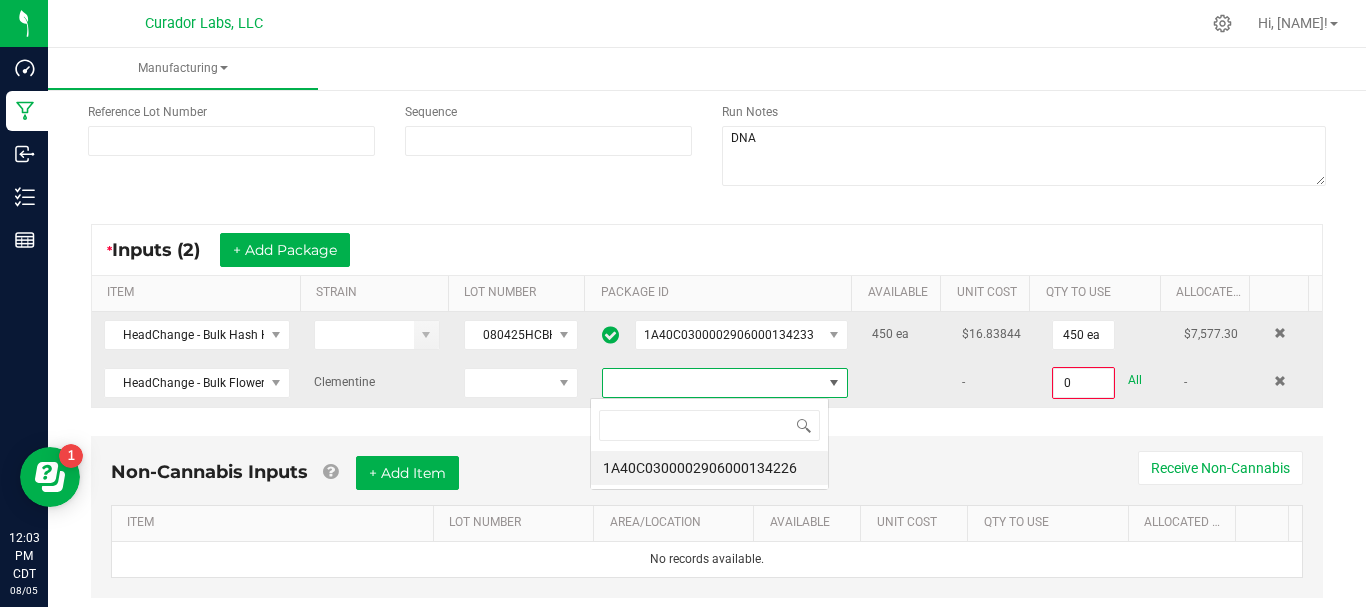 scroll, scrollTop: 99970, scrollLeft: 99761, axis: both 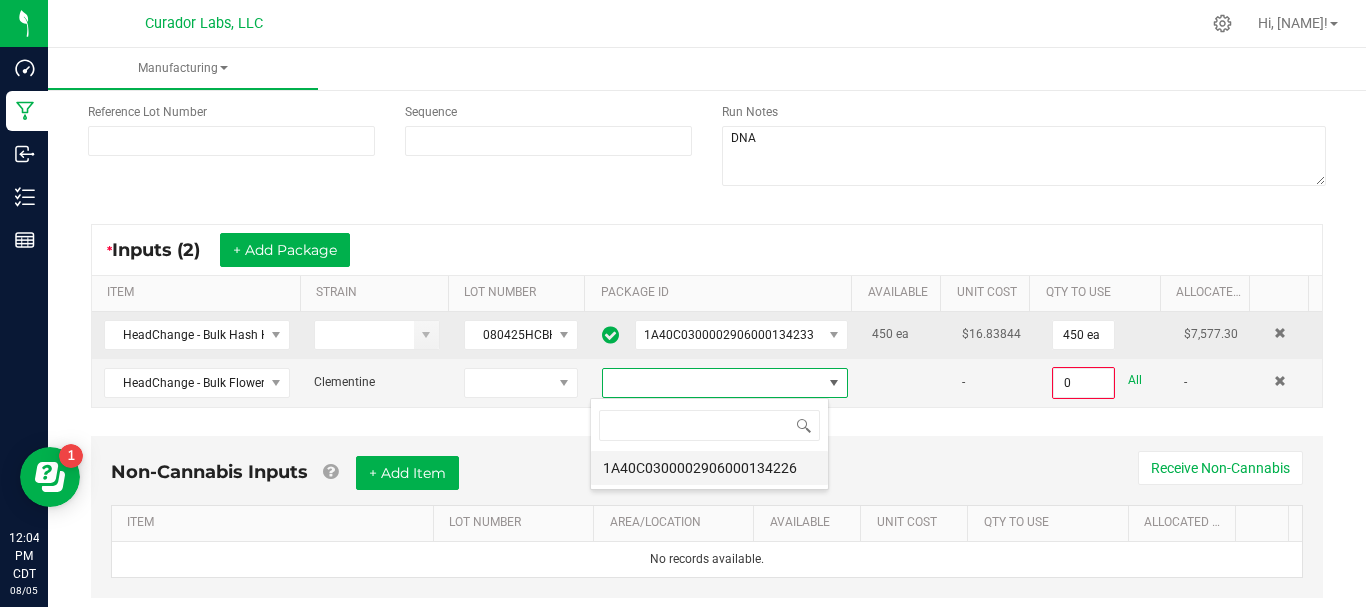 click on "1A40C0300002906000134226" at bounding box center [709, 468] 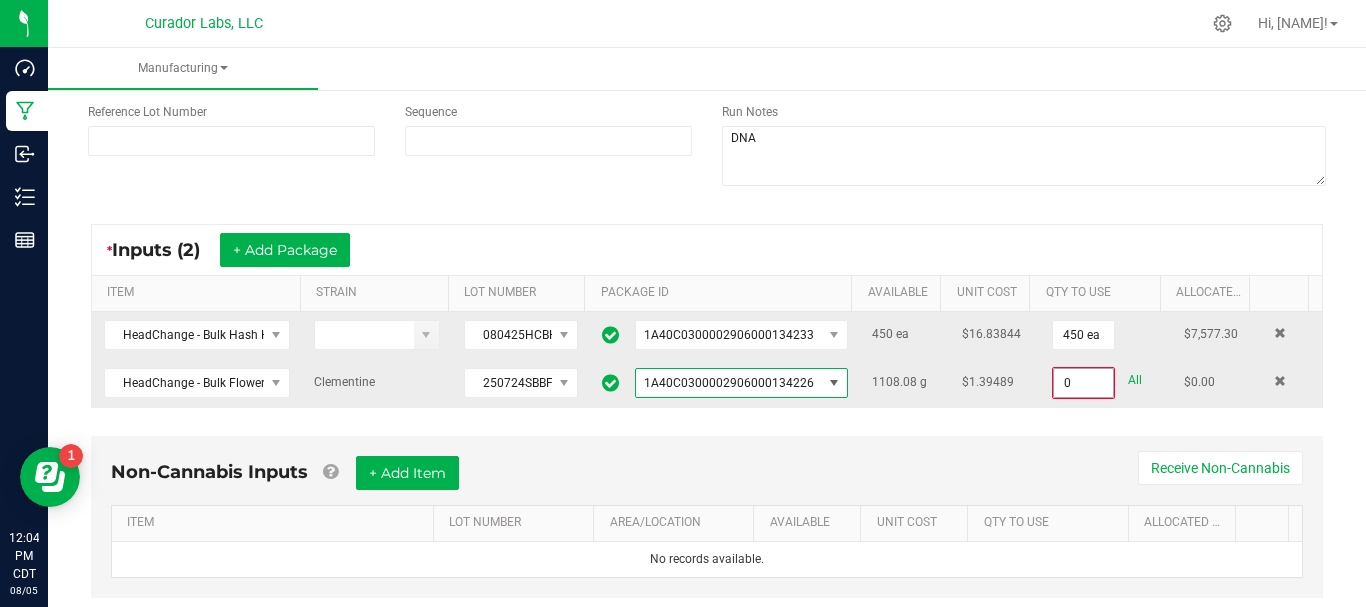click on "0" at bounding box center [1083, 383] 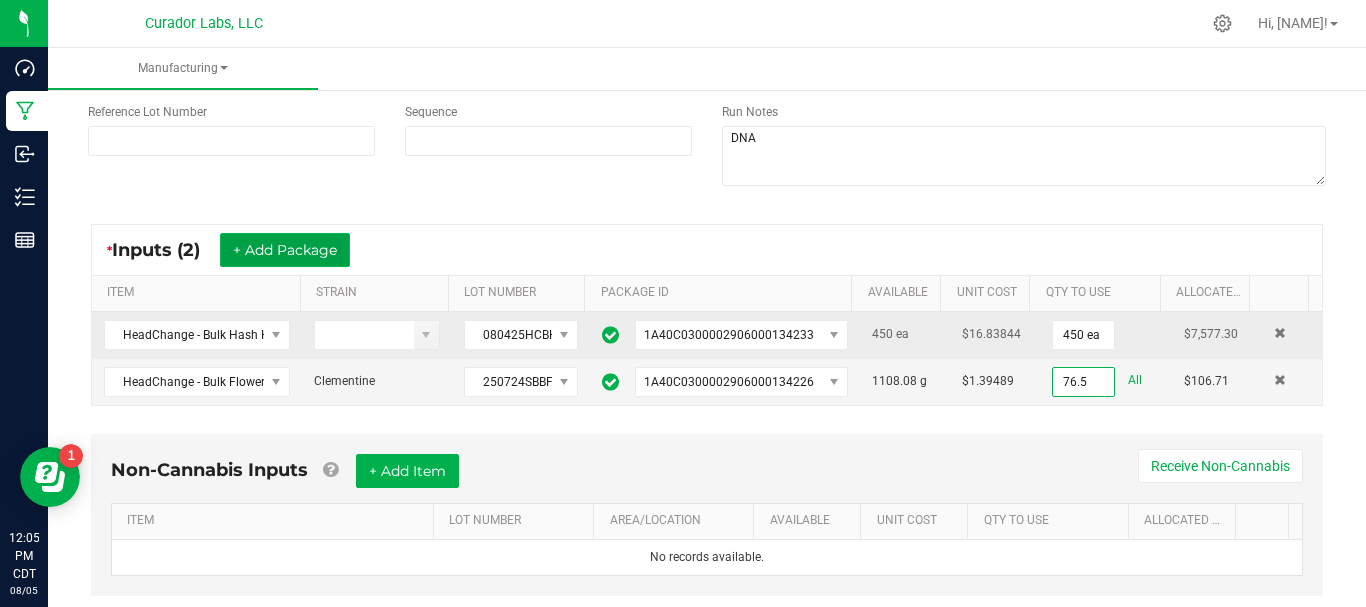 type on "76.5000 g" 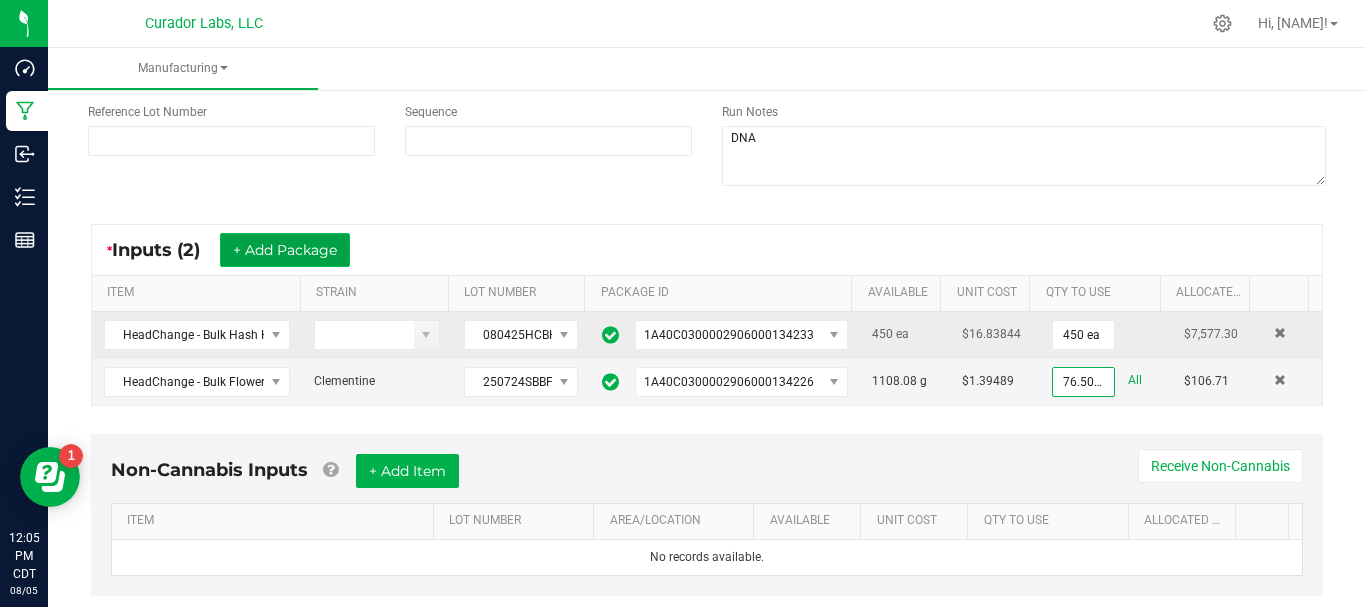 click on "+ Add Package" at bounding box center [285, 250] 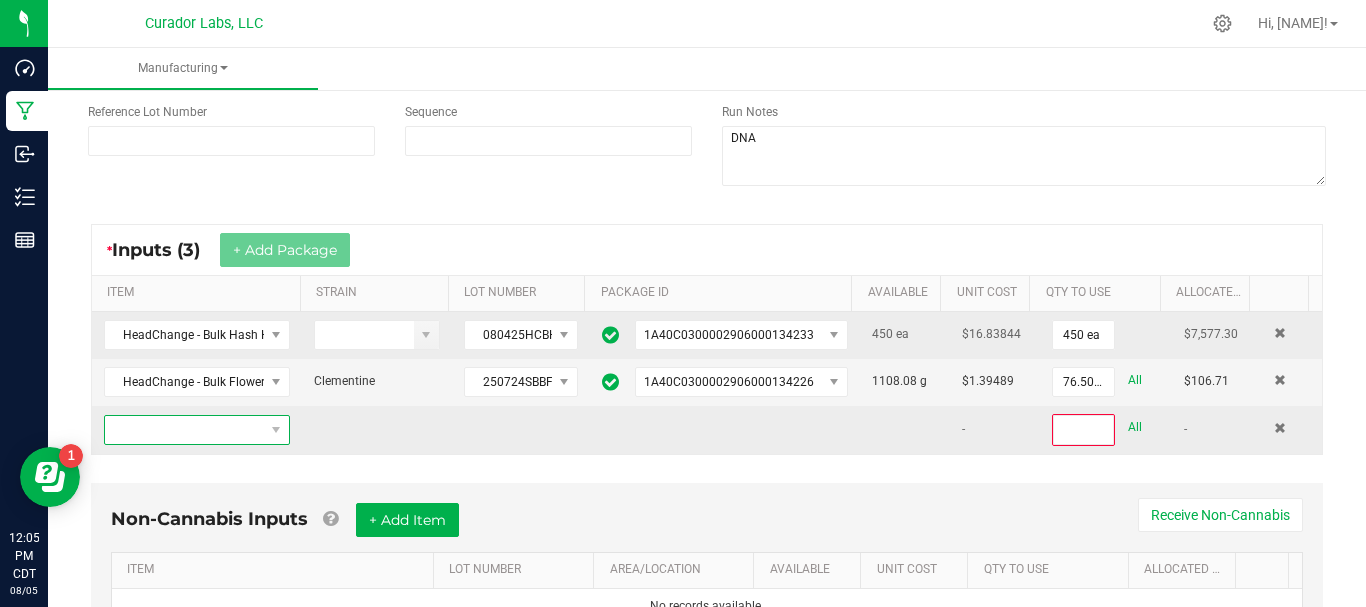 click at bounding box center (184, 430) 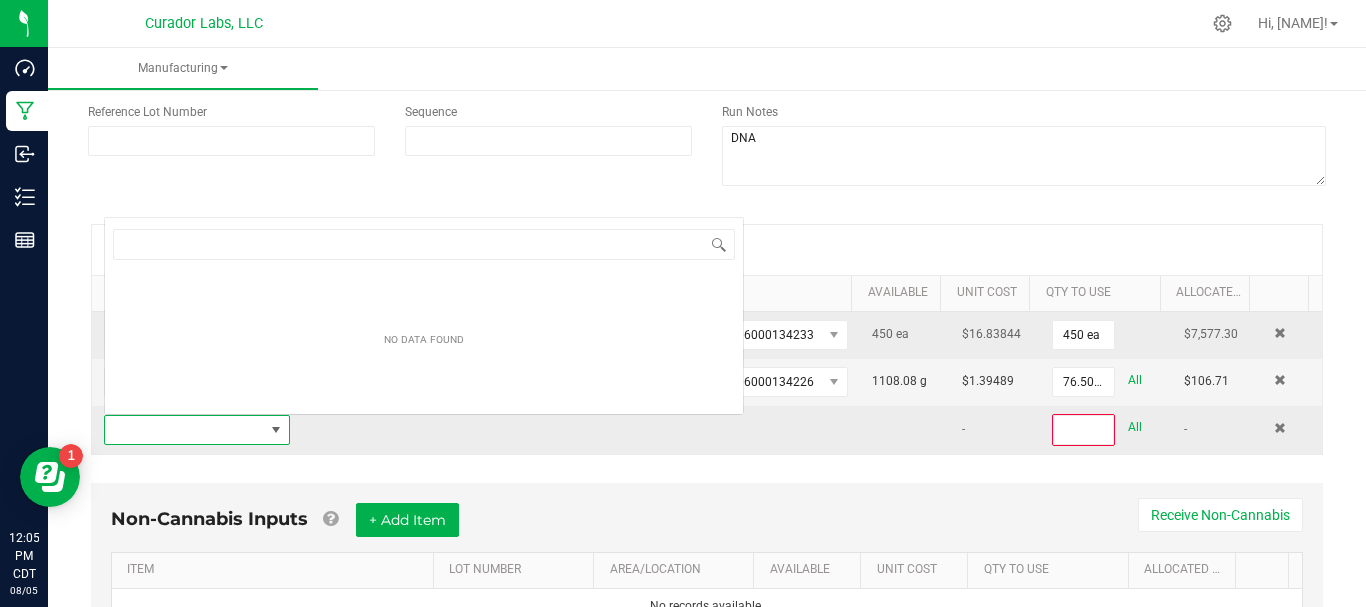 scroll, scrollTop: 0, scrollLeft: 0, axis: both 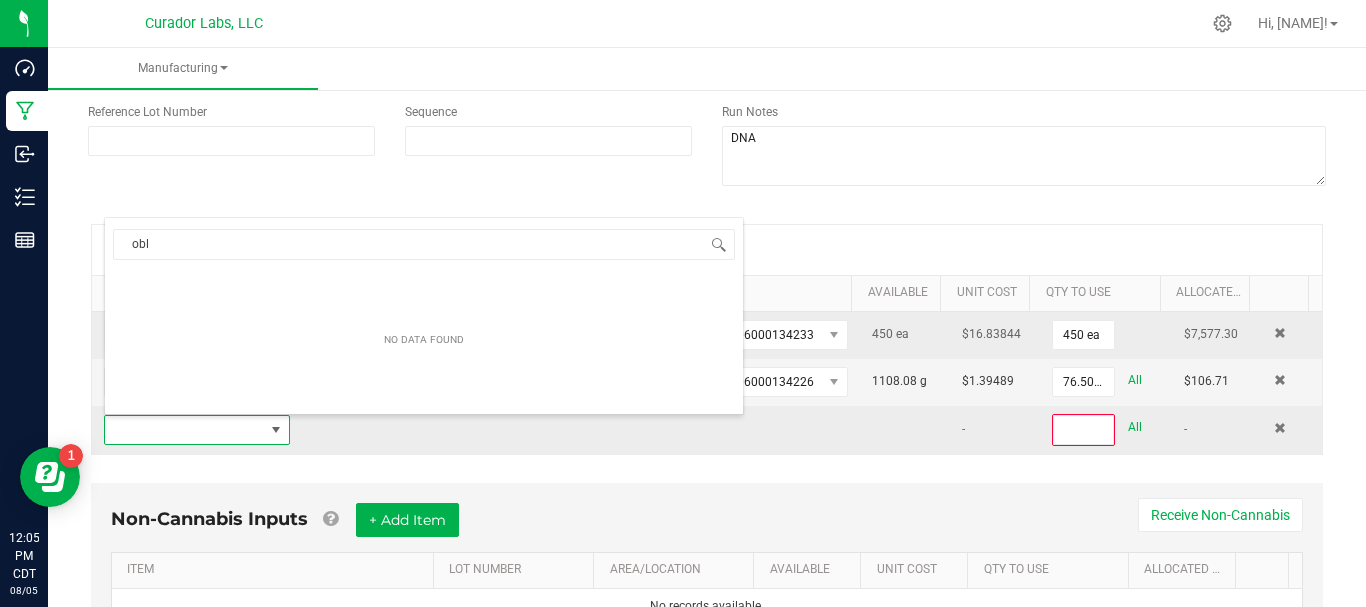 type on "obli" 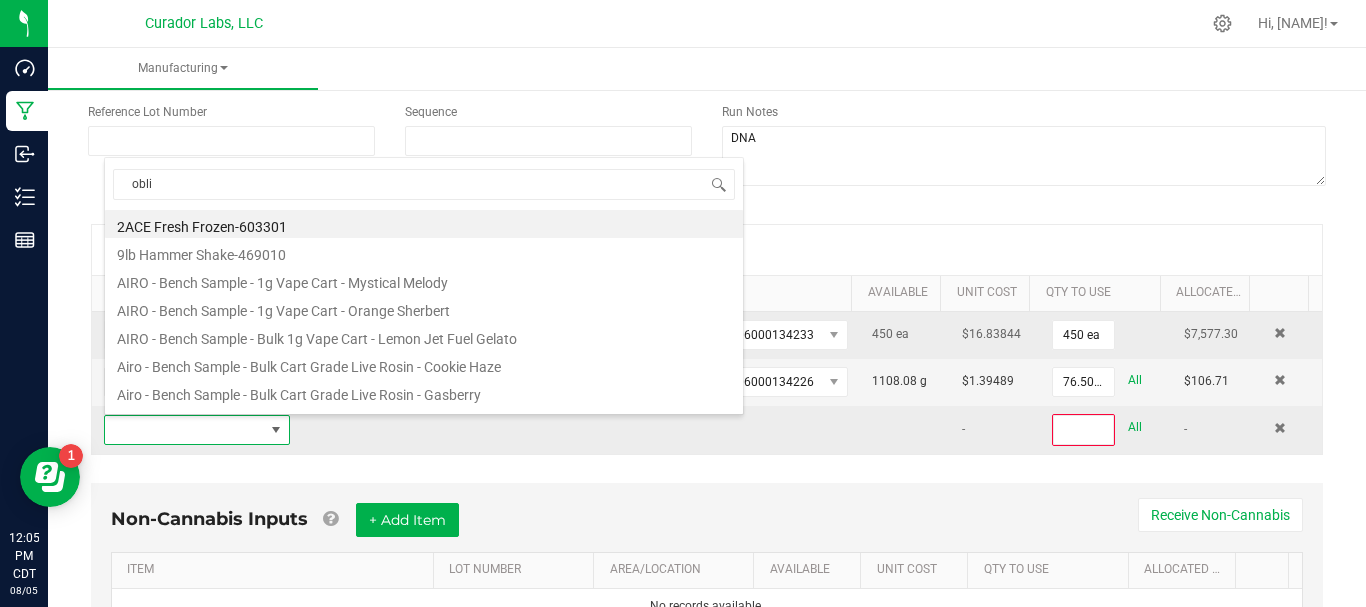scroll, scrollTop: 0, scrollLeft: 0, axis: both 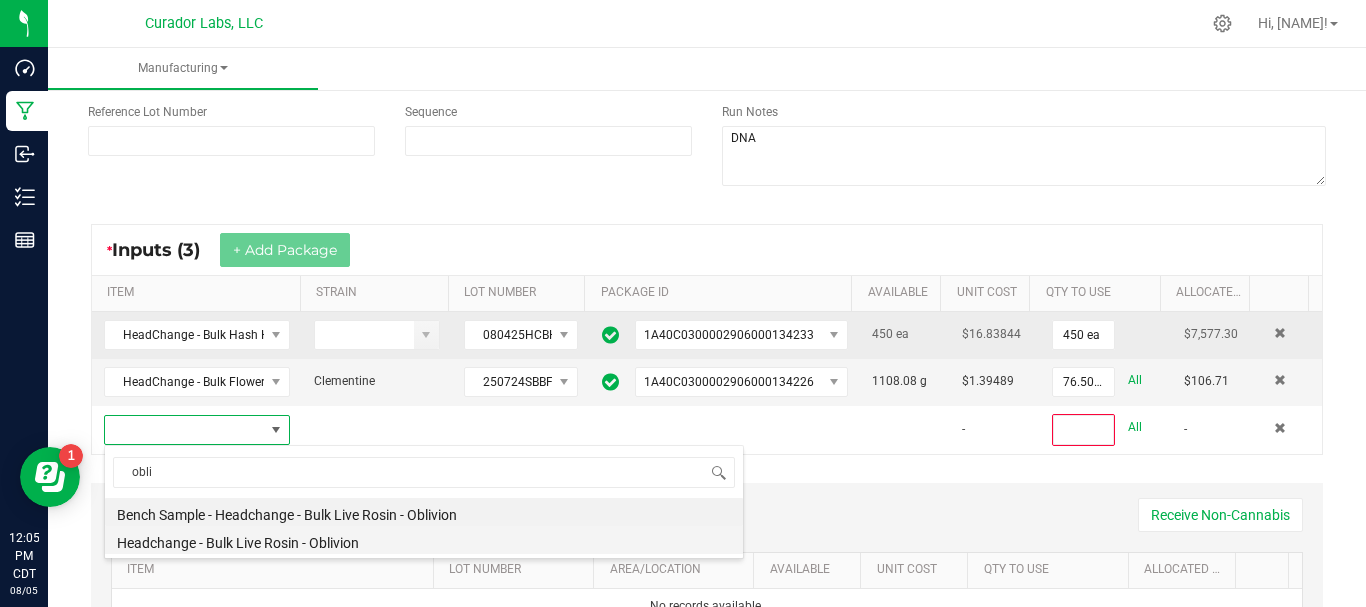 click on "Headchange - Bulk Live Rosin - Oblivion" at bounding box center [424, 540] 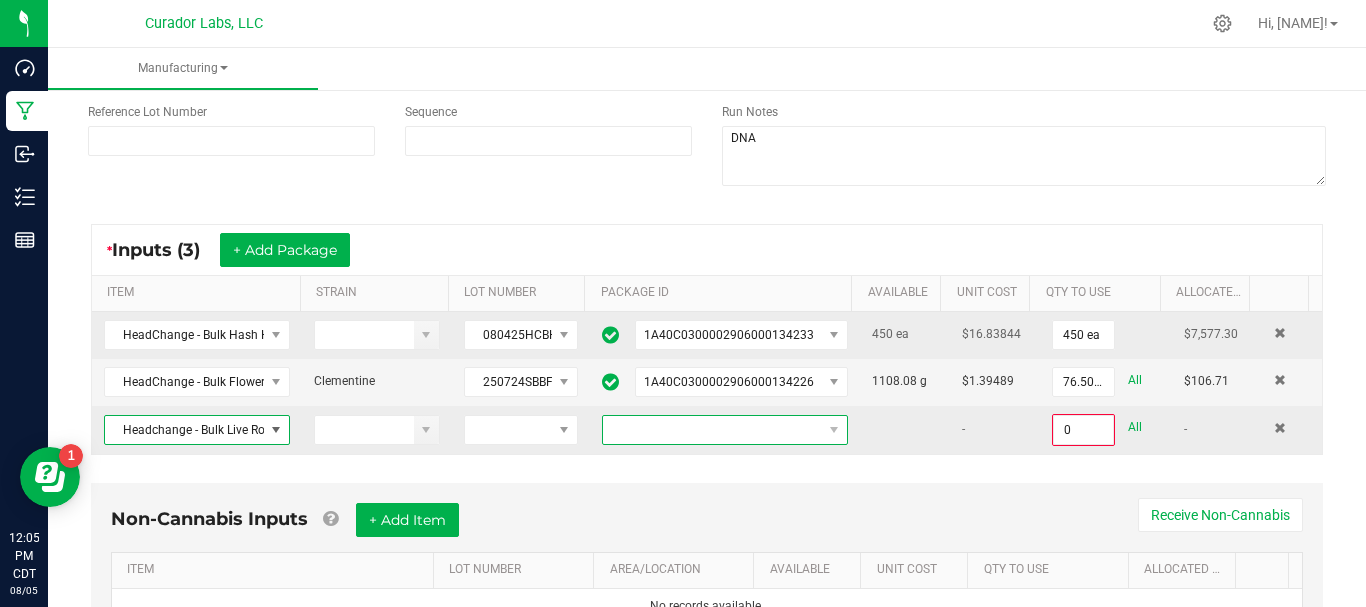click at bounding box center (712, 430) 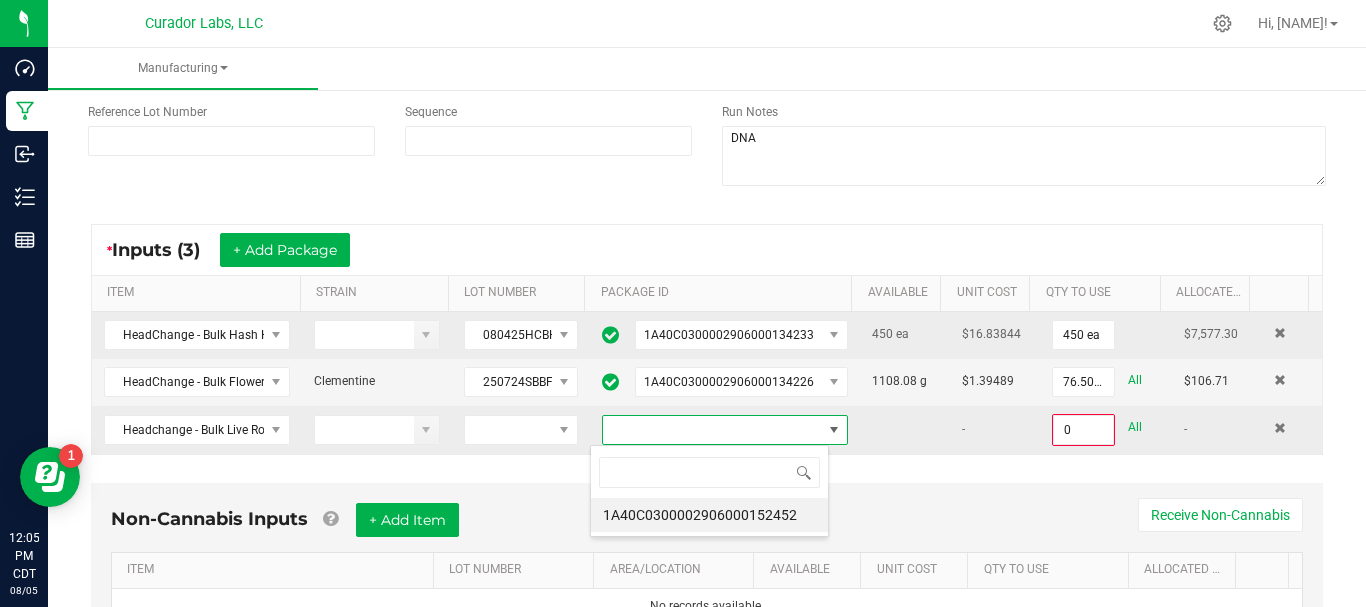 scroll, scrollTop: 99970, scrollLeft: 99761, axis: both 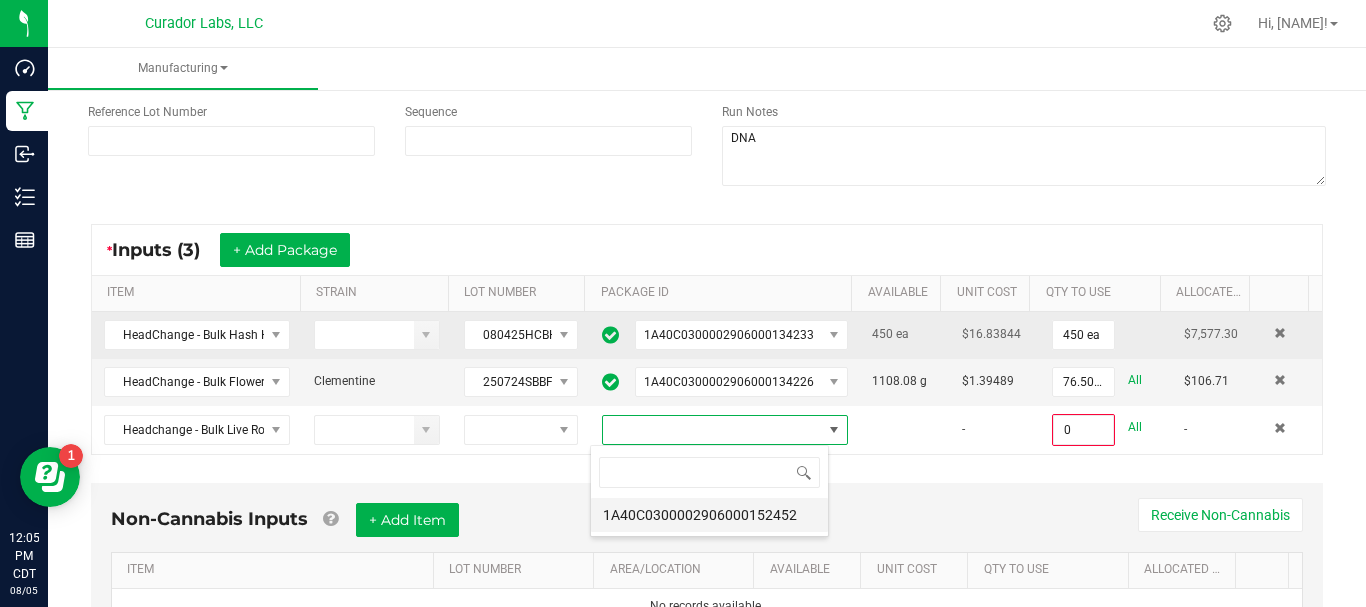 click on "1A40C0300002906000152452" at bounding box center [709, 515] 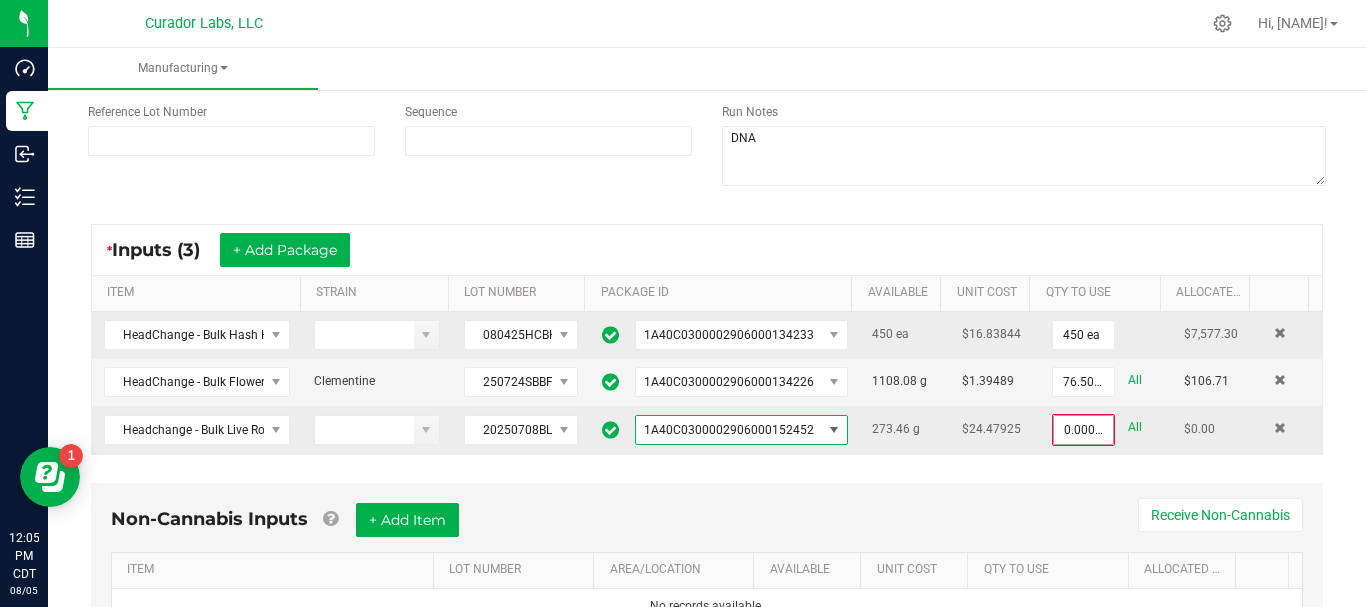 click on "0.0000 g" at bounding box center (1083, 430) 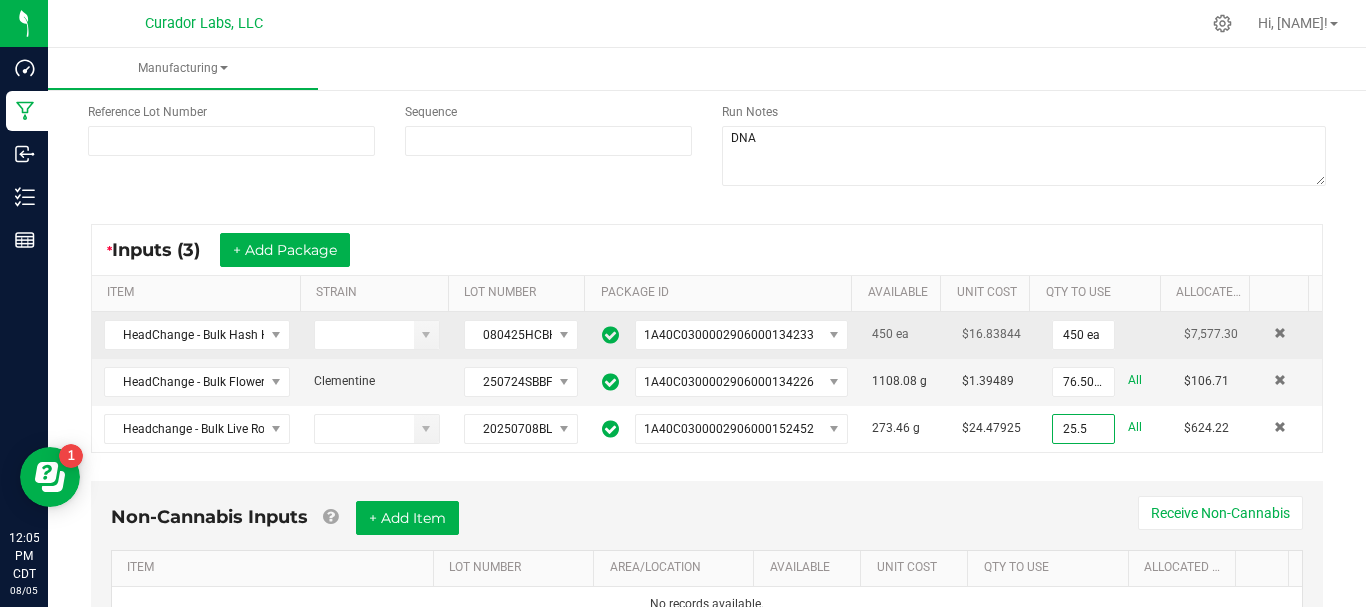 click on "*    Inputs (3)   + Add Package  ITEM STRAIN LOT NUMBER PACKAGE ID AVAILABLE Unit Cost QTY TO USE Allocated Cost HeadChange - Bulk Hash Hole 2g Each - Trop Trap Doorz 080425HCBHHTRPTRPDRZ
1A40C0300002906000134233 450   ea  $16.83844  450 ea  $7,577.30  HeadChange - Bulk Flower - Clementine  Clementine  250724SBBFCLMNTN
1A40C0300002906000134226 1108.08   g  $1.39489  76.5000 g All  $106.71  Headchange - Bulk Live Rosin - Oblivion 20250708BLKLVRSNBLND
1A40C0300002906000152452 273.46   g  $24.47925  25.5 All  $624.22" at bounding box center (707, 338) 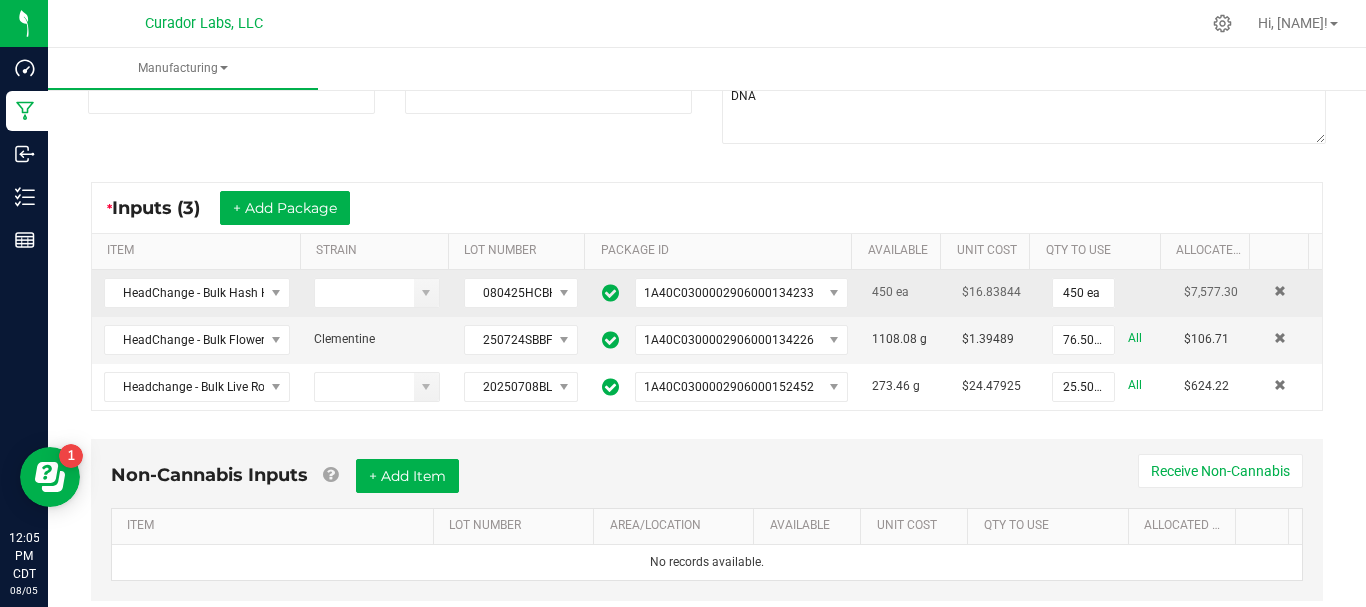 scroll, scrollTop: 311, scrollLeft: 0, axis: vertical 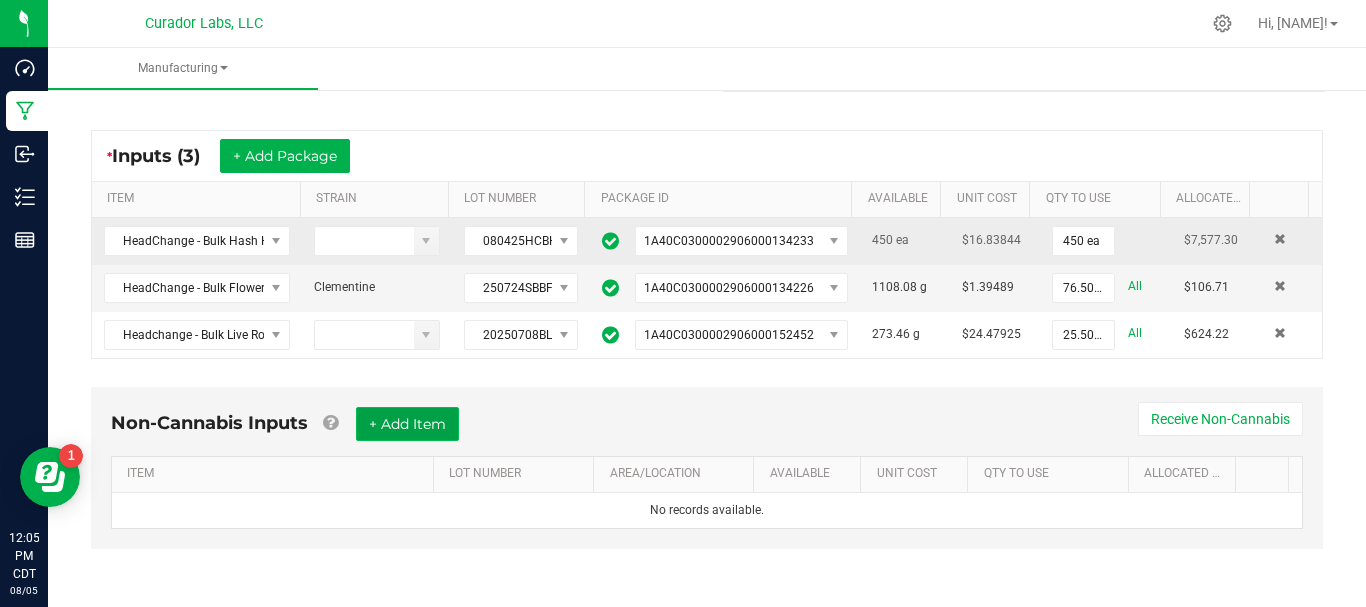 click on "+ Add Item" at bounding box center [407, 424] 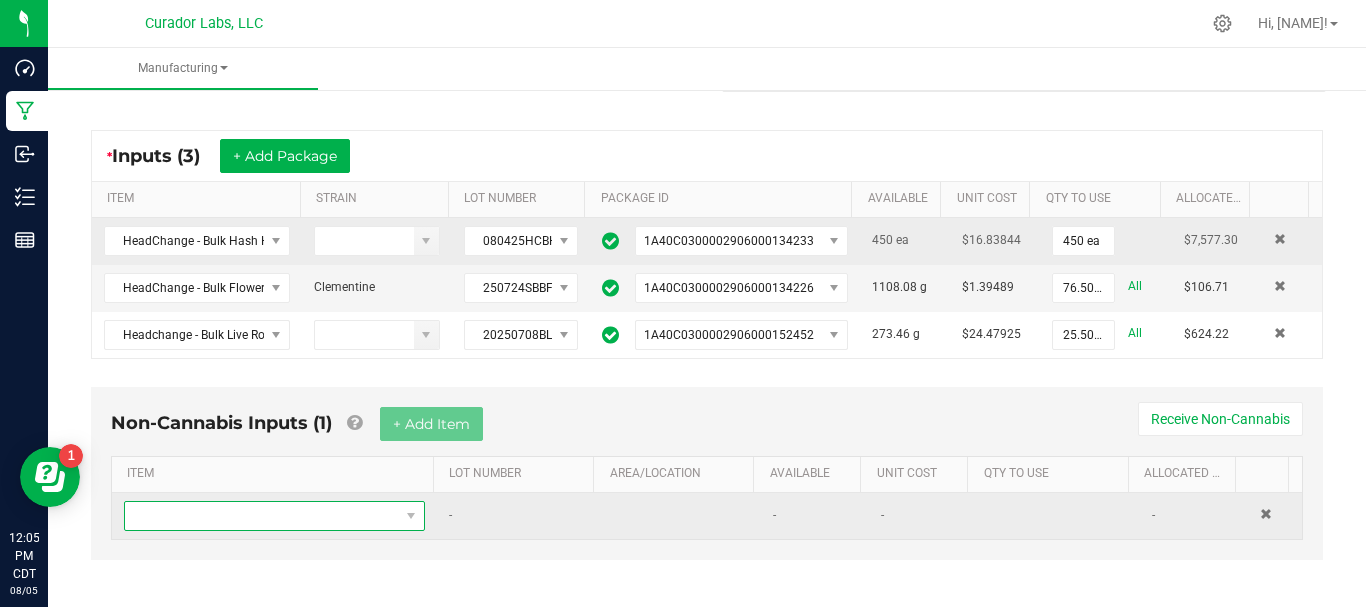 click at bounding box center [262, 516] 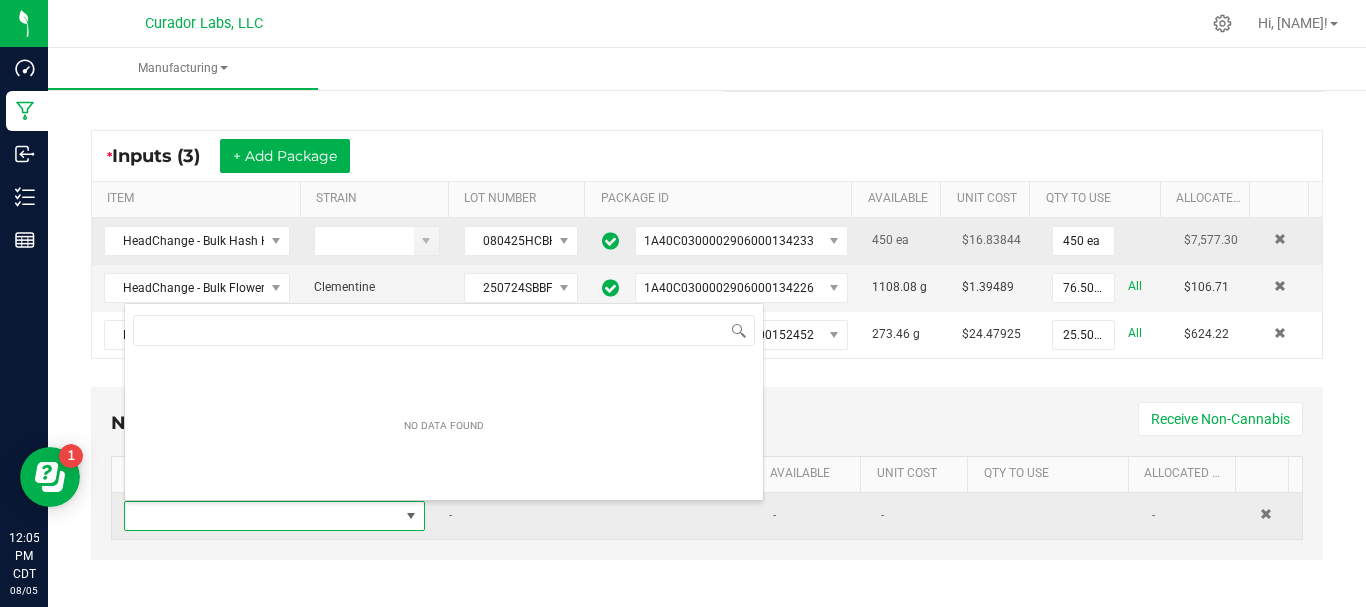 scroll, scrollTop: 99970, scrollLeft: 99708, axis: both 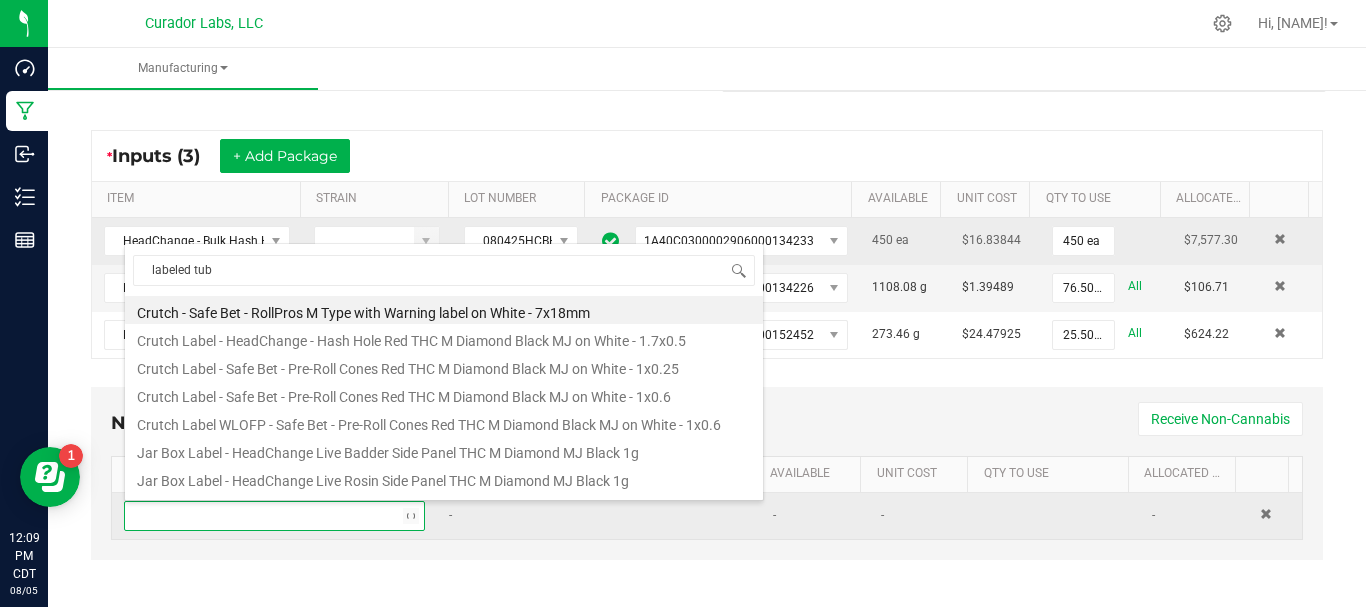 type on "labeled tube" 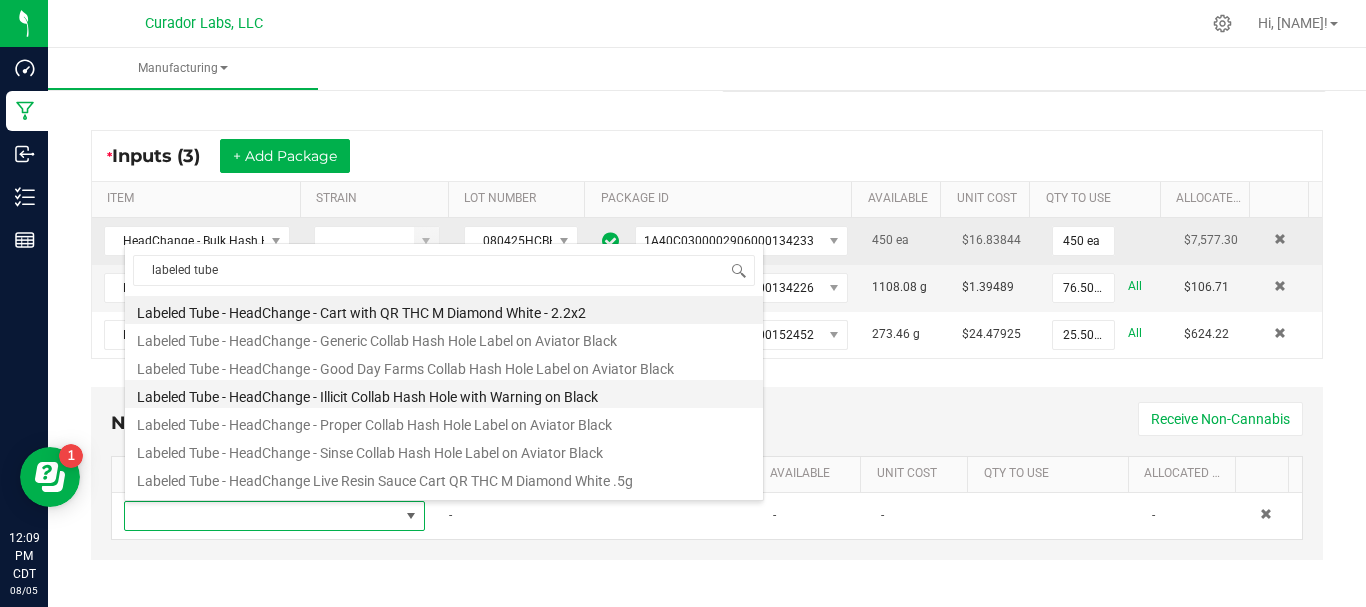 click on "Labeled Tube - HeadChange - Illicit Collab Hash Hole with Warning on Black" at bounding box center (444, 394) 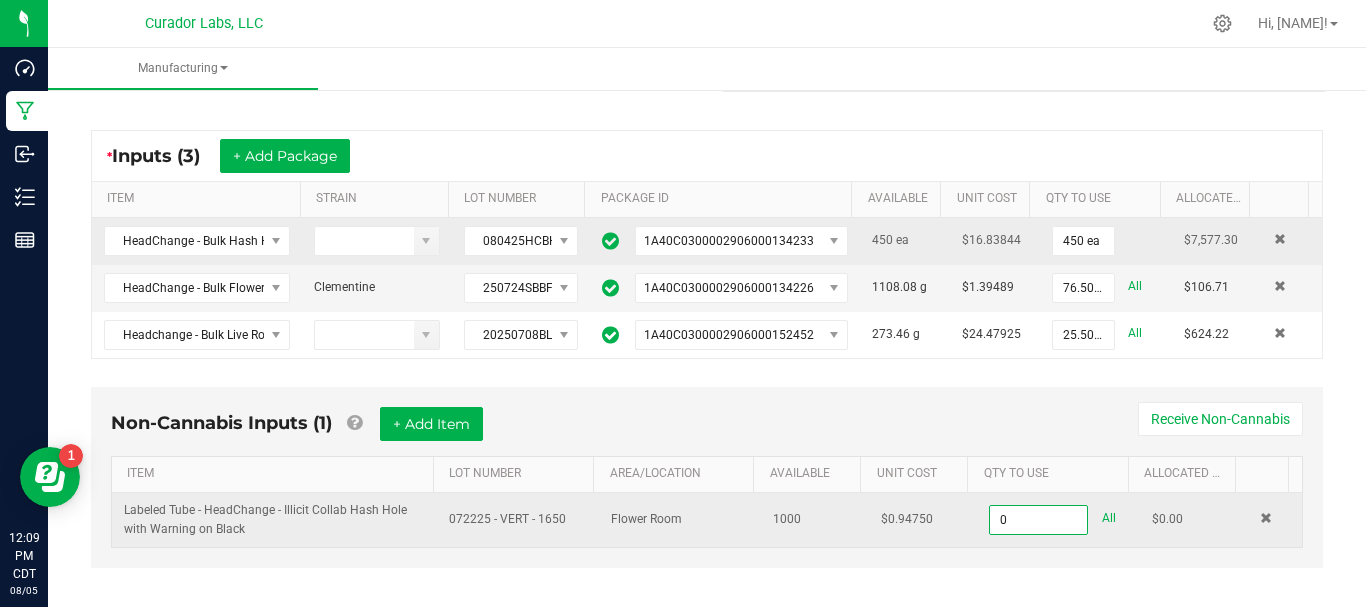 click on "0" at bounding box center [1038, 520] 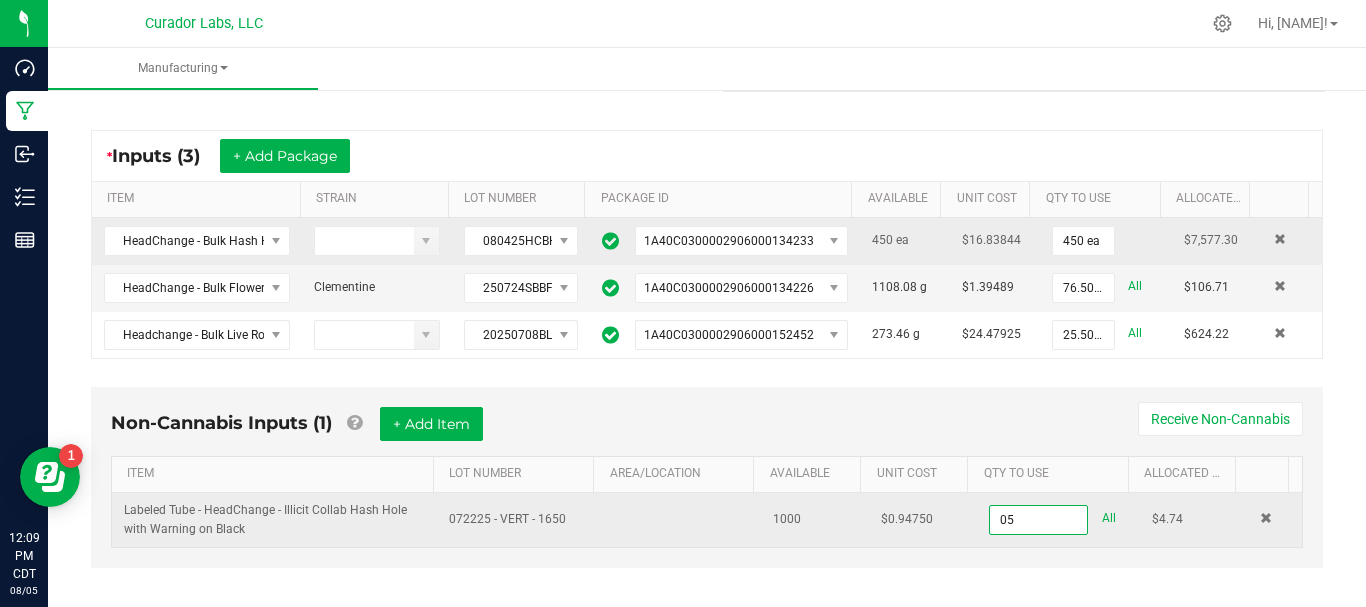 type on "0" 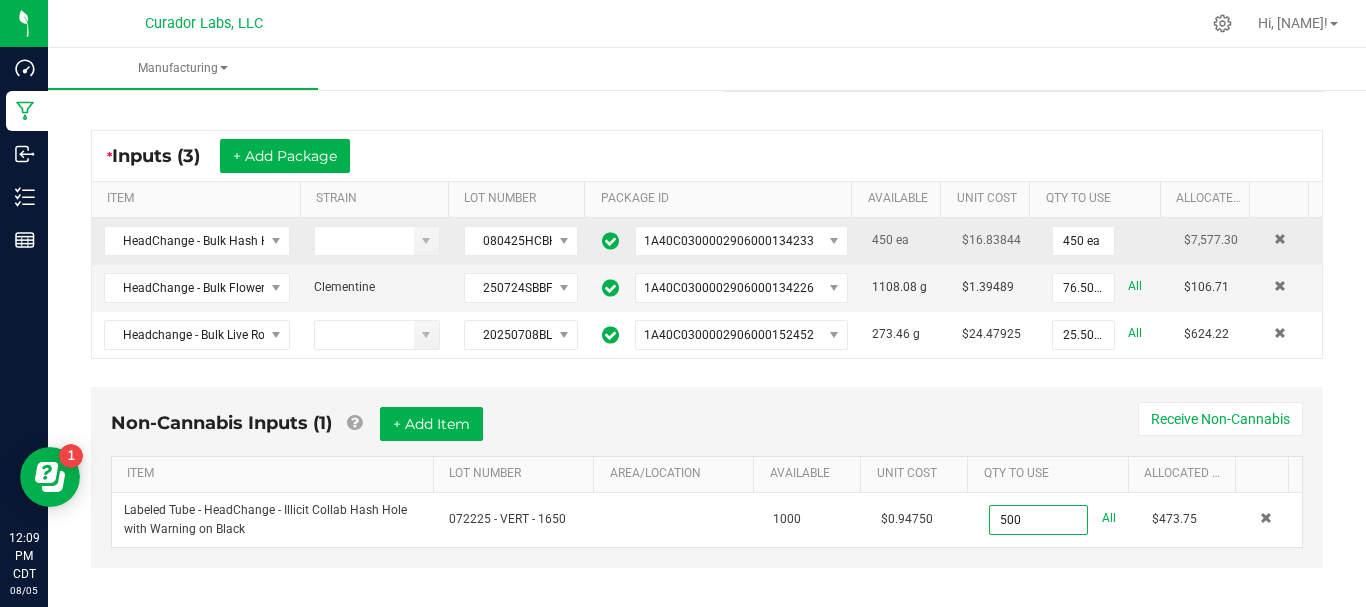 click on "Non-Cannabis Inputs (1)  + Add Item   Receive Non-Cannabis" at bounding box center (707, 431) 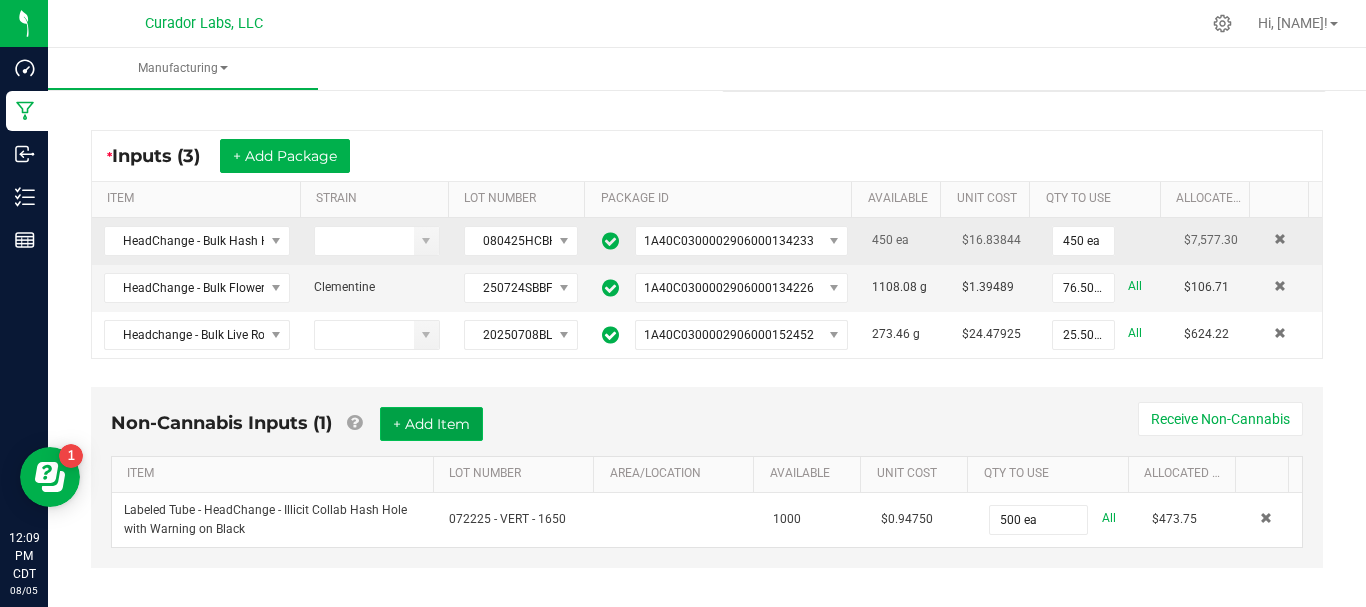 click on "+ Add Item" at bounding box center (431, 424) 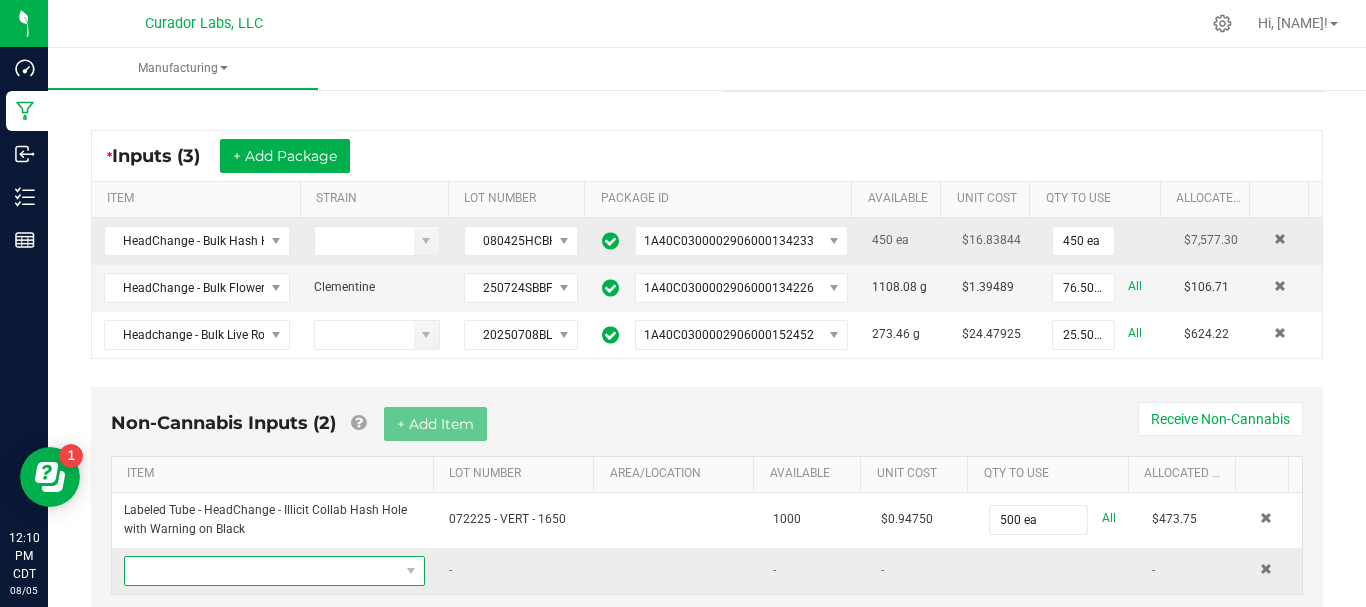 click at bounding box center (262, 571) 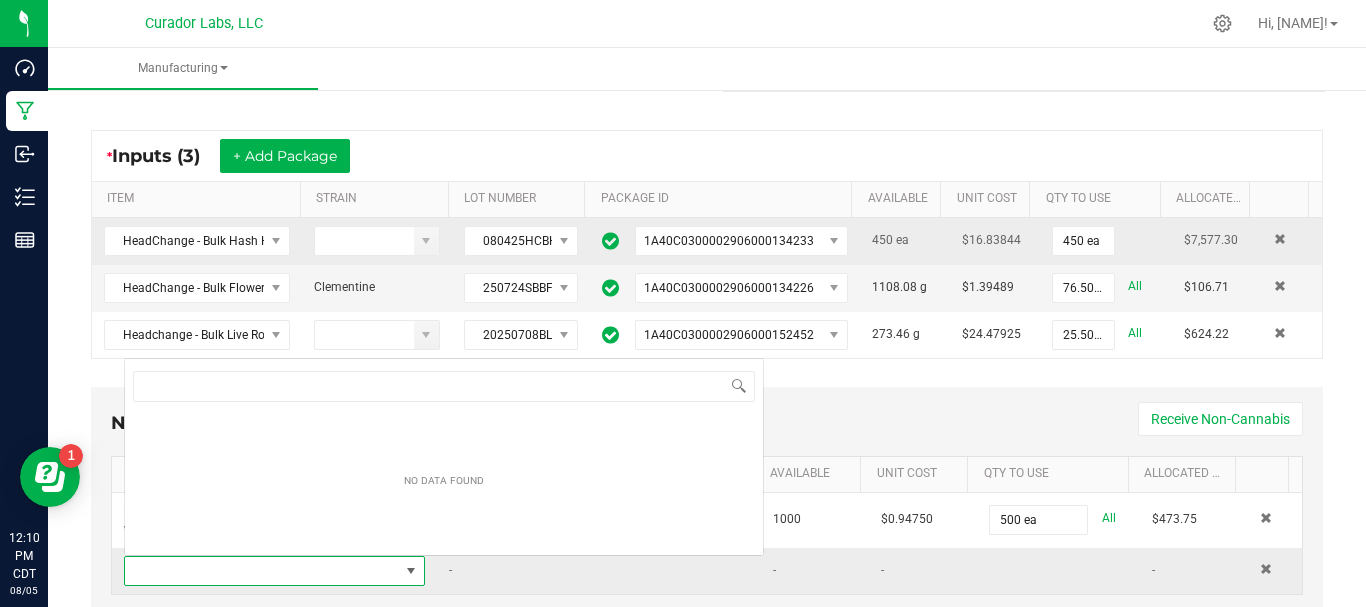 scroll, scrollTop: 0, scrollLeft: 0, axis: both 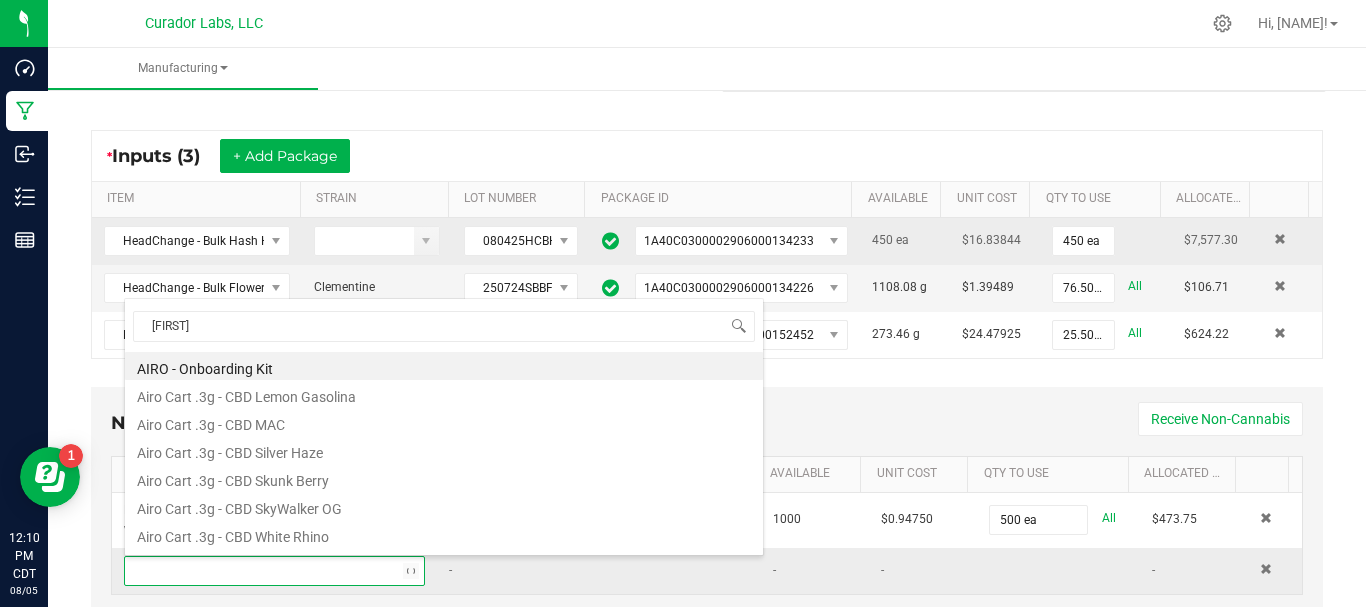 type on "wide" 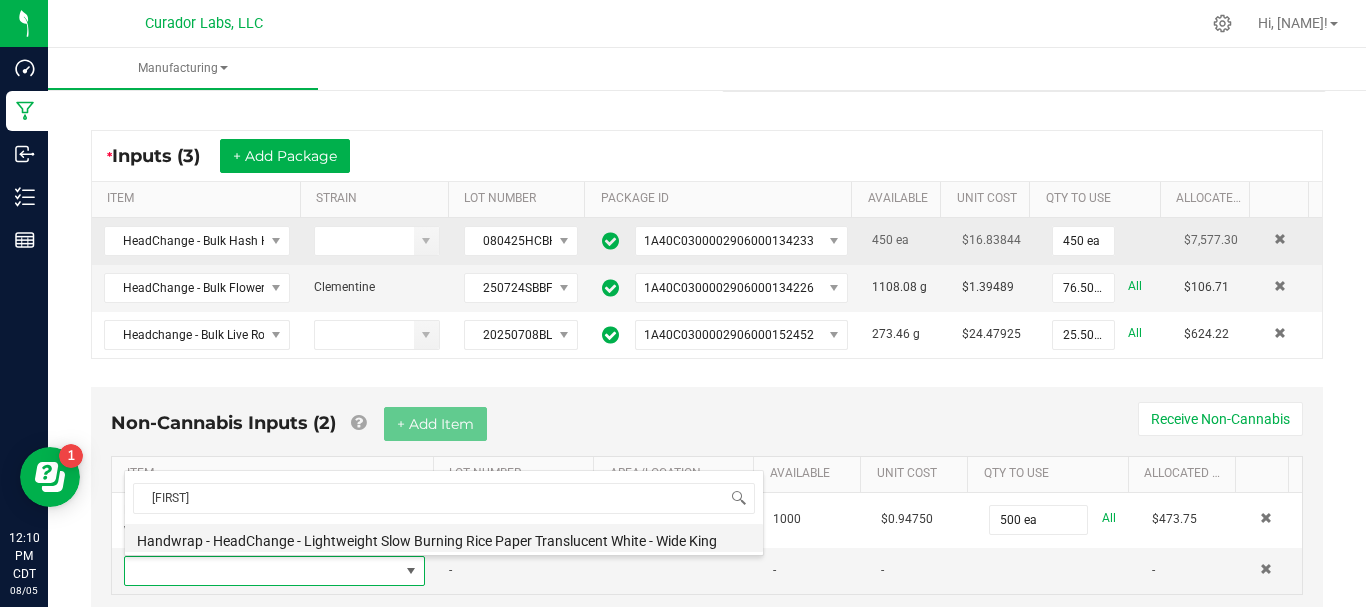 click on "Handwrap - HeadChange - Lightweight Slow Burning Rice Paper Translucent White - Wide King" at bounding box center [444, 538] 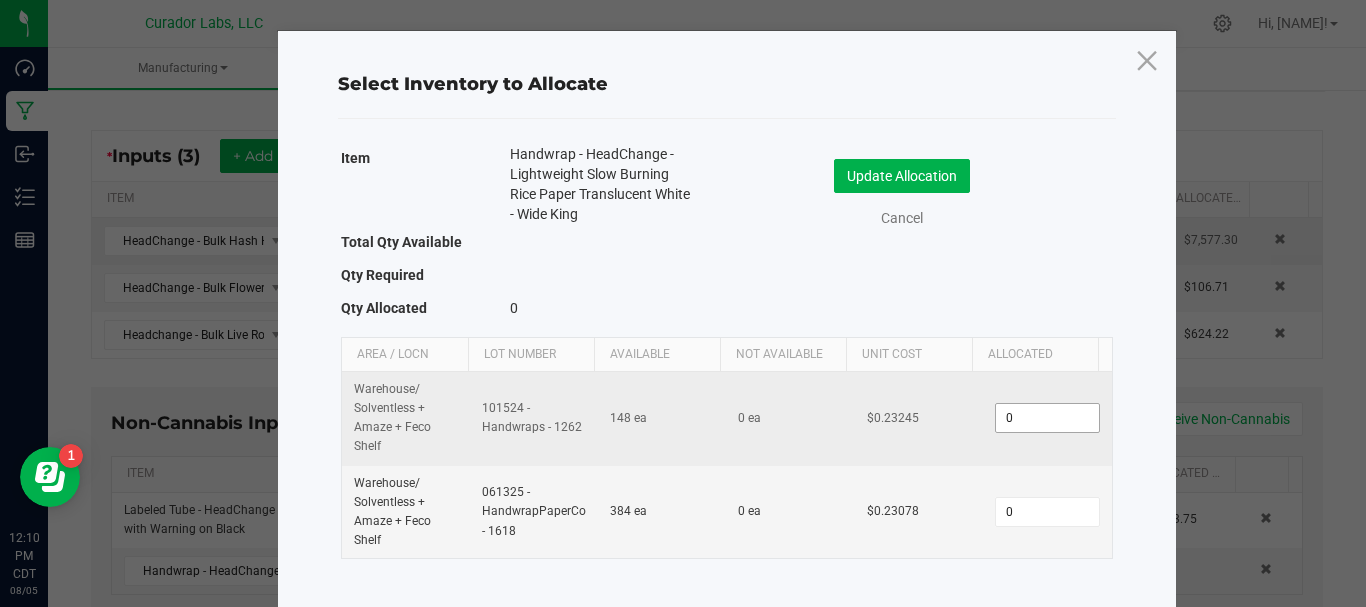 click on "0" at bounding box center [1047, 418] 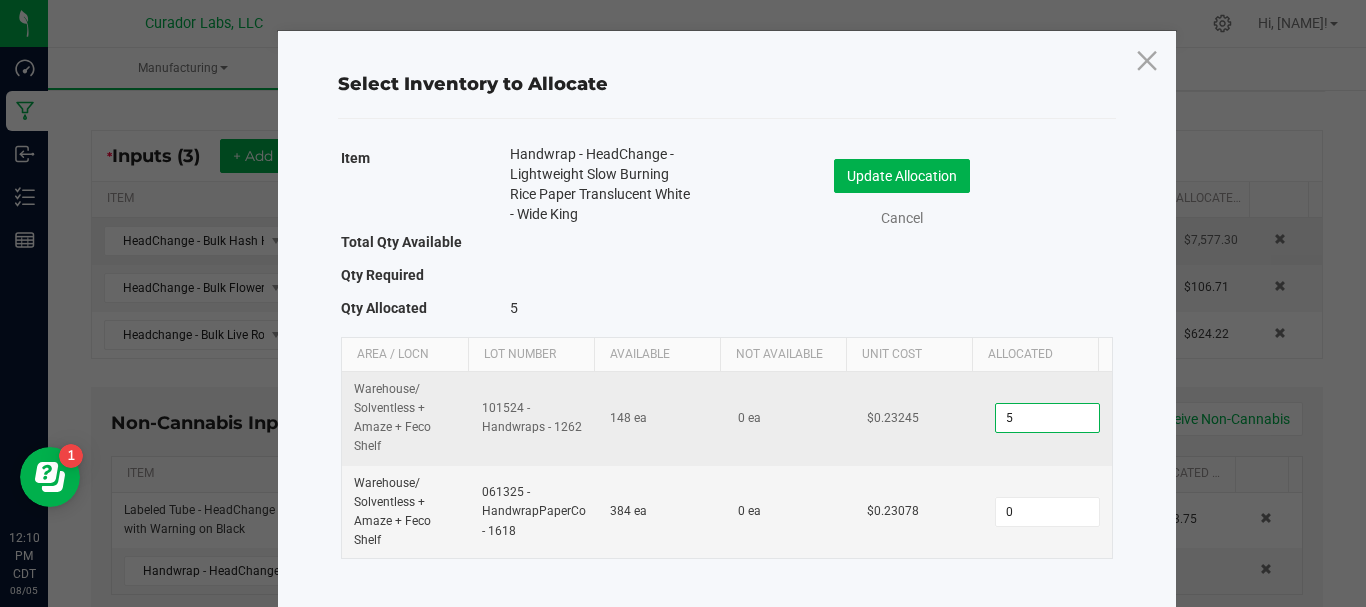 type on "50" 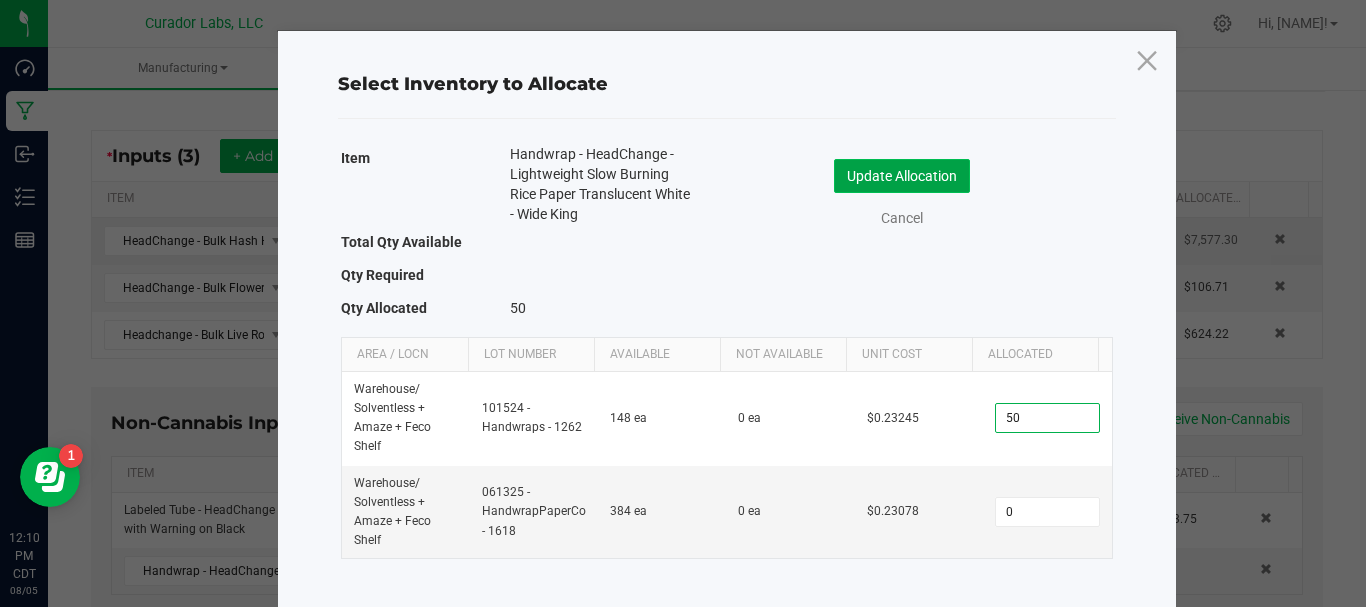 click on "Update Allocation" 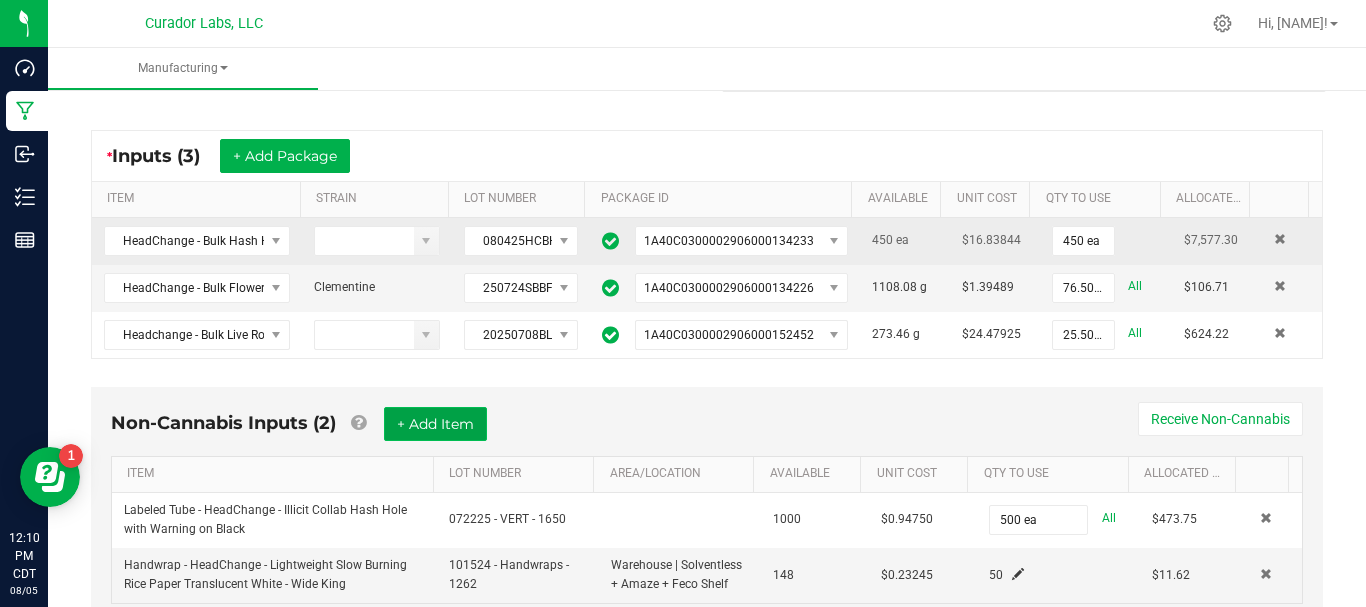 click on "+ Add Item" at bounding box center [435, 424] 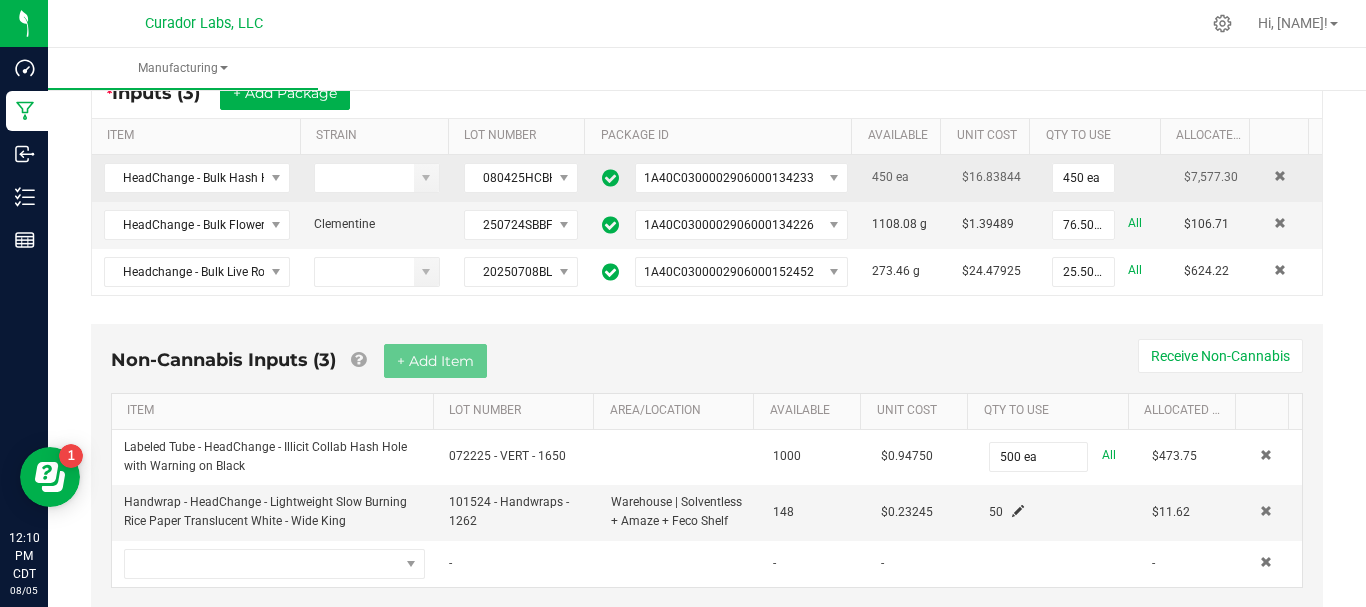scroll, scrollTop: 433, scrollLeft: 0, axis: vertical 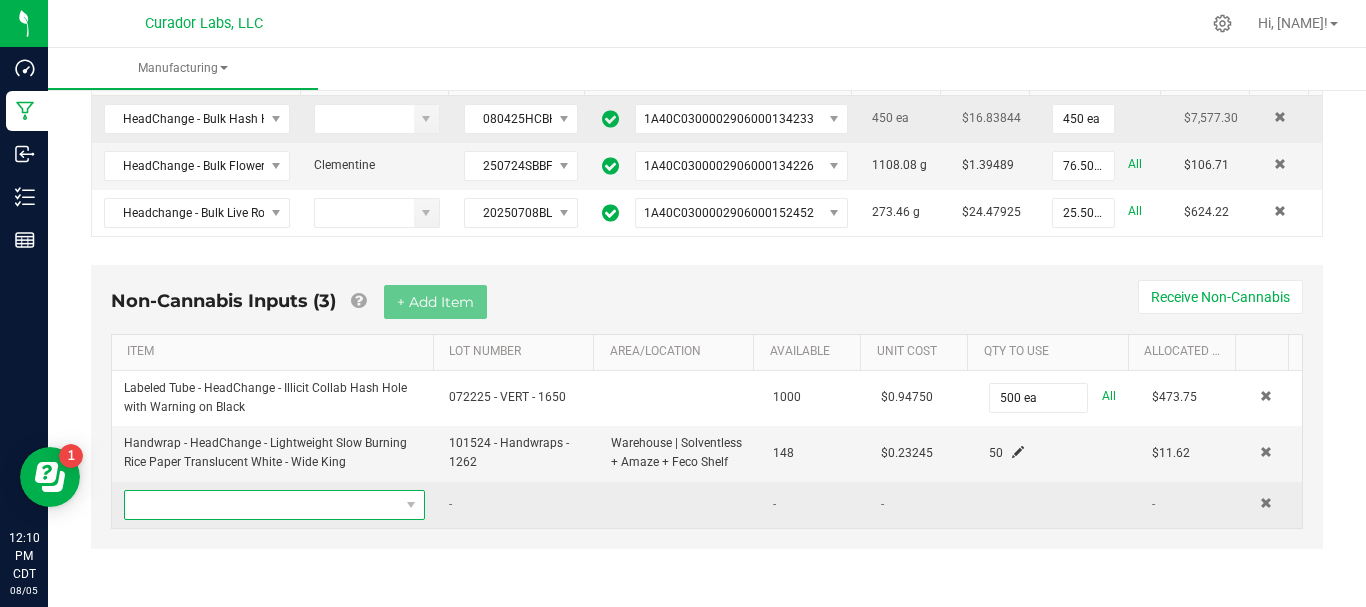 click at bounding box center [262, 505] 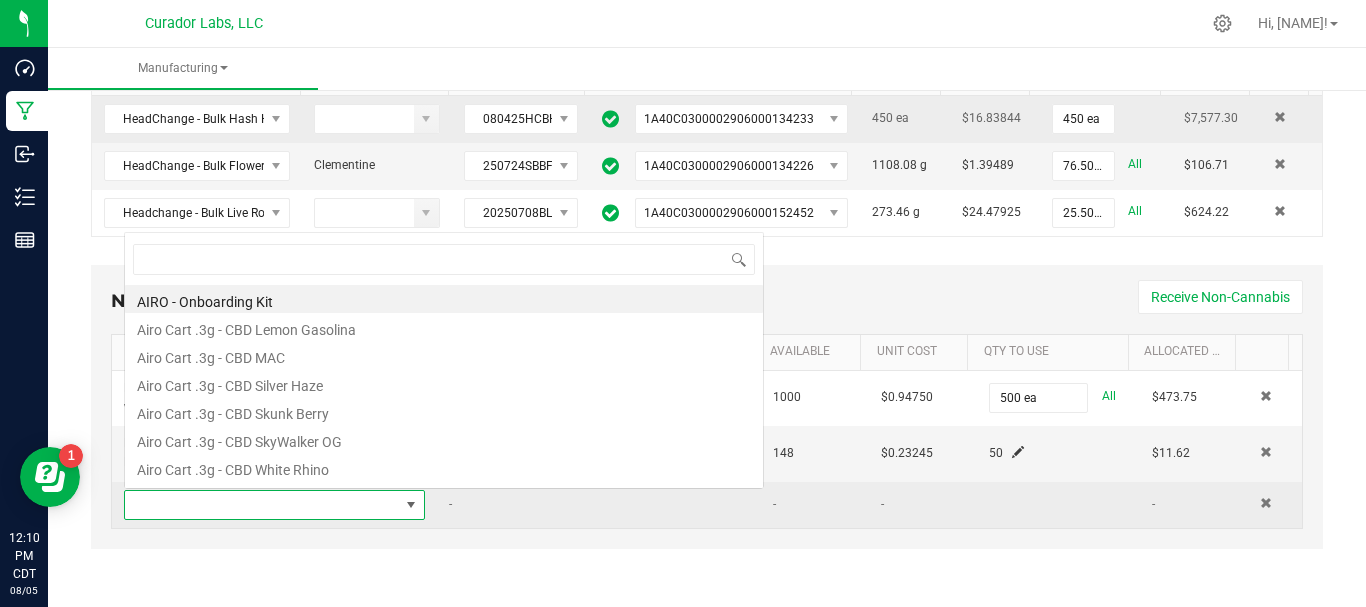 scroll, scrollTop: 0, scrollLeft: 0, axis: both 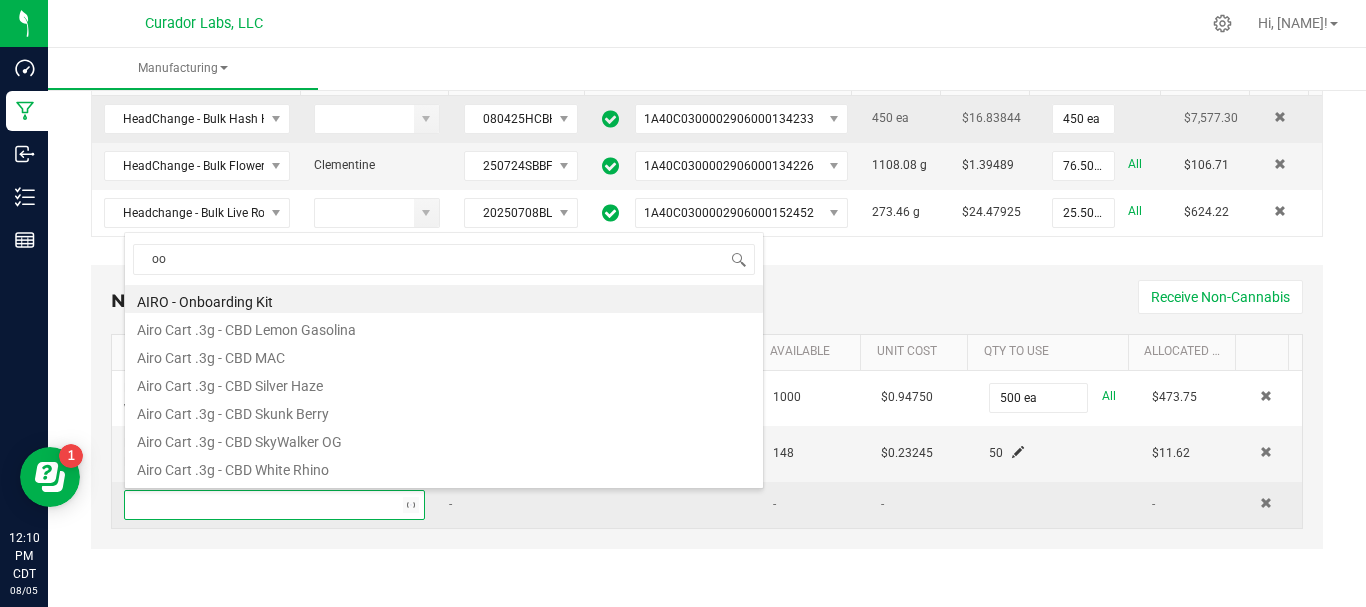 type on "ood" 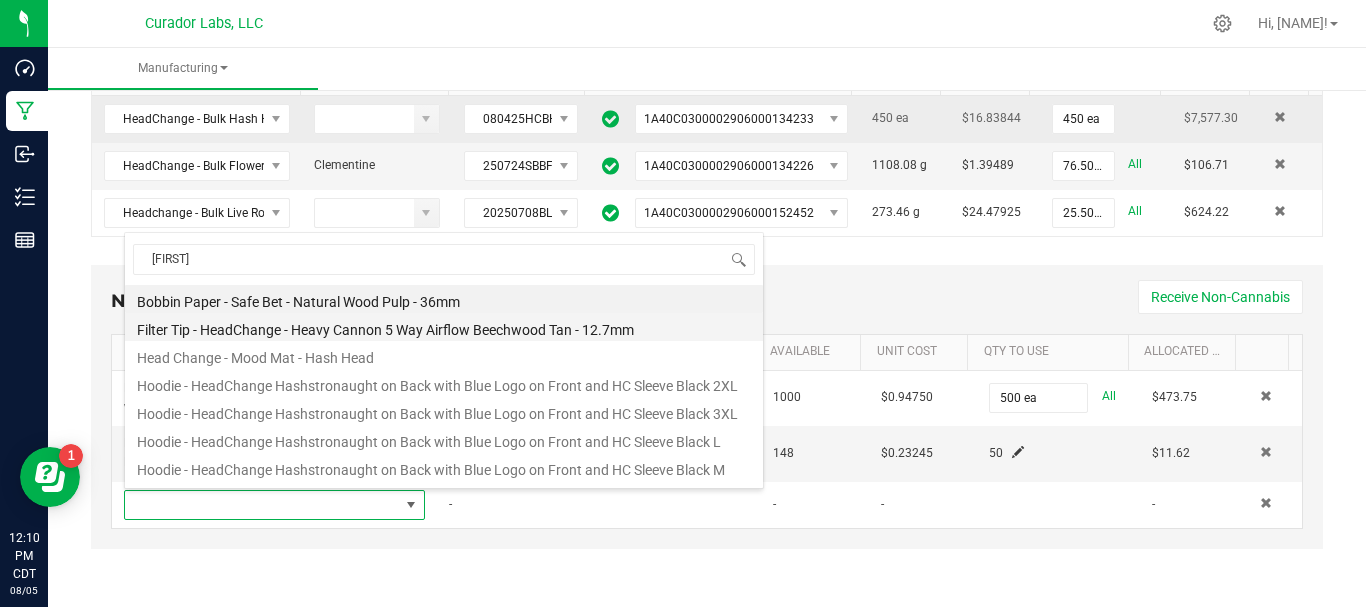 click on "Filter Tip - HeadChange - Heavy Cannon 5 Way Airflow Beechwood Tan - 12.7mm" at bounding box center [444, 327] 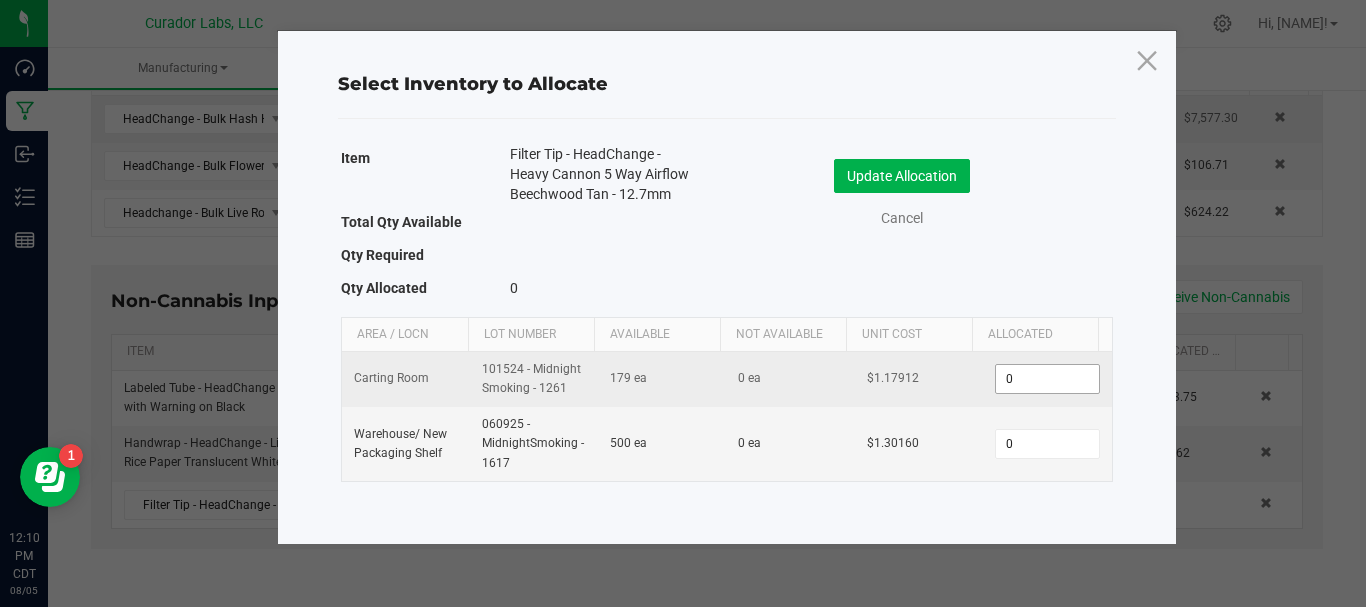 click on "0" at bounding box center [1047, 379] 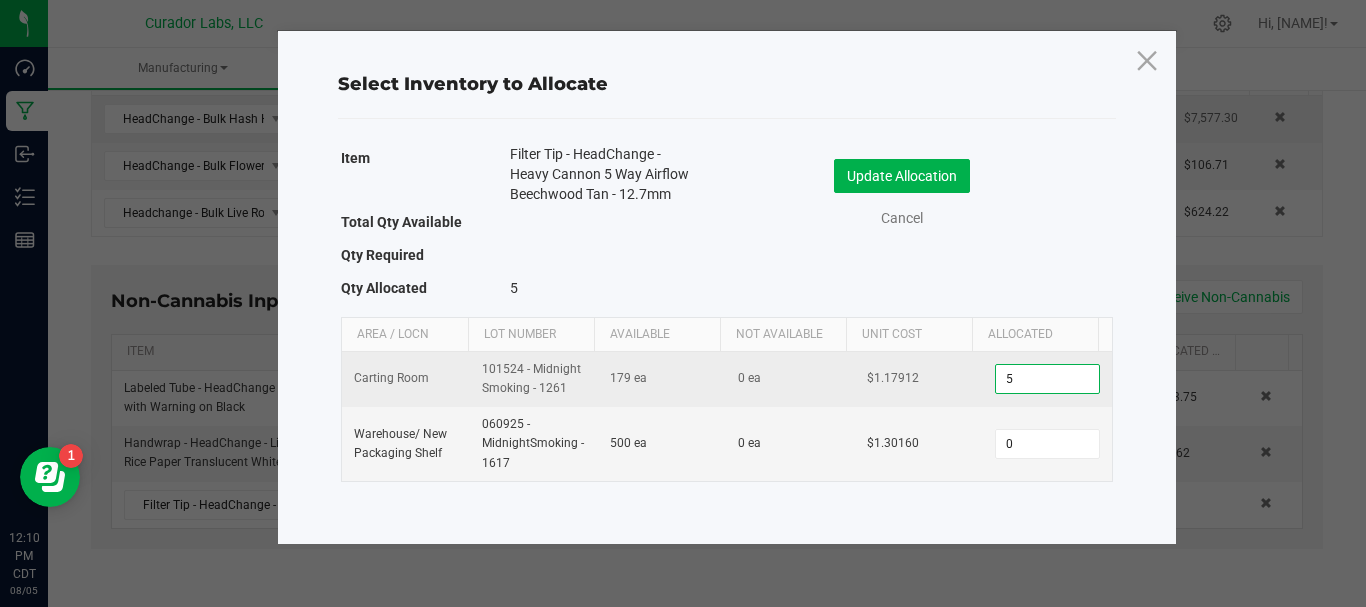 type on "50" 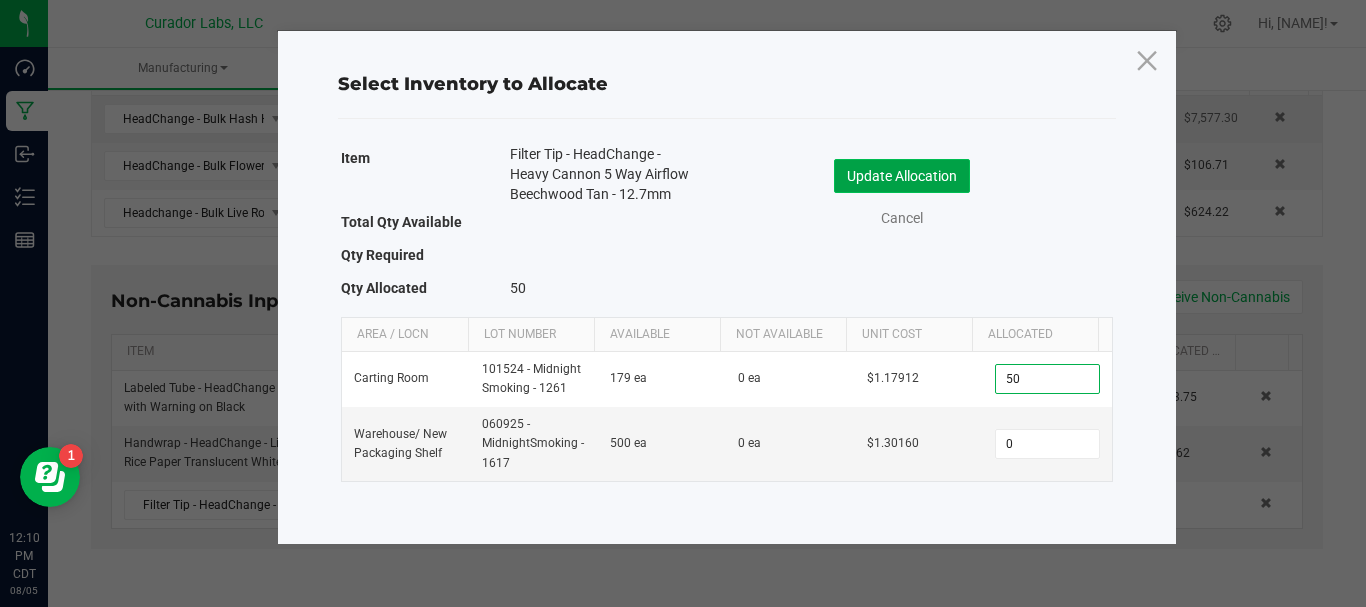 click on "Update Allocation" 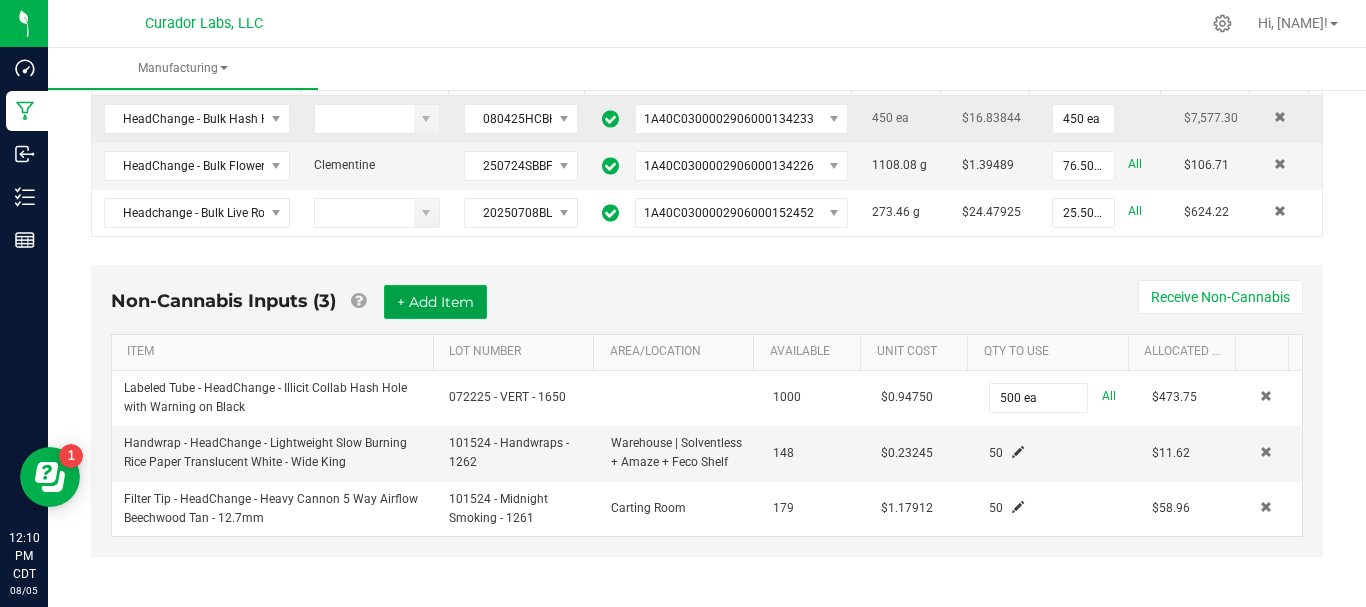 click on "+ Add Item" at bounding box center [435, 302] 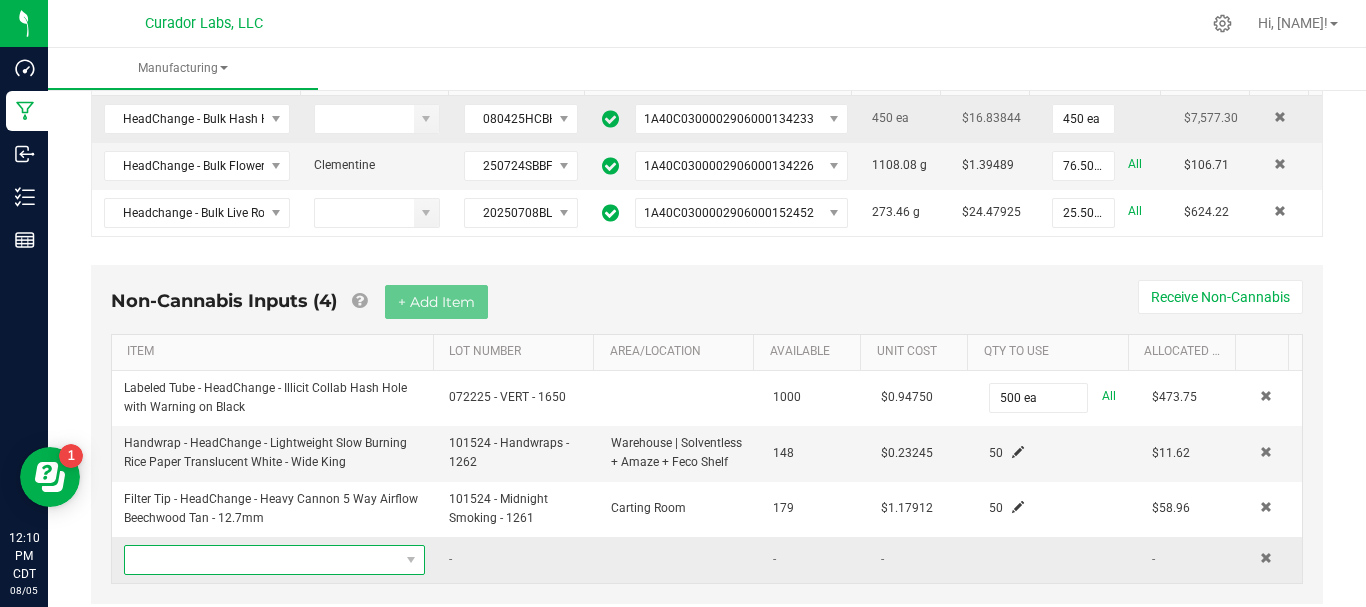 click at bounding box center (262, 560) 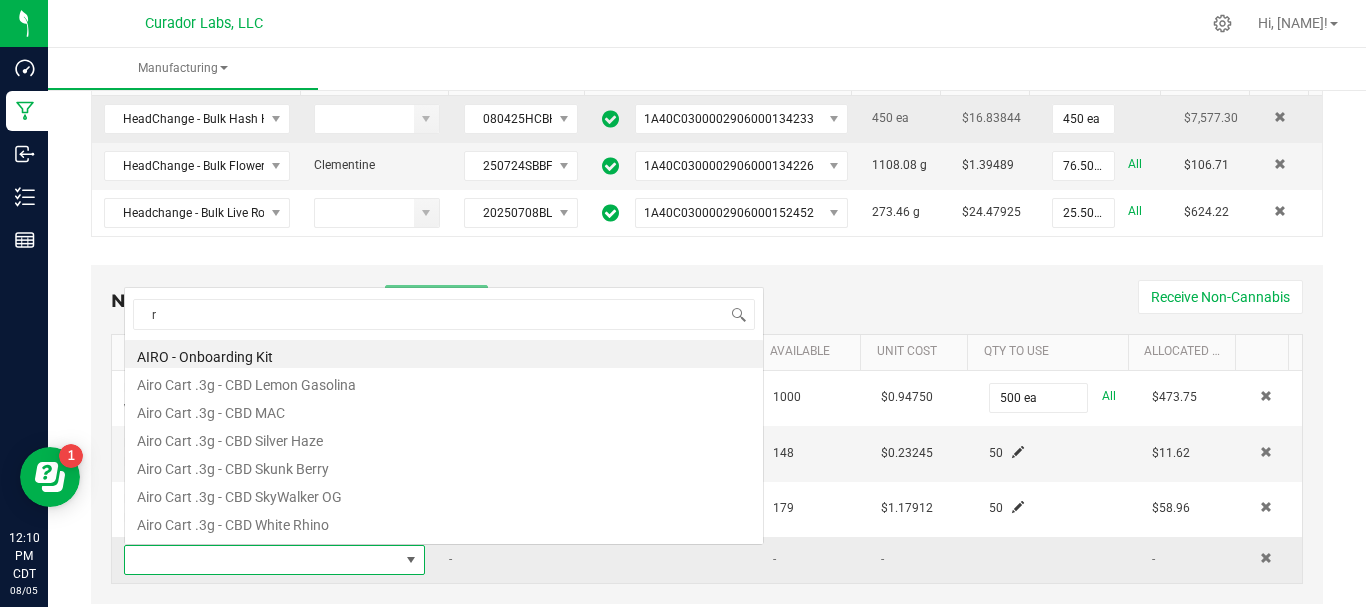 scroll, scrollTop: 0, scrollLeft: 0, axis: both 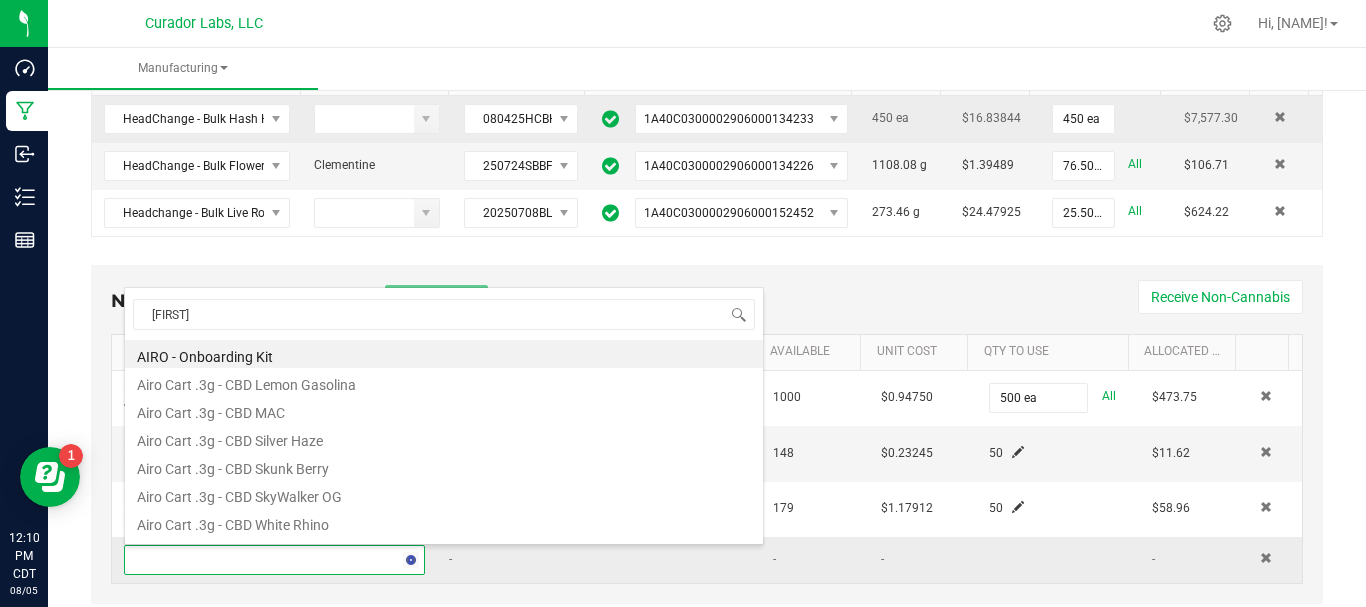type on "rutch lab" 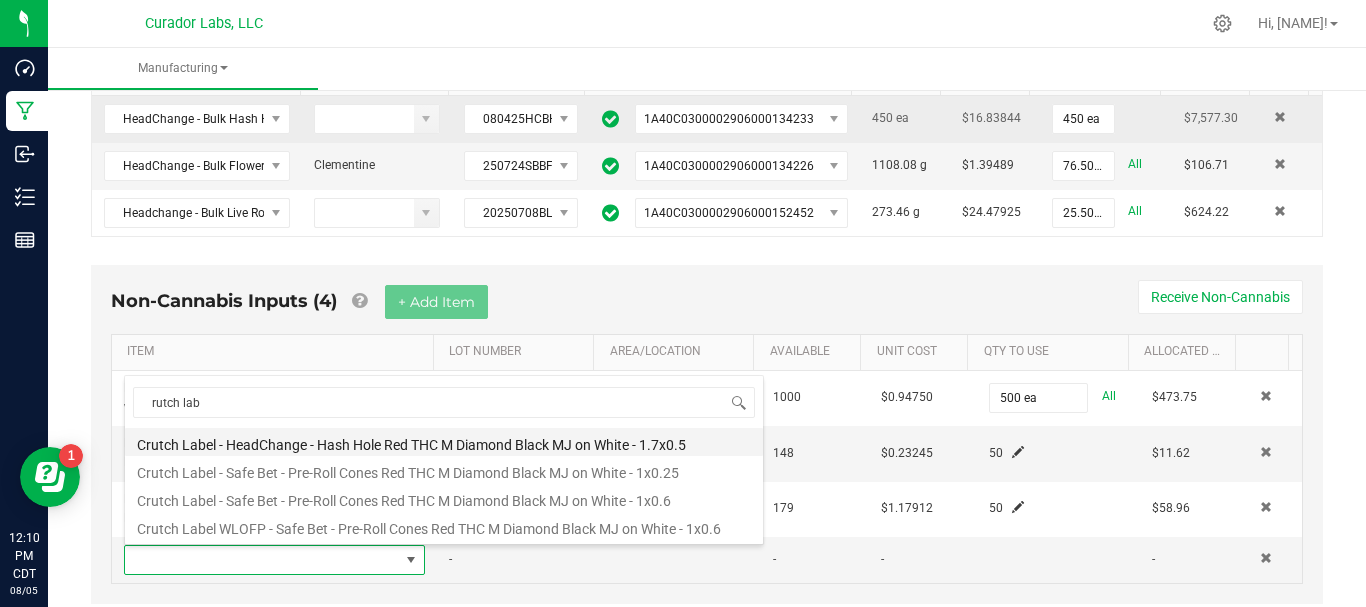 click on "Crutch Label - HeadChange - Hash Hole Red THC M Diamond Black MJ on White - 1.7x0.5" at bounding box center (444, 442) 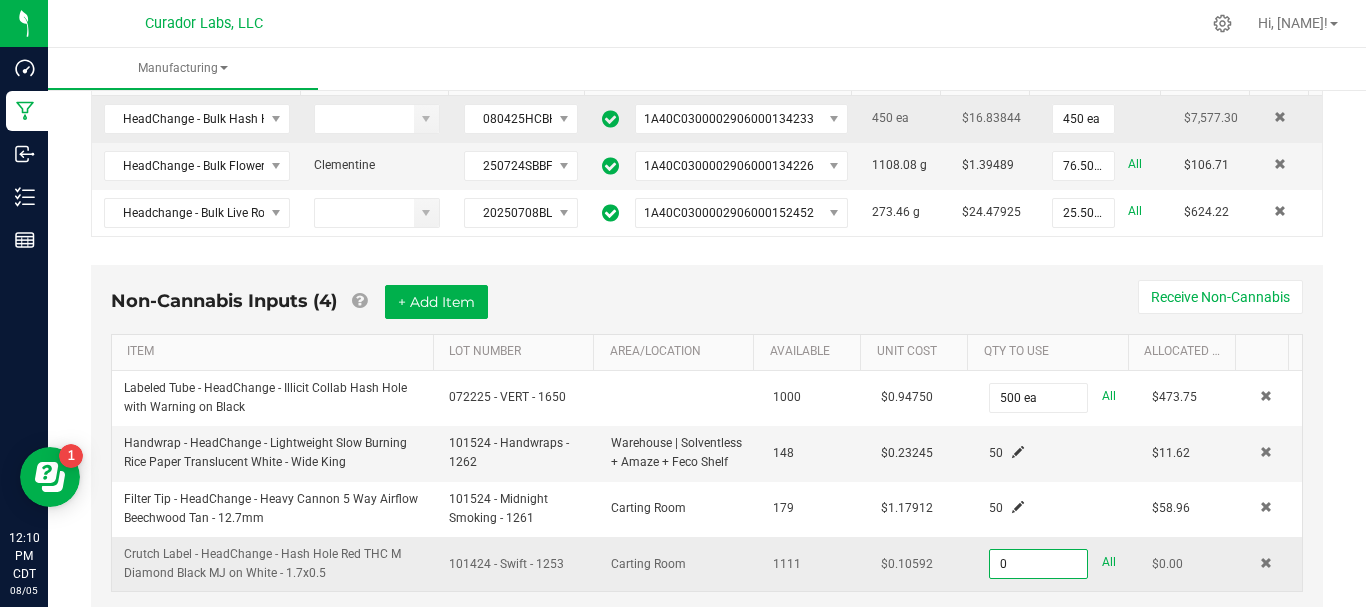 click on "0" at bounding box center [1038, 564] 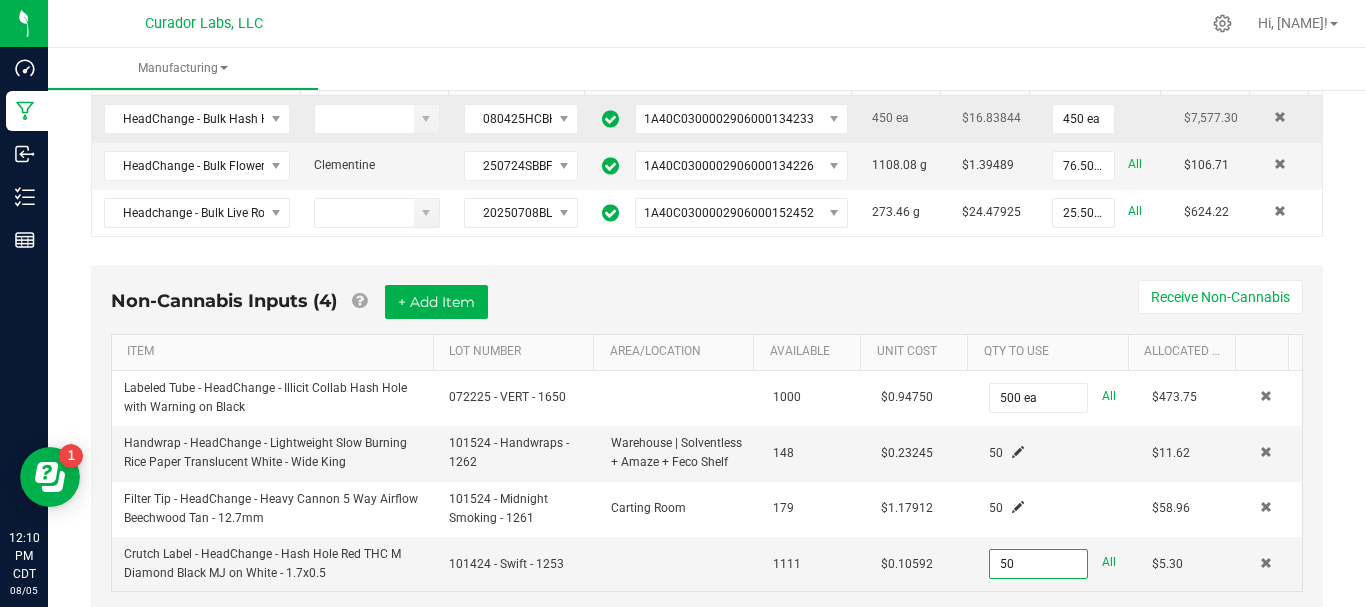 click on "Non-Cannabis Inputs (4)  + Add Item   Receive Non-Cannabis" at bounding box center (707, 309) 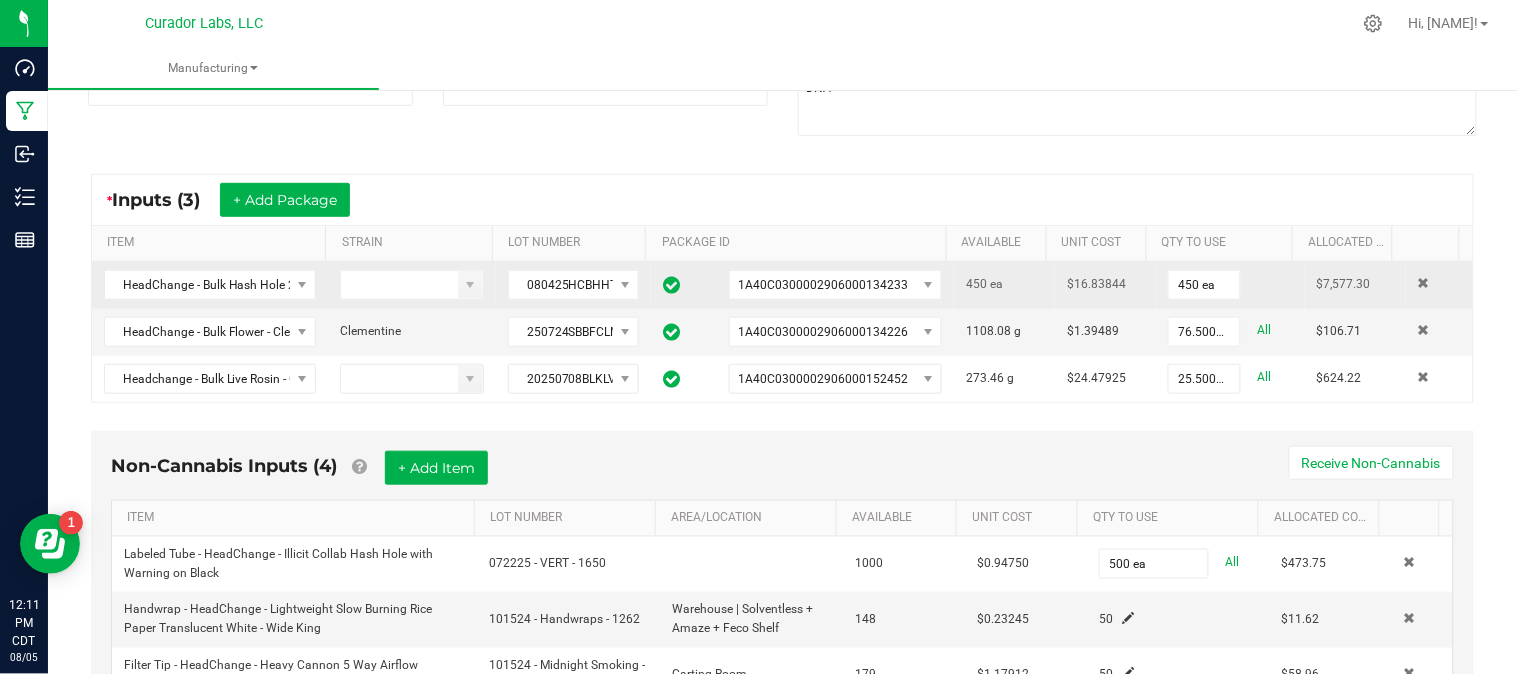 scroll, scrollTop: 265, scrollLeft: 0, axis: vertical 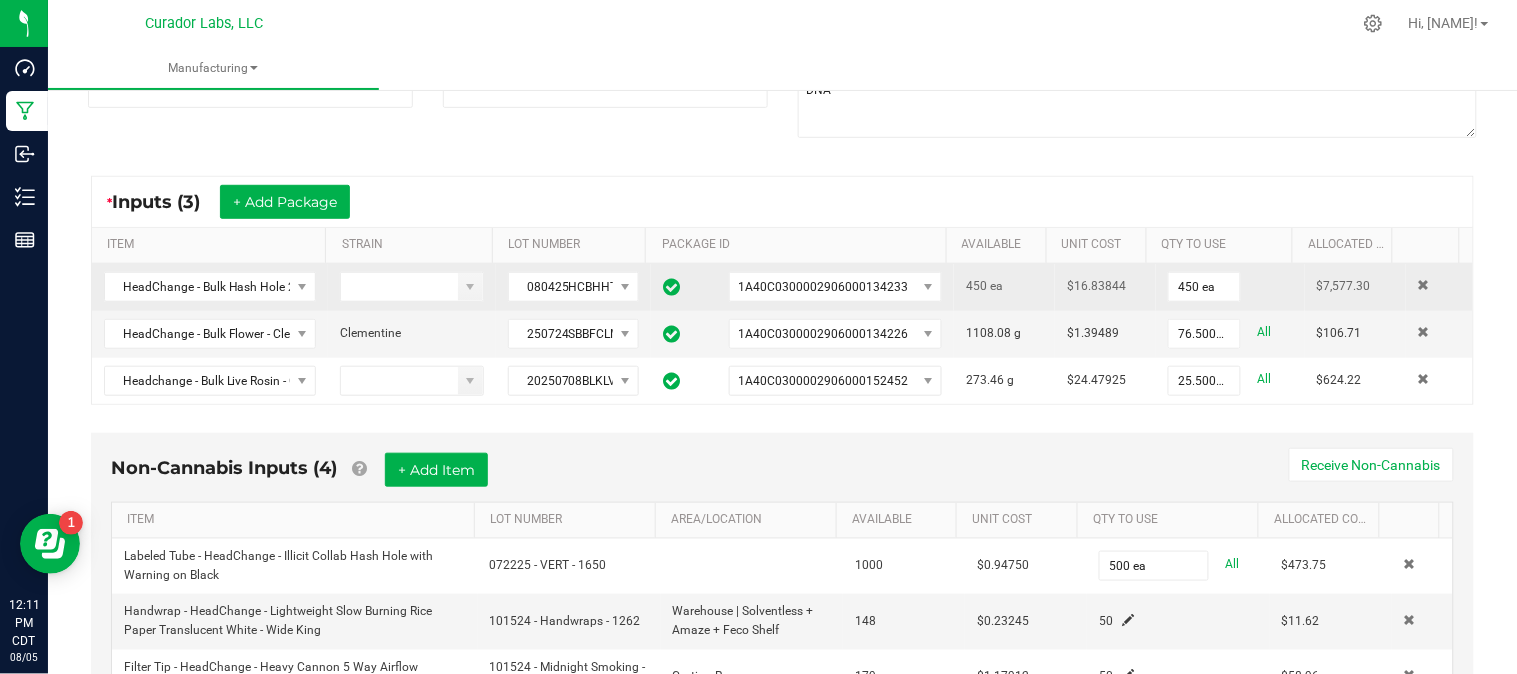 click on "$1.39489" at bounding box center [1105, 334] 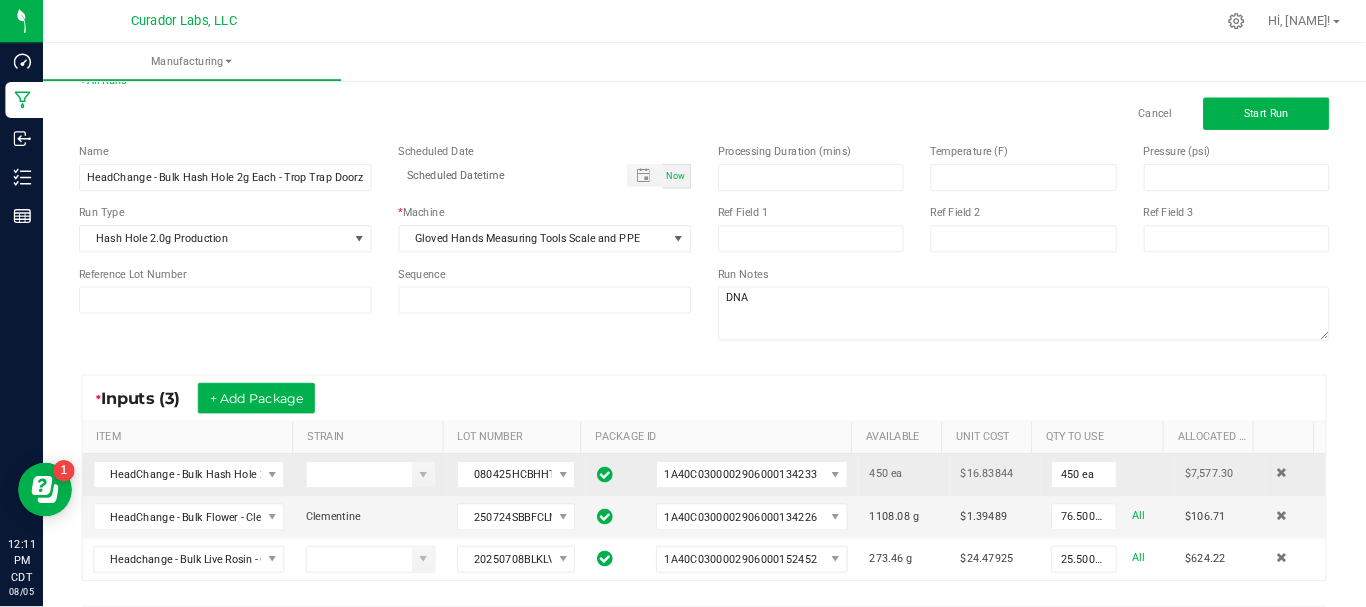 scroll, scrollTop: 0, scrollLeft: 0, axis: both 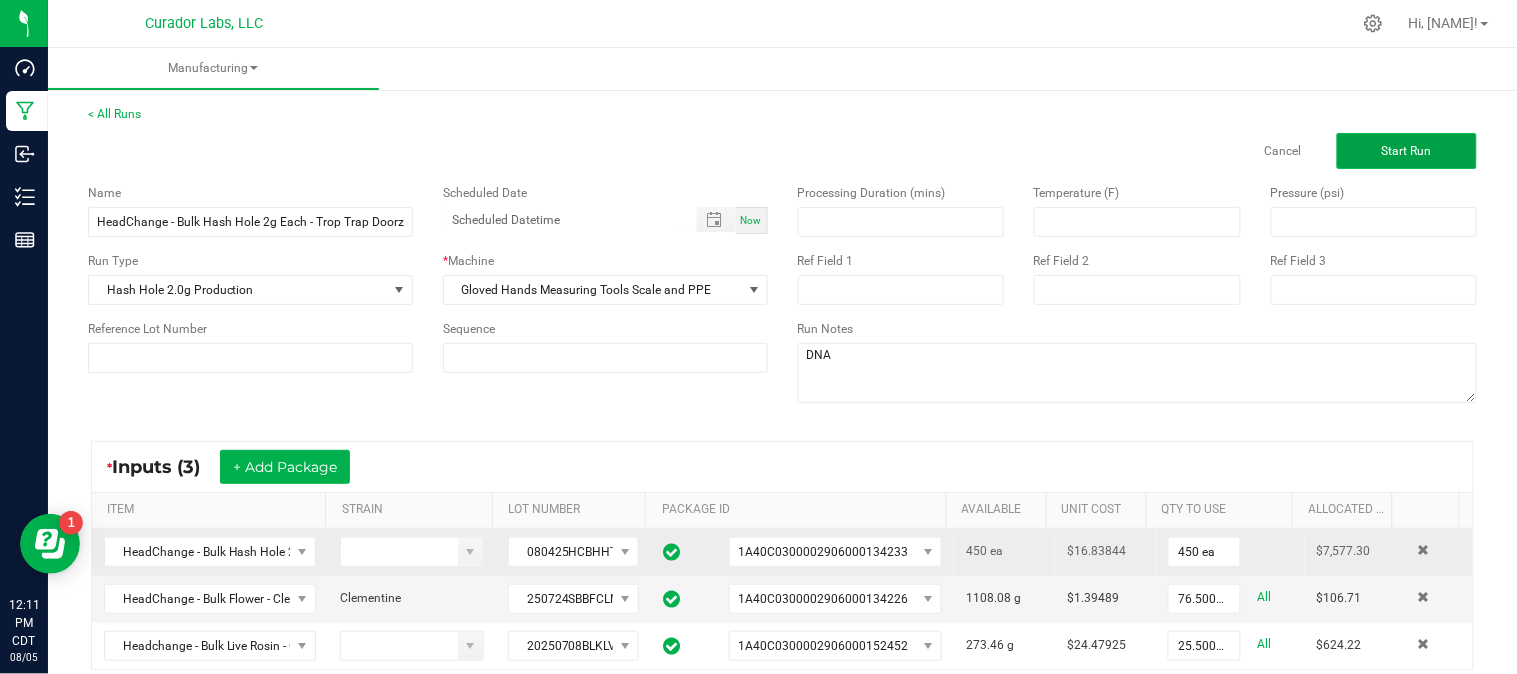 click on "Start Run" 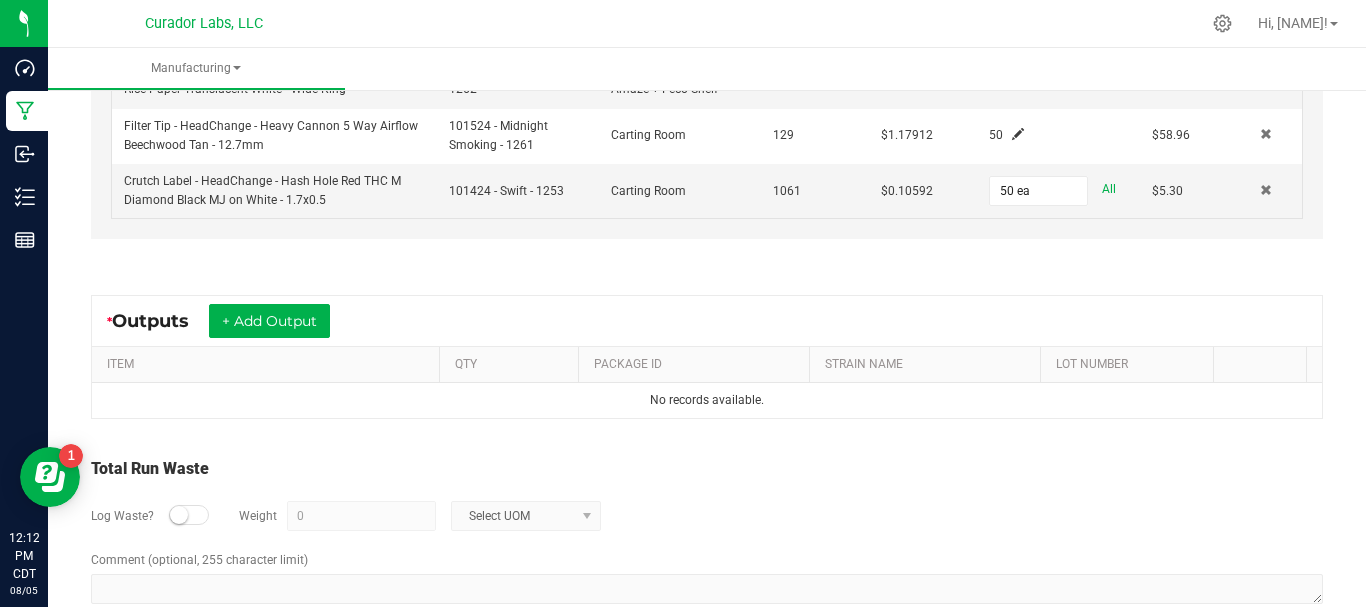 scroll, scrollTop: 890, scrollLeft: 0, axis: vertical 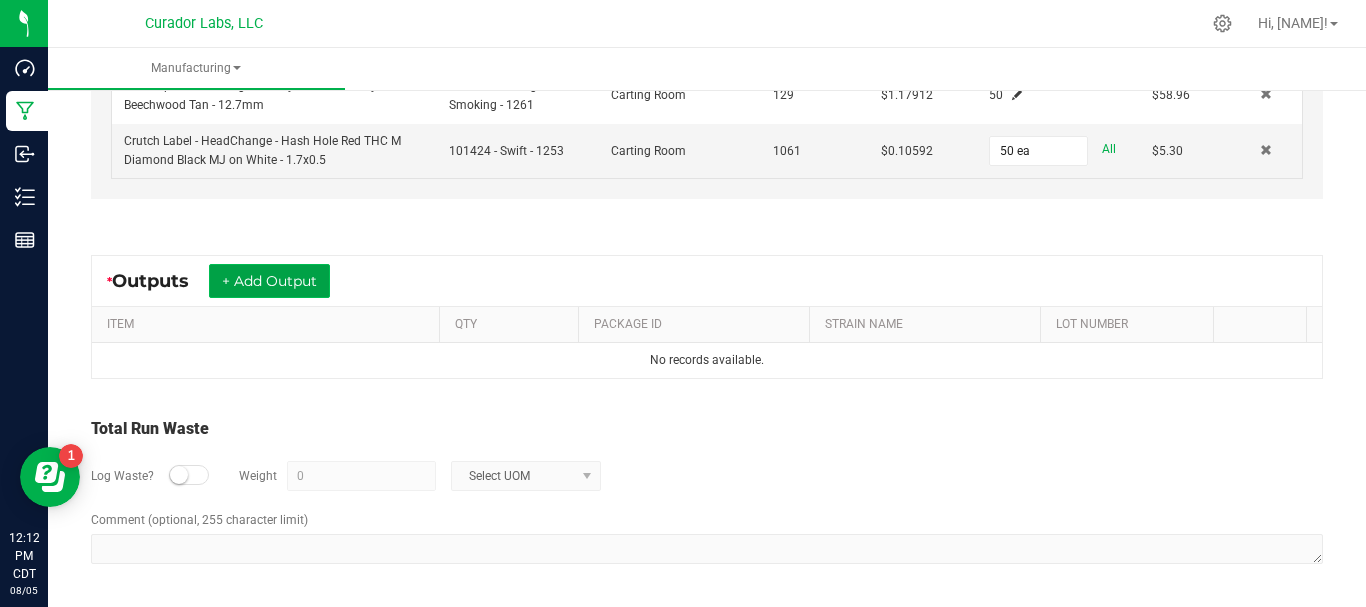 click on "+ Add Output" at bounding box center (269, 281) 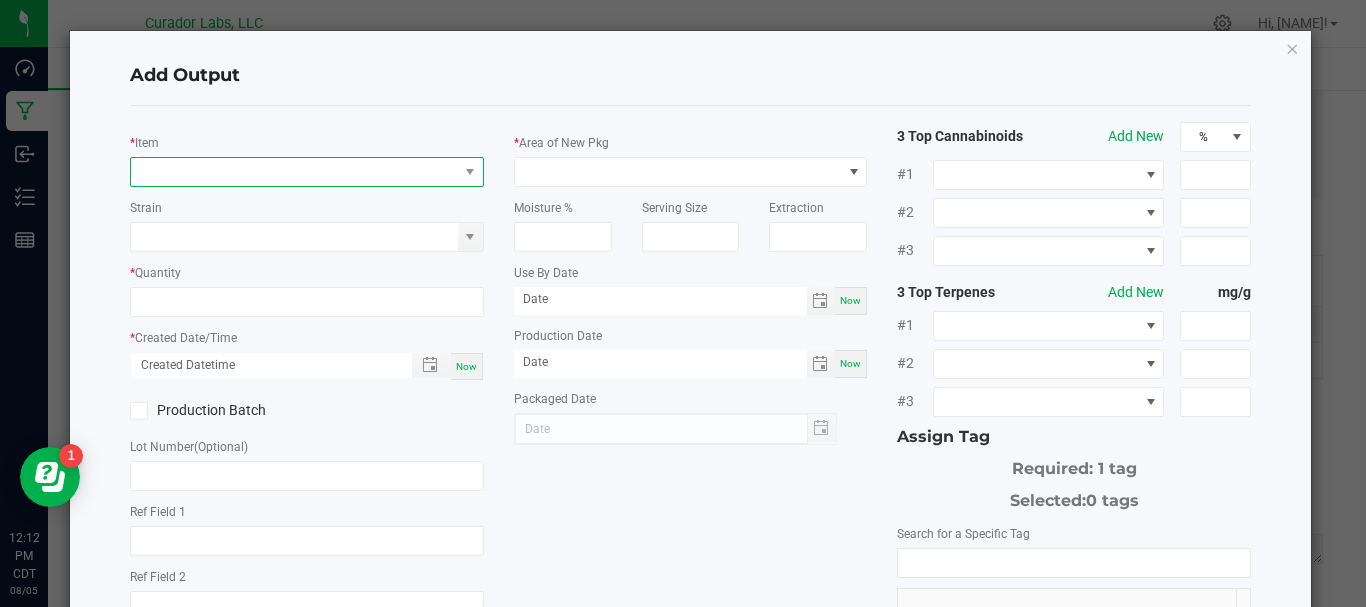 click at bounding box center (294, 172) 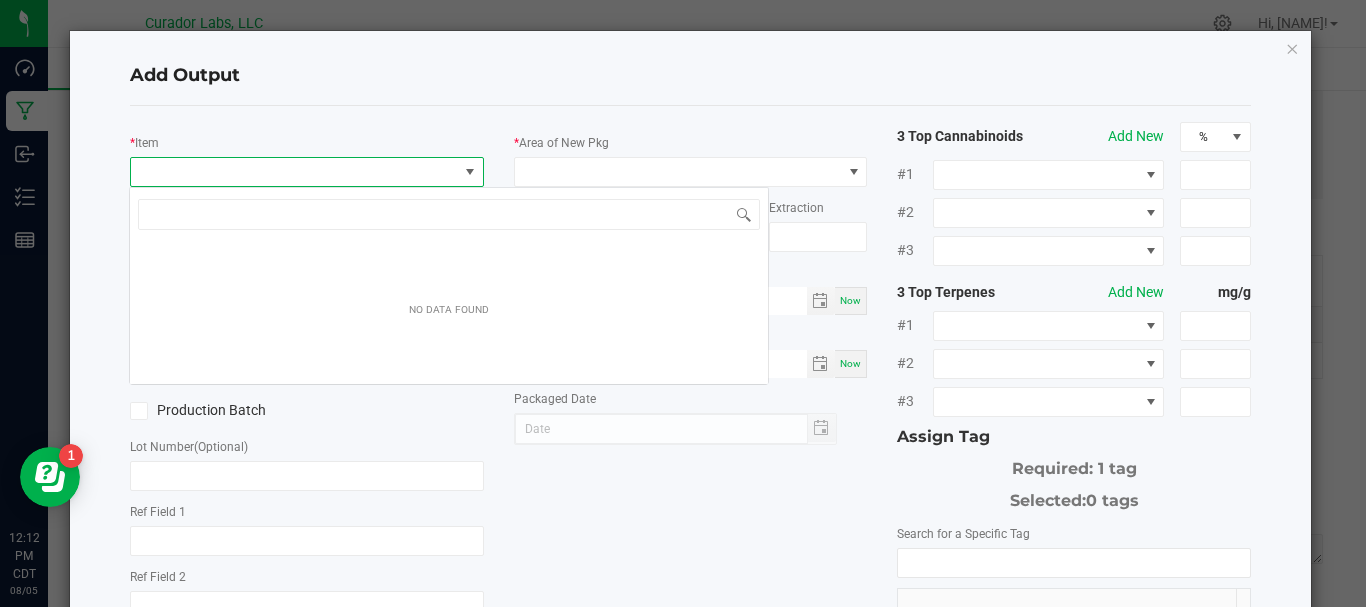 scroll, scrollTop: 99970, scrollLeft: 99651, axis: both 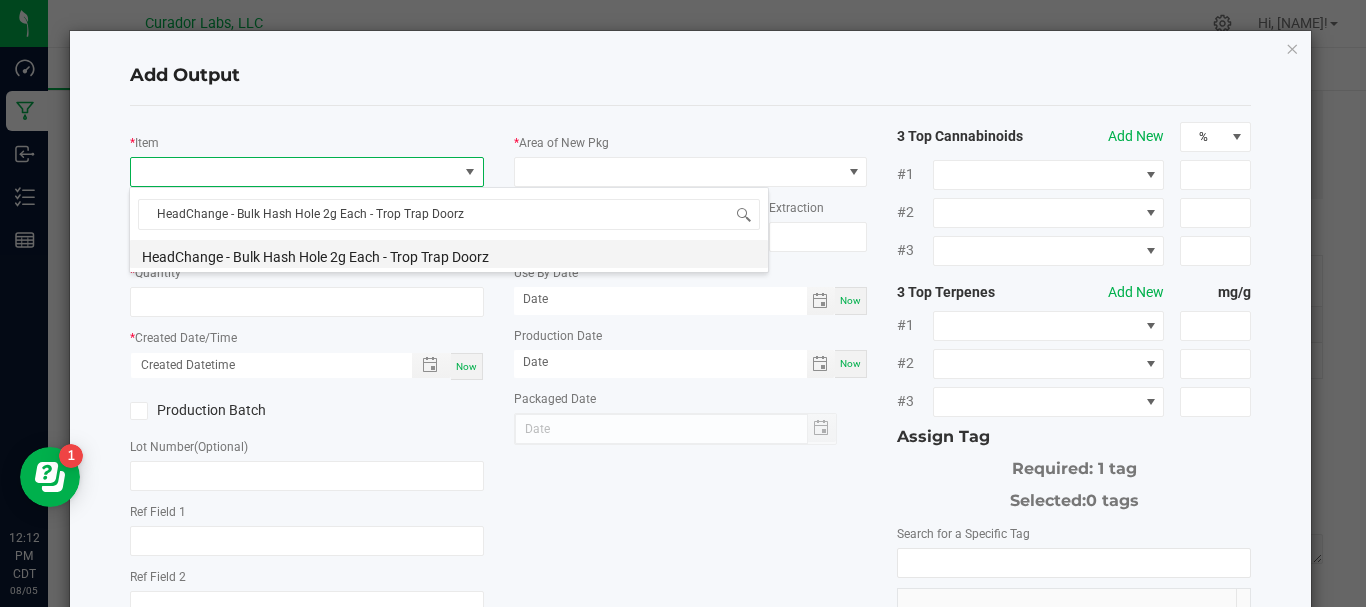 click on "HeadChange - Bulk Hash Hole 2g Each - Trop Trap Doorz" at bounding box center [449, 254] 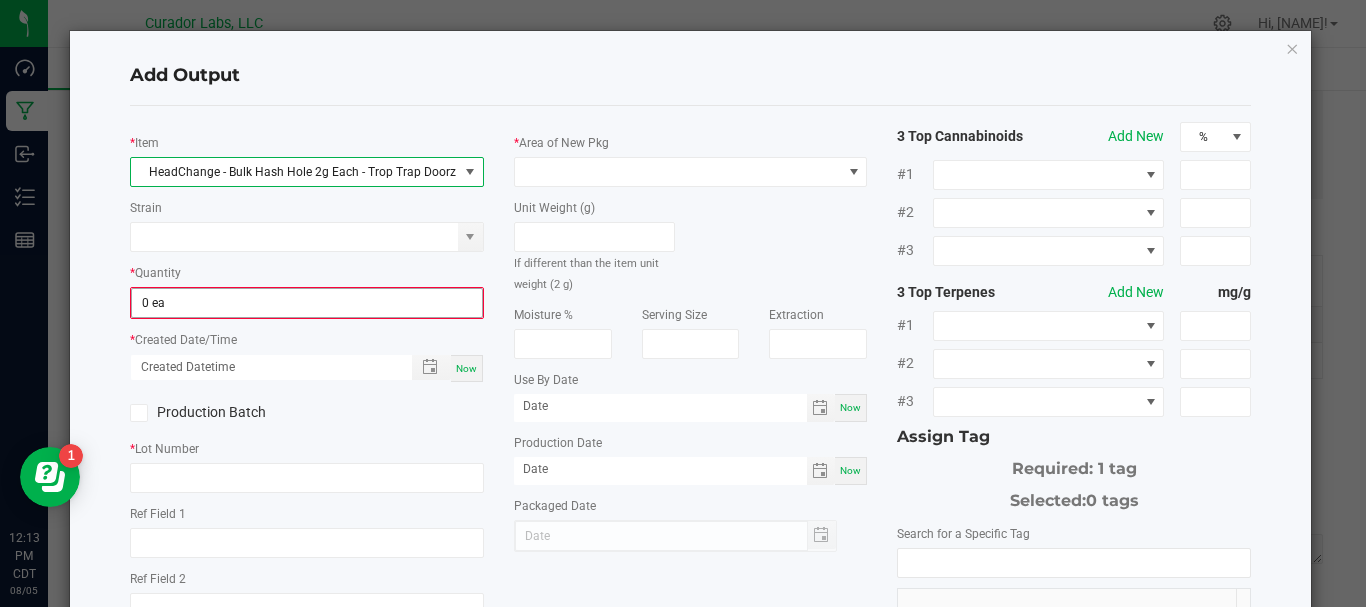 click on "0 ea" at bounding box center [307, 303] 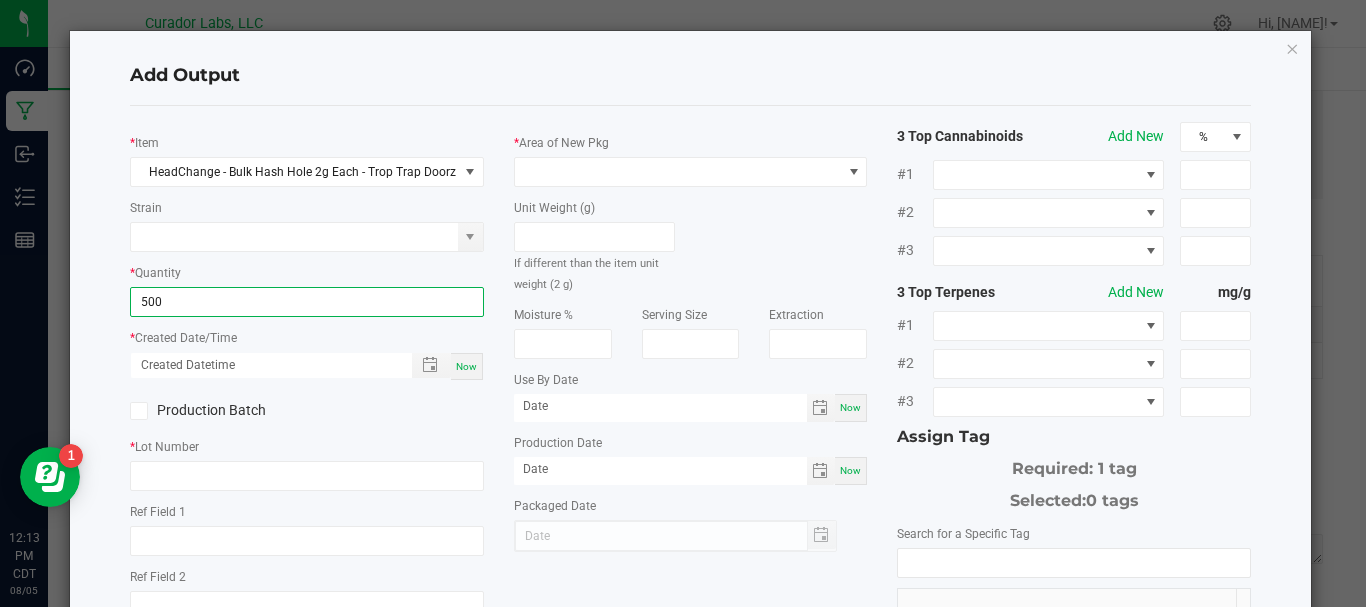 click on "Now" at bounding box center [466, 366] 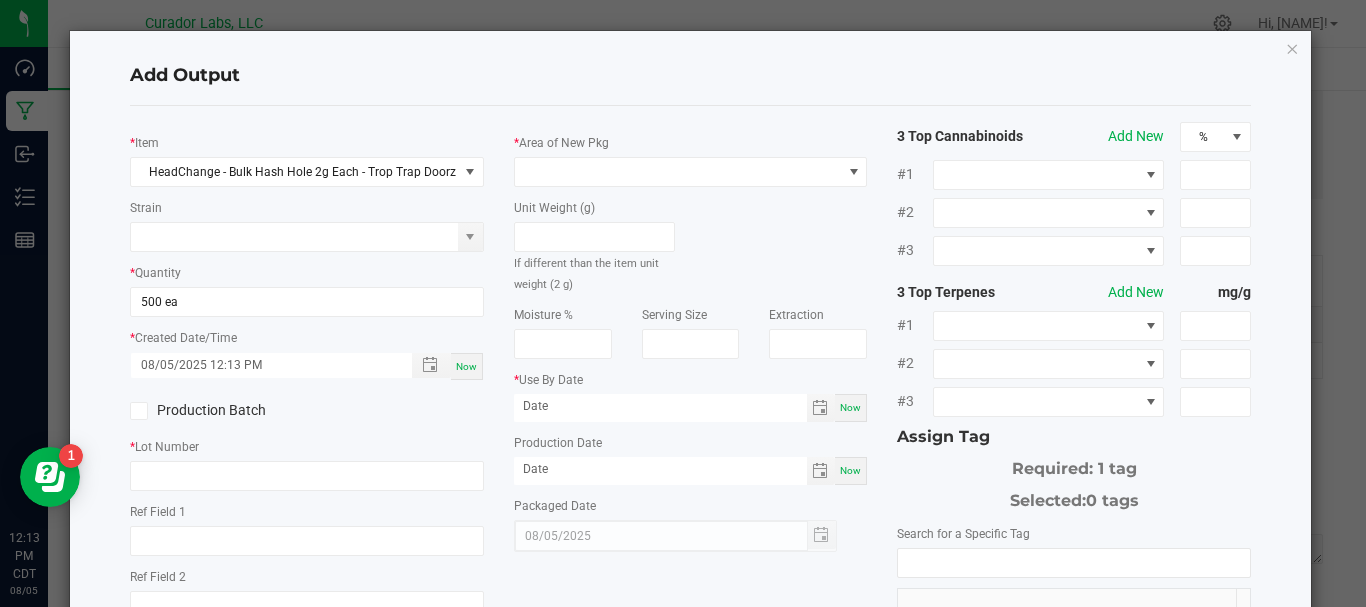 click 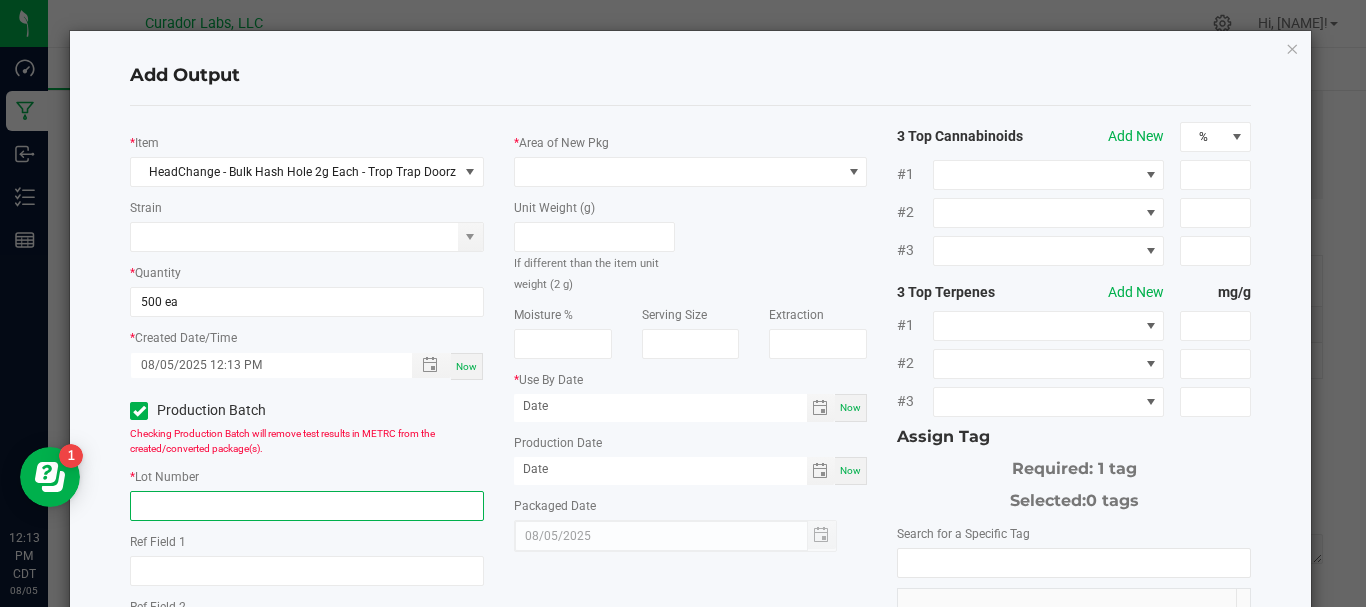click 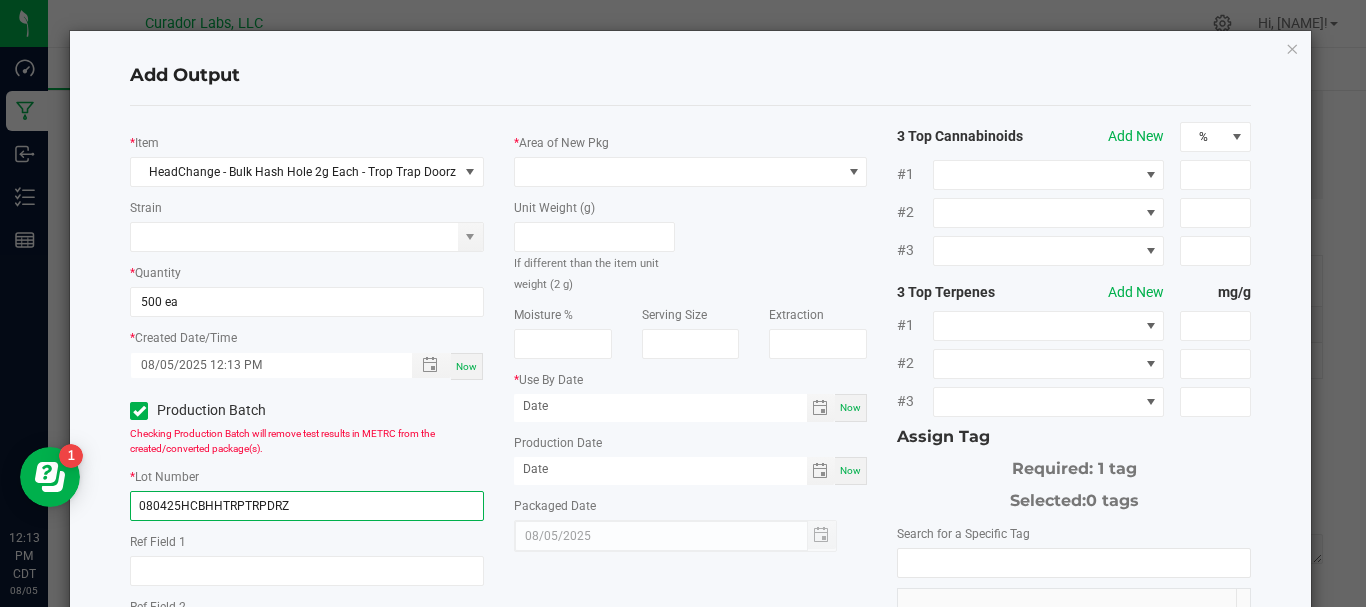 click on "080425HCBHHTRPTRPDRZ" 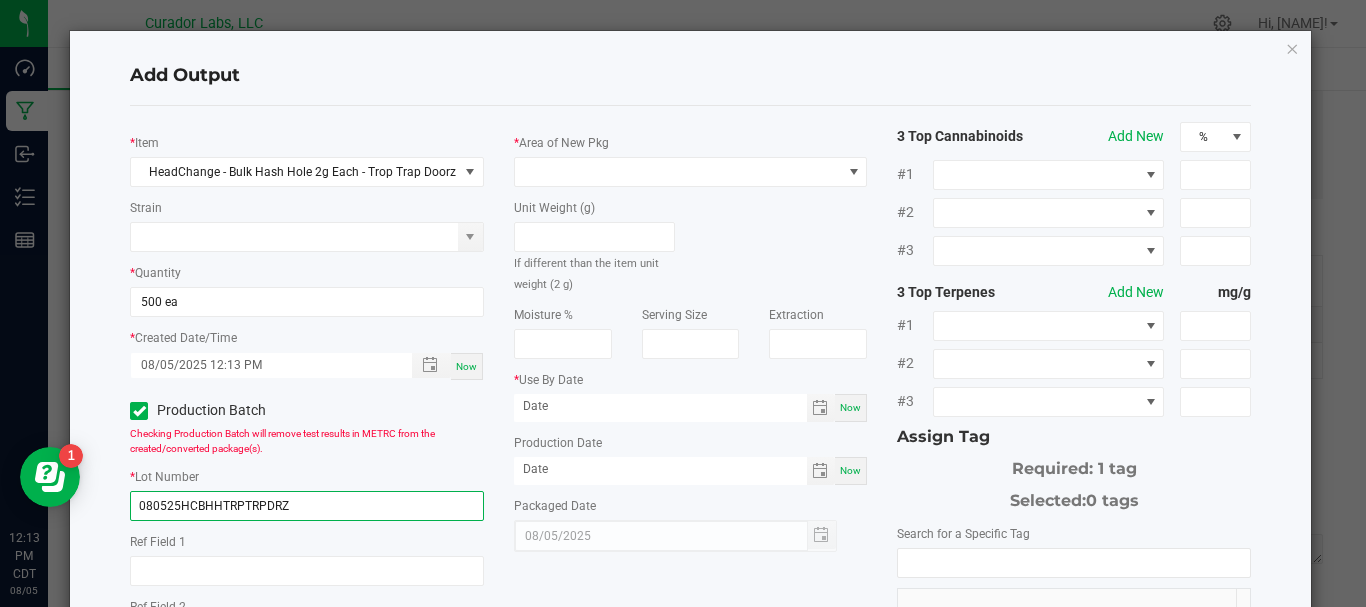 type on "080525HCBHHTRPTRPDRZ" 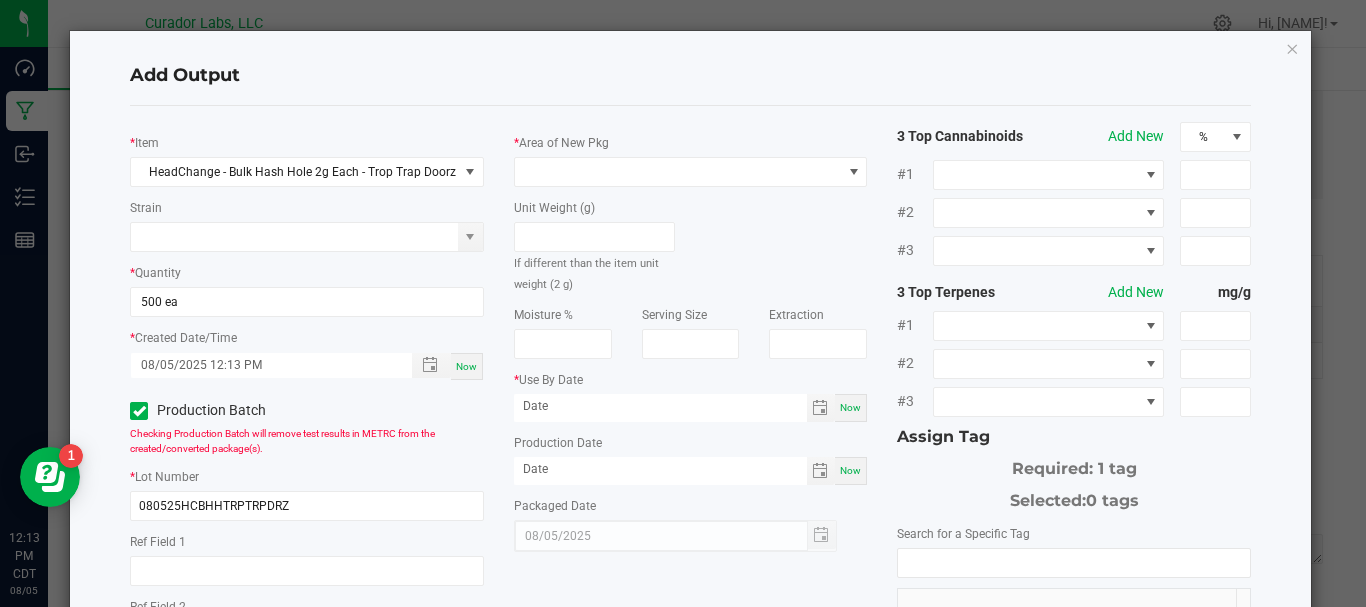 click on "*   Lot Number  080525HCBHHTRPTRPDRZ" 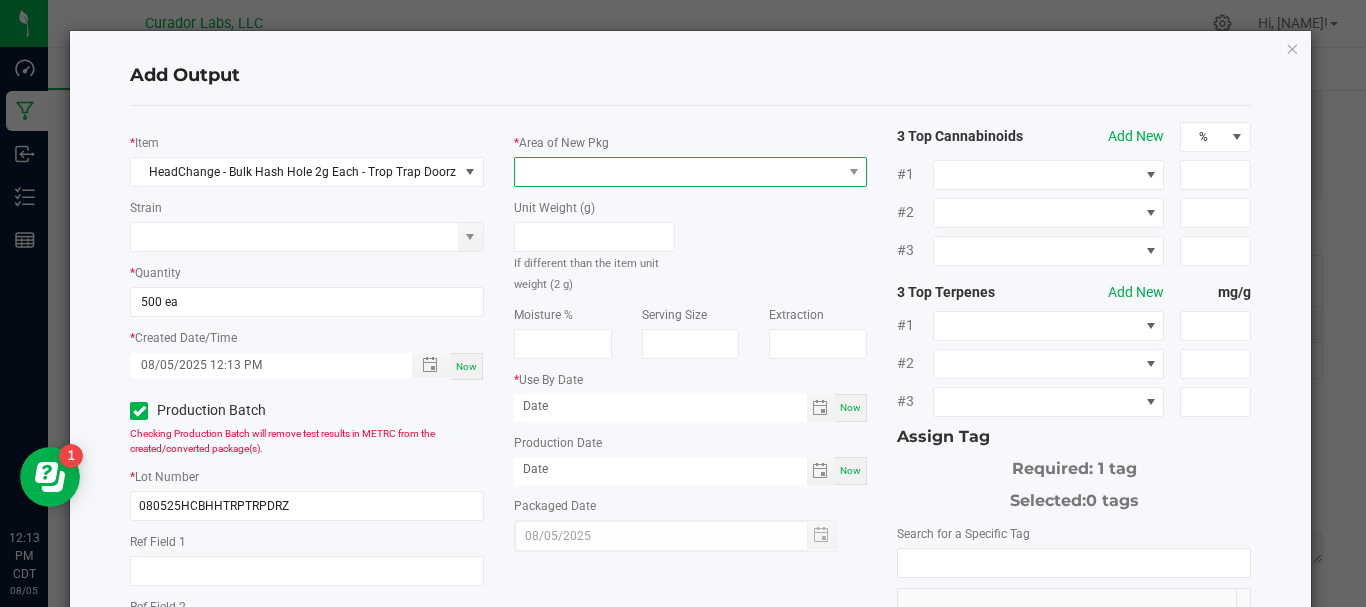 click at bounding box center [678, 172] 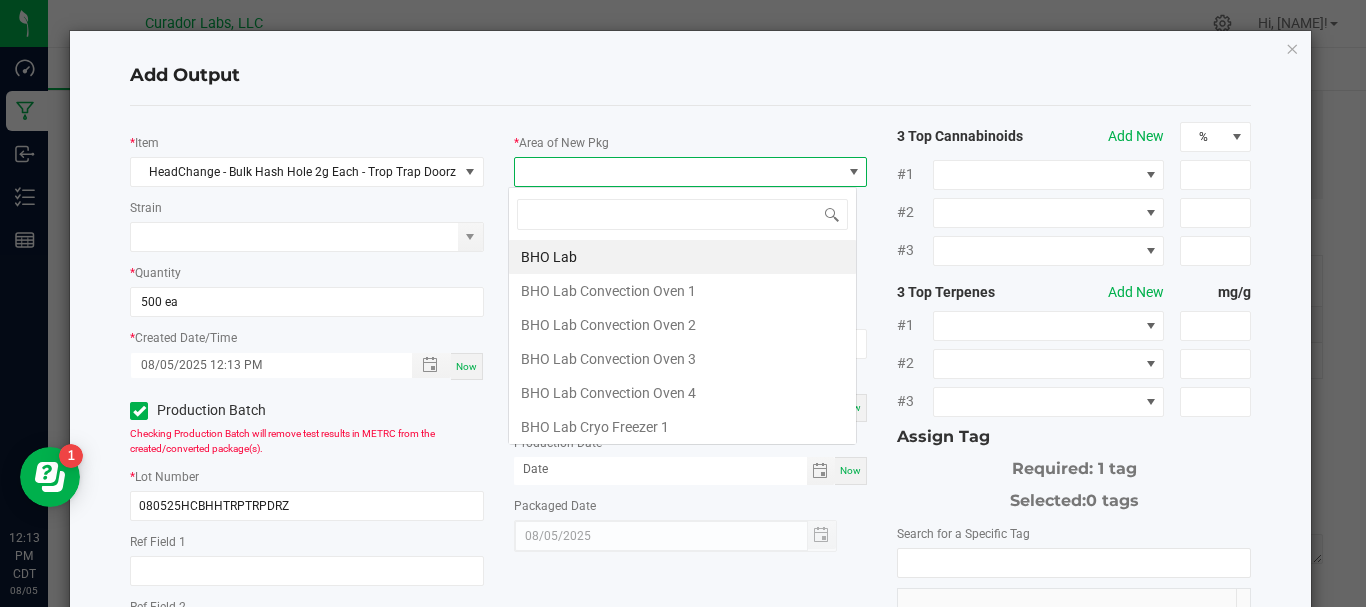 scroll, scrollTop: 99970, scrollLeft: 99651, axis: both 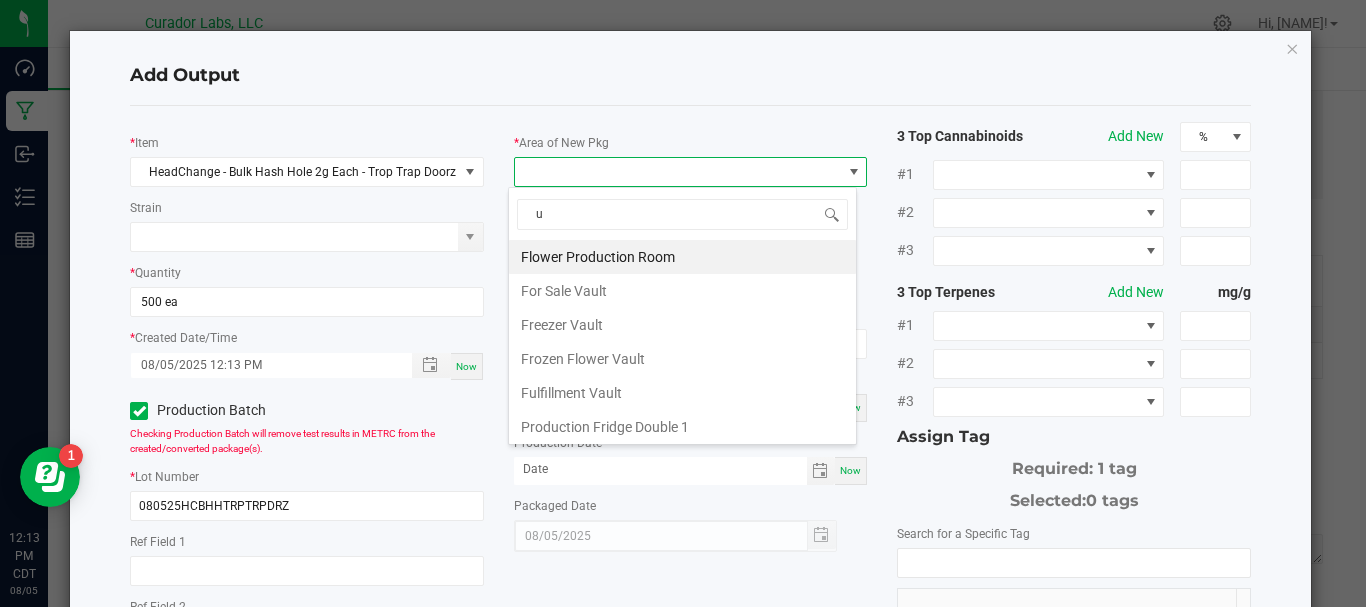 type on "ul" 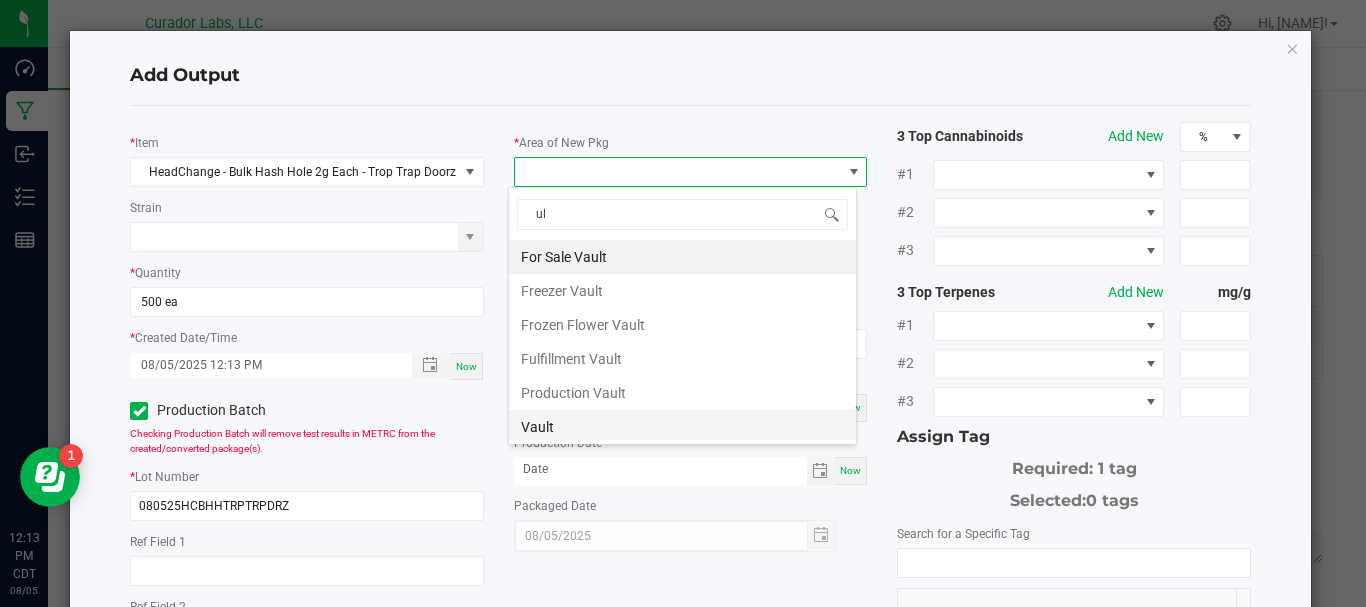 click on "Vault" at bounding box center [682, 427] 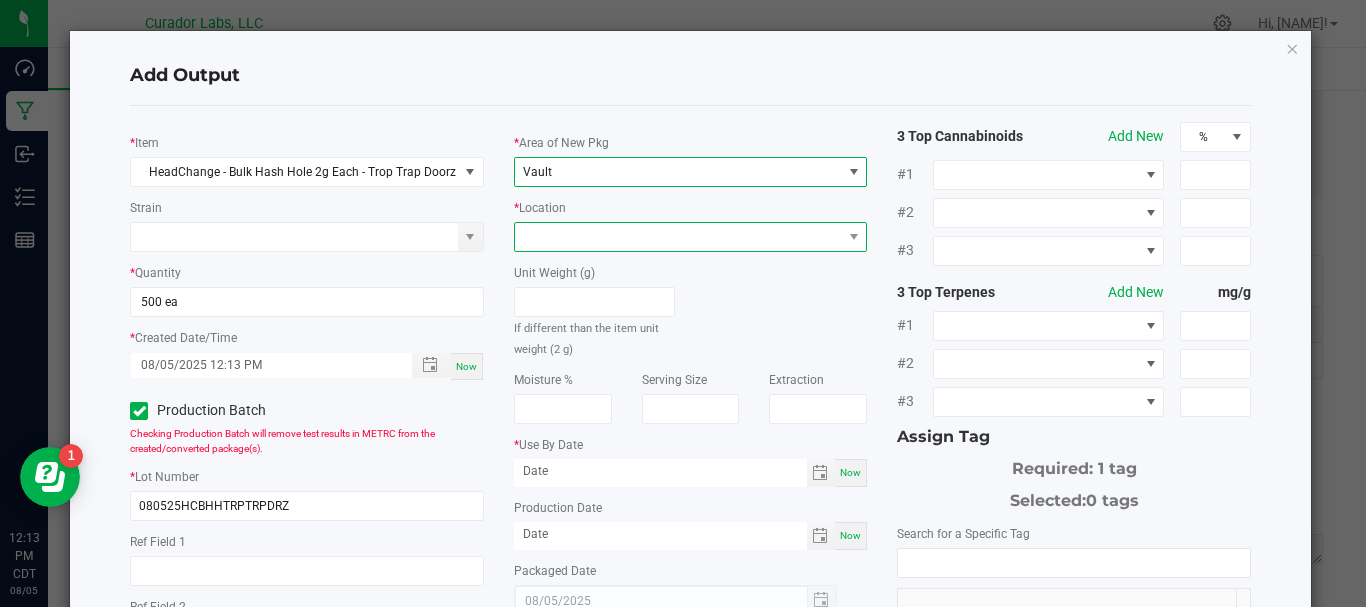 click at bounding box center (678, 237) 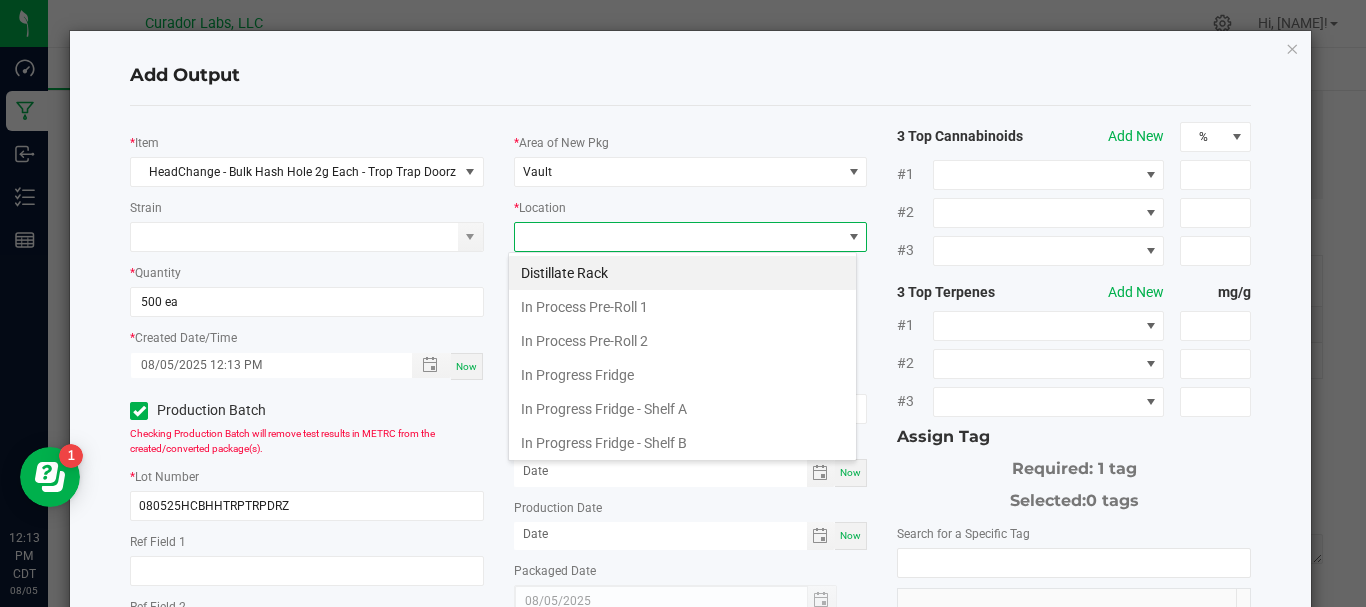 scroll, scrollTop: 99970, scrollLeft: 99651, axis: both 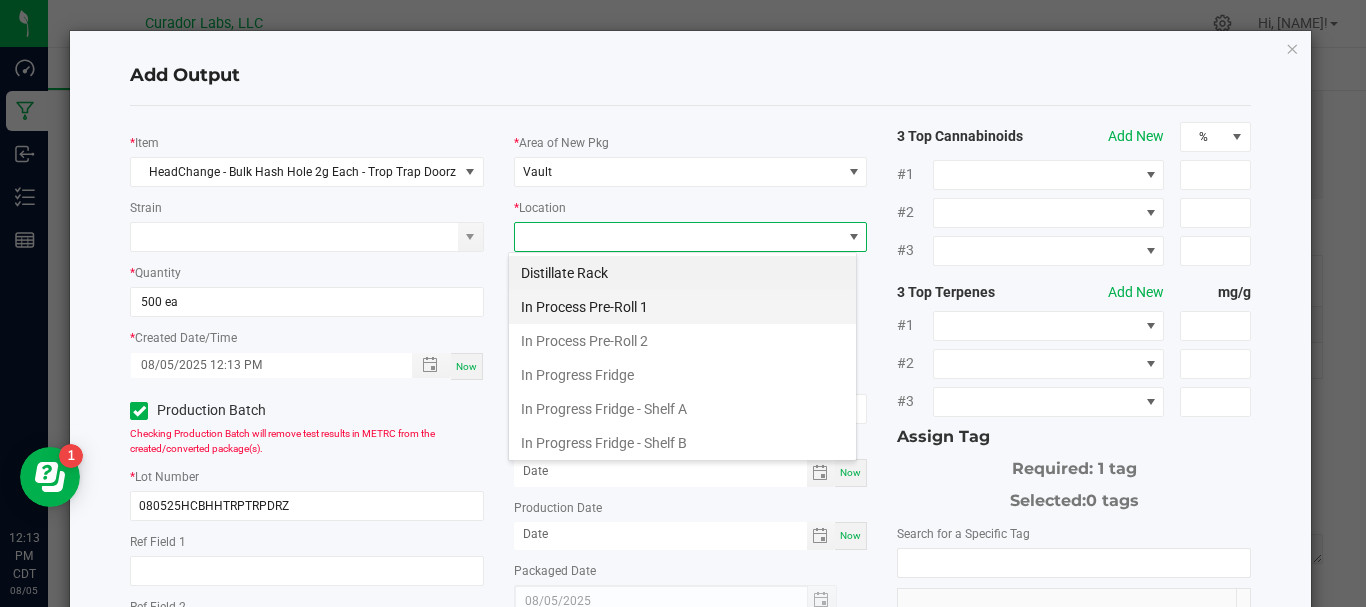 click on "In Process Pre-Roll 1" at bounding box center (682, 307) 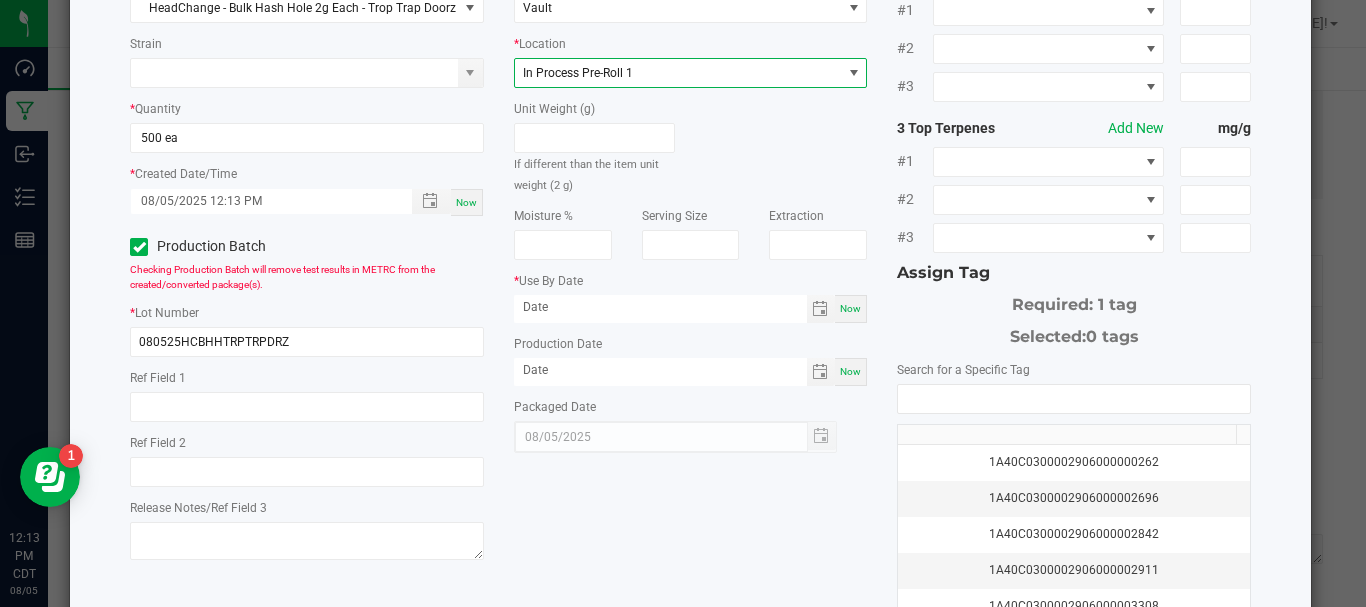 scroll, scrollTop: 348, scrollLeft: 0, axis: vertical 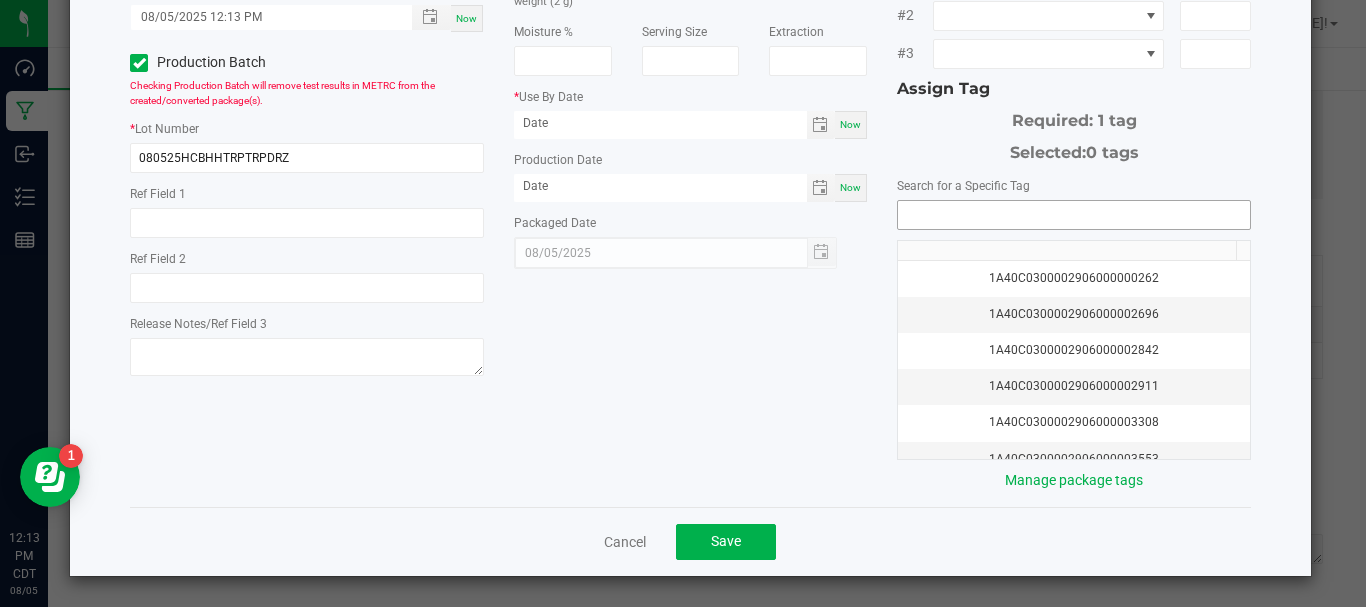 click at bounding box center [1074, 215] 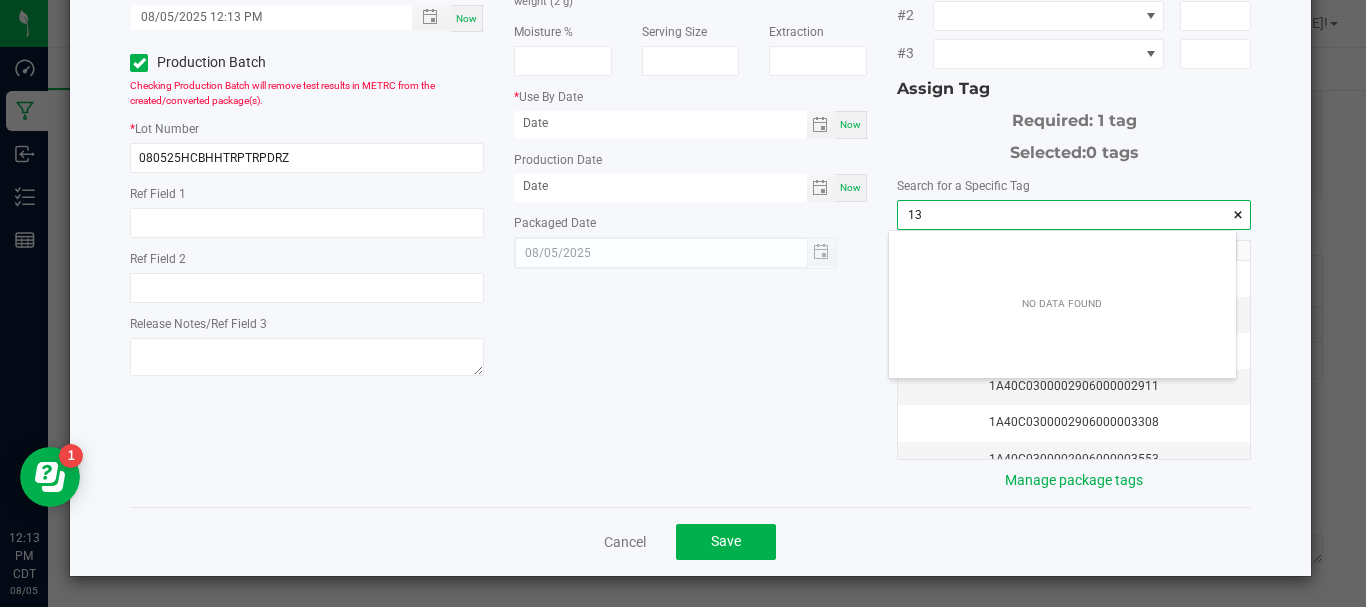 scroll, scrollTop: 99972, scrollLeft: 99653, axis: both 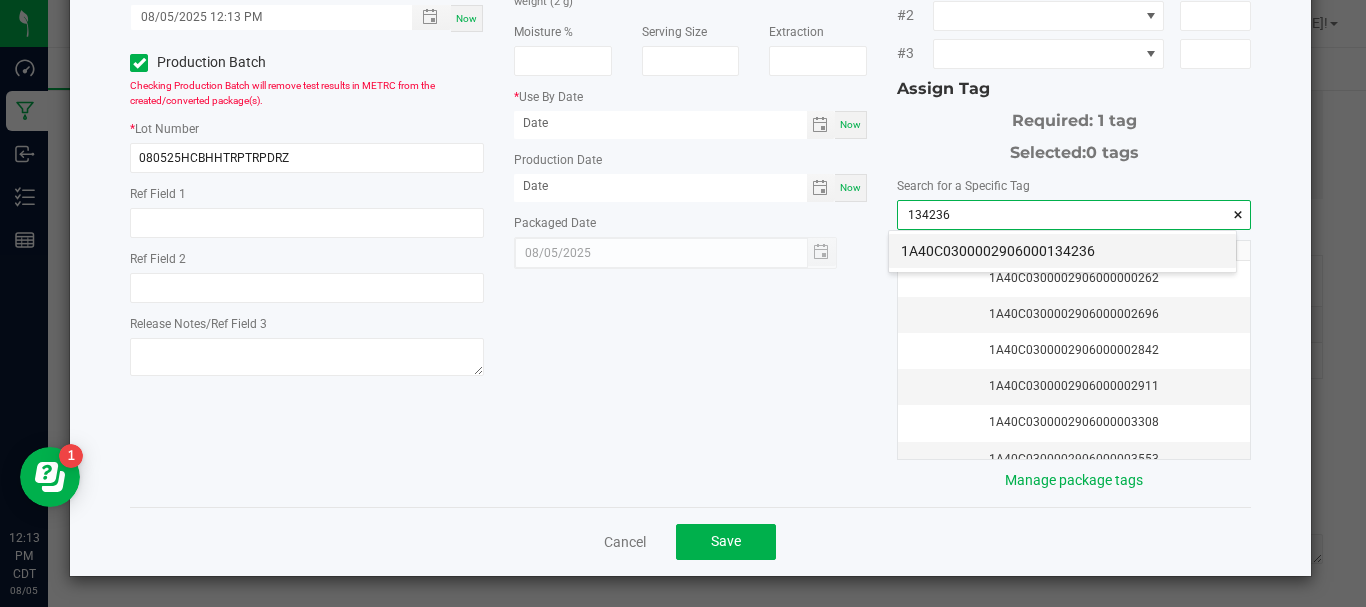 click on "1A40C0300002906000134236" at bounding box center (1062, 251) 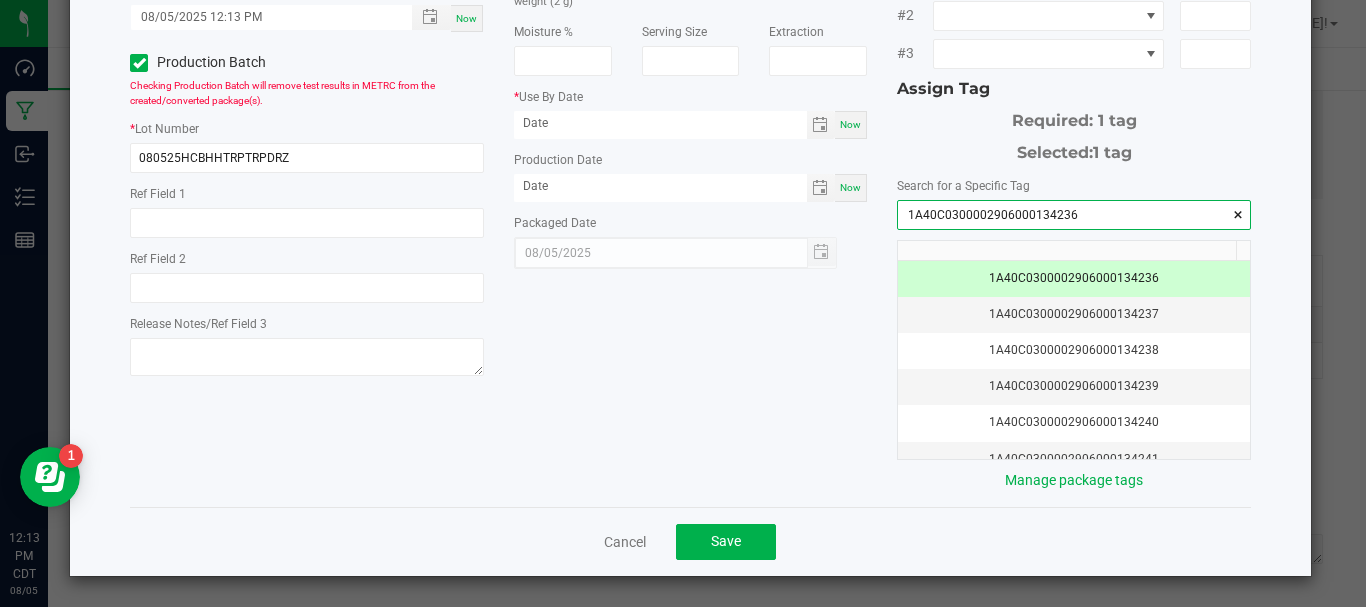type on "1A40C0300002906000134236" 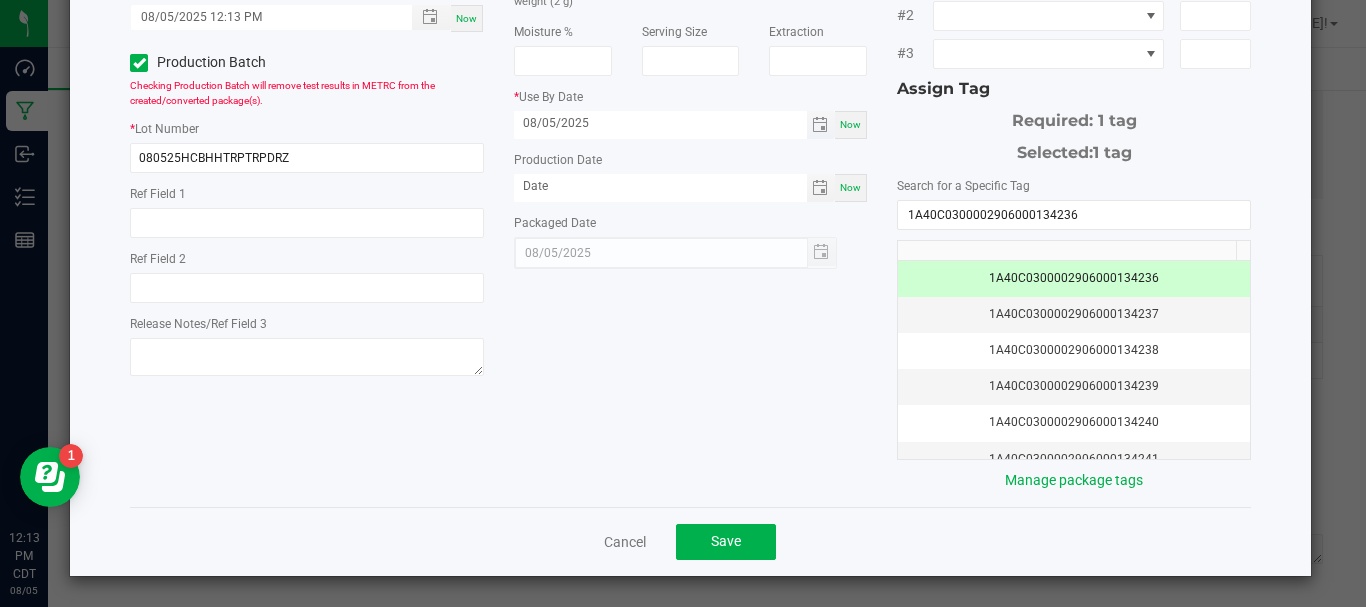 click on "08/05/2025" at bounding box center (660, 123) 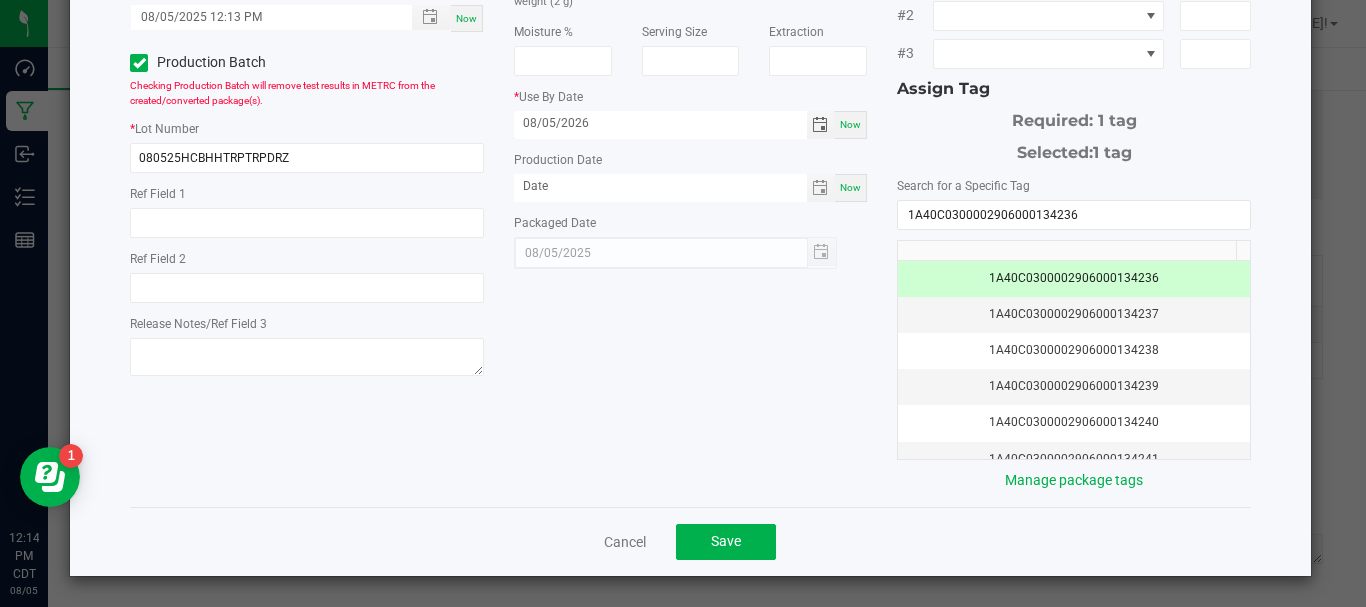 type on "08/05/2026" 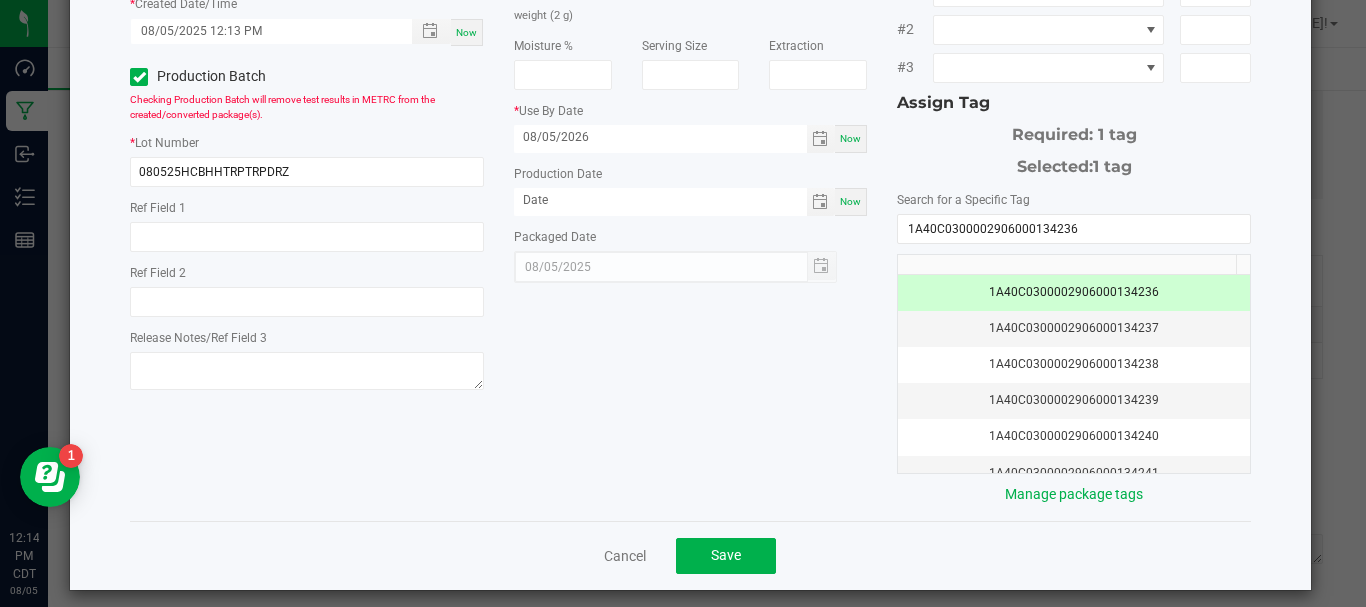 scroll, scrollTop: 348, scrollLeft: 0, axis: vertical 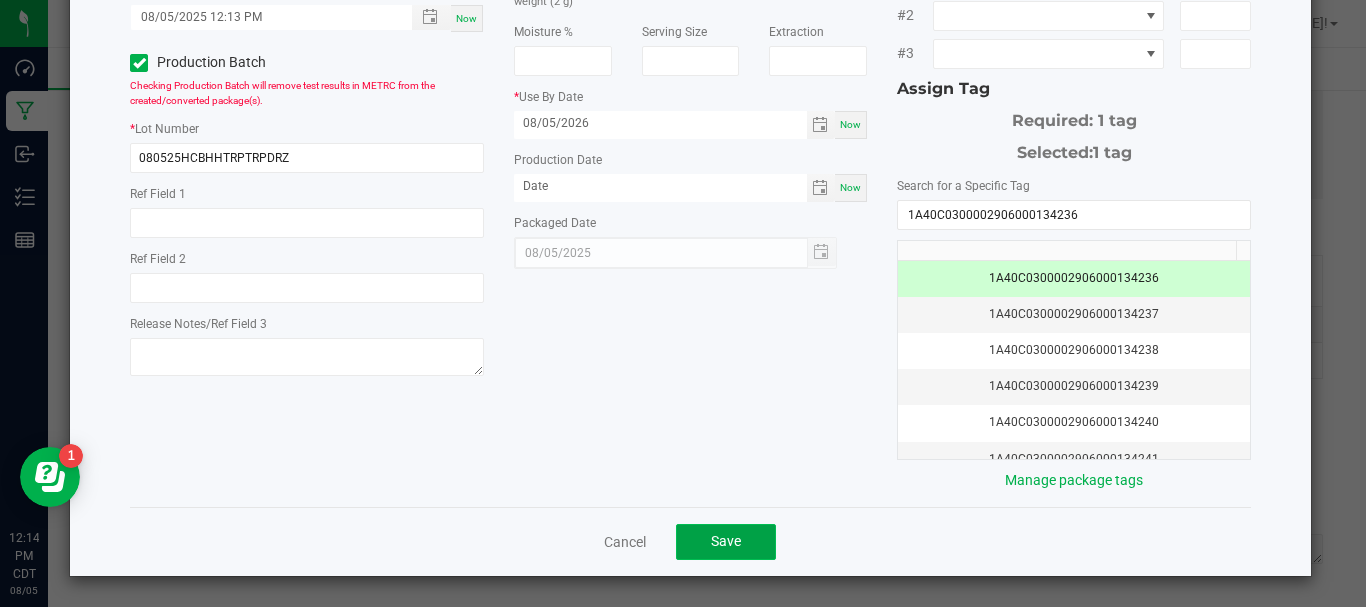 click on "Save" 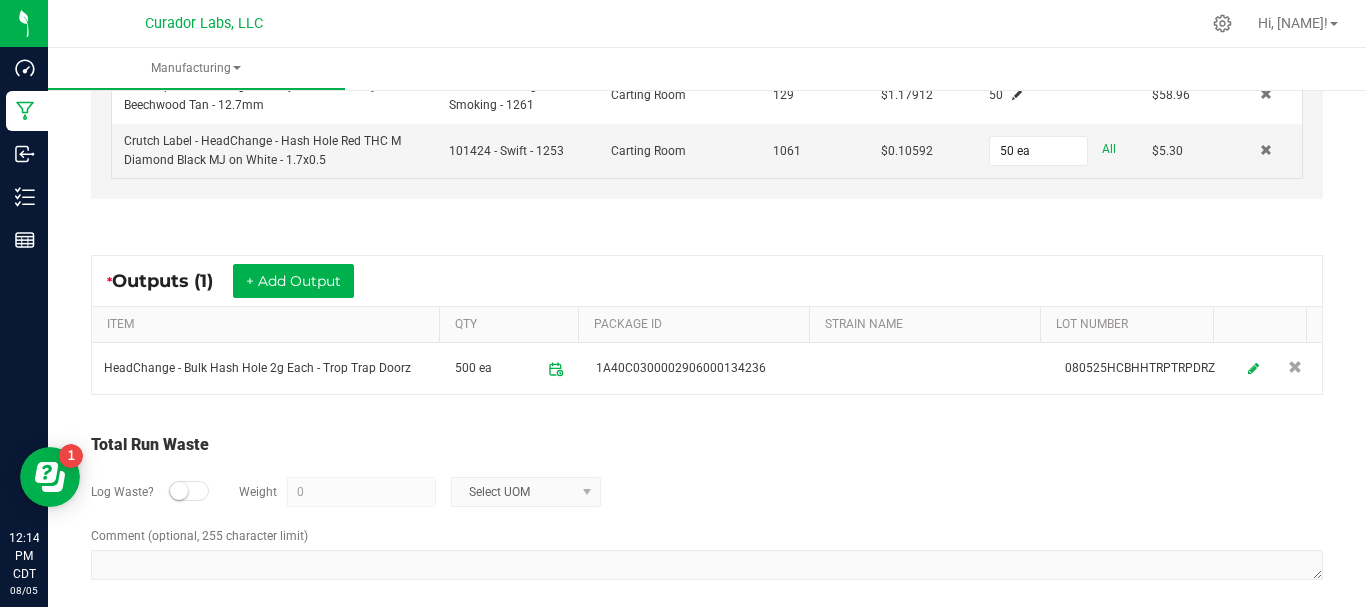 click on "Log Waste?   Weight  0 Select UOM" at bounding box center [707, 492] 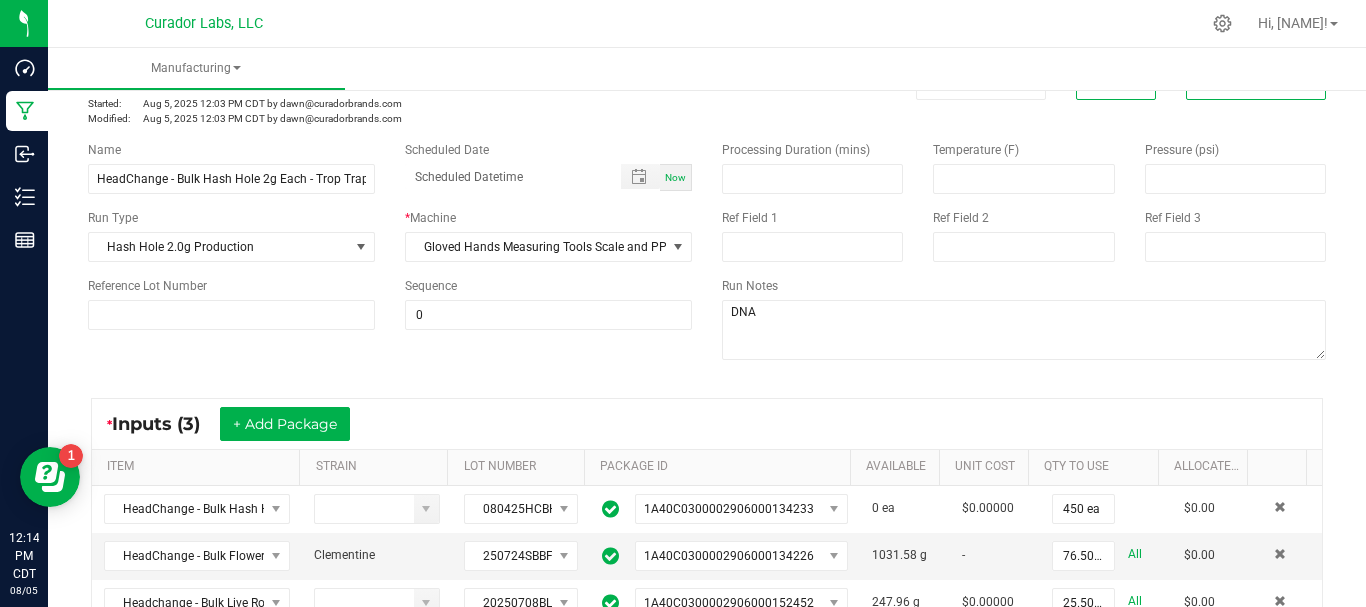 scroll, scrollTop: 0, scrollLeft: 0, axis: both 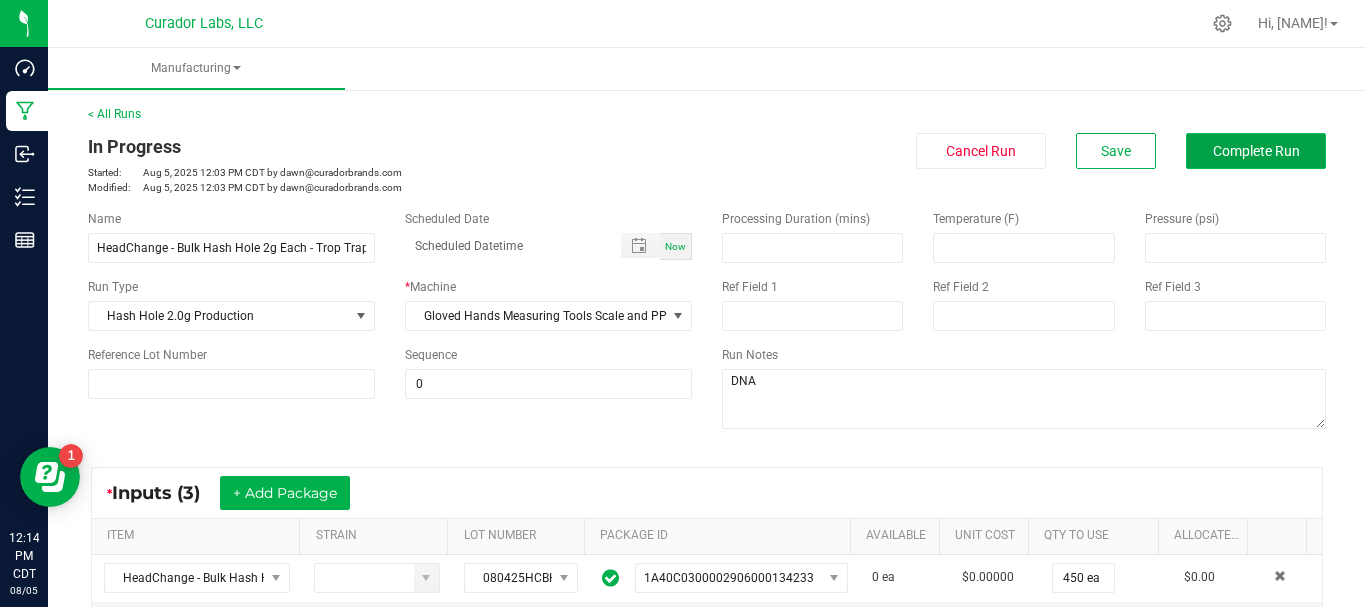 click on "Complete Run" at bounding box center (1256, 151) 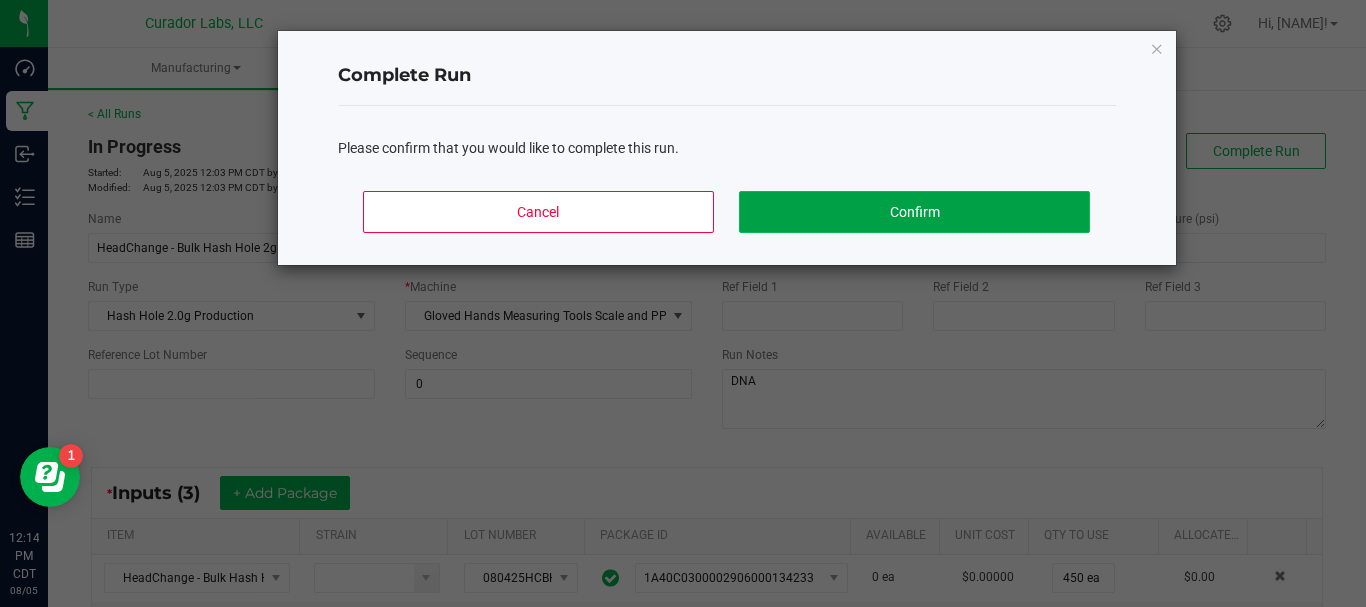click on "Confirm" 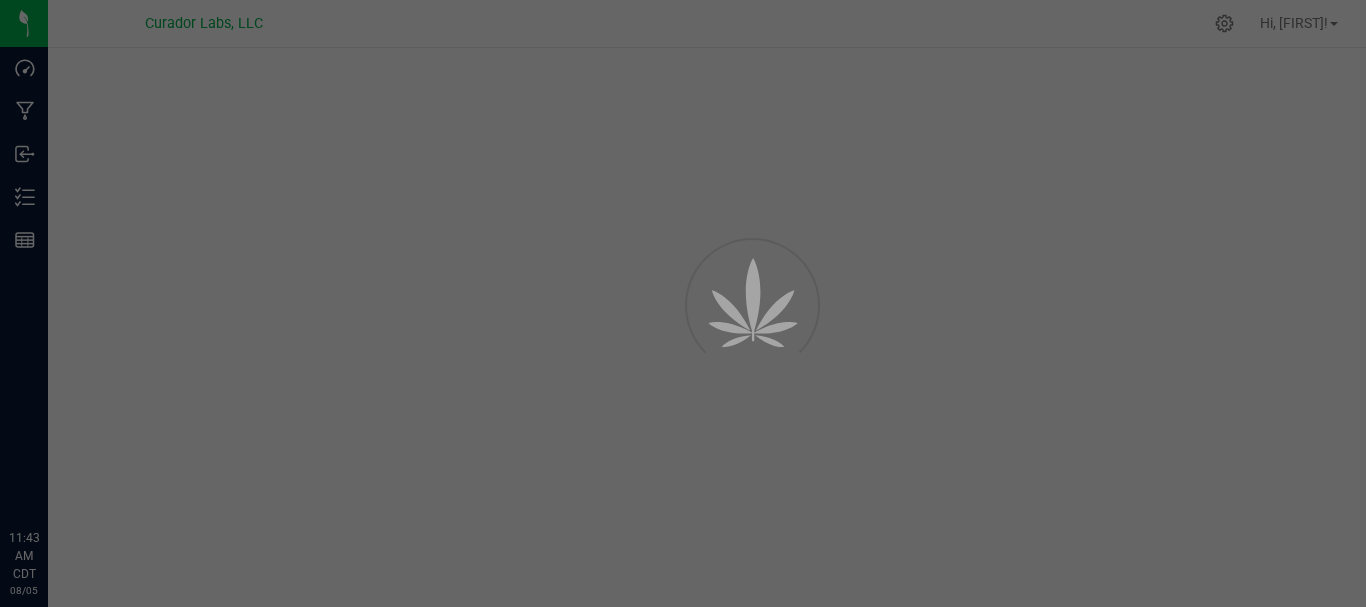 scroll, scrollTop: 0, scrollLeft: 0, axis: both 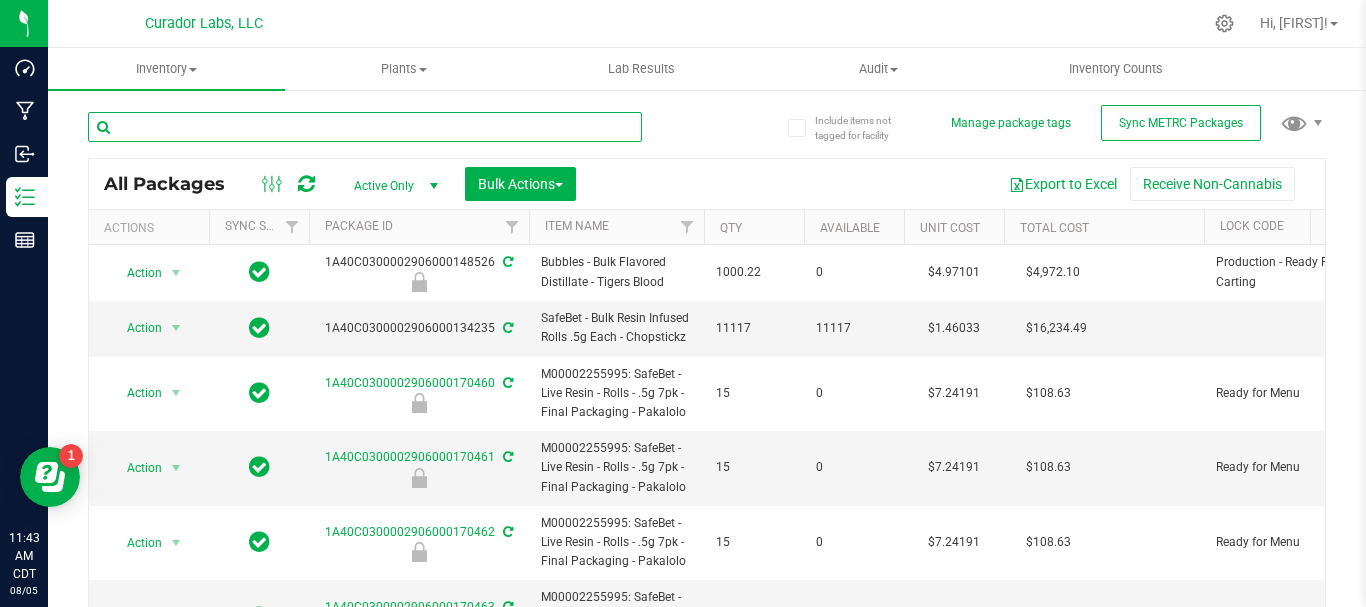 click at bounding box center [365, 127] 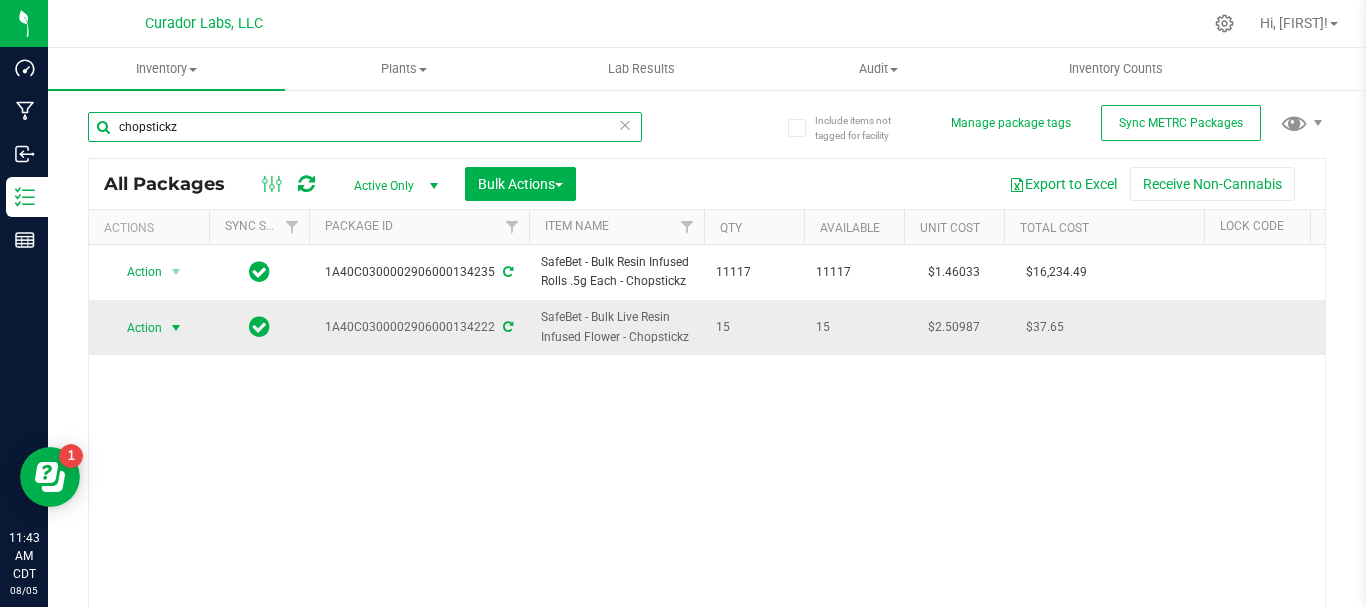 type on "chopstickz" 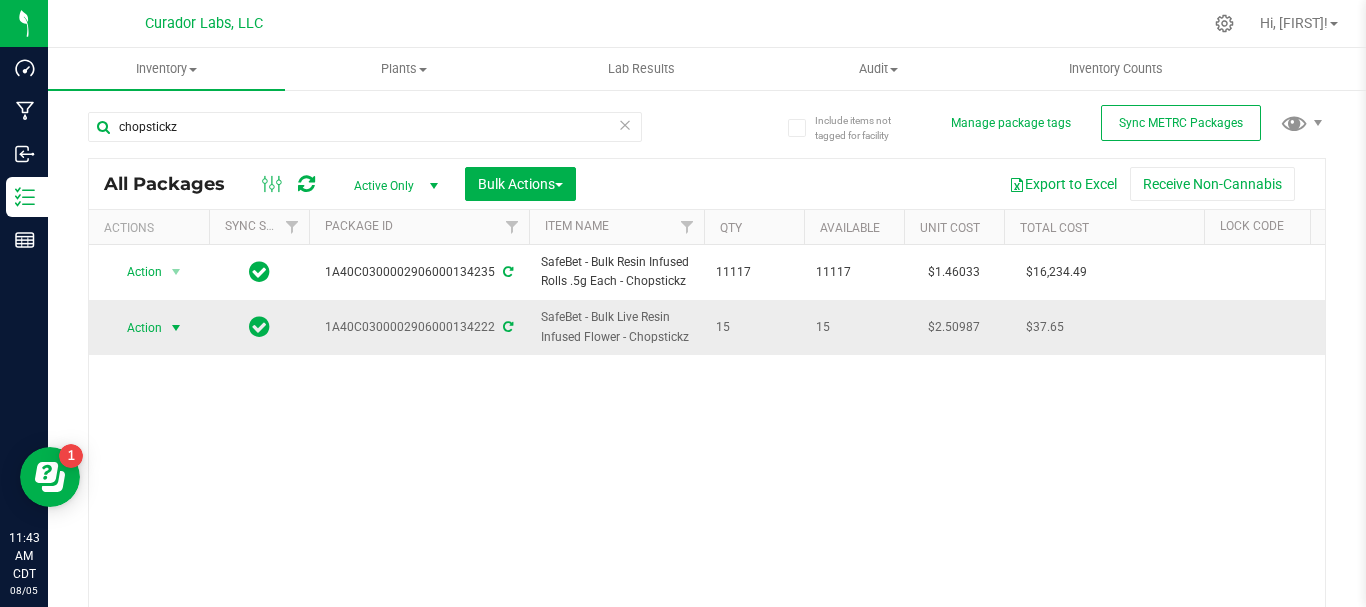 click on "Action" at bounding box center [136, 328] 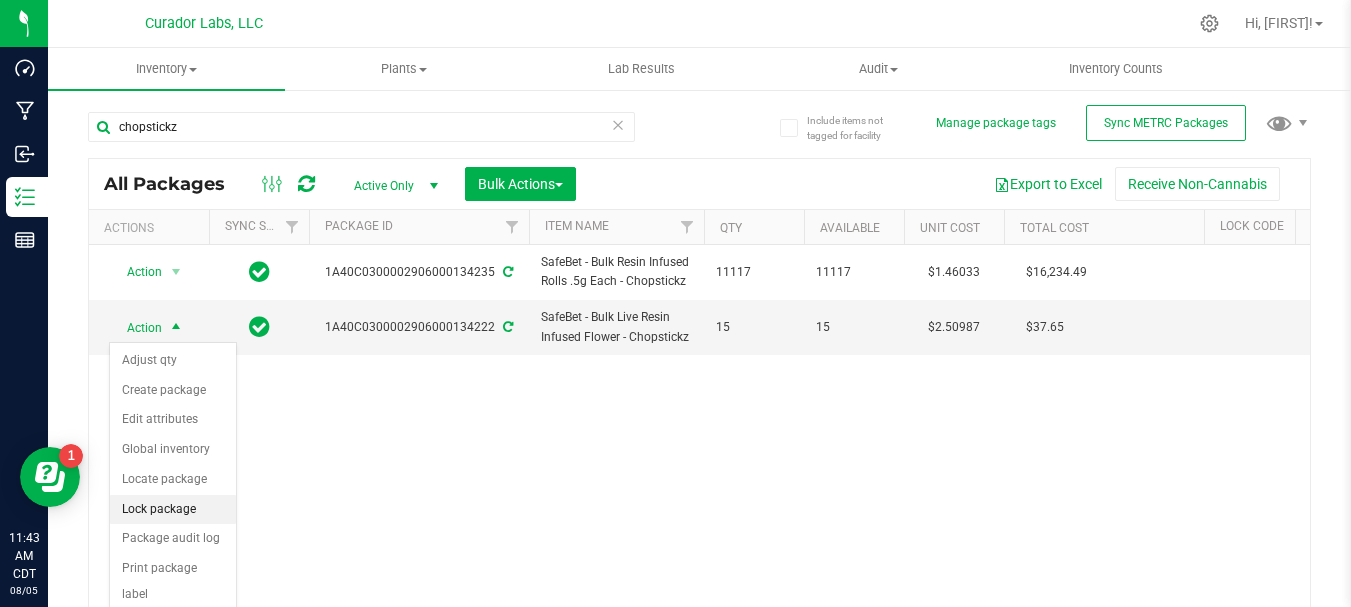 click on "Lock package" at bounding box center [173, 510] 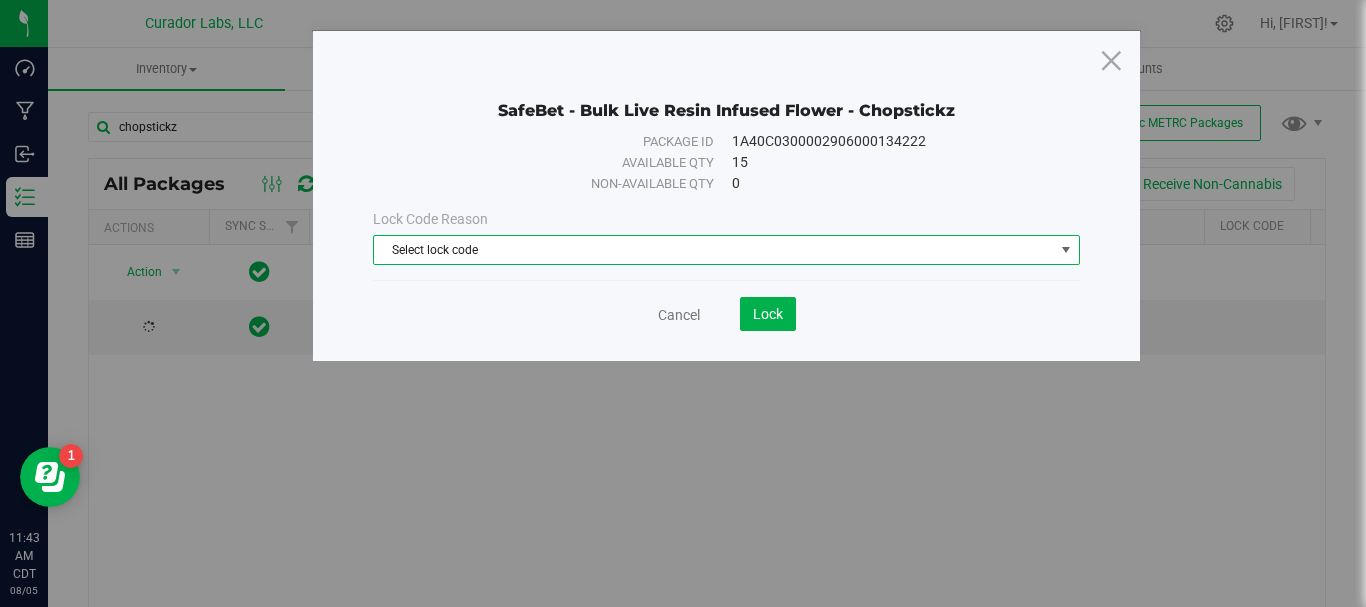 click on "Select lock code" at bounding box center [714, 250] 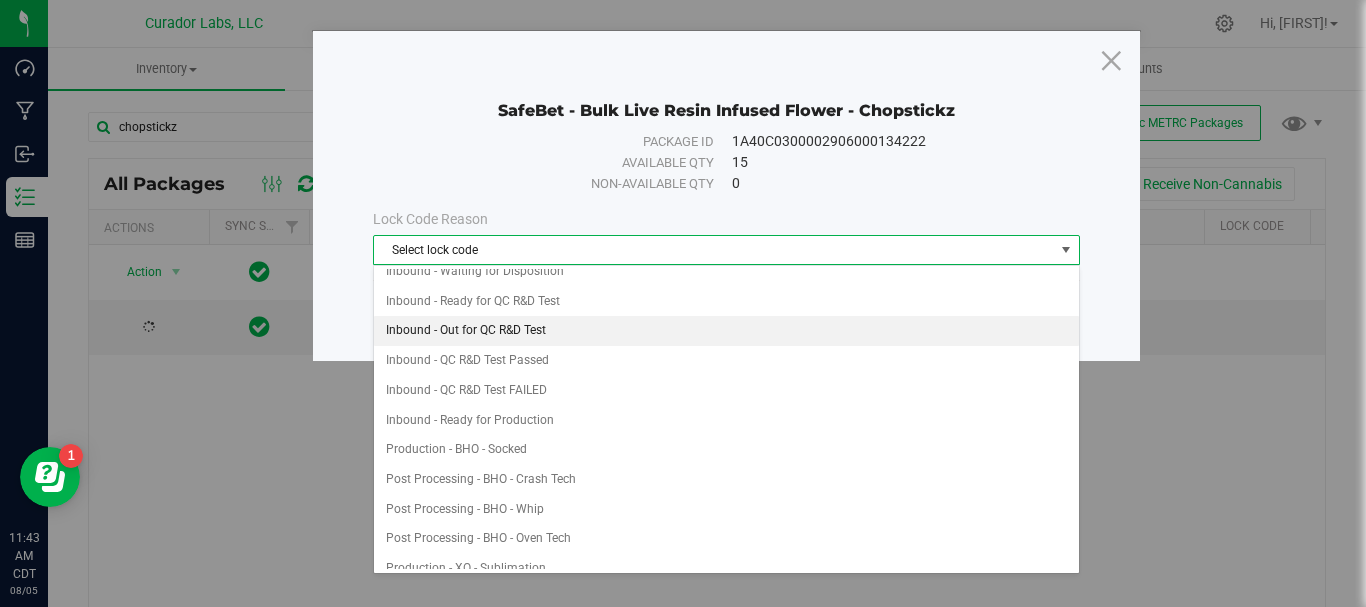 scroll, scrollTop: 167, scrollLeft: 0, axis: vertical 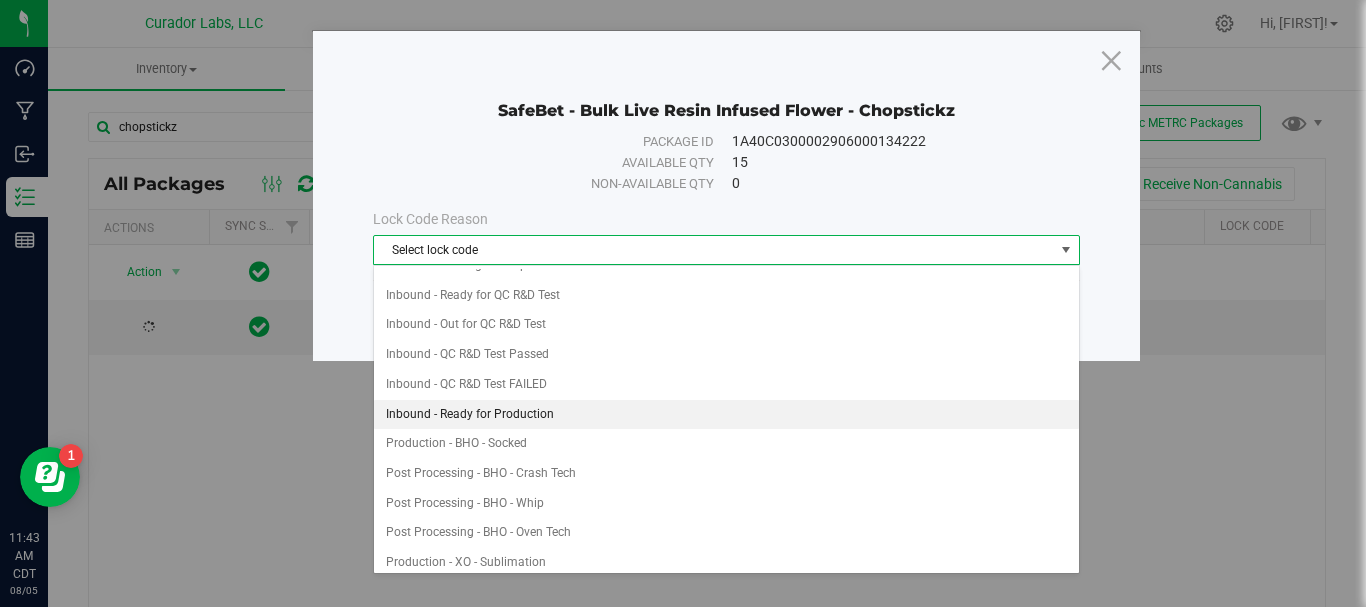 click on "Inbound - Ready for Production" at bounding box center (726, 415) 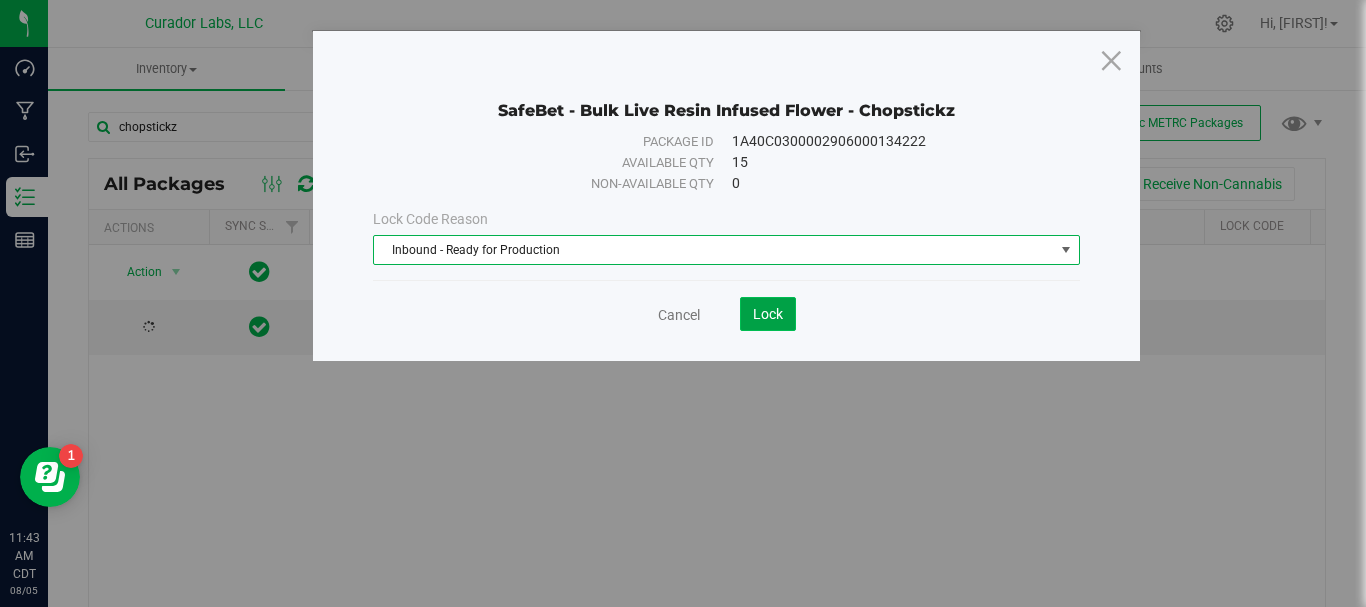 click on "Lock" 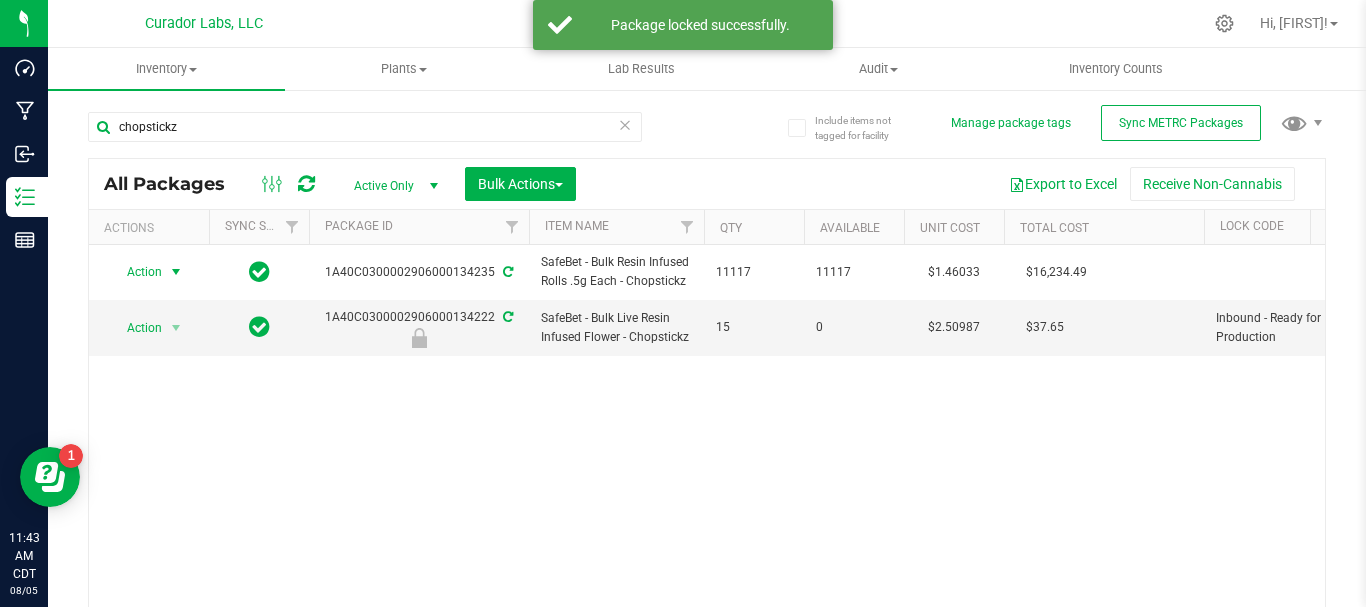 click on "Action" at bounding box center (136, 272) 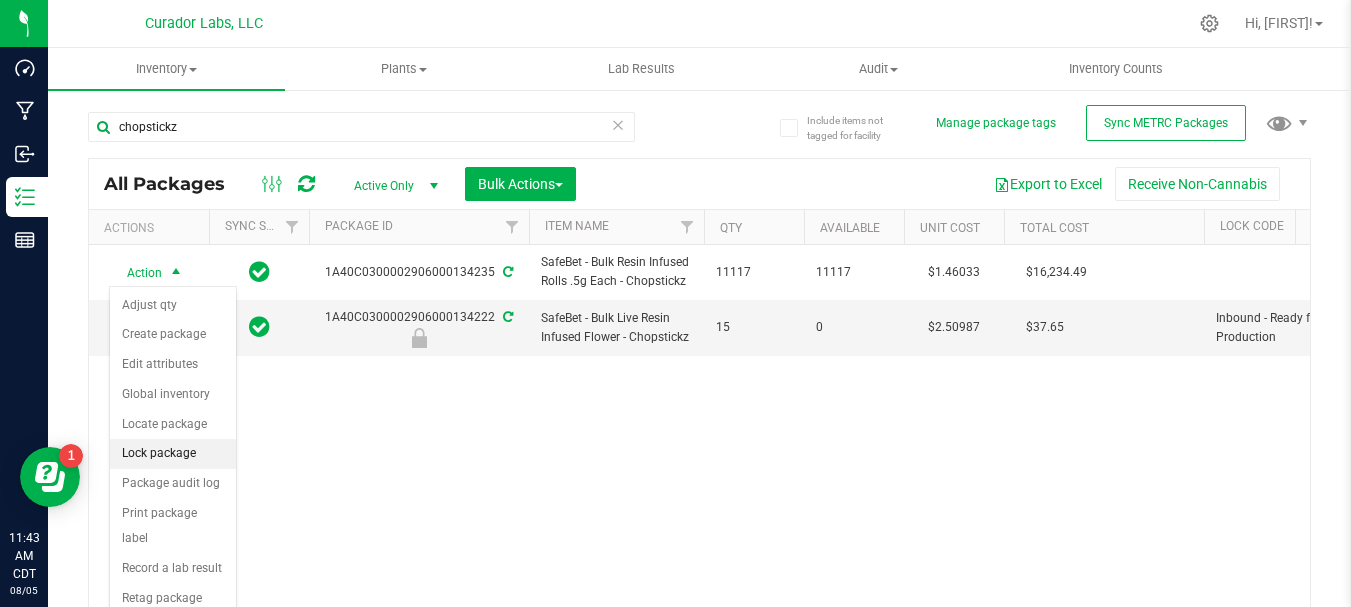 click on "Lock package" at bounding box center (173, 454) 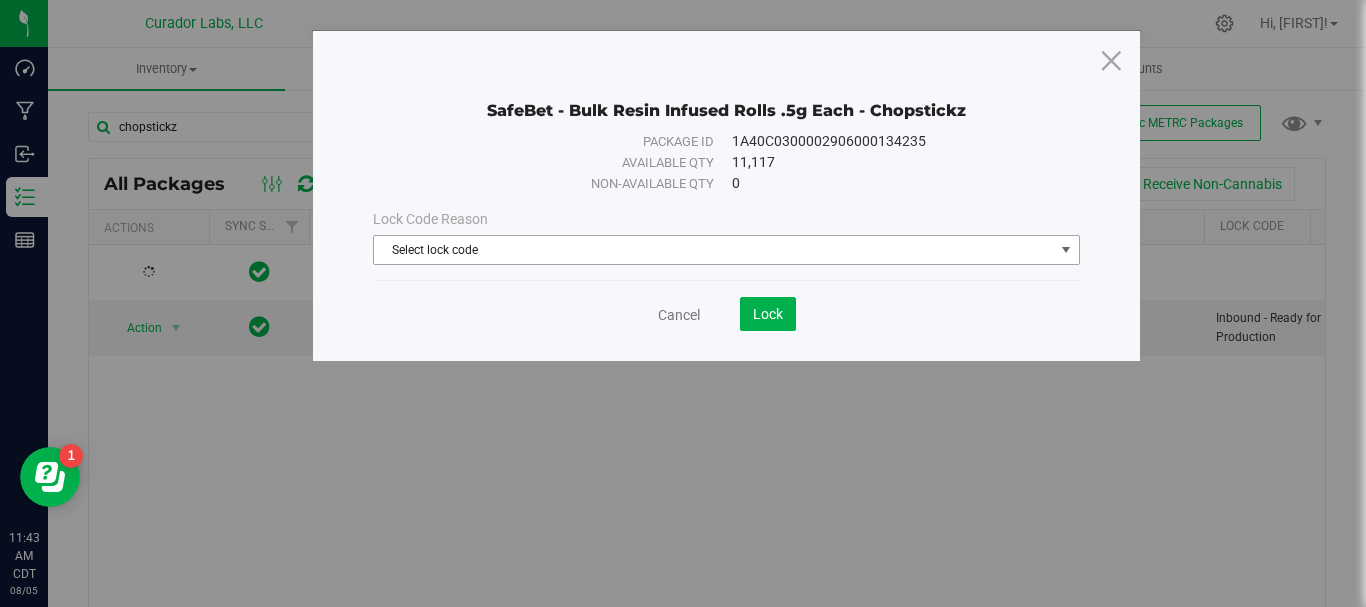click on "Select lock code" at bounding box center [714, 250] 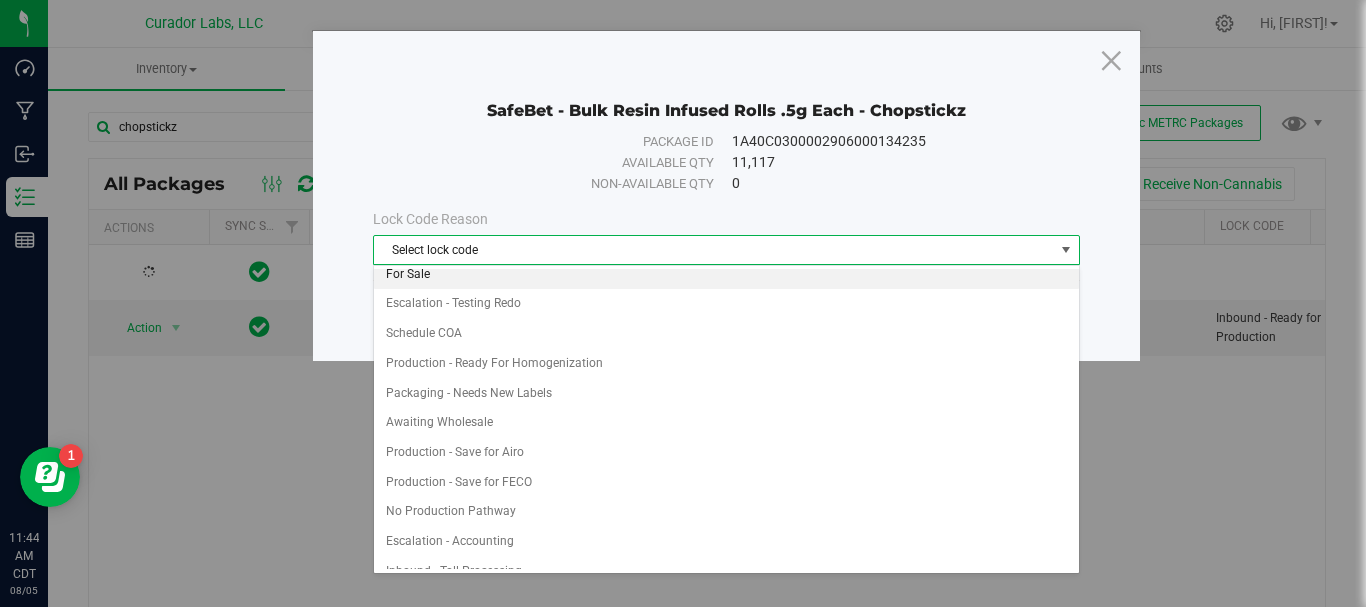 scroll, scrollTop: 1183, scrollLeft: 0, axis: vertical 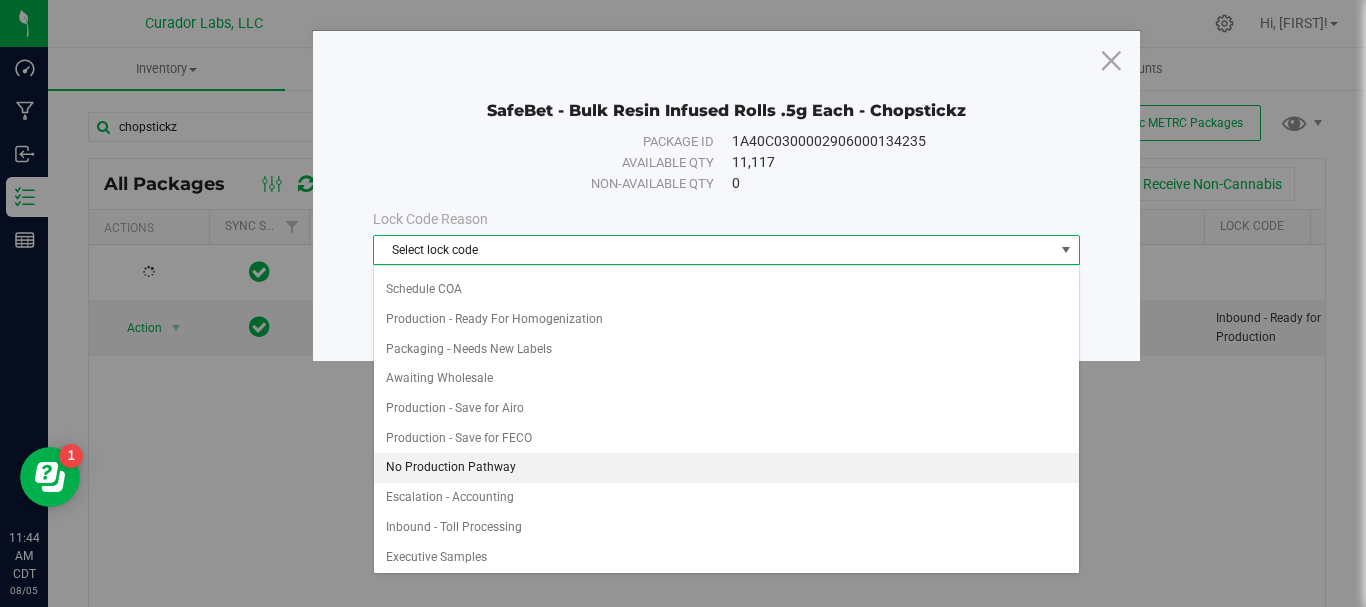 click on "No Production Pathway" at bounding box center [726, 468] 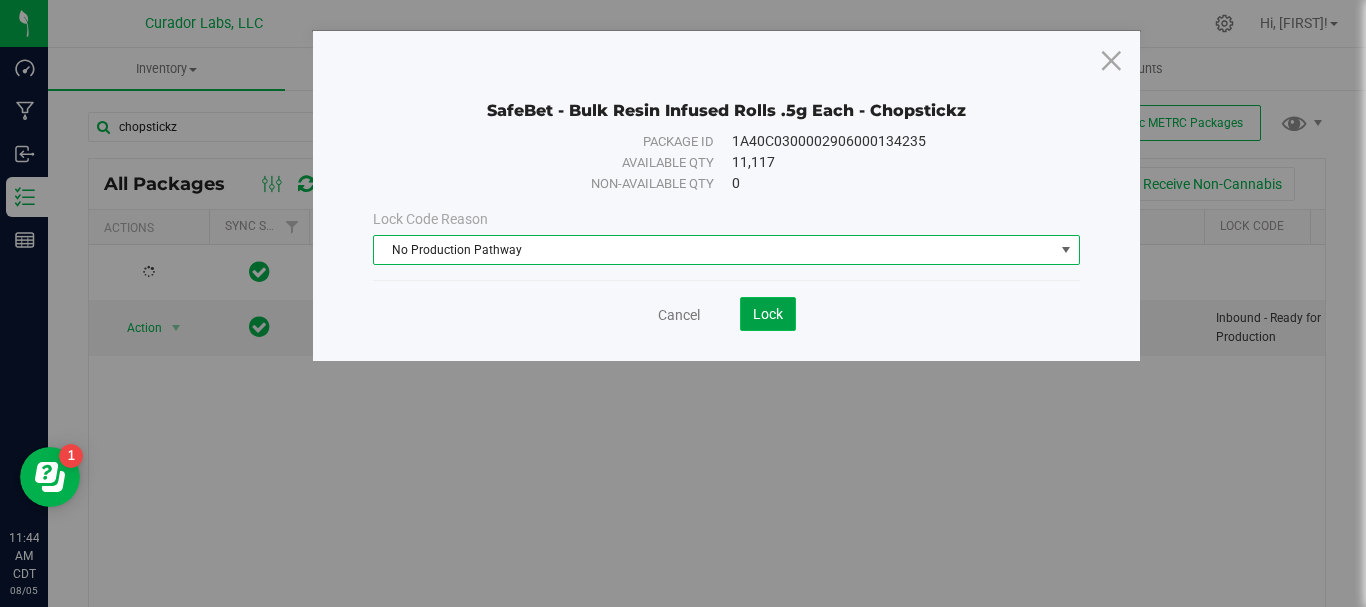 click on "Lock" 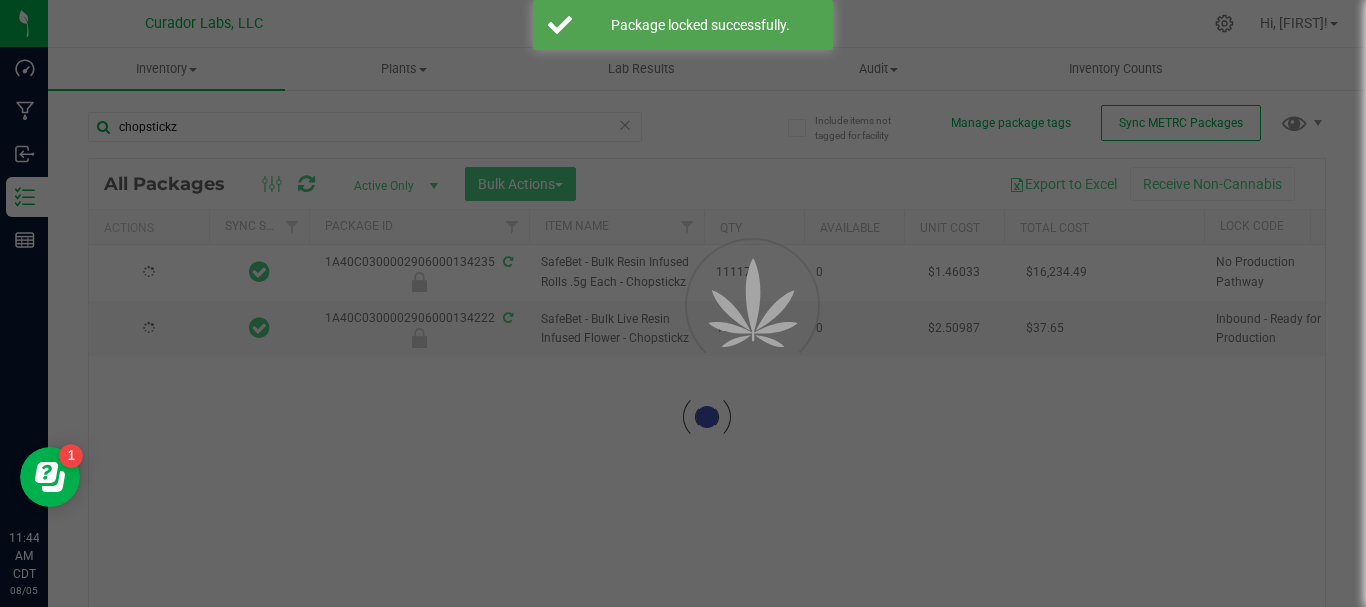type on "2026-08-05" 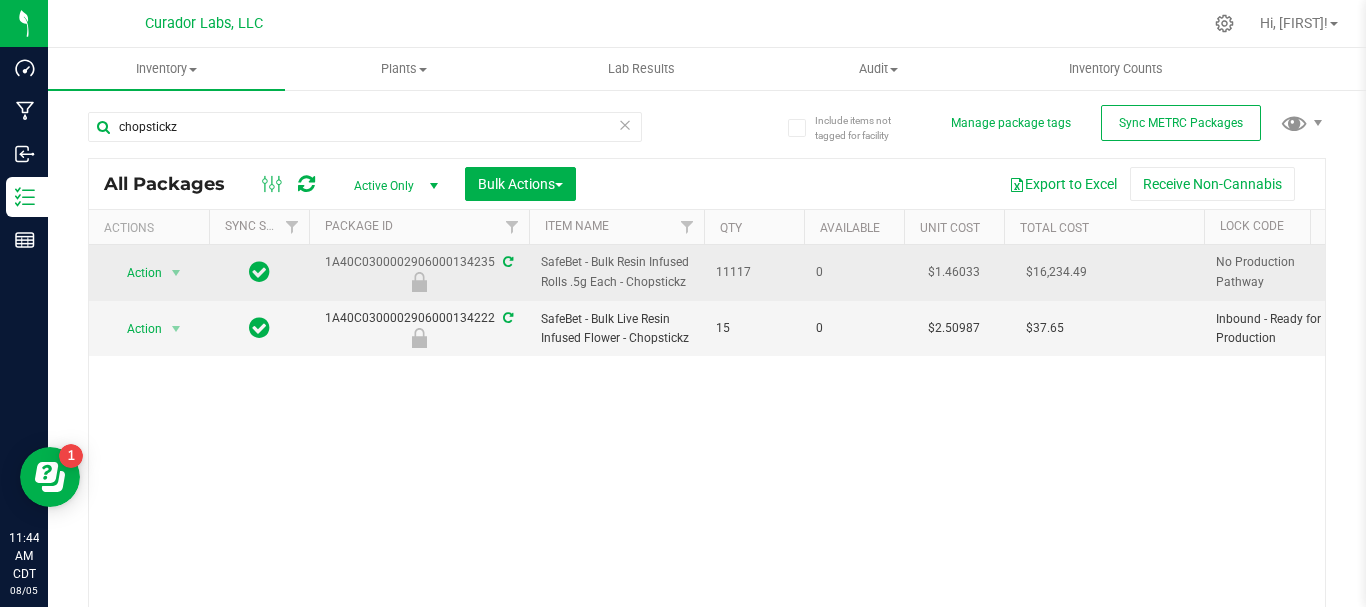 drag, startPoint x: 760, startPoint y: 265, endPoint x: 304, endPoint y: 261, distance: 456.01755 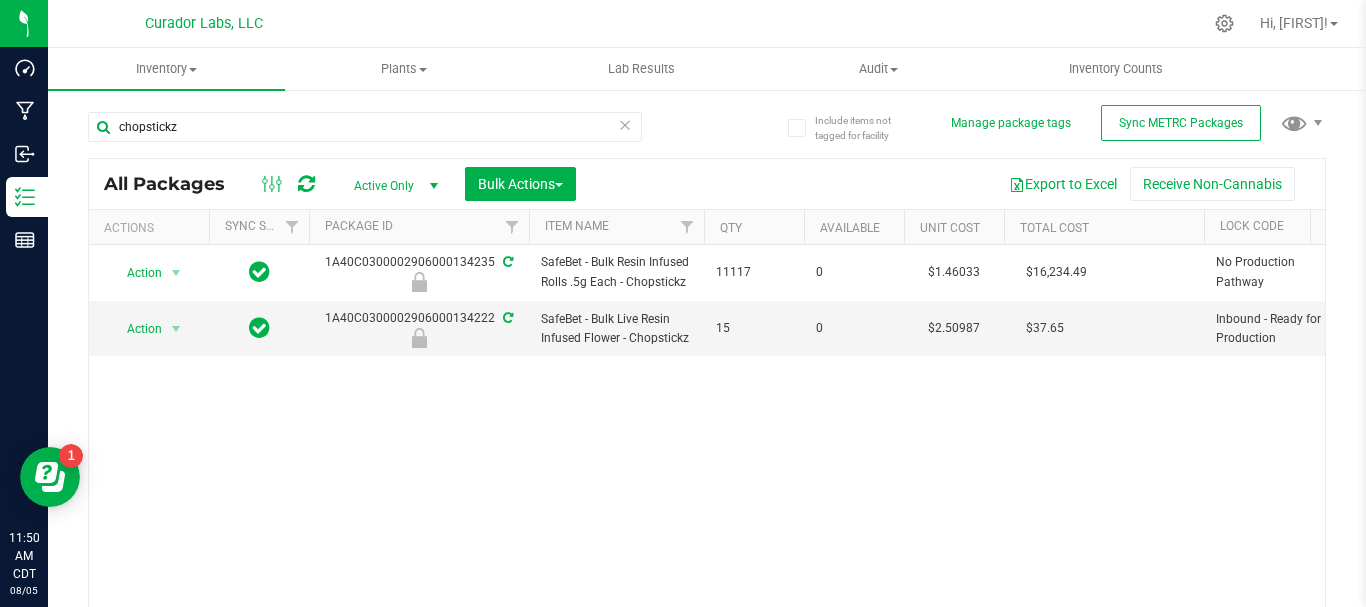 click on "Action Action Edit attributes Global inventory Locate package Package audit log Print package label Record a lab result See history Unlock package
1A40C0300002906000134235
SafeBet - Bulk Resin Infused Rolls .5g Each - Chopstickz
11117
0
$1.46033 $16,234.49
No Production Pathway
Each
(0.5 g ea.)
$0.00000
072425SBBIFBLND1
Created
Bulk Rosin Puck Blend" at bounding box center [707, 436] 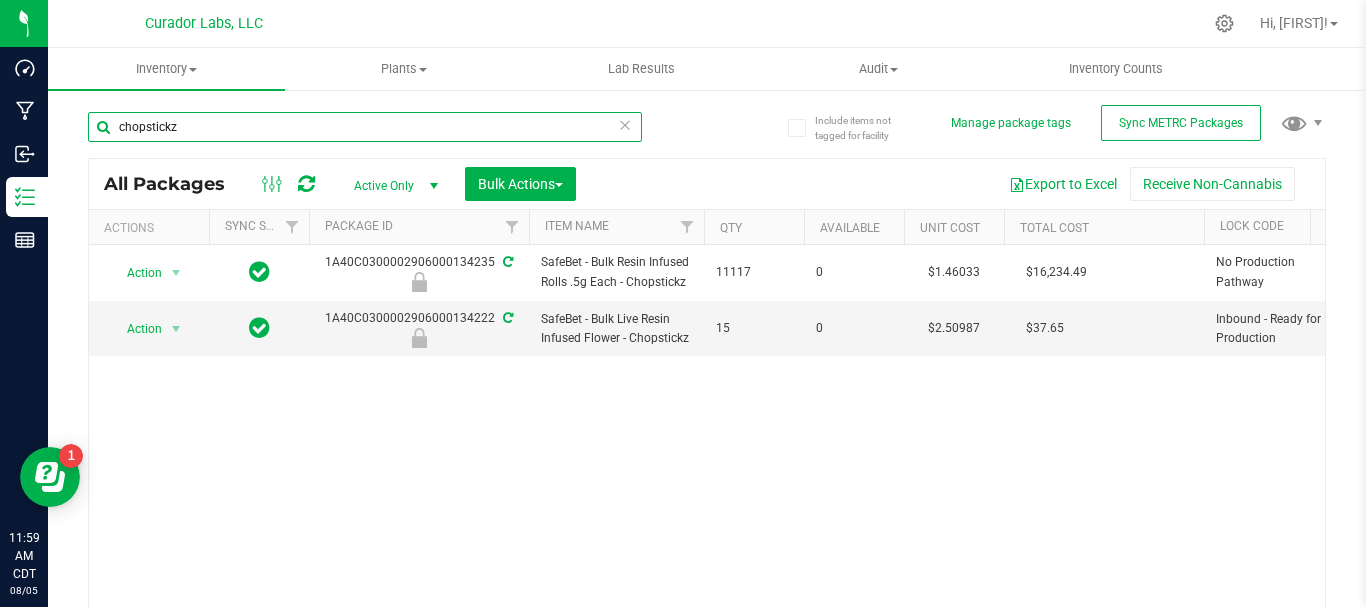 click on "chopstickz" at bounding box center [365, 127] 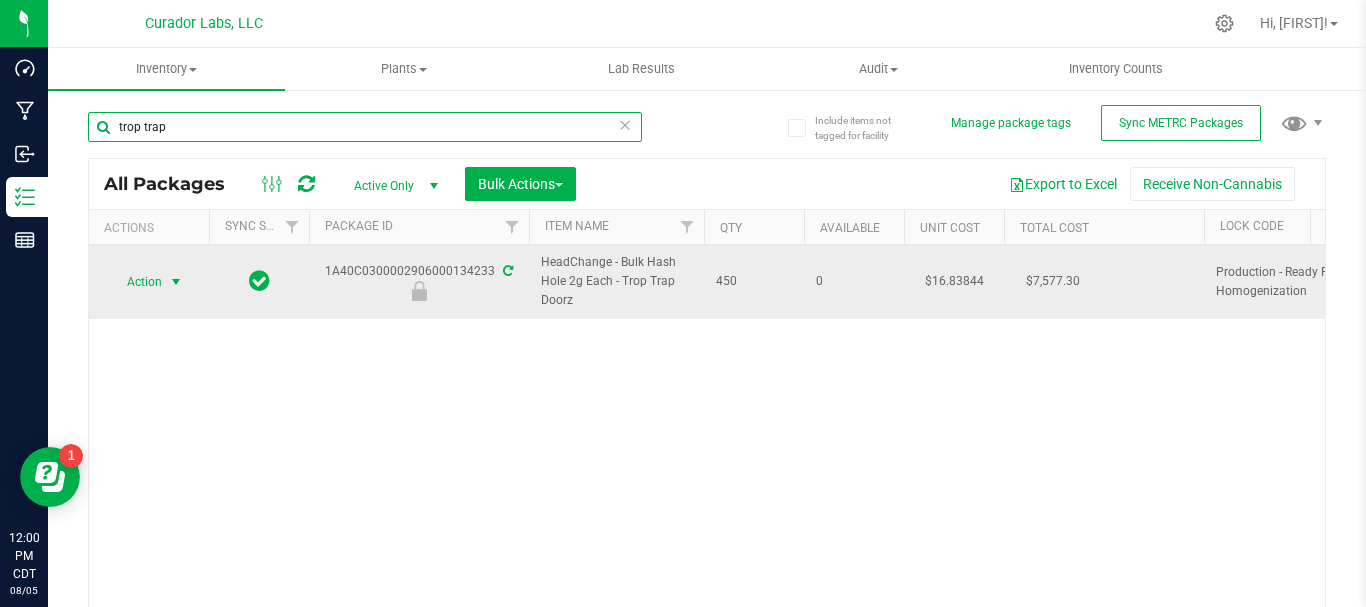type on "trop trap" 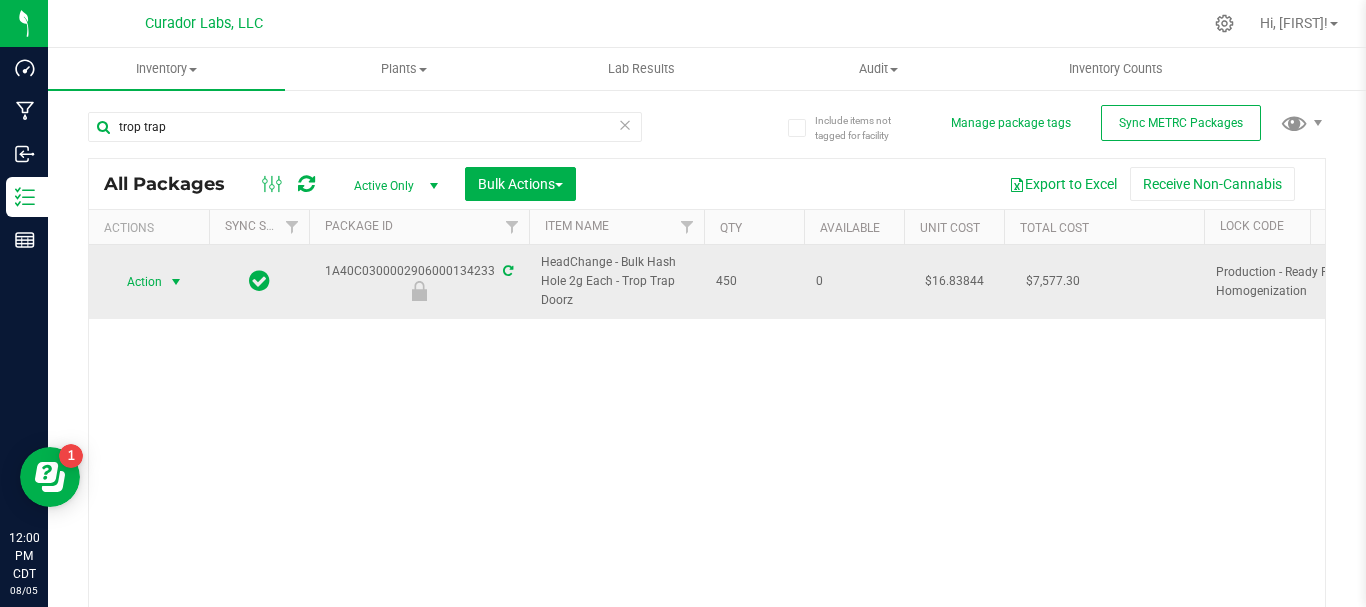 click on "Action" at bounding box center [136, 282] 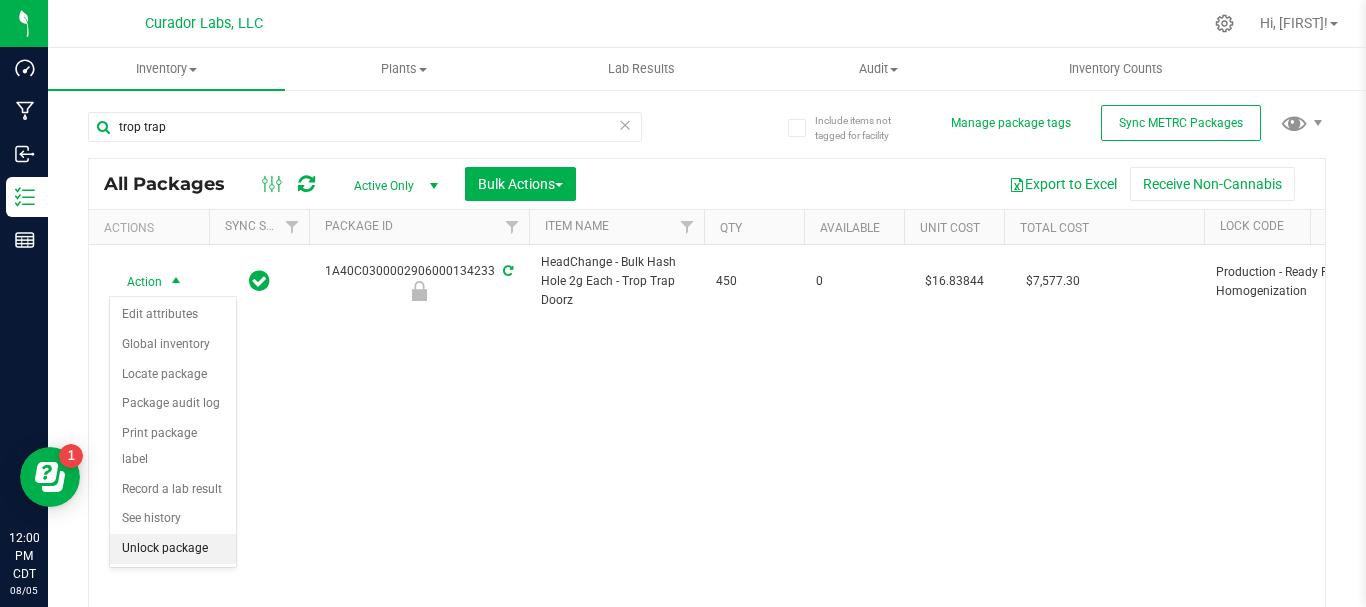 click on "Unlock package" at bounding box center [173, 549] 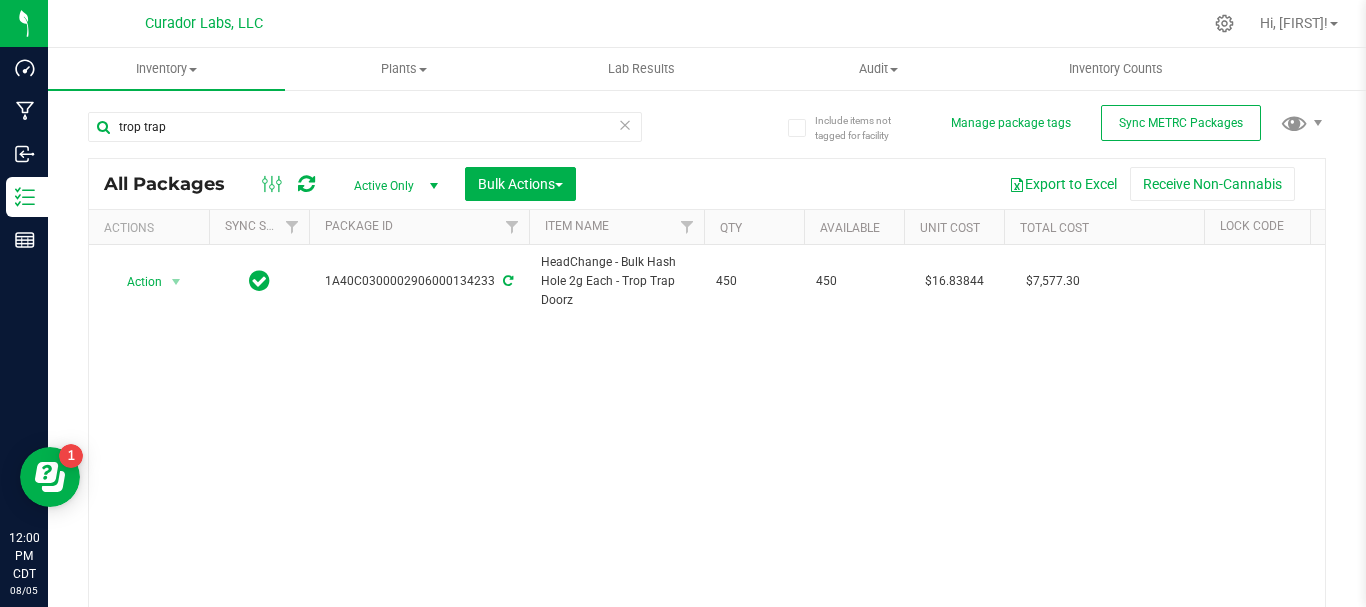 click on "trop trap" at bounding box center (397, 126) 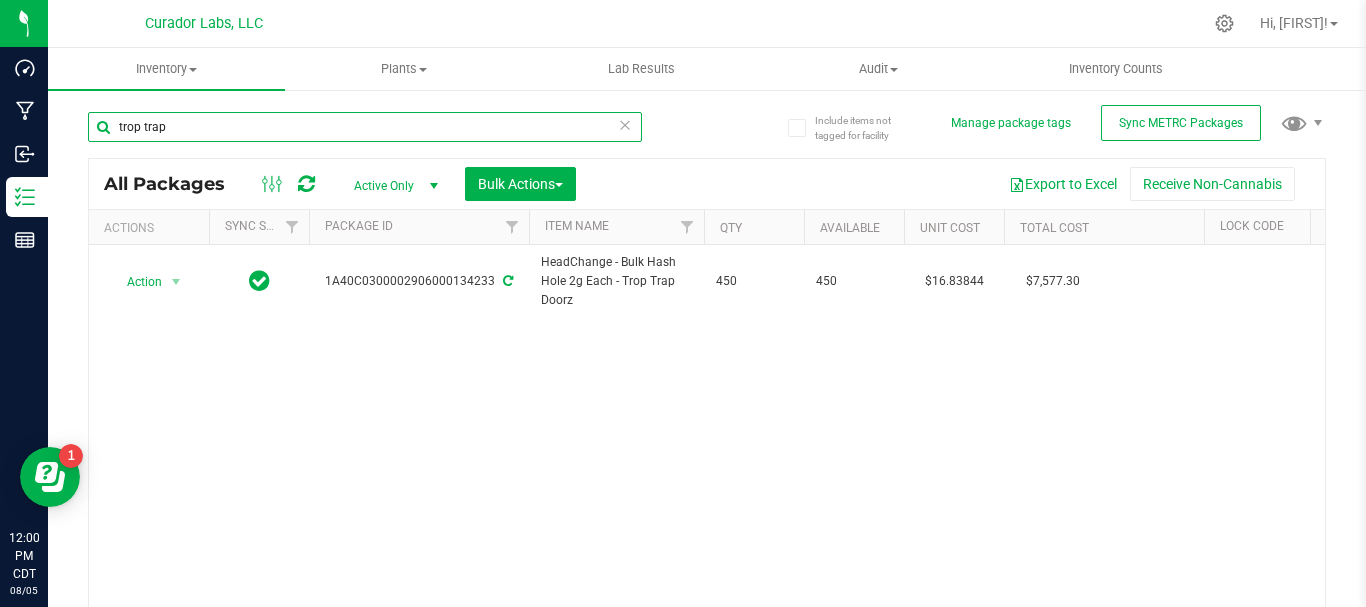 click on "trop trap" at bounding box center [365, 127] 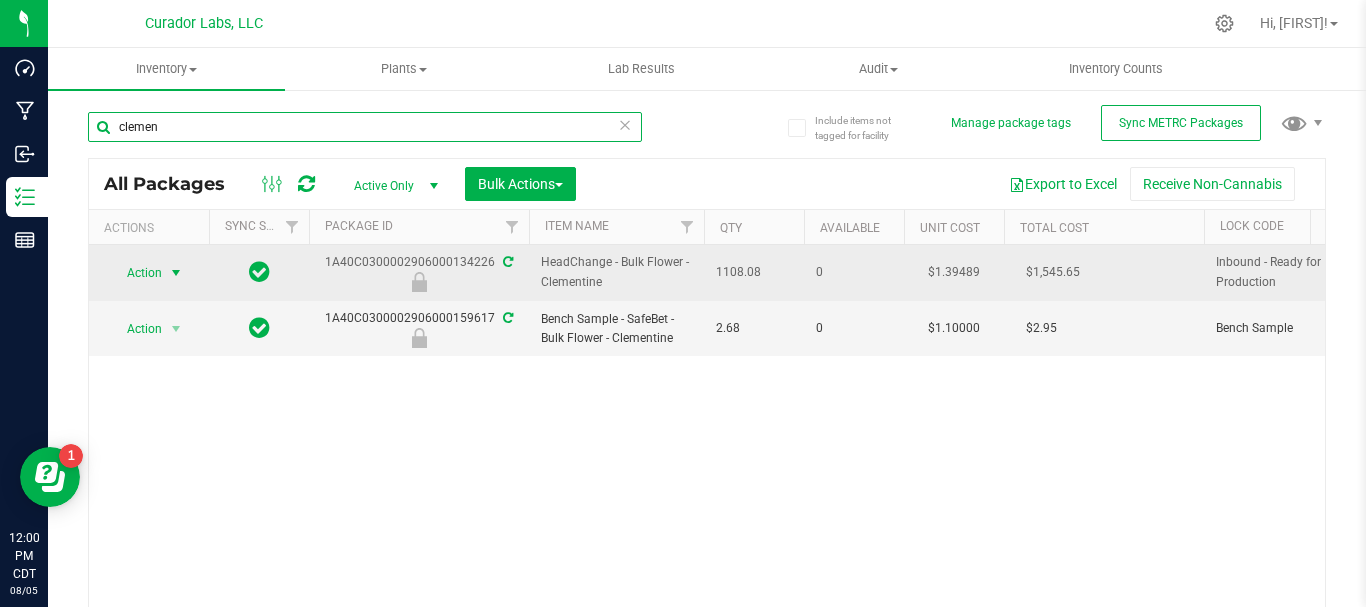 type on "clemen" 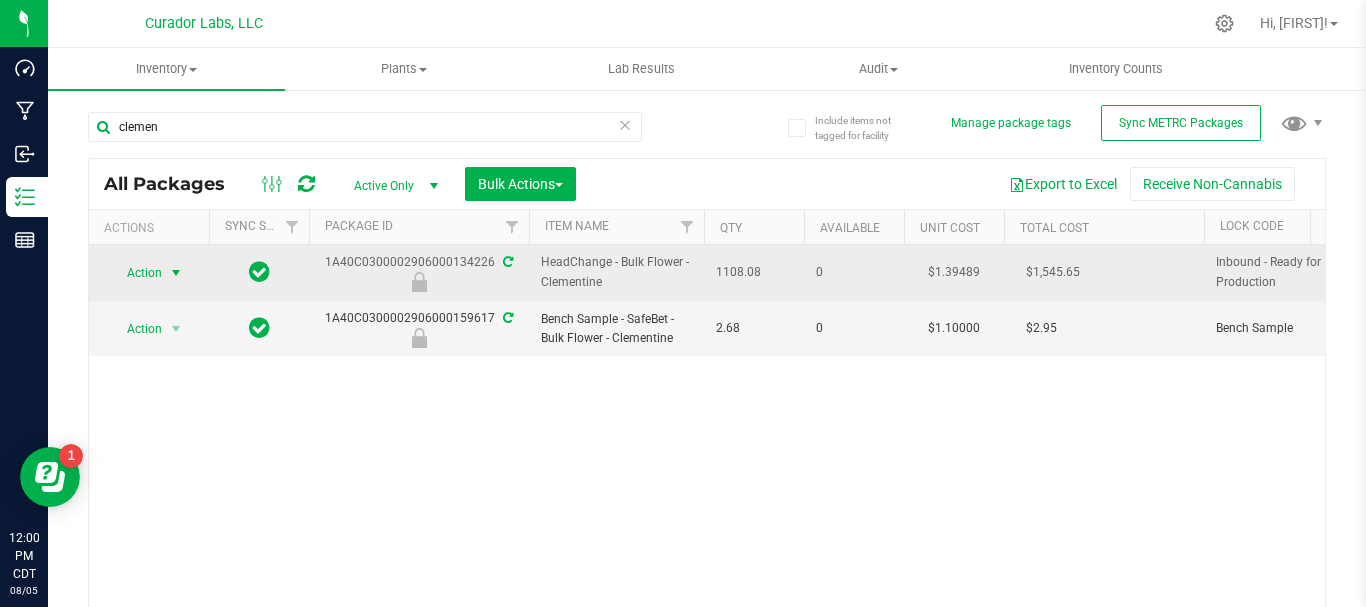 click on "Action" at bounding box center (136, 273) 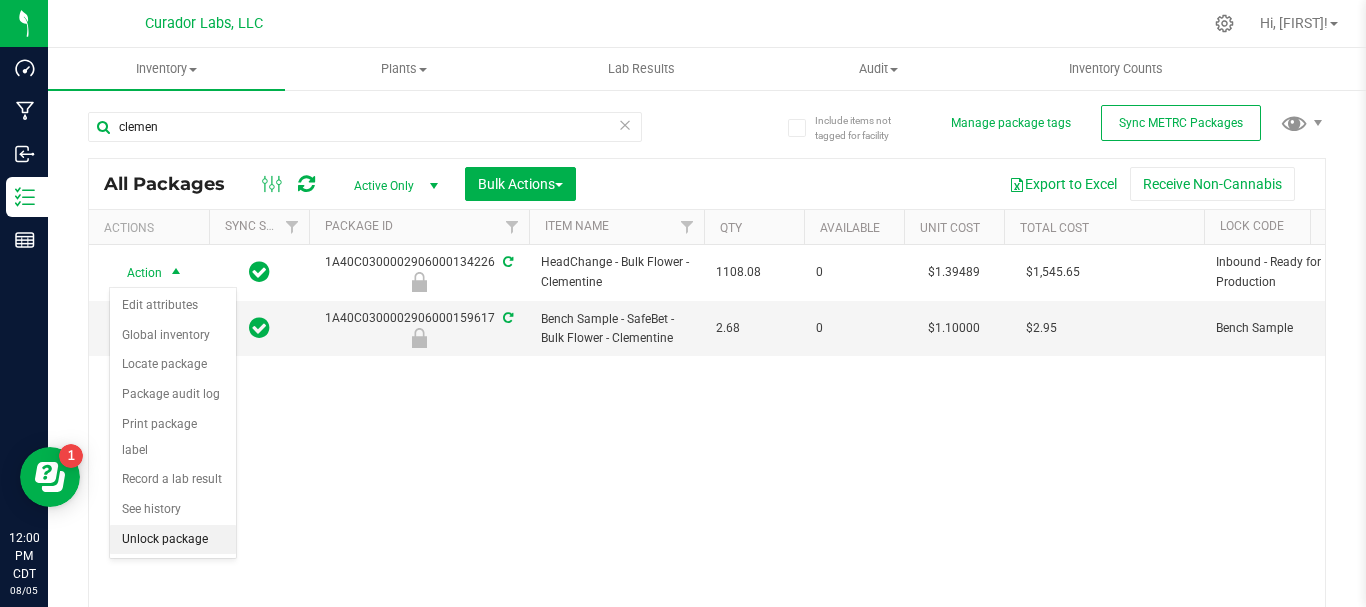 click on "Unlock package" at bounding box center [173, 540] 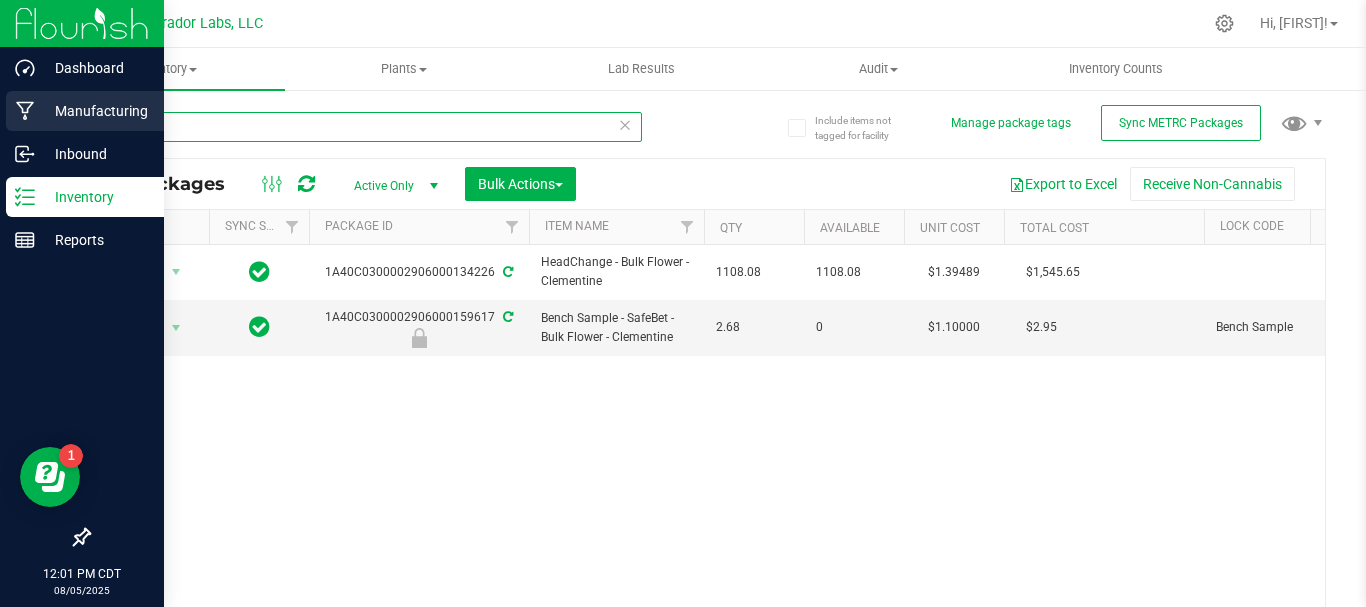 drag, startPoint x: 237, startPoint y: 124, endPoint x: 31, endPoint y: 131, distance: 206.1189 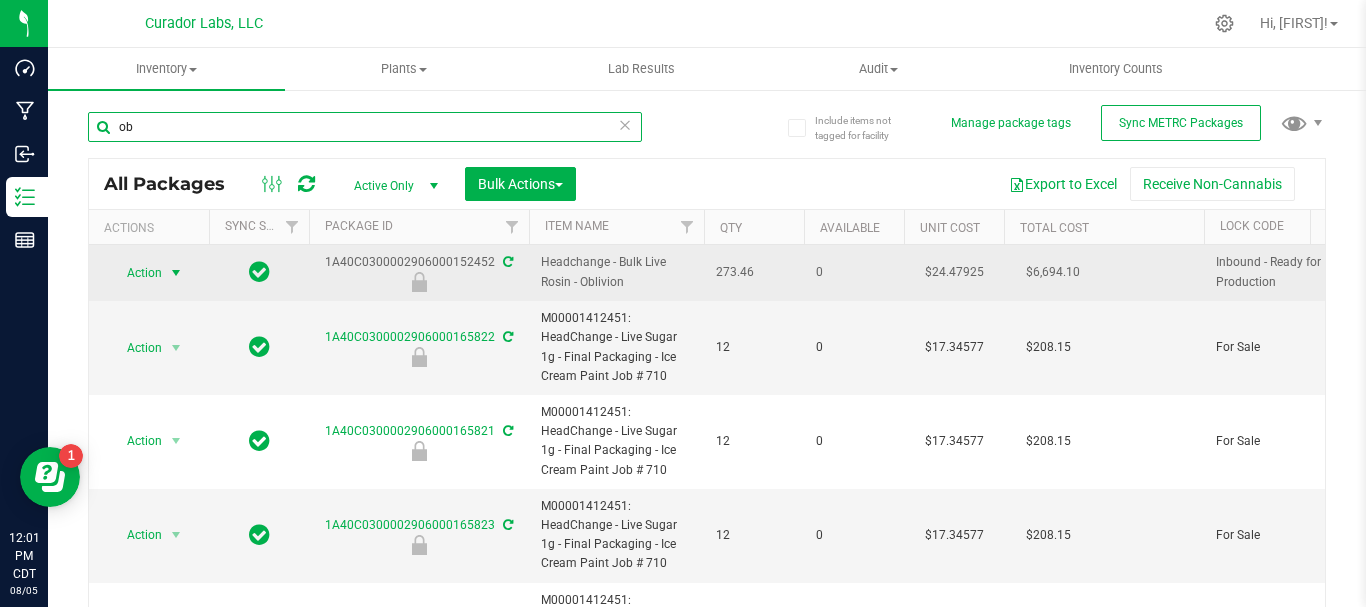 type on "ob" 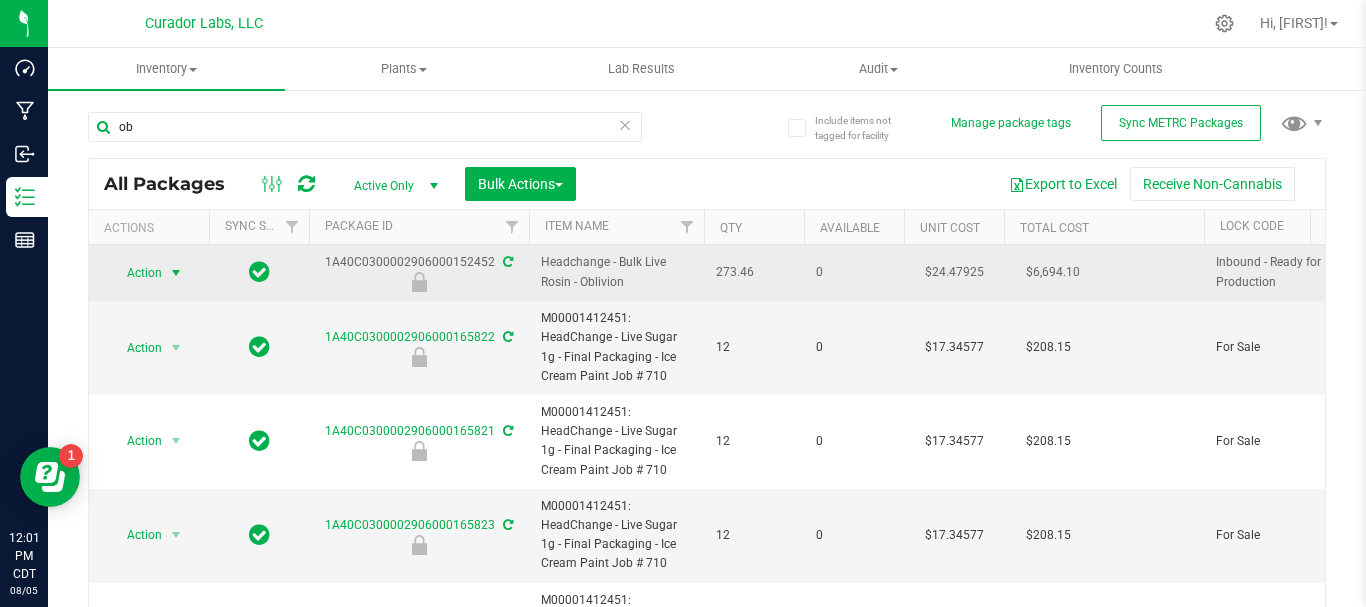 click on "Action" at bounding box center (136, 273) 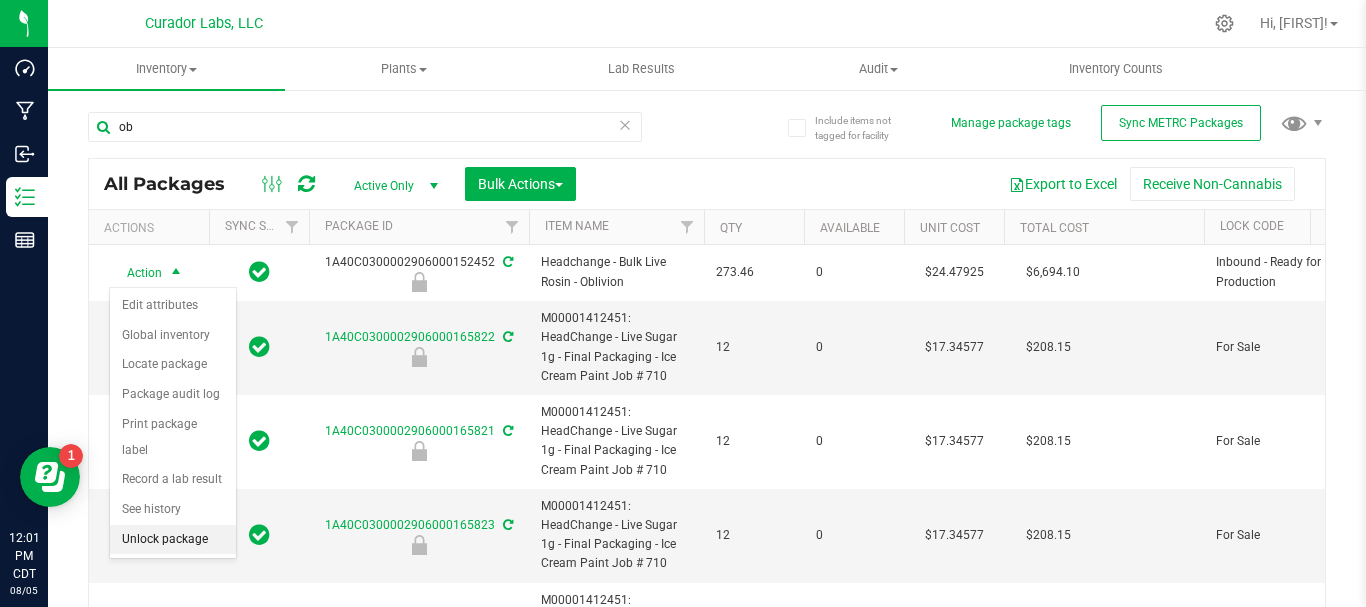 click on "Unlock package" at bounding box center (173, 540) 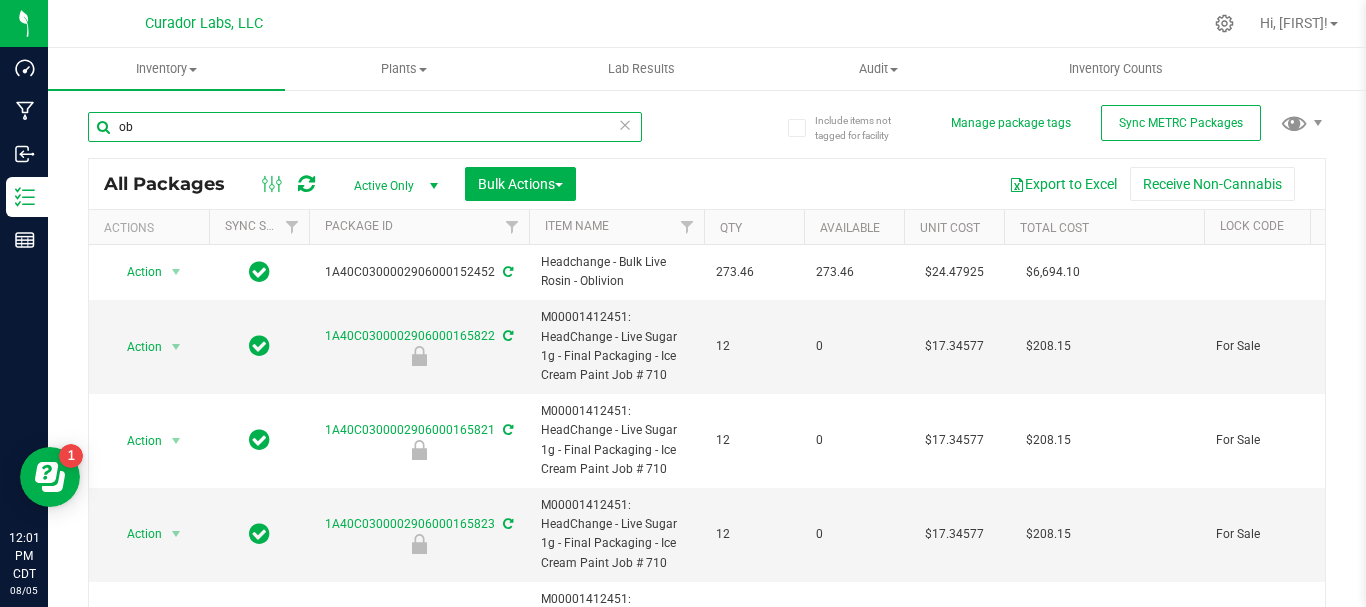drag, startPoint x: 157, startPoint y: 125, endPoint x: 86, endPoint y: 125, distance: 71 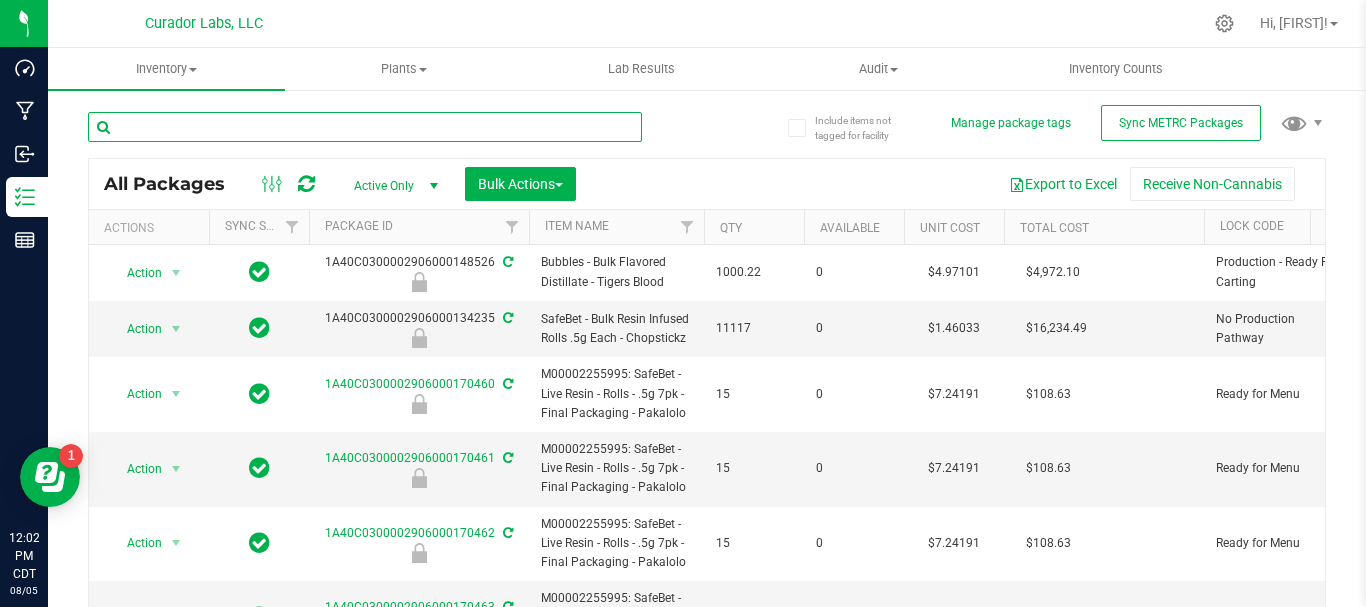 click at bounding box center [365, 127] 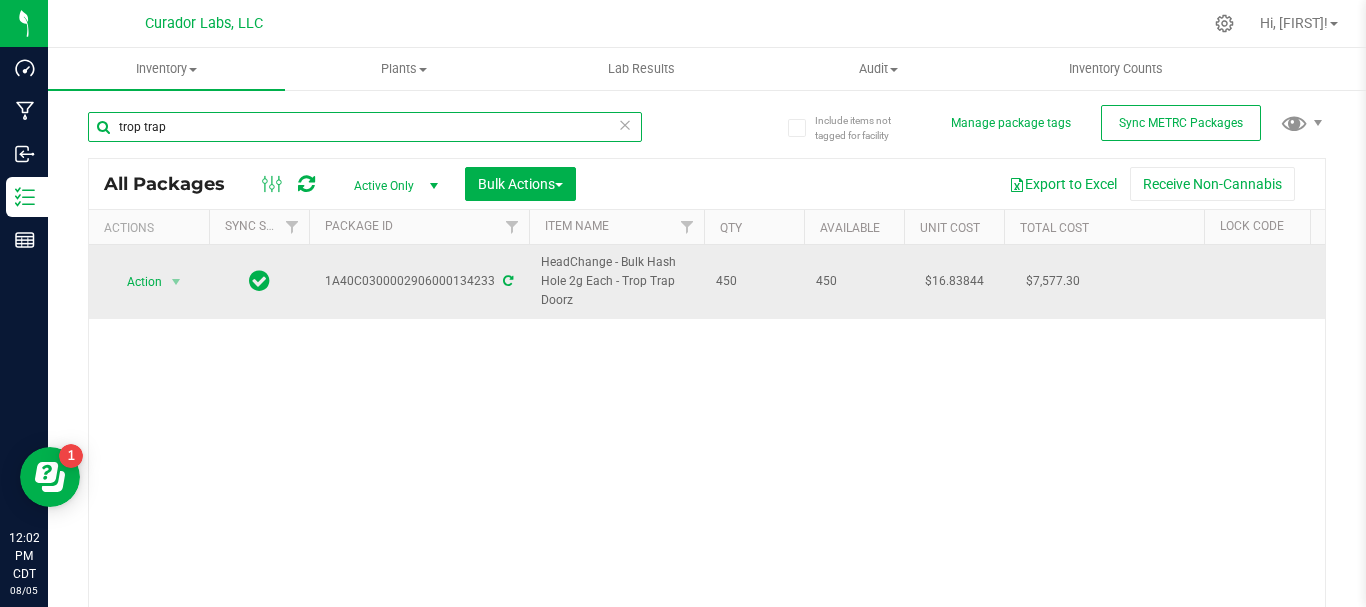 type on "trop trap" 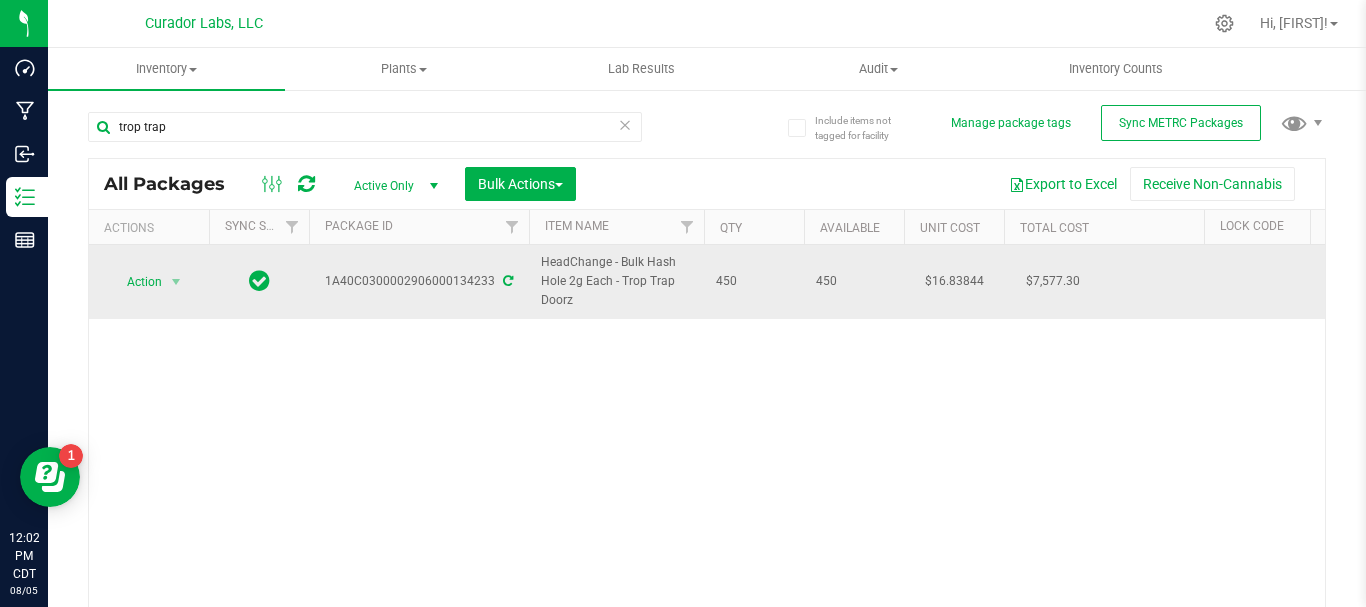 drag, startPoint x: 579, startPoint y: 301, endPoint x: 539, endPoint y: 278, distance: 46.141087 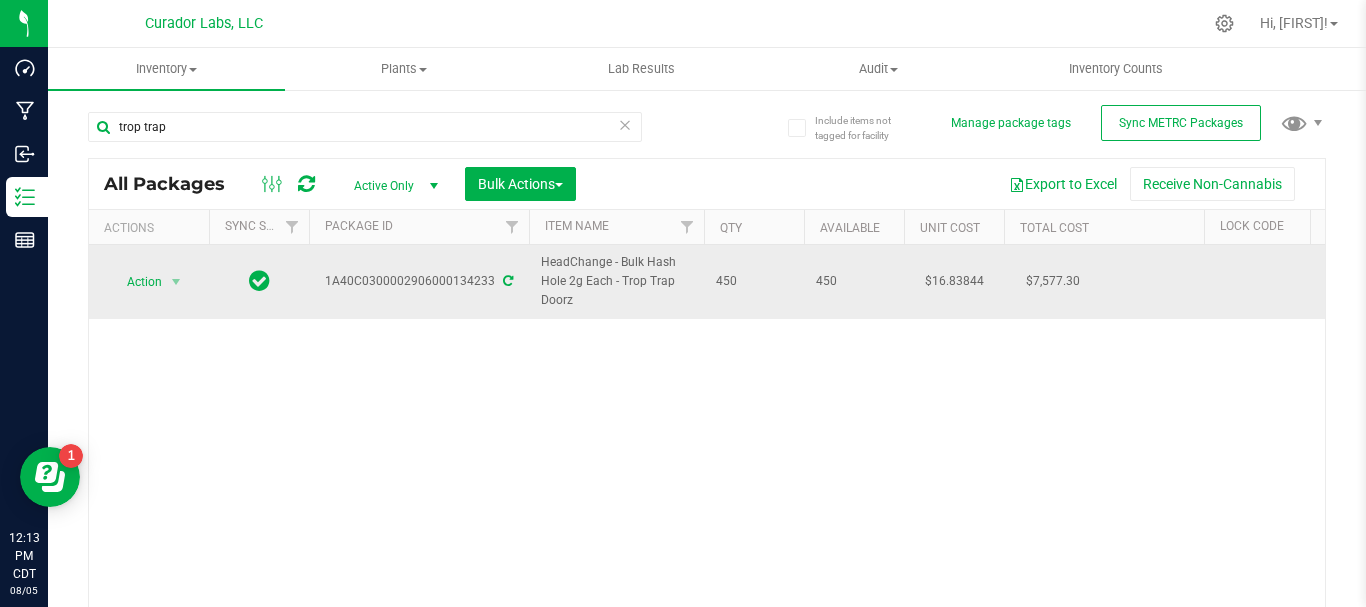 scroll, scrollTop: 0, scrollLeft: 581, axis: horizontal 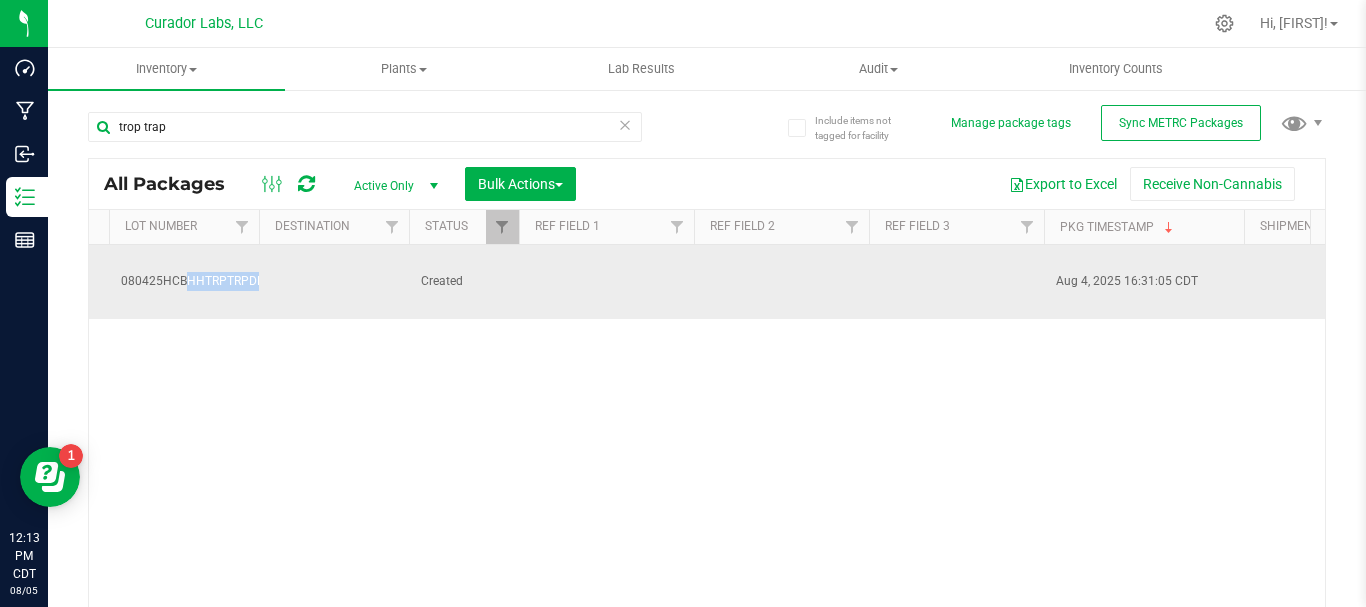 drag, startPoint x: 103, startPoint y: 280, endPoint x: 347, endPoint y: 305, distance: 245.27739 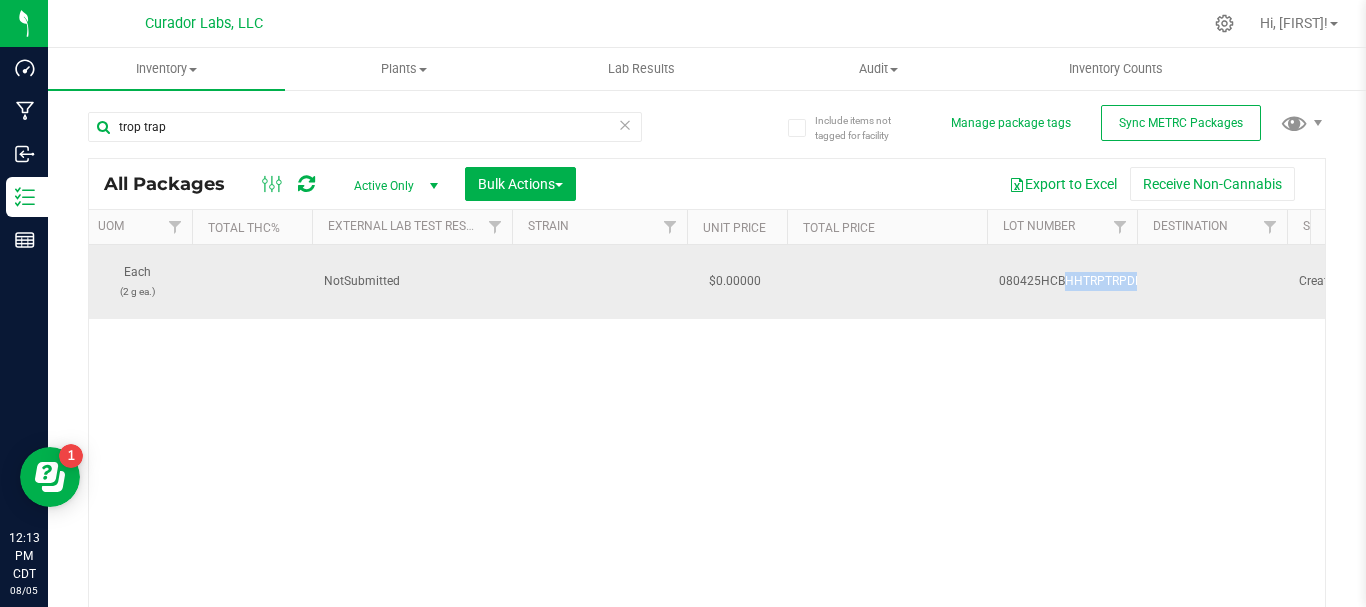scroll, scrollTop: 0, scrollLeft: 0, axis: both 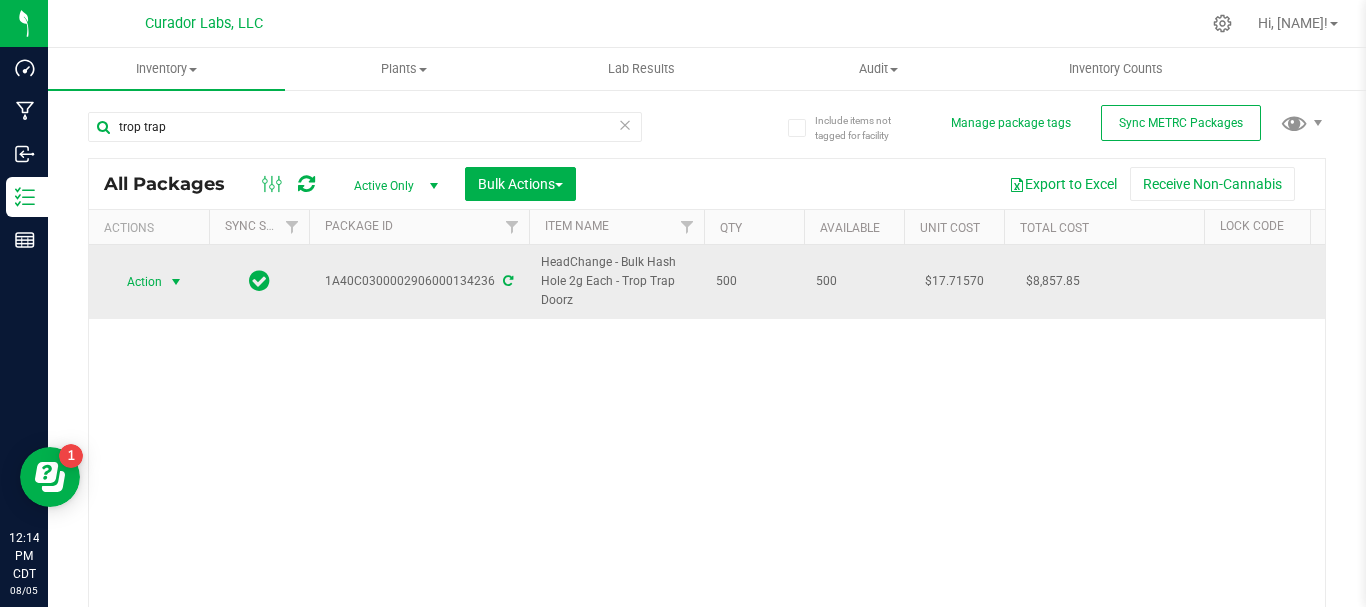 click on "Action" at bounding box center [136, 282] 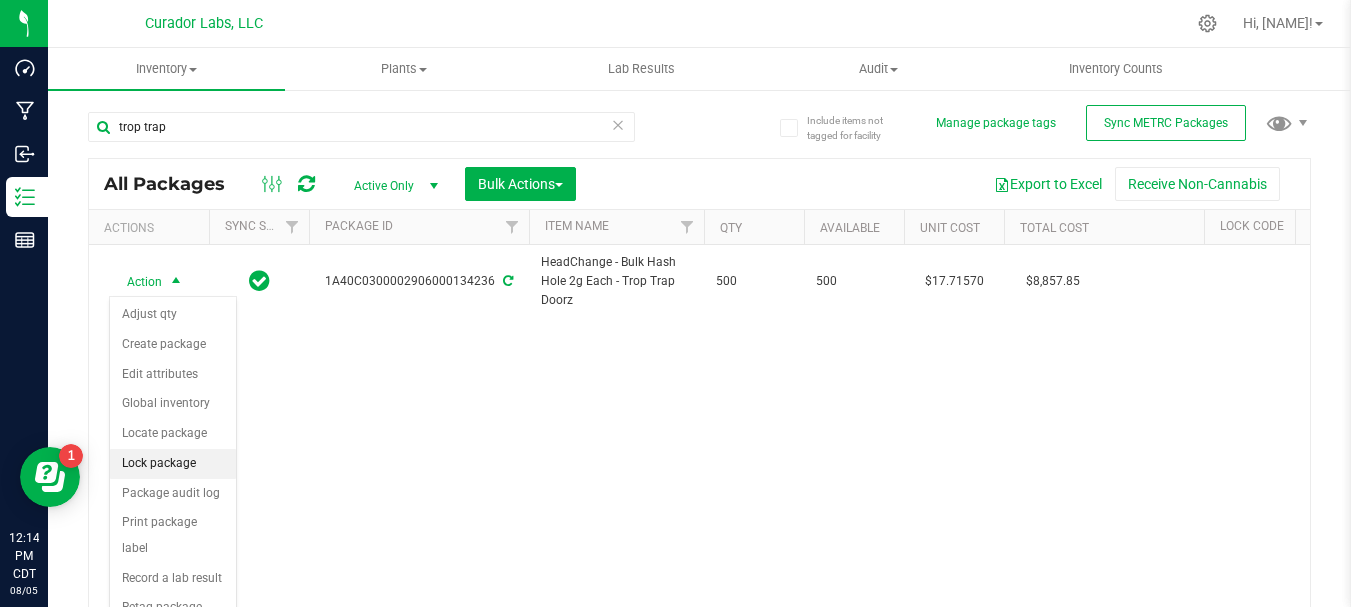 click on "Lock package" at bounding box center [173, 464] 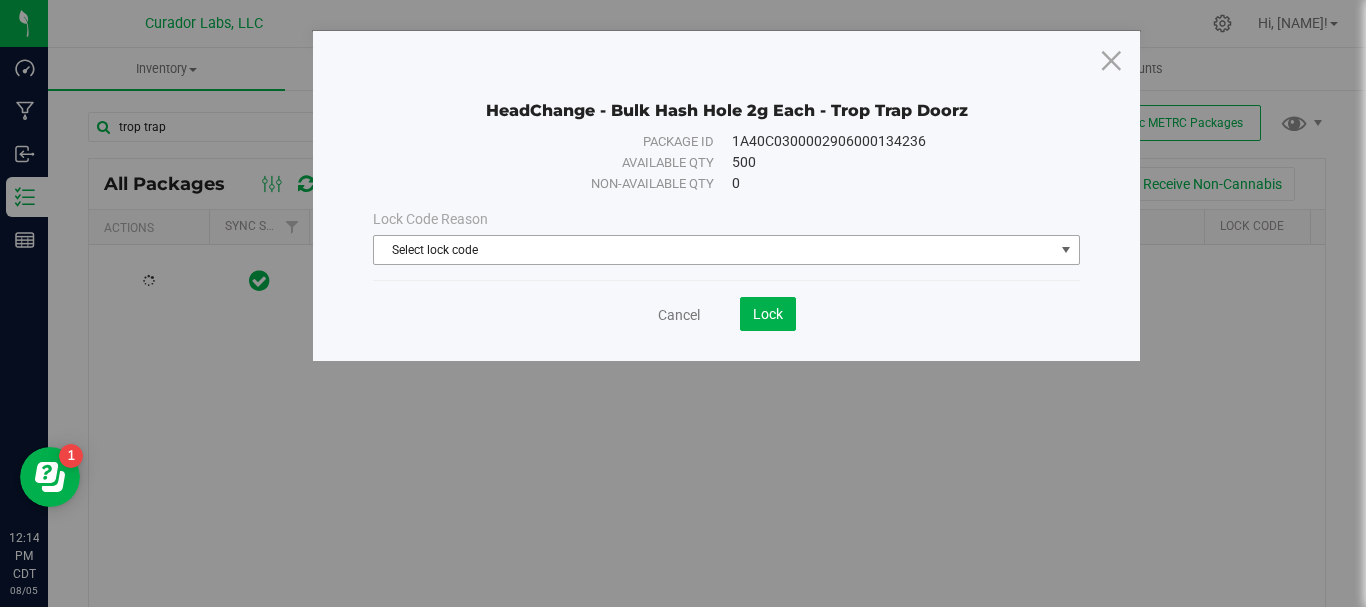 click on "Select lock code" at bounding box center (714, 250) 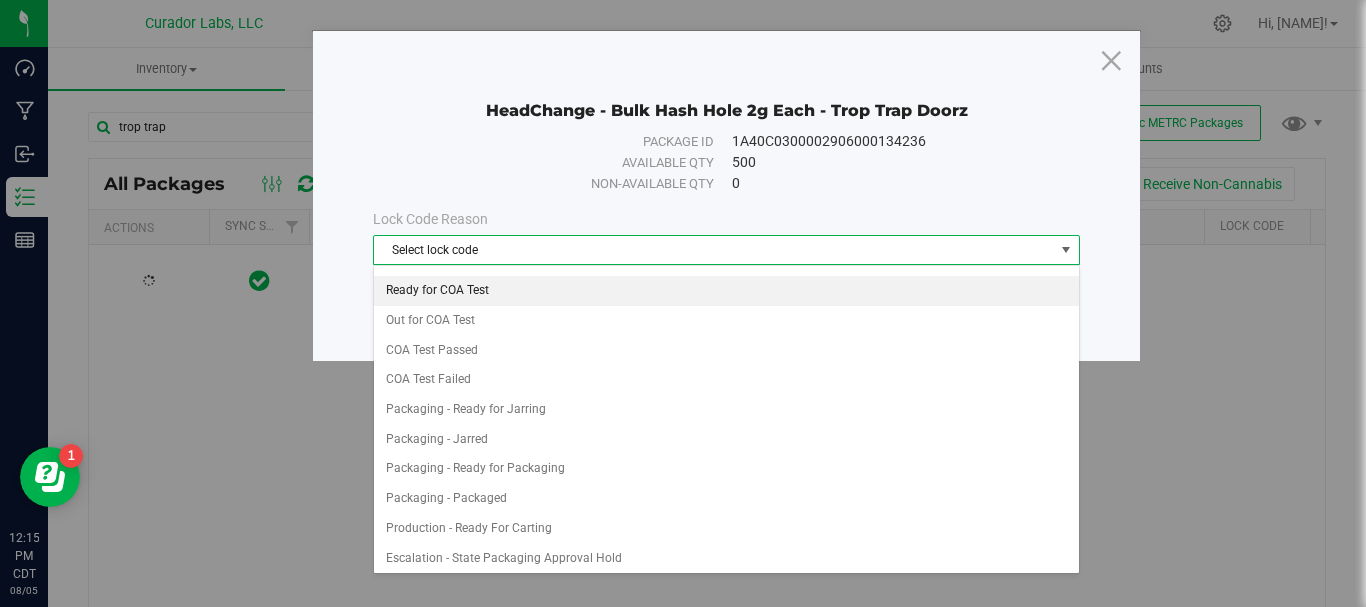 scroll, scrollTop: 783, scrollLeft: 0, axis: vertical 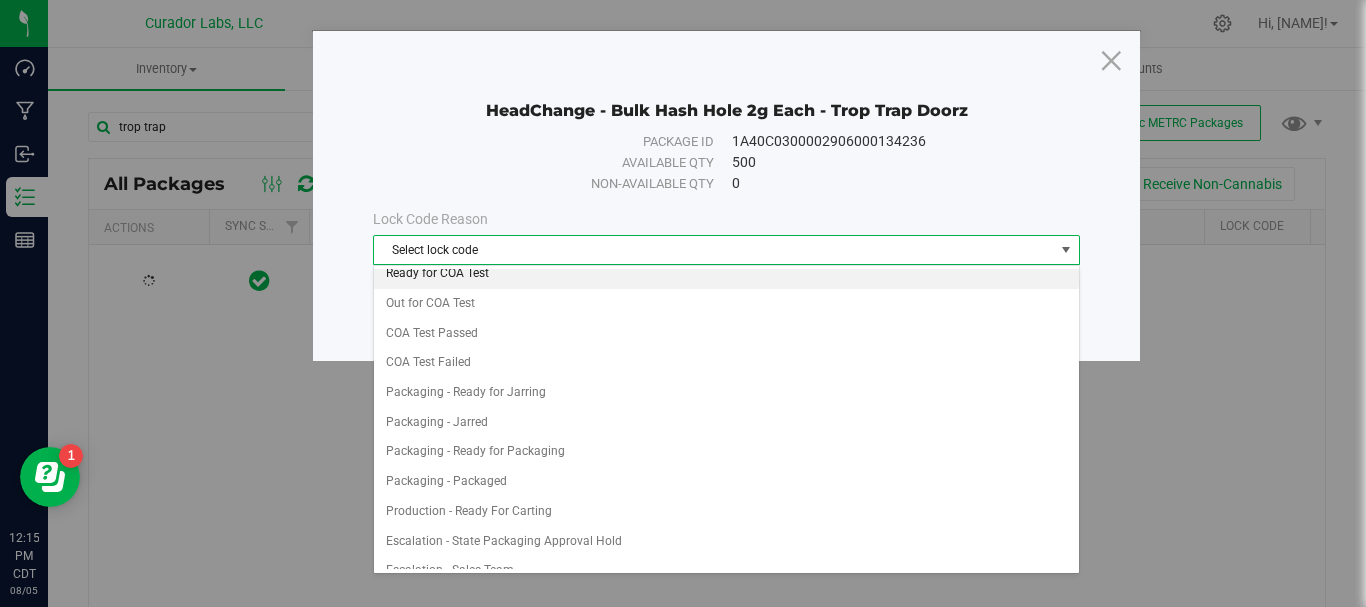 click on "Ready for COA Test" at bounding box center (726, 274) 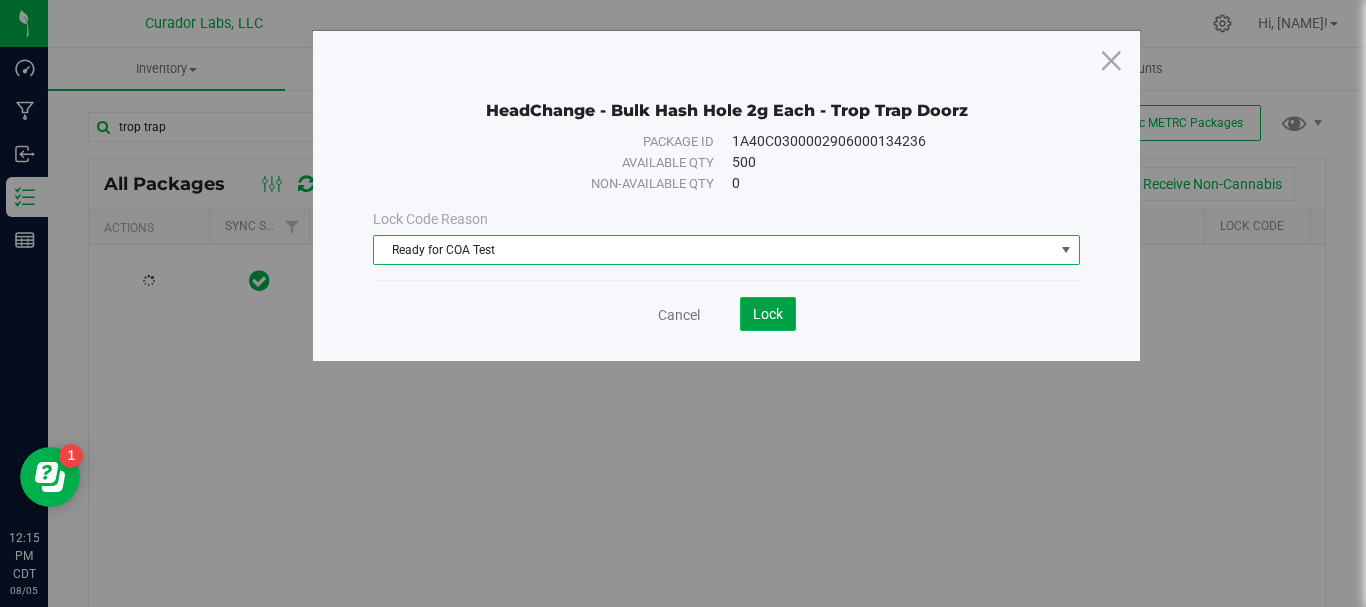 click on "Lock" 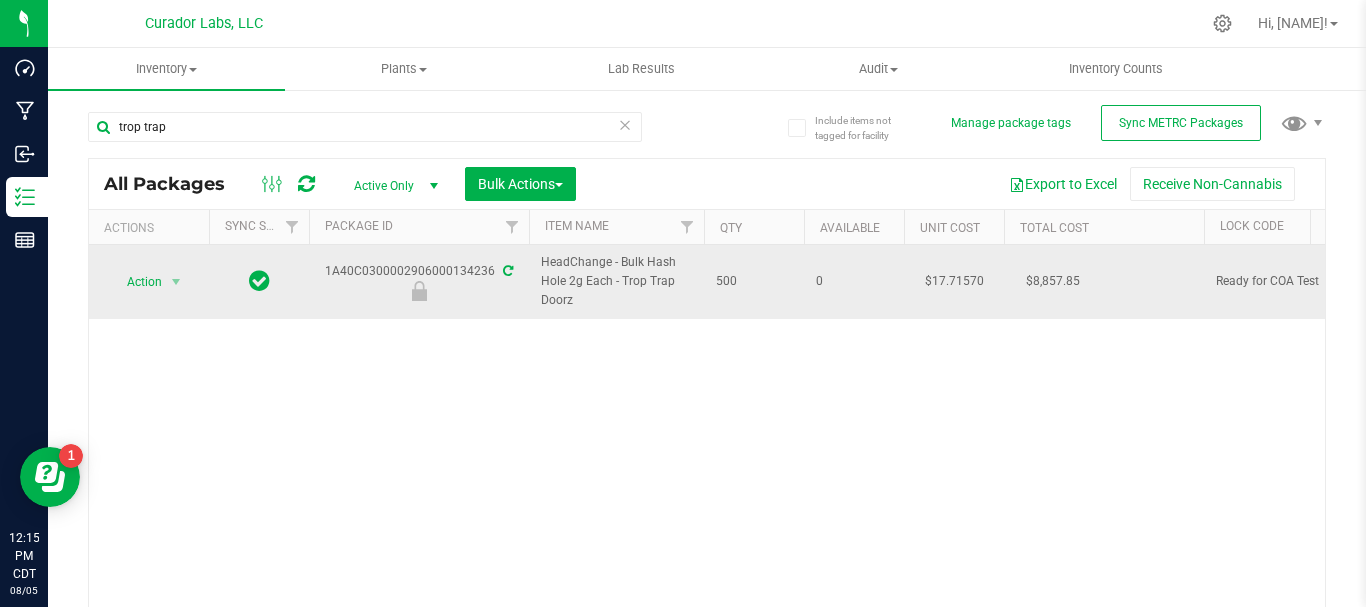 drag, startPoint x: 589, startPoint y: 293, endPoint x: 541, endPoint y: 264, distance: 56.0803 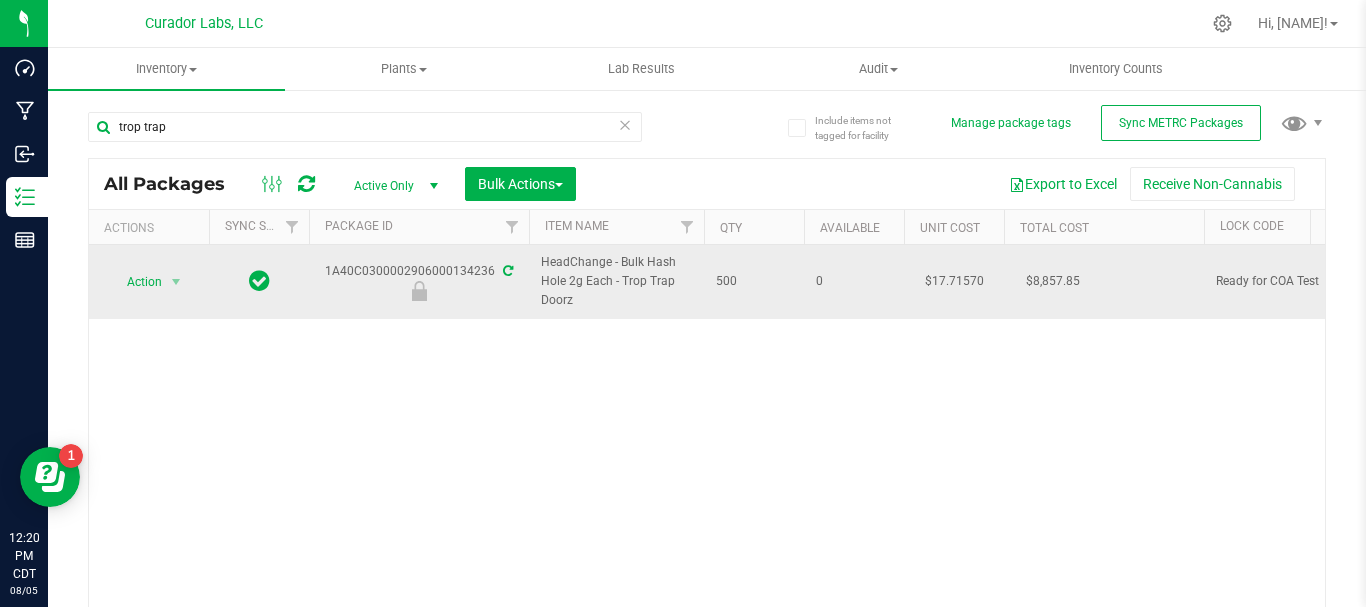 drag, startPoint x: 323, startPoint y: 272, endPoint x: 490, endPoint y: 273, distance: 167.00299 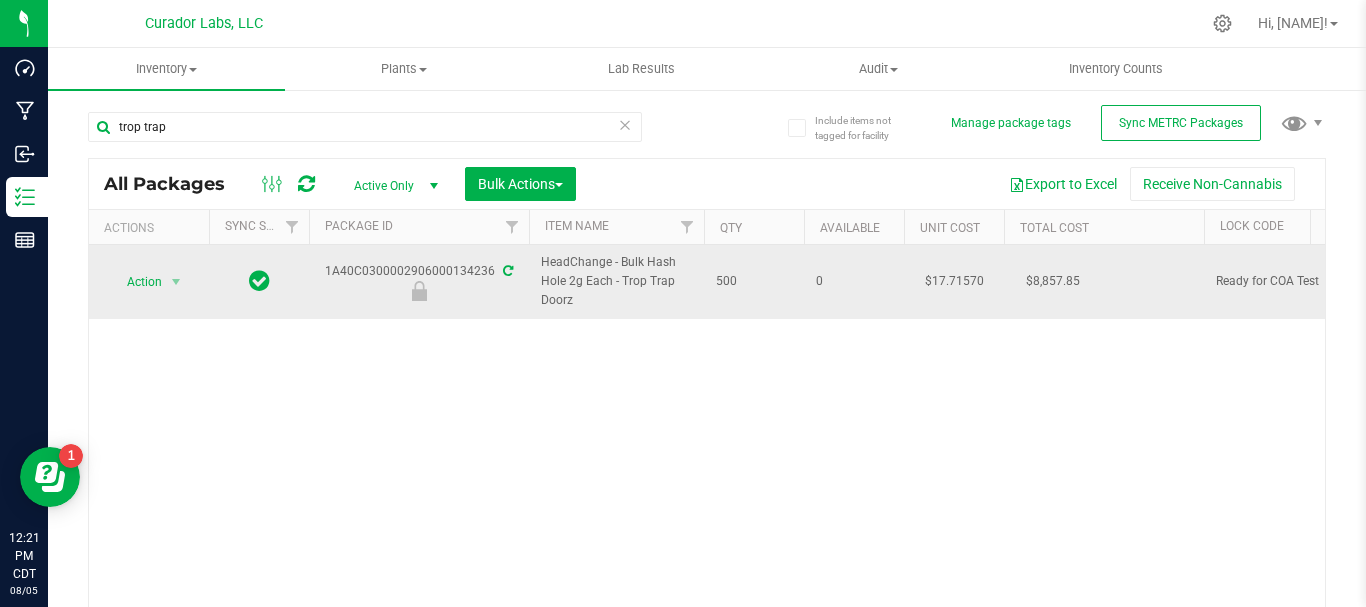scroll, scrollTop: 0, scrollLeft: 373, axis: horizontal 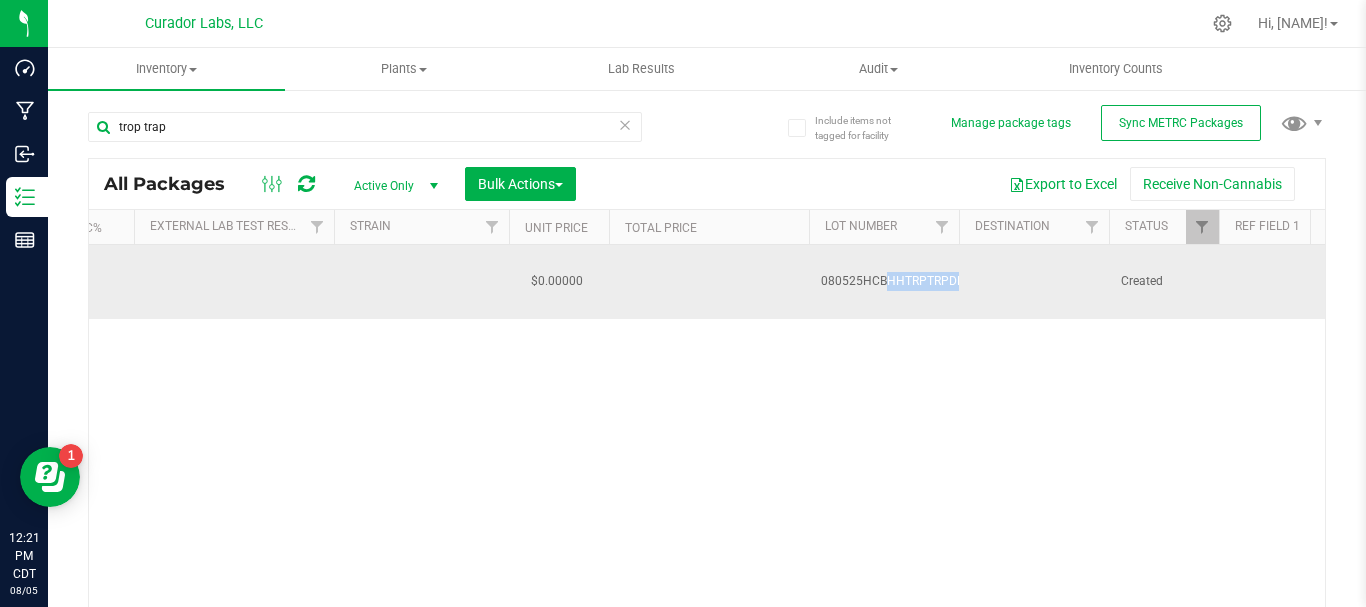 drag, startPoint x: 663, startPoint y: 291, endPoint x: 977, endPoint y: 298, distance: 314.078 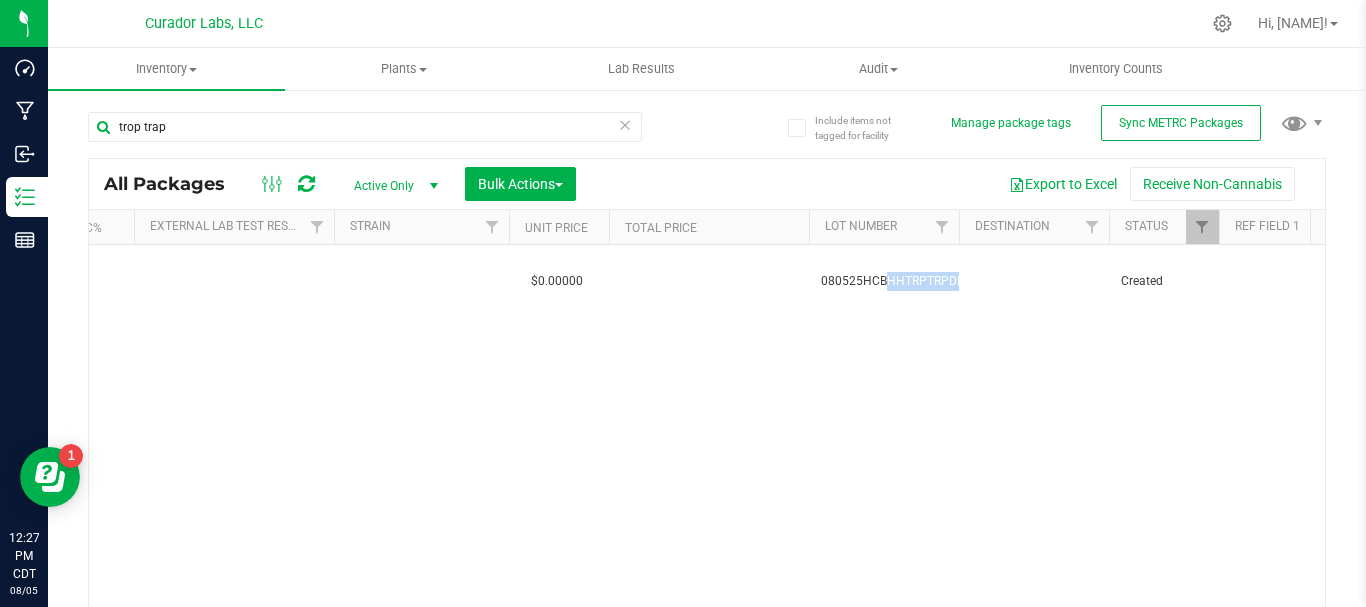 click on "Action Action Edit attributes Global inventory Locate package Package audit log Print package label Record a lab result See history Unlock package
1A40C0300002906000134236
HeadChange - Bulk Hash Hole 2g Each - Trop Trap Doorz
500
0
$17.71570 $8,857.85
Ready for COA Test
Each
(2 g ea.)
$0.00000
080525HCBHHTRPTRPDRZ
Created" at bounding box center [707, 436] 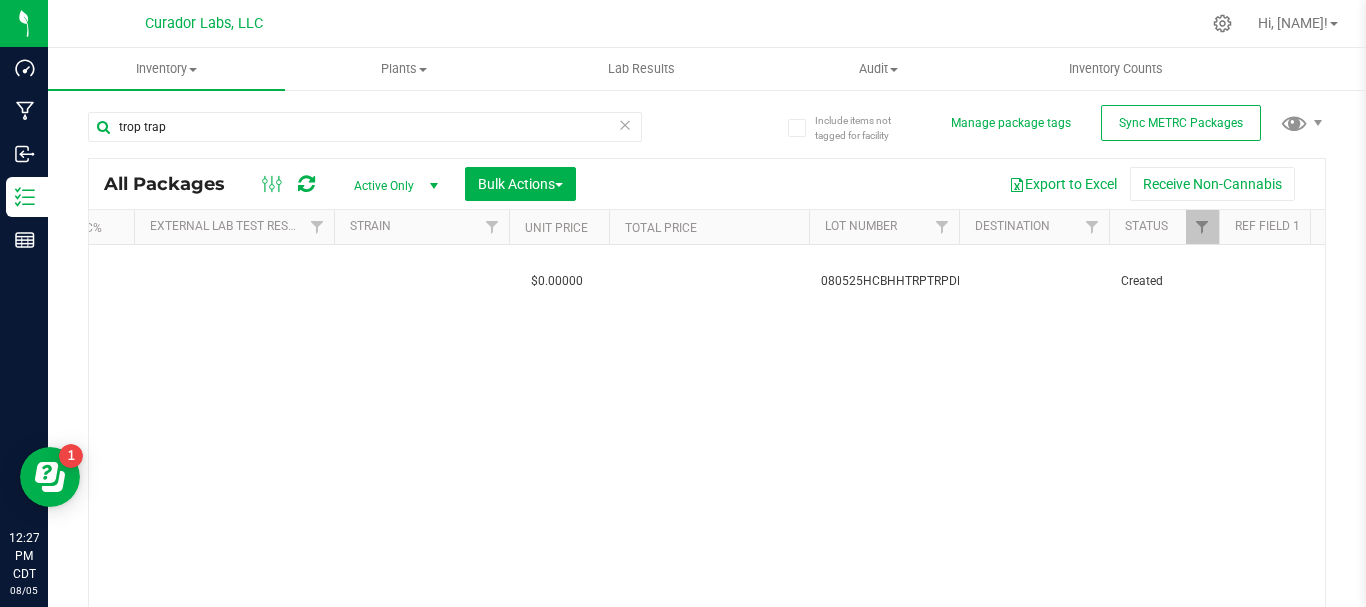 scroll, scrollTop: 0, scrollLeft: 0, axis: both 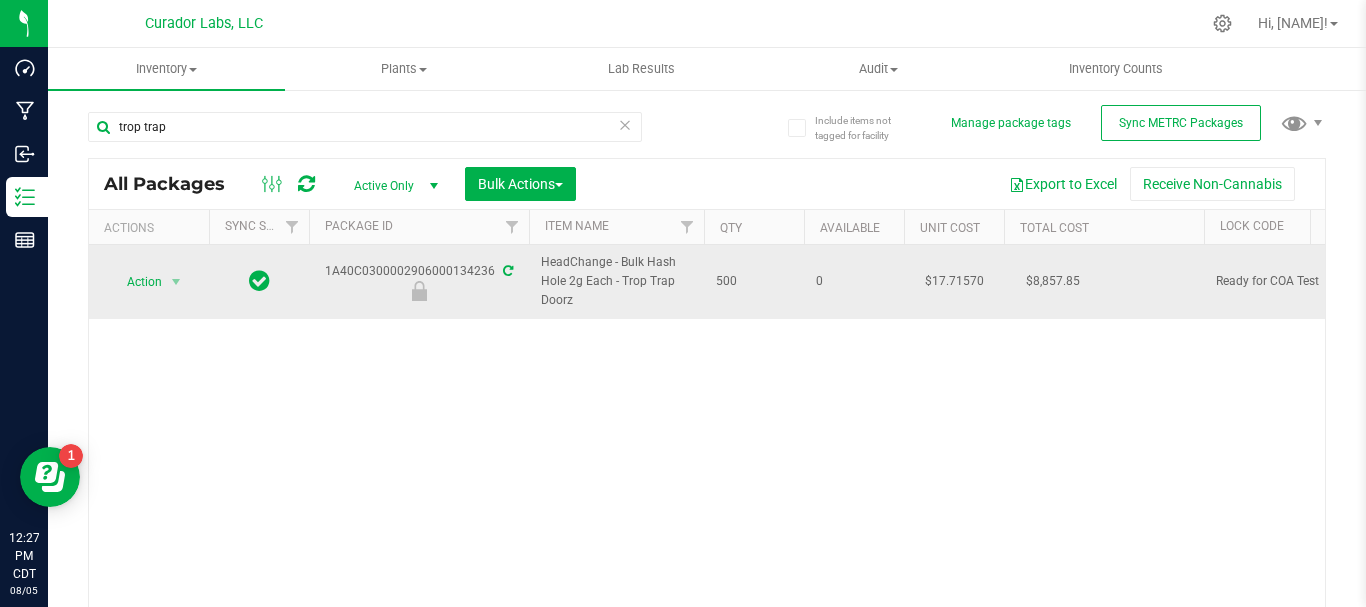 drag, startPoint x: 772, startPoint y: 268, endPoint x: 315, endPoint y: 273, distance: 457.02734 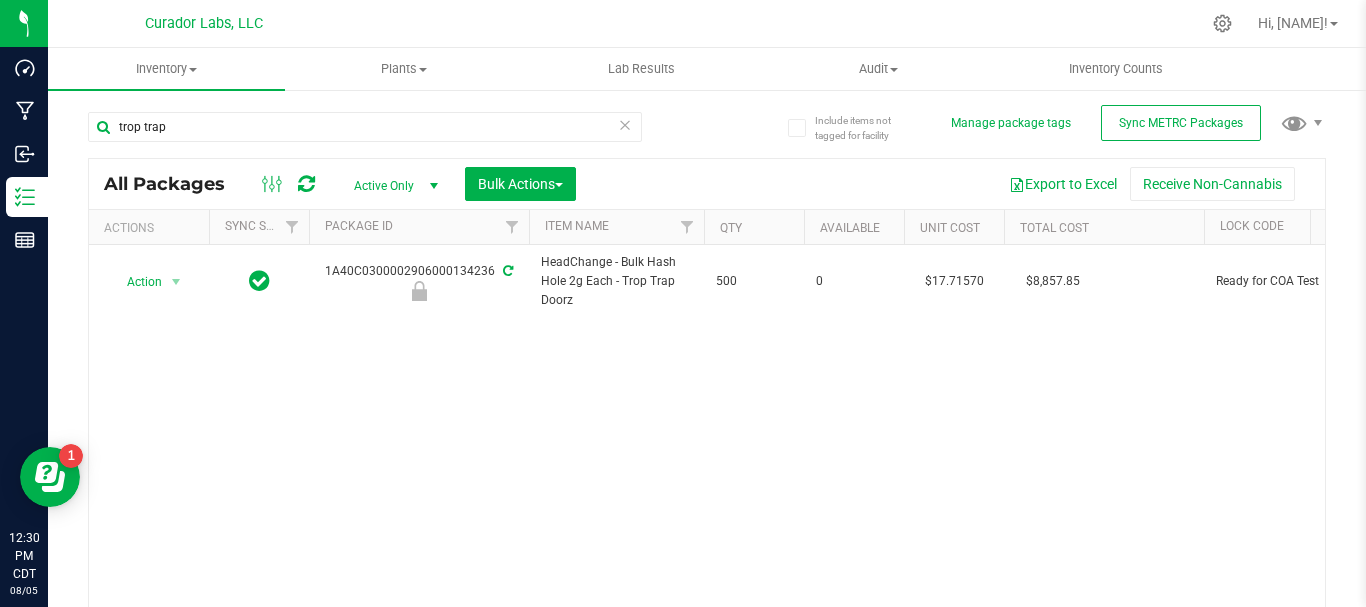click on "Action Action Edit attributes Global inventory Locate package Package audit log Print package label Record a lab result See history Unlock package
1A40C0300002906000134236
HeadChange - Bulk Hash Hole 2g Each - Trop Trap Doorz
500
0
$17.71570 $8,857.85
Ready for COA Test
Each
(2 g ea.)
$0.00000
080525HCBHHTRPTRPDRZ
Created" at bounding box center [707, 436] 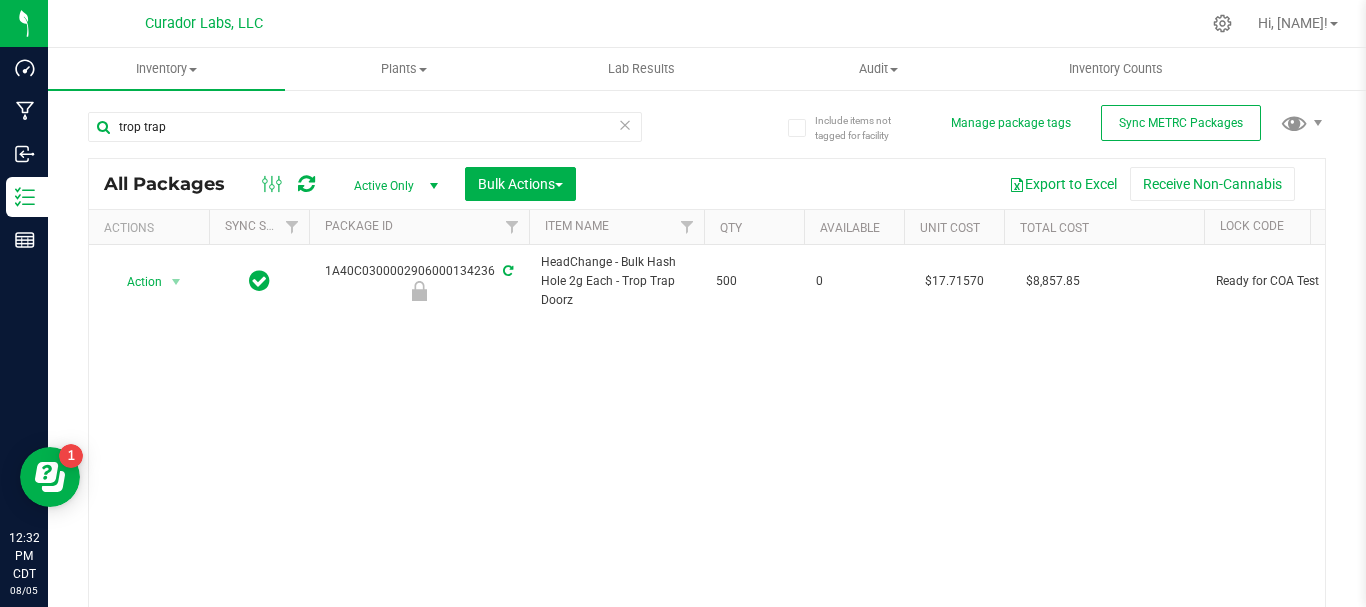 click on "Action Action Edit attributes Global inventory Locate package Package audit log Print package label Record a lab result See history Unlock package
1A40C0300002906000134236
HeadChange - Bulk Hash Hole 2g Each - Trop Trap Doorz
500
0
$17.71570 $8,857.85
Ready for COA Test
Each
(2 g ea.)
$0.00000
080525HCBHHTRPTRPDRZ
Created" at bounding box center (707, 436) 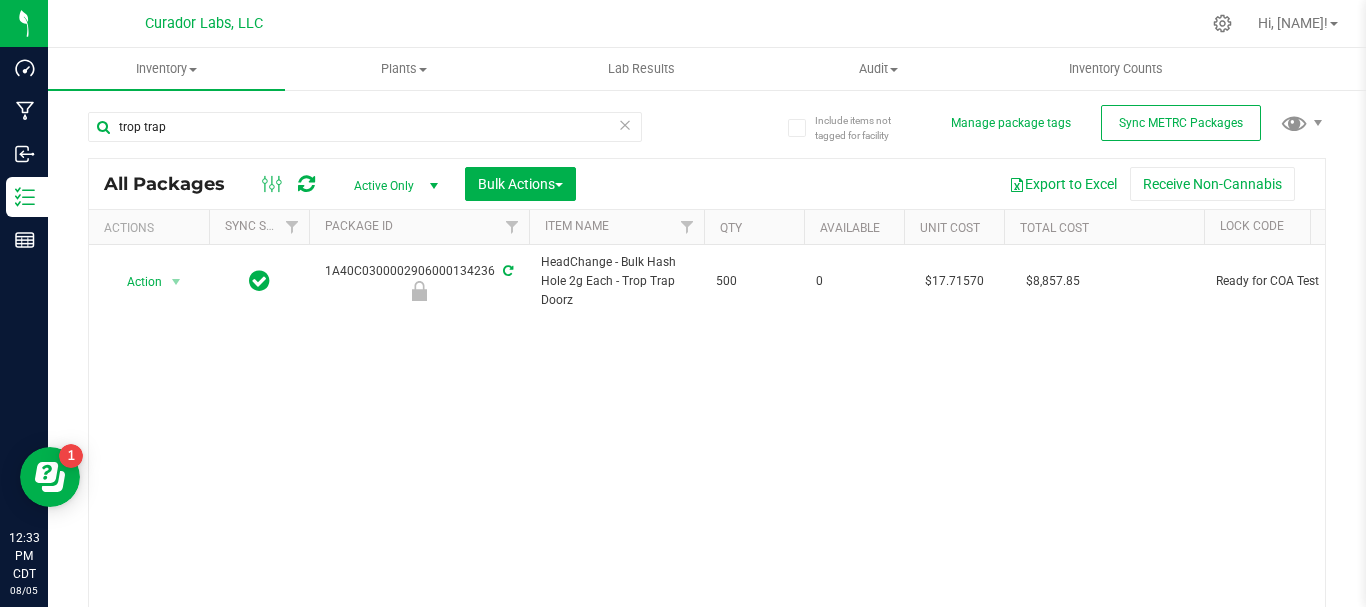 scroll, scrollTop: 0, scrollLeft: 599, axis: horizontal 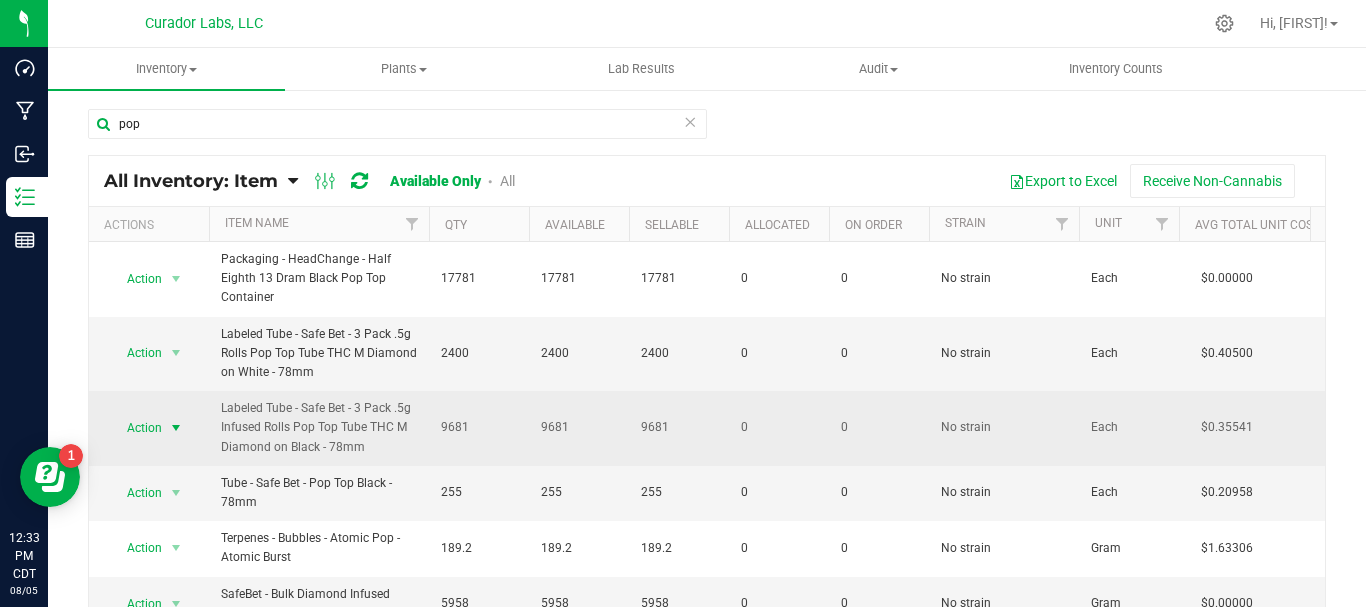click on "Action" at bounding box center [136, 428] 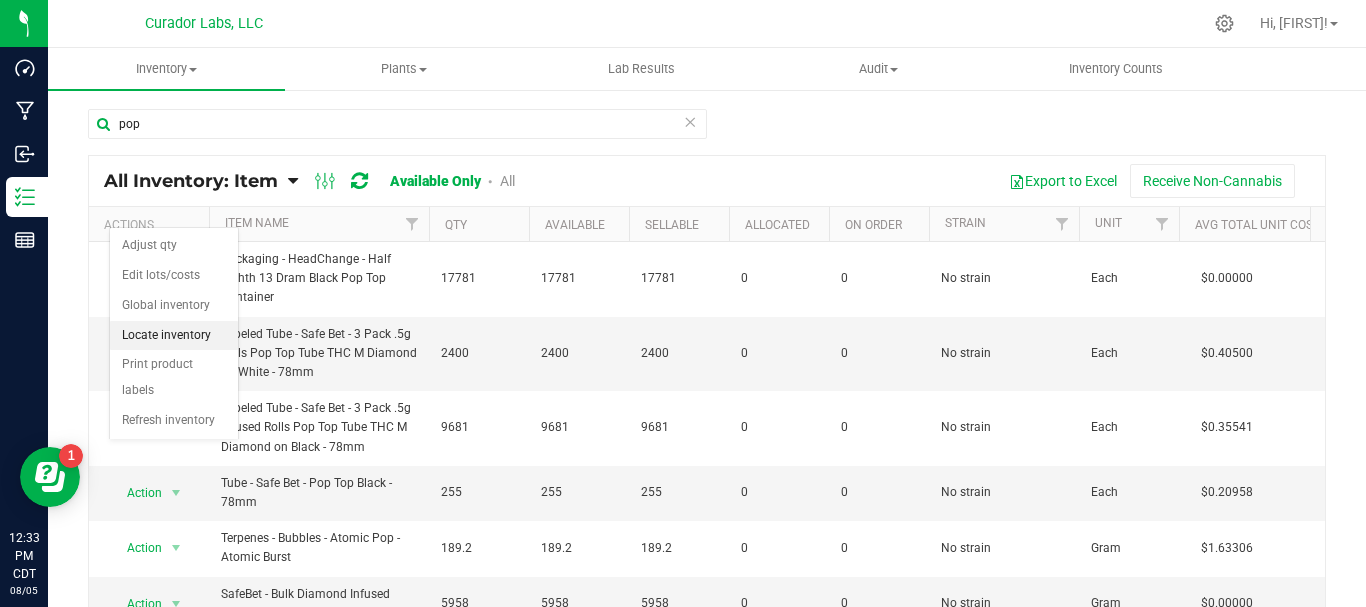 click on "Locate inventory" at bounding box center (174, 336) 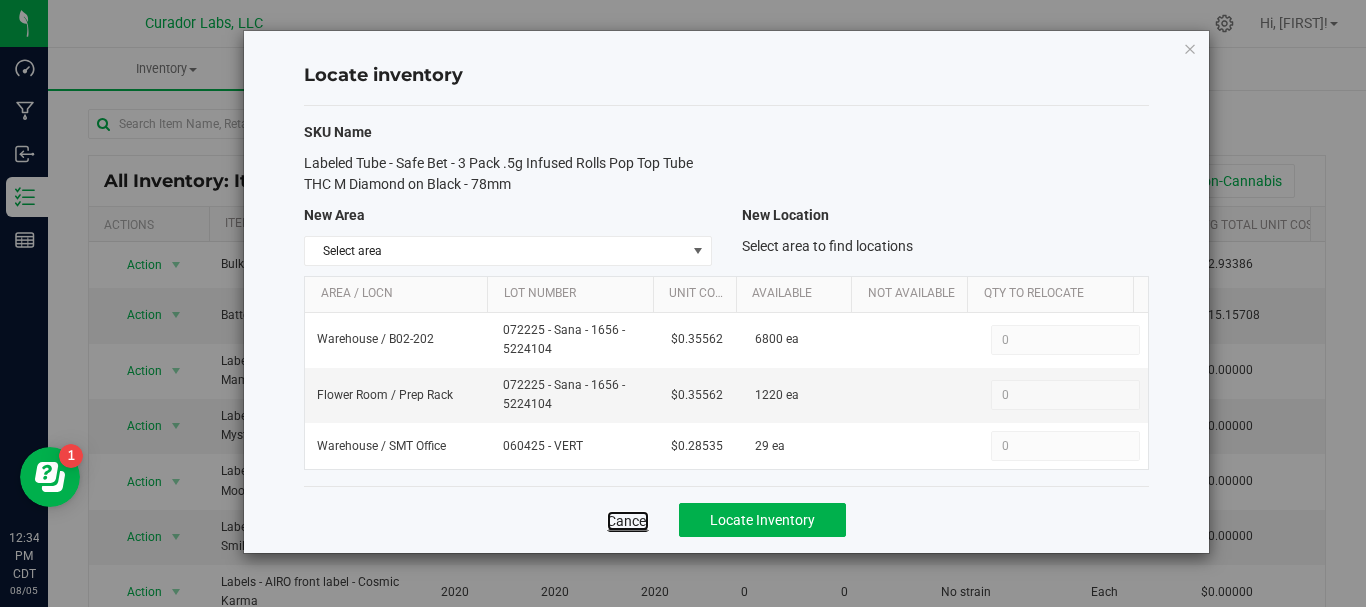 click on "Cancel" at bounding box center (628, 521) 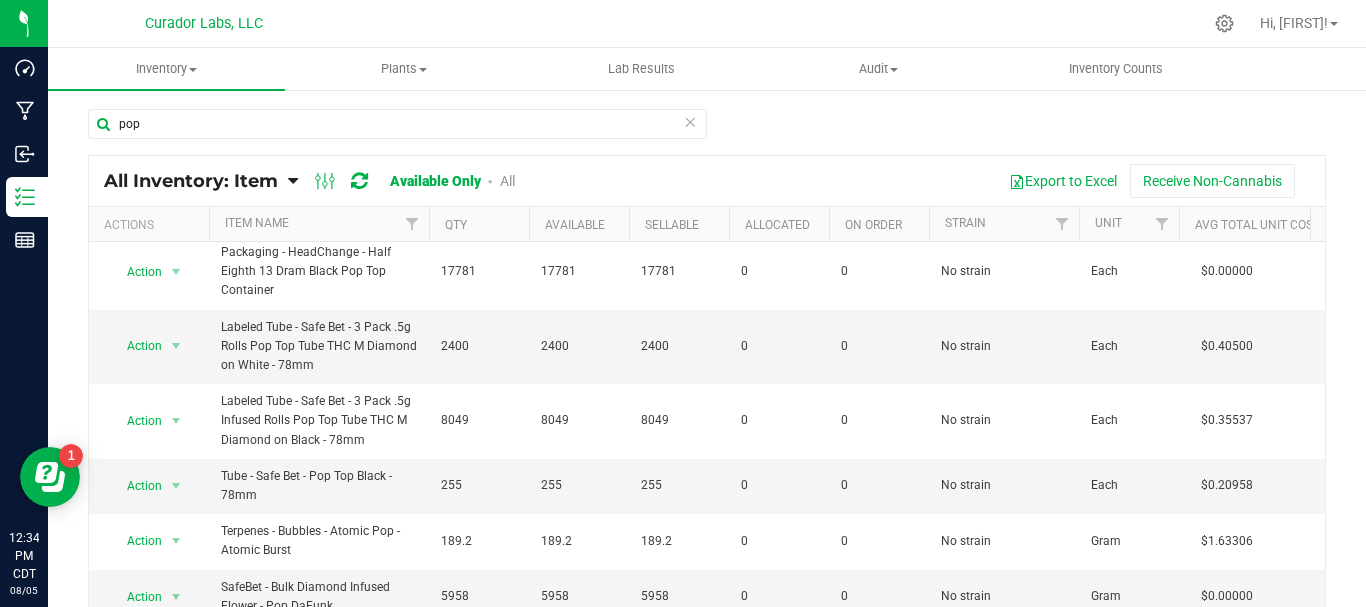 scroll, scrollTop: 22, scrollLeft: 0, axis: vertical 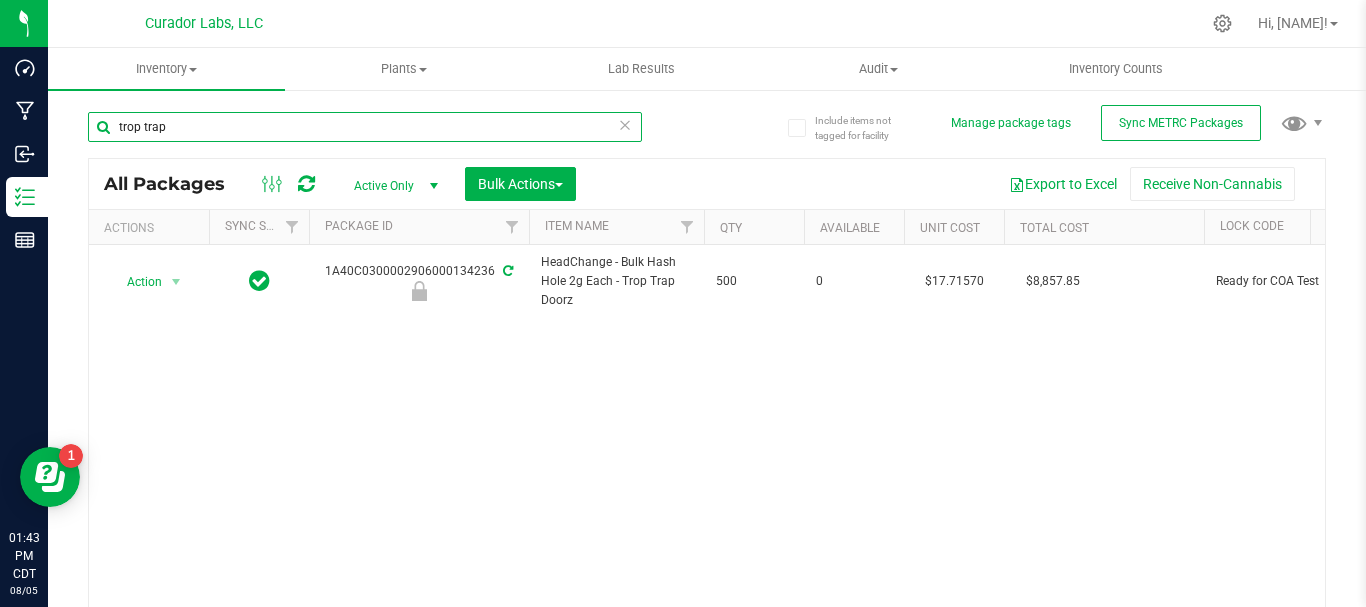 click on "trop trap" at bounding box center [365, 127] 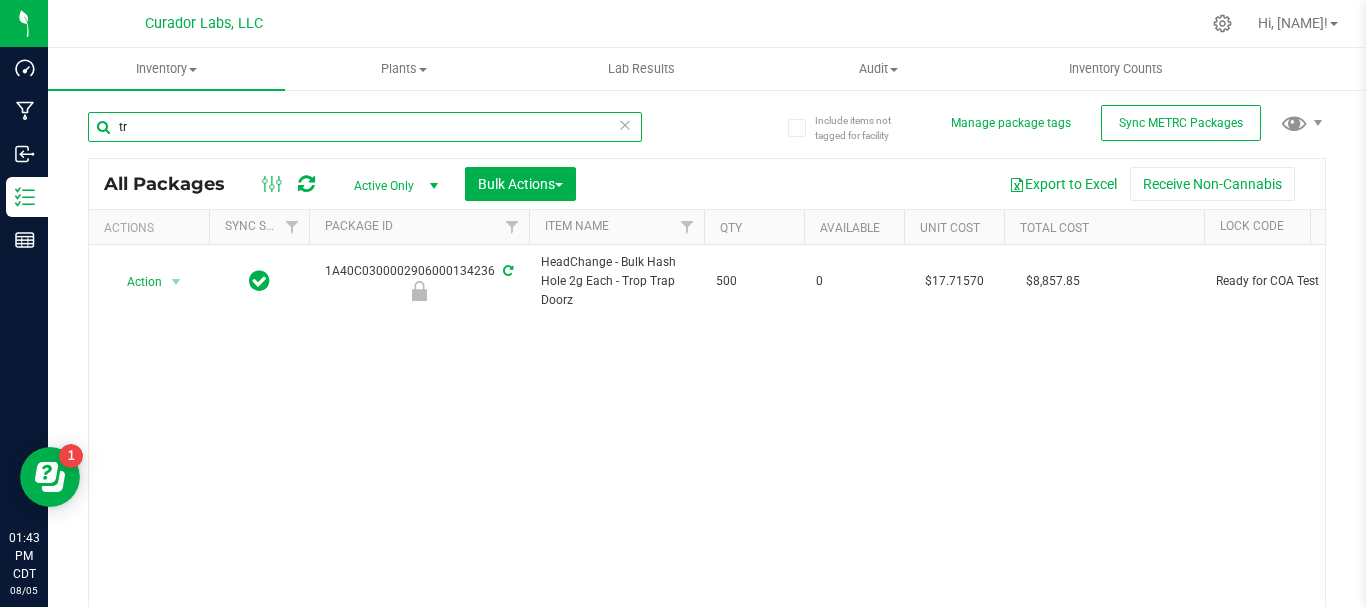 type on "t" 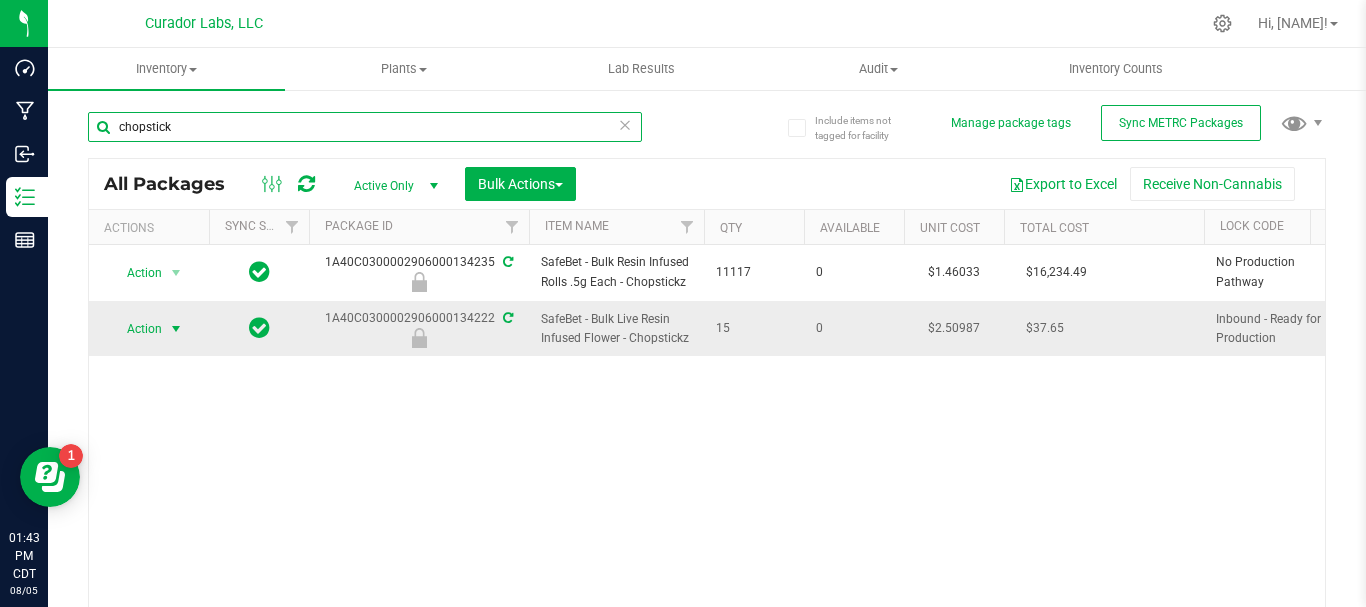 type on "chopstick" 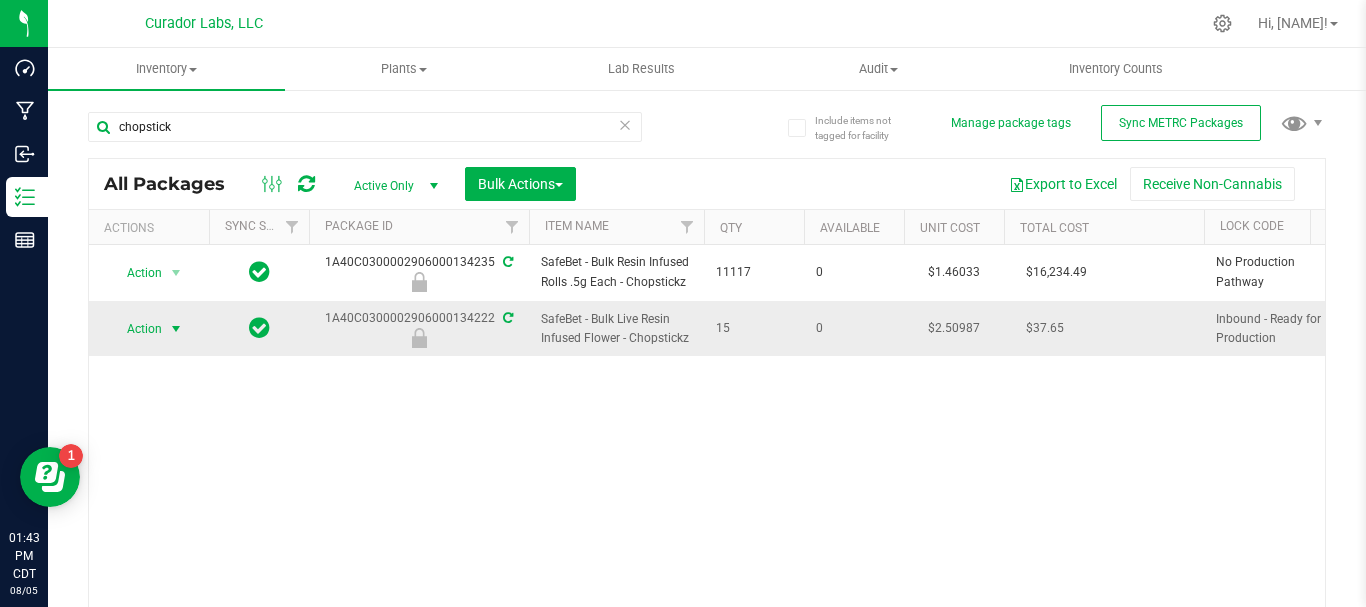 click on "Action" at bounding box center [136, 329] 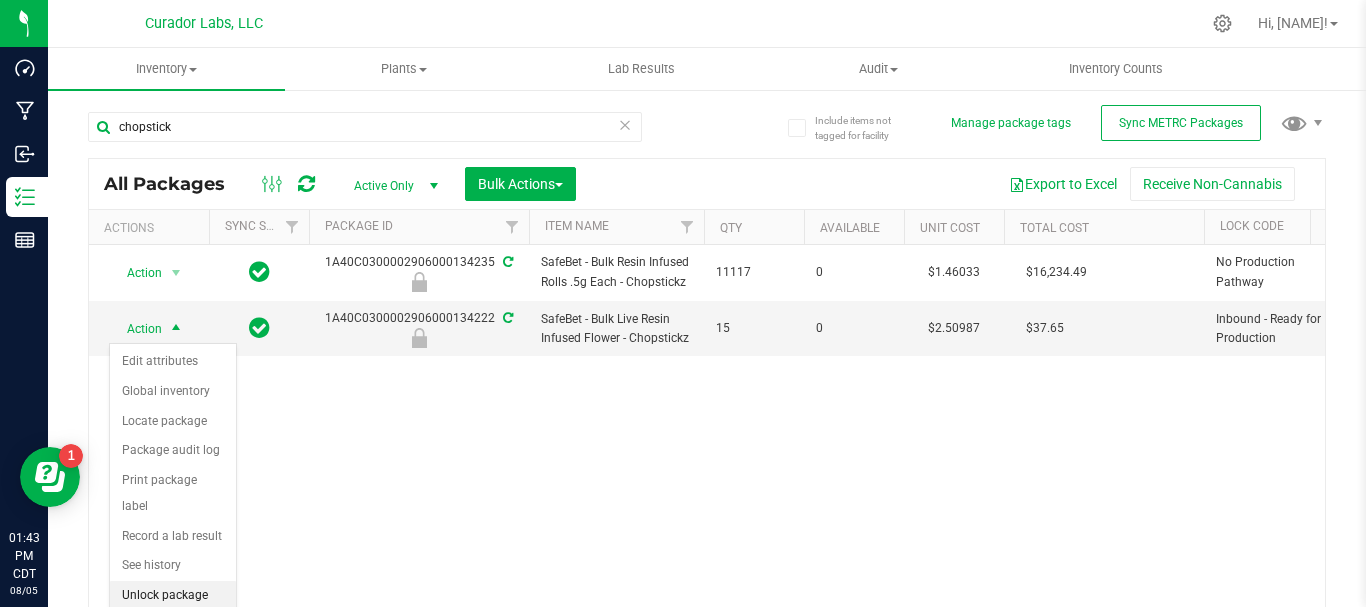 click on "Unlock package" at bounding box center [173, 596] 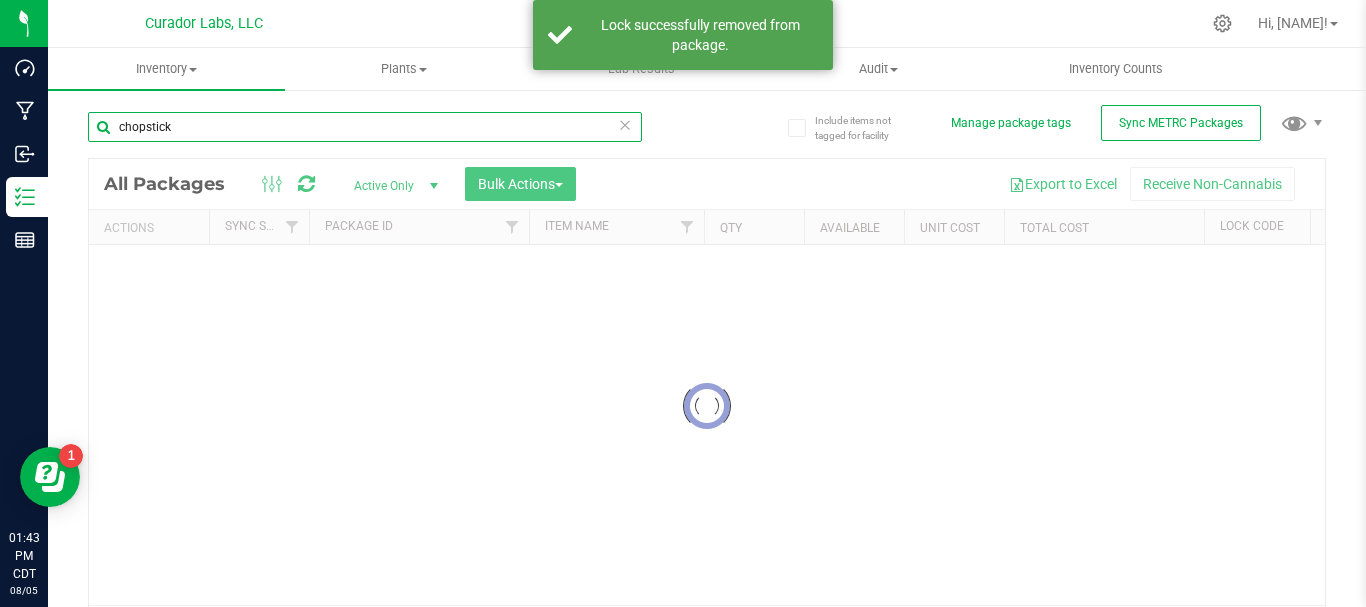 click on "chopstick" at bounding box center (365, 127) 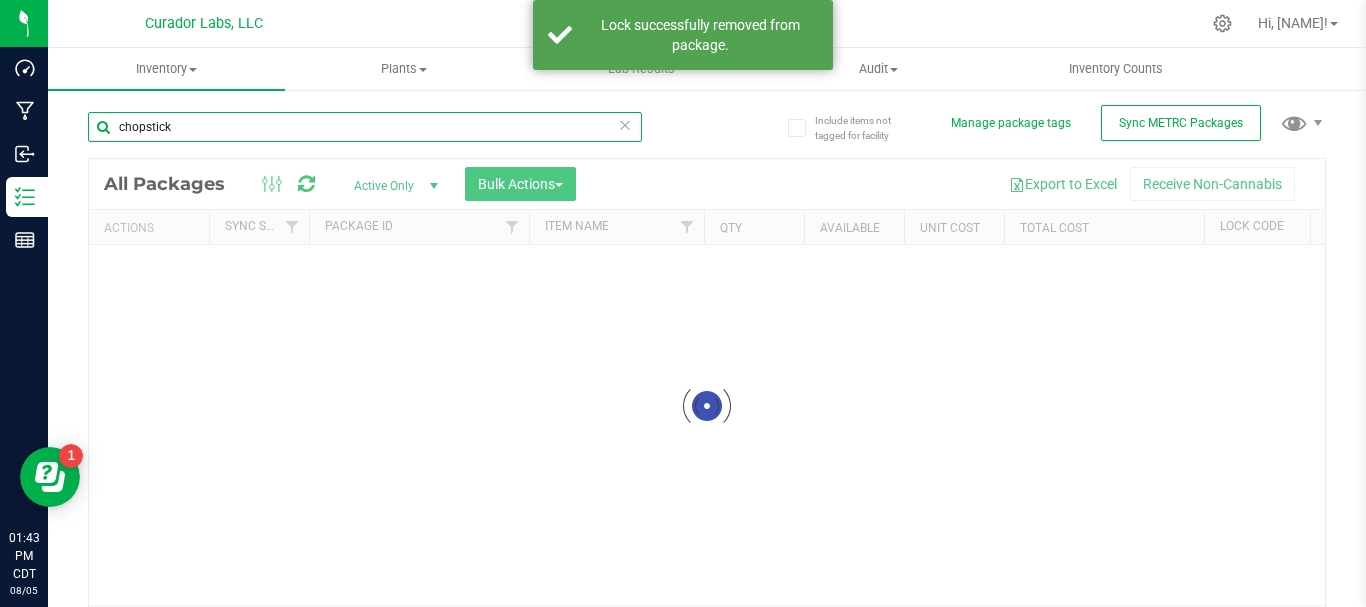 click on "chopstick" at bounding box center (365, 127) 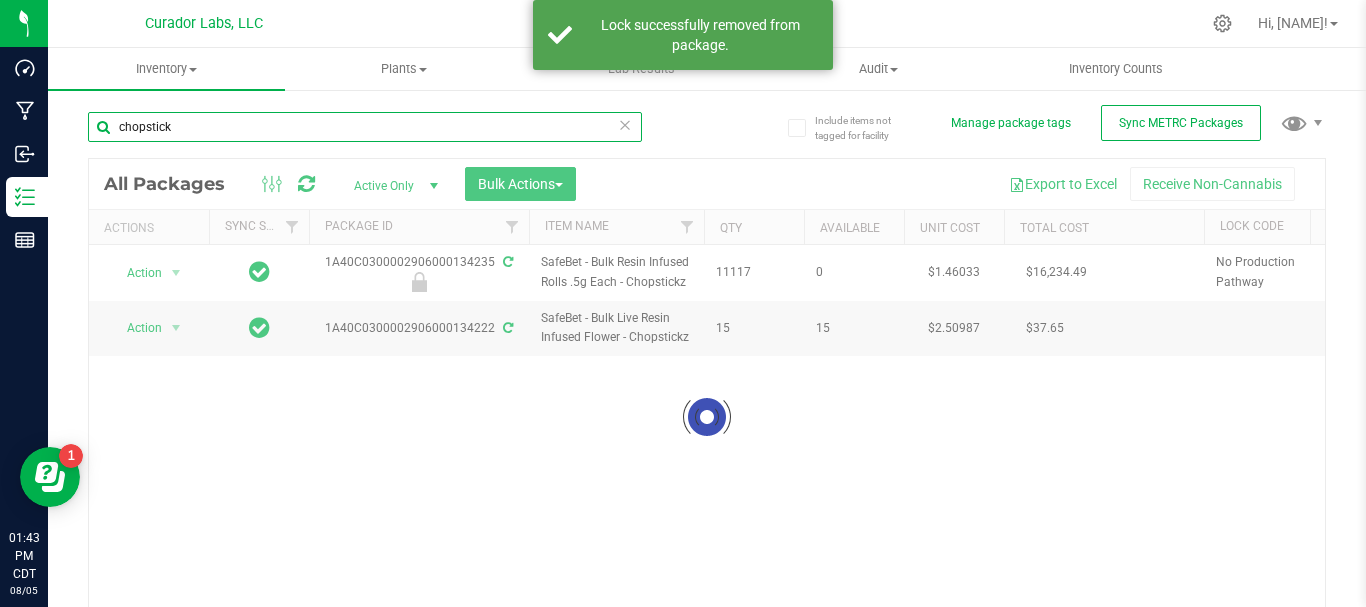 type on "p" 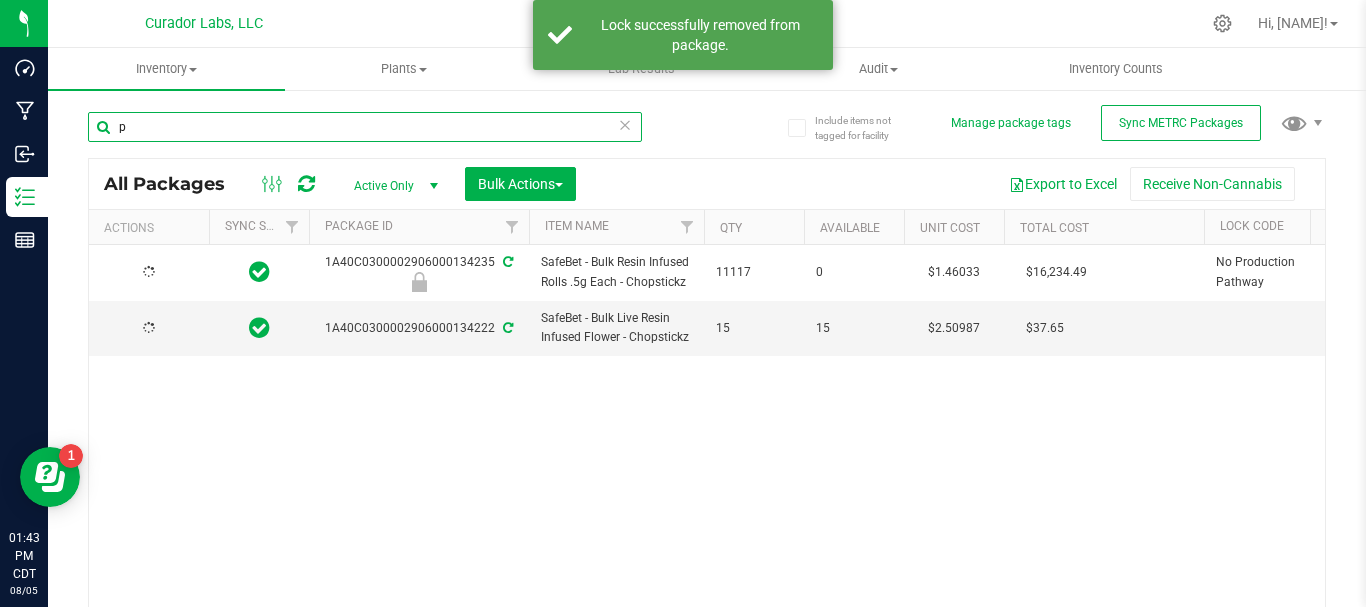 type on "2026-08-05" 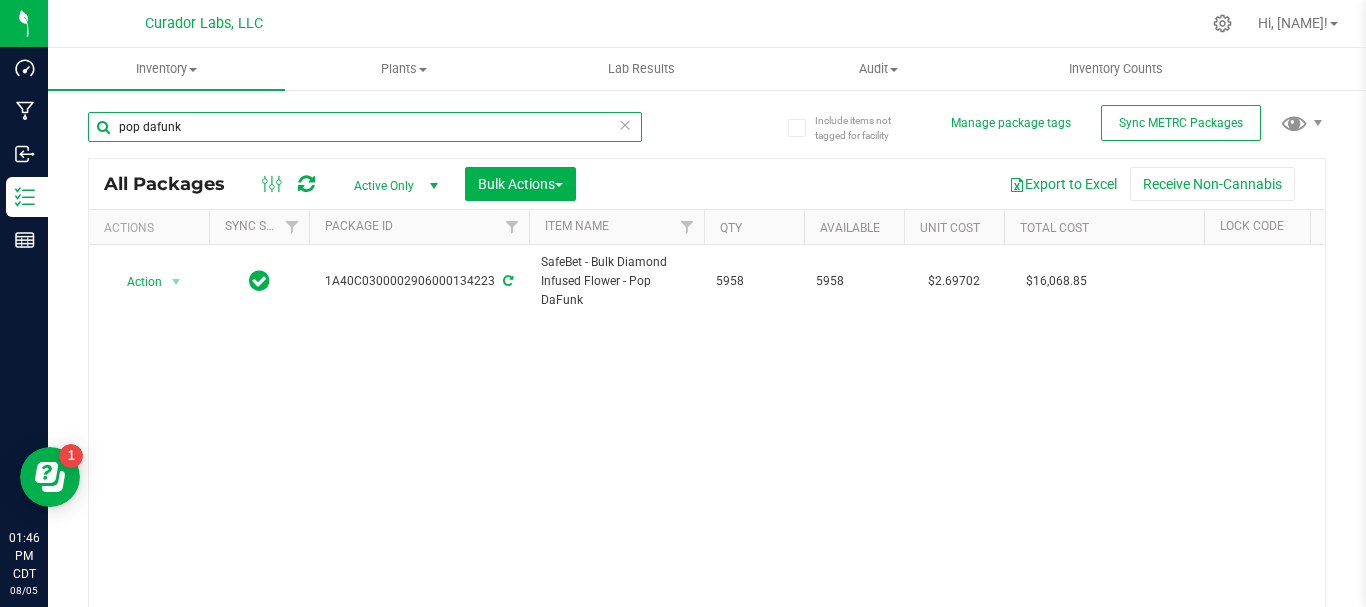 type on "pop dafunk" 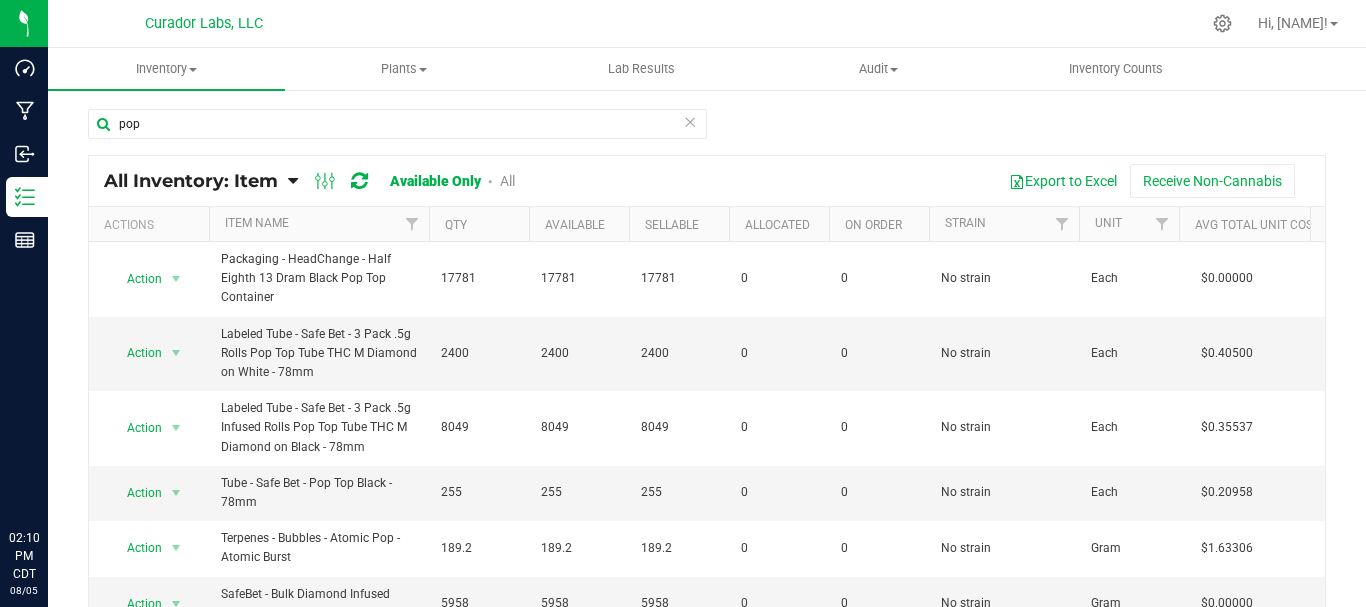 scroll, scrollTop: 0, scrollLeft: 0, axis: both 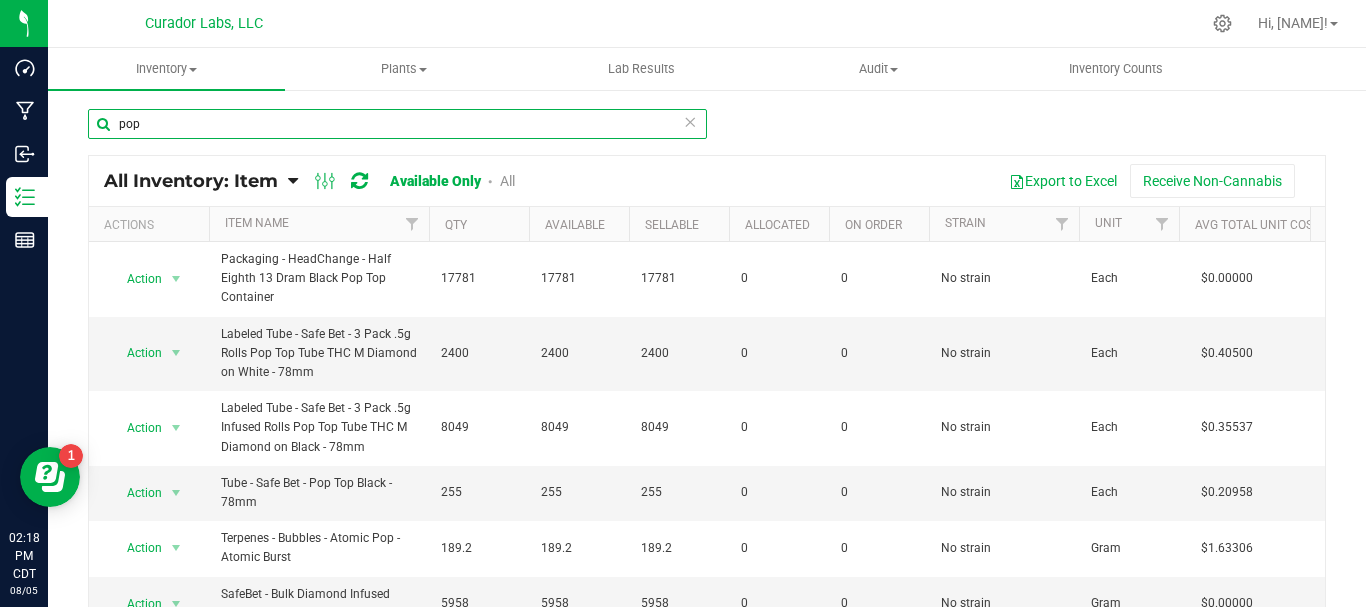 click on "pop" at bounding box center (397, 124) 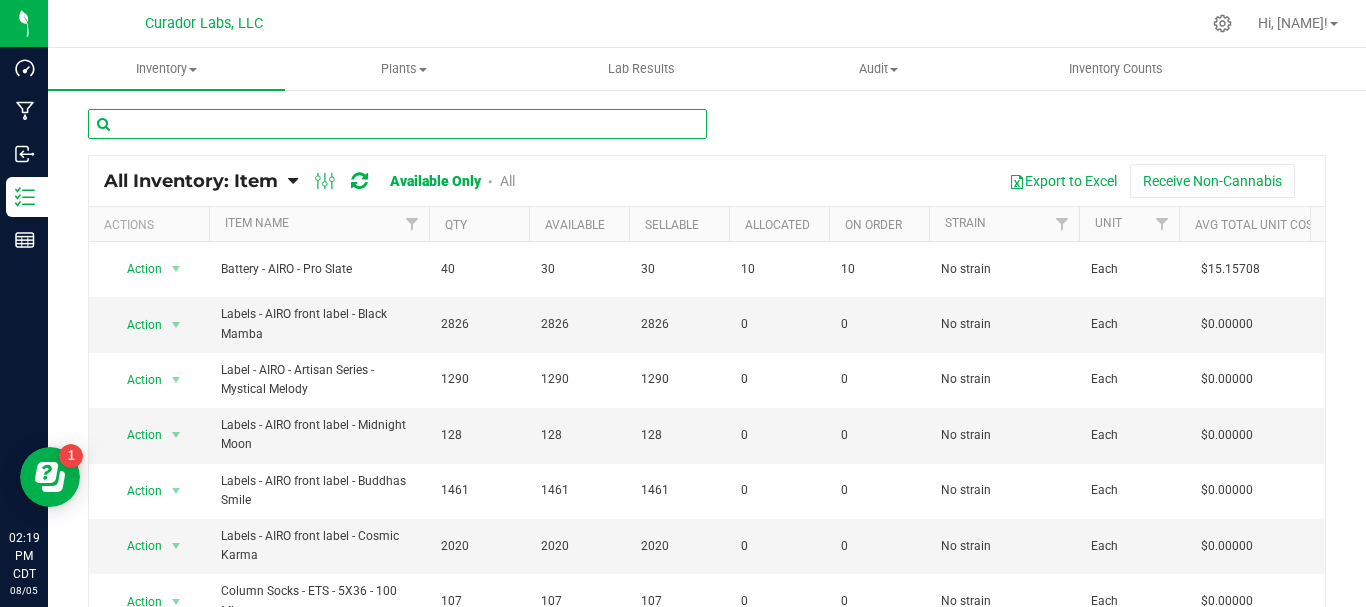 type on "1" 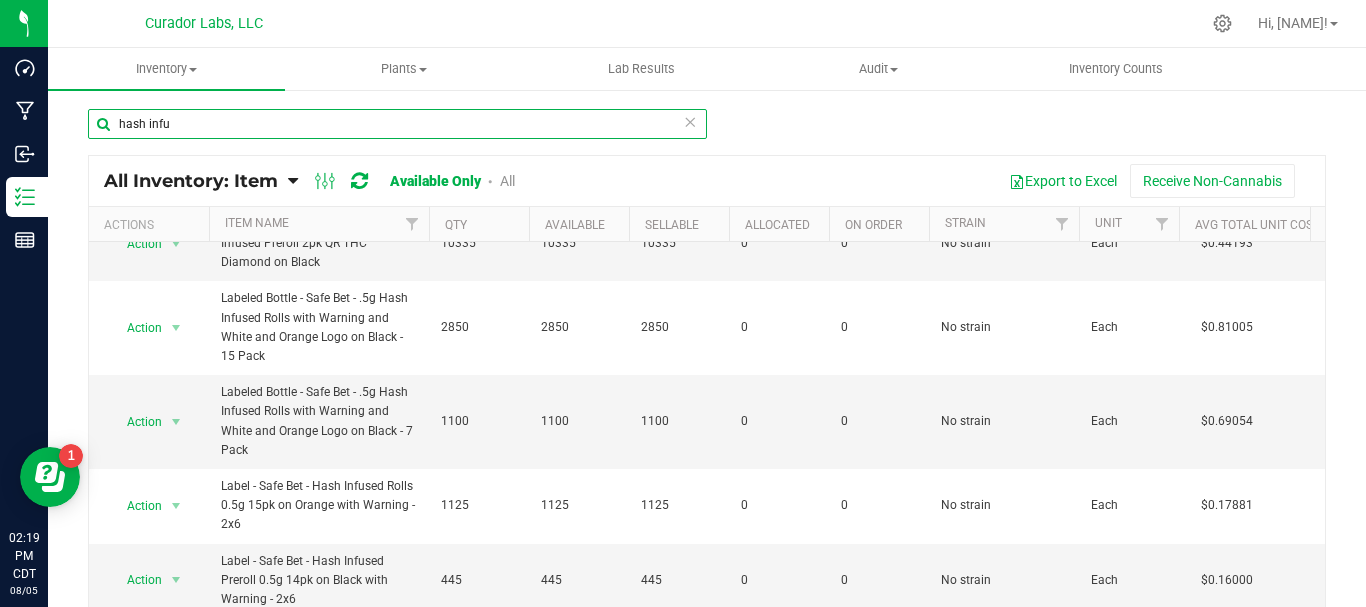 scroll, scrollTop: 267, scrollLeft: 0, axis: vertical 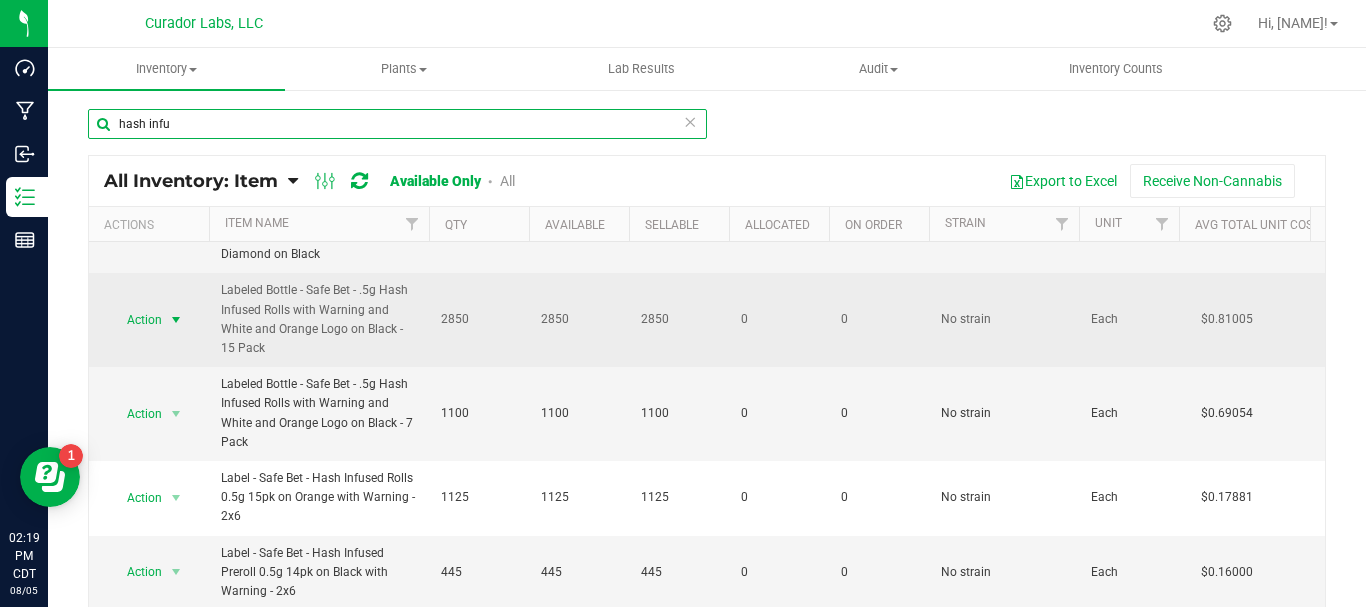 type on "hash infu" 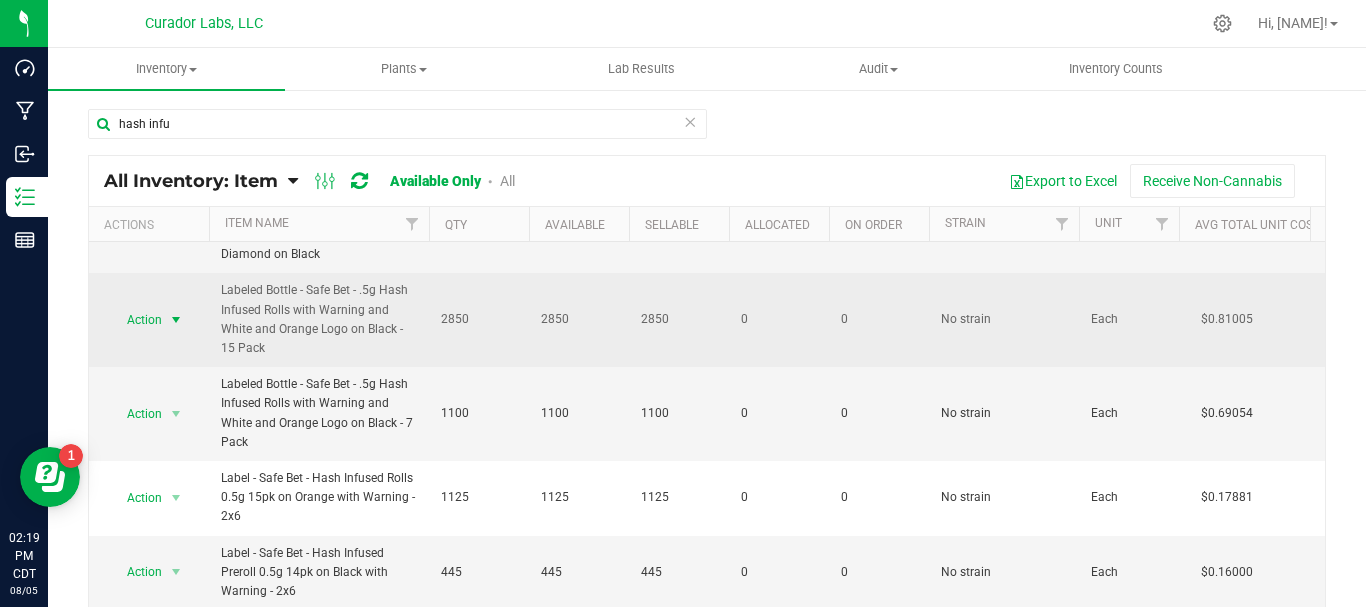 click on "Action" at bounding box center (136, 320) 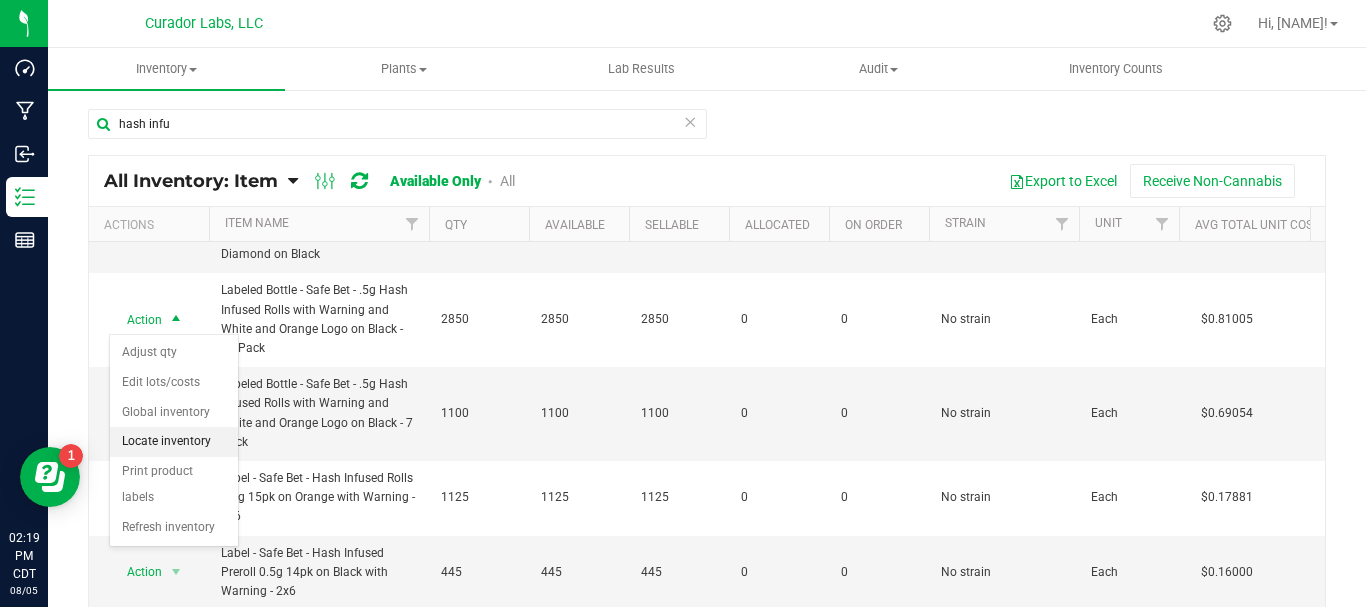 click on "Locate inventory" at bounding box center [174, 442] 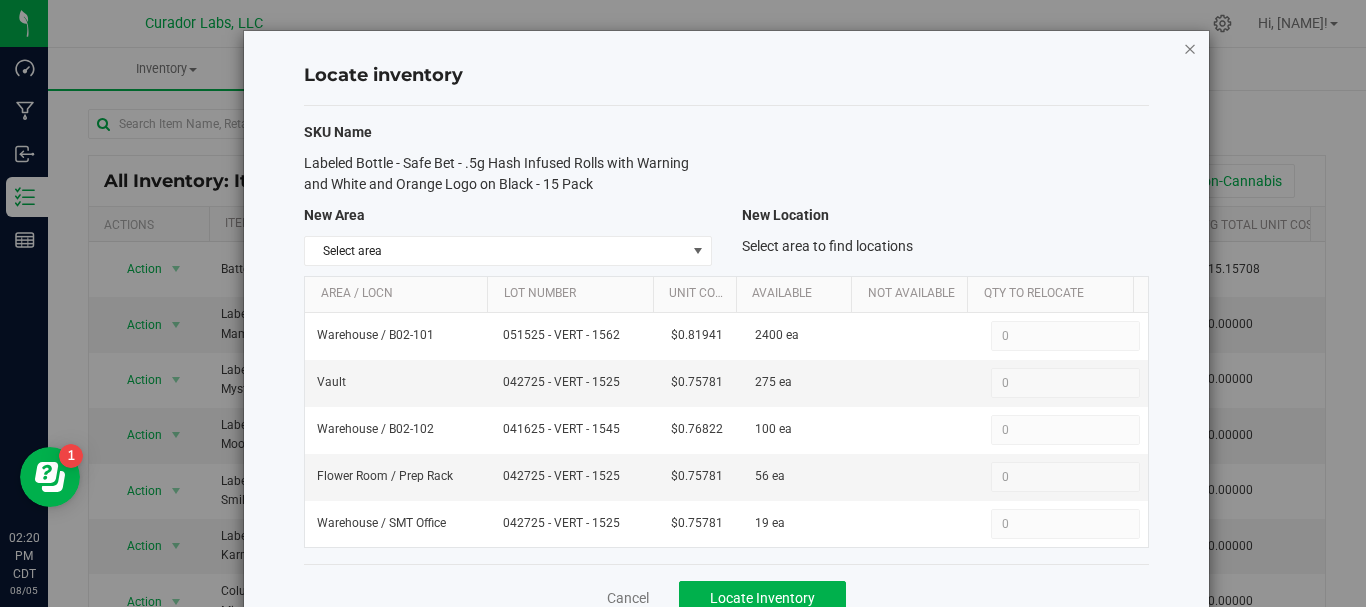 click at bounding box center (1190, 48) 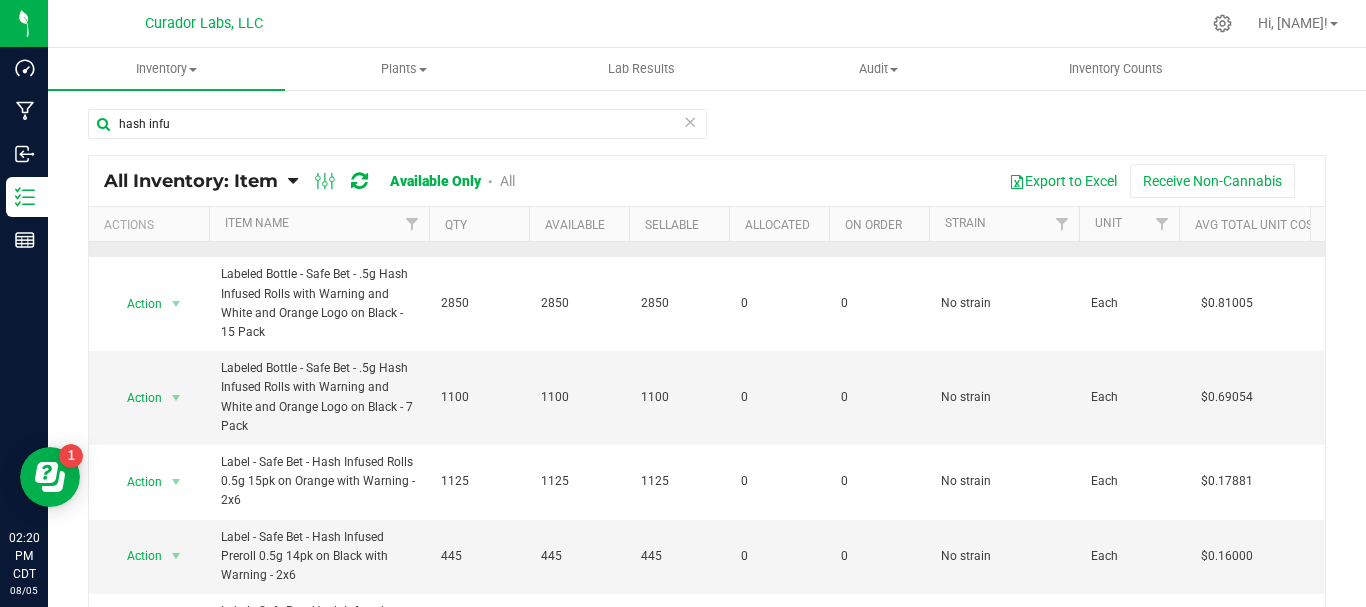 scroll, scrollTop: 300, scrollLeft: 0, axis: vertical 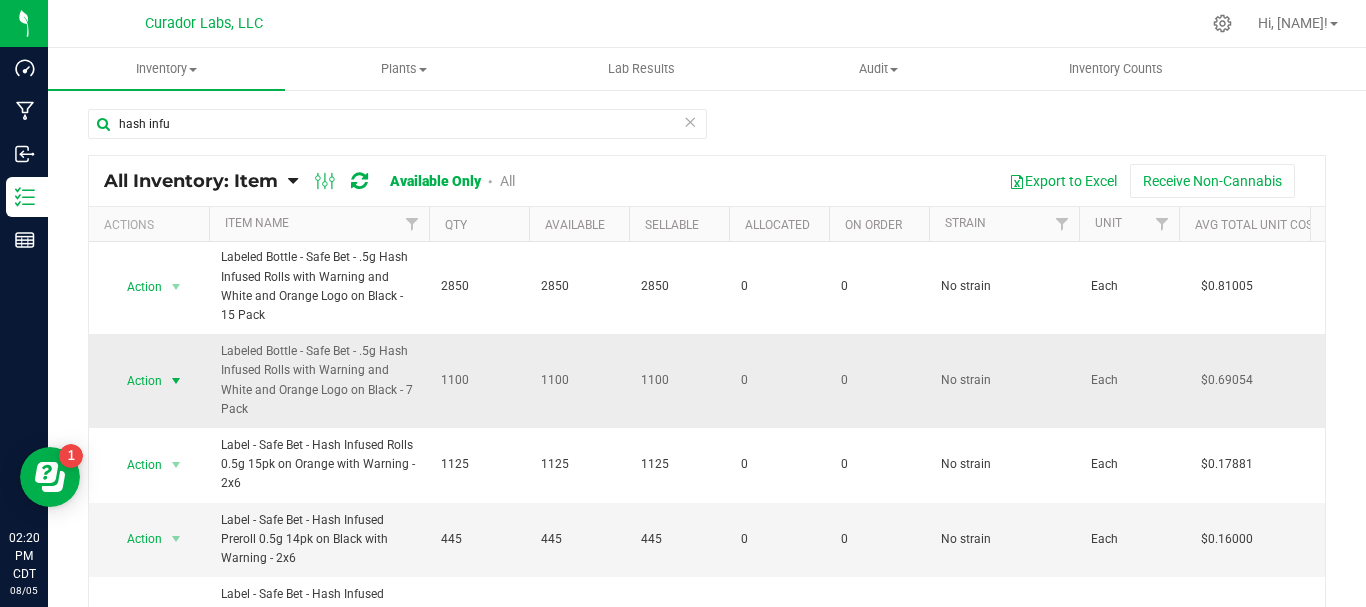click on "Action" at bounding box center (136, 381) 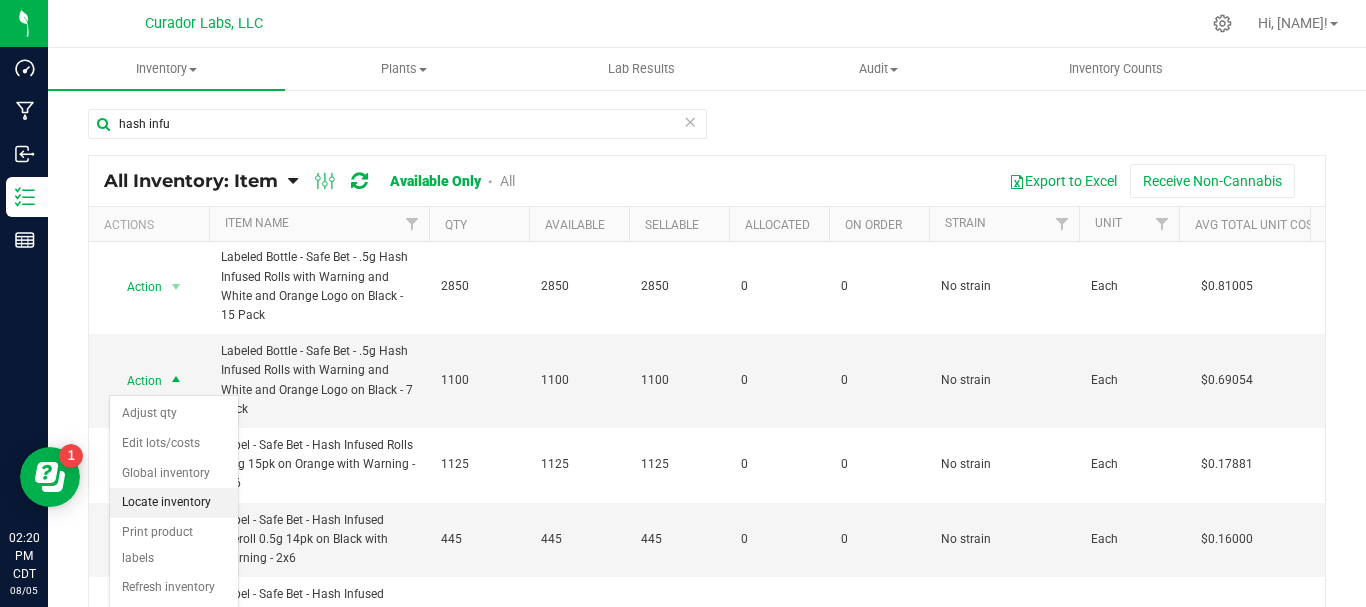 click on "Locate inventory" at bounding box center [174, 503] 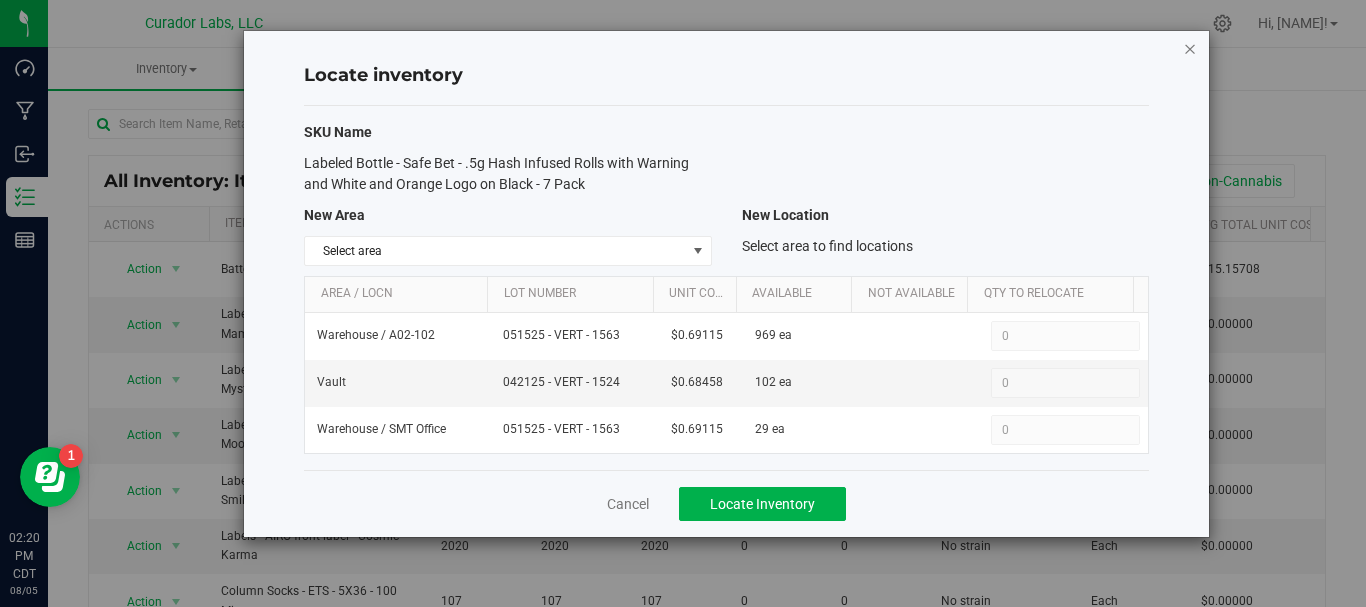 click at bounding box center (1190, 48) 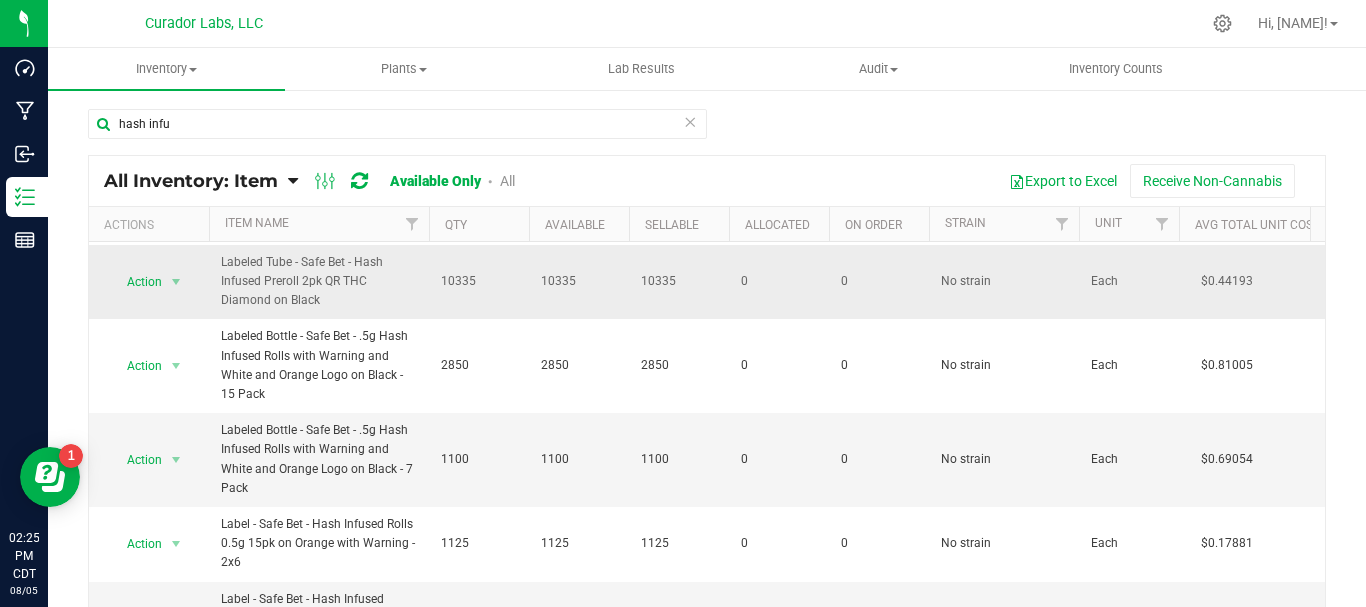 scroll, scrollTop: 234, scrollLeft: 0, axis: vertical 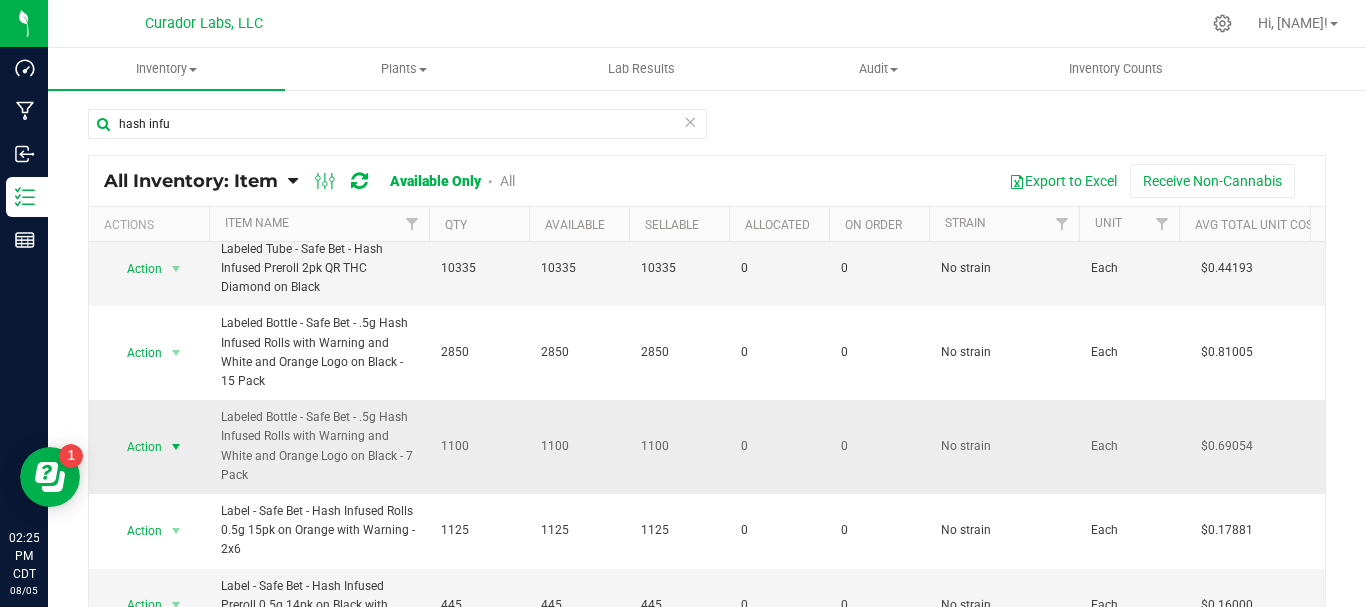 click on "Action" at bounding box center (136, 447) 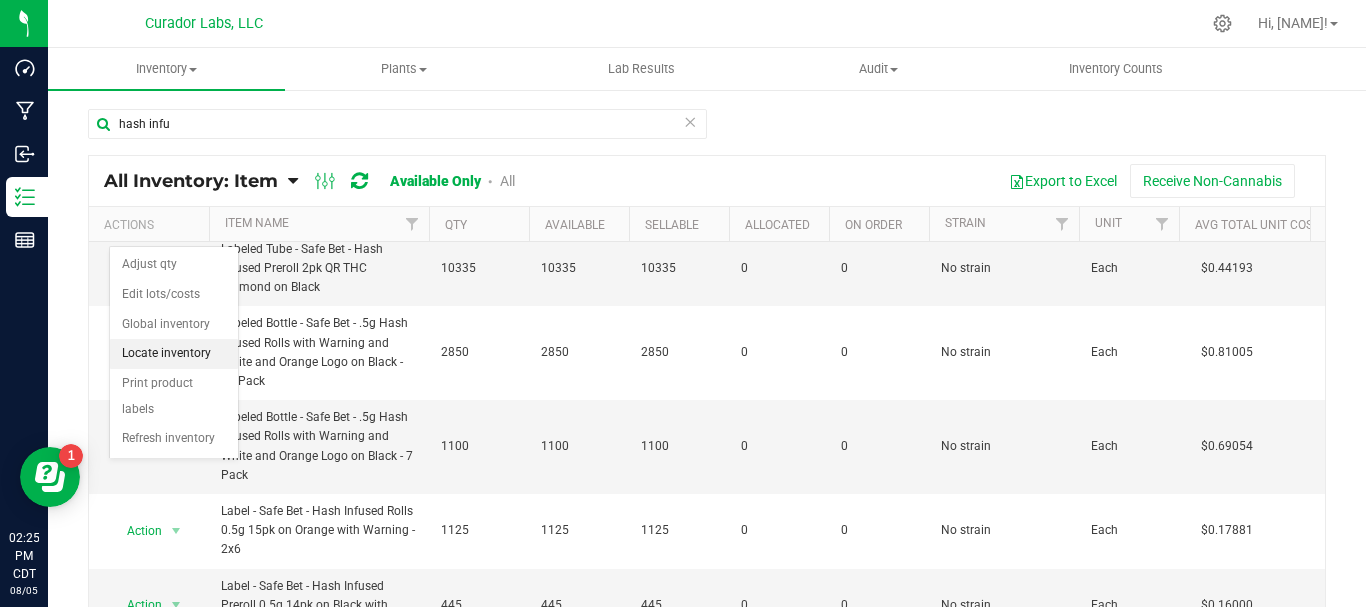 click on "Locate inventory" at bounding box center (174, 354) 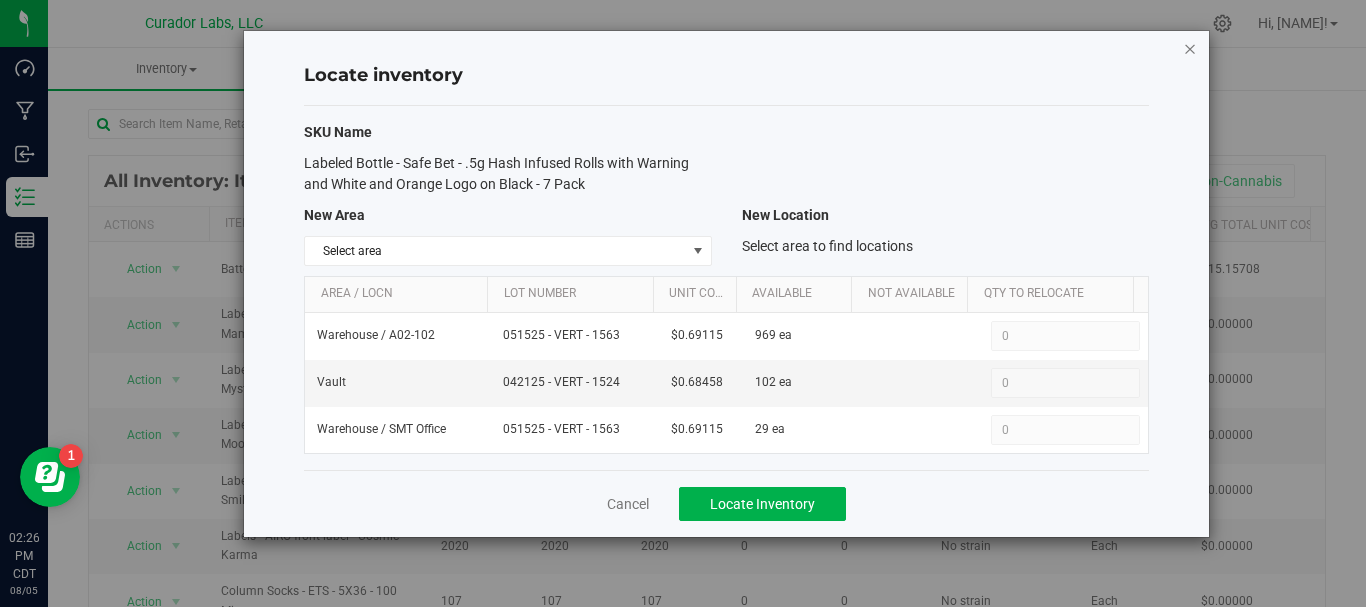 click at bounding box center [1190, 48] 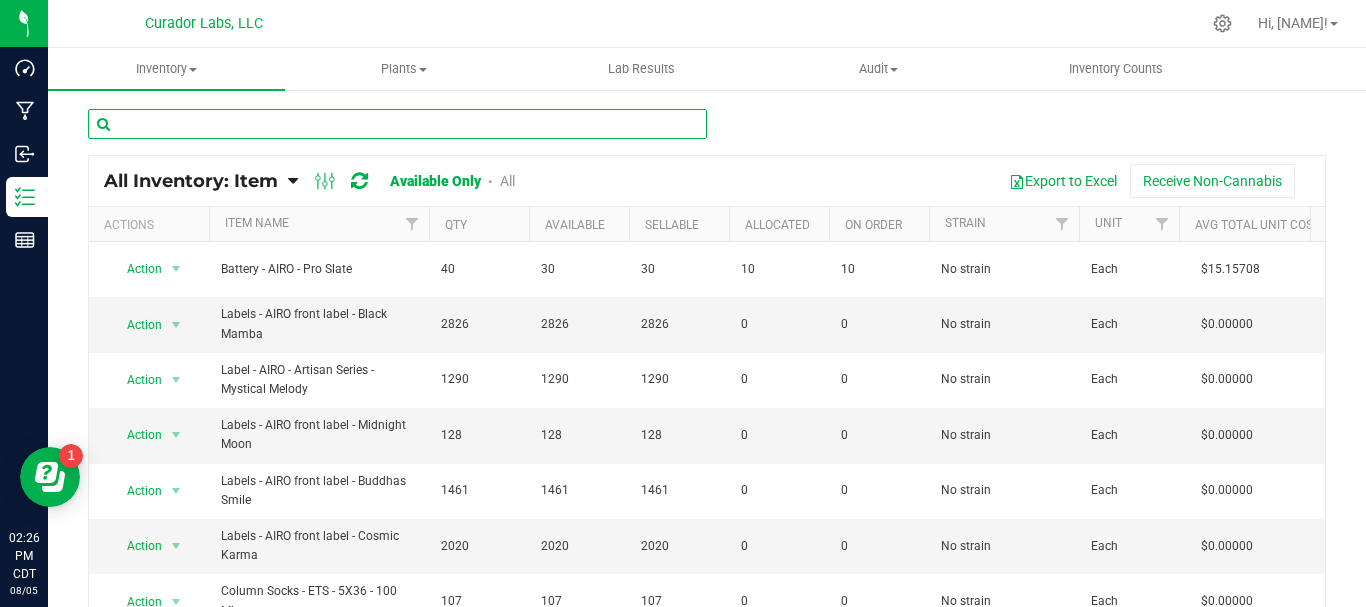 click at bounding box center (397, 124) 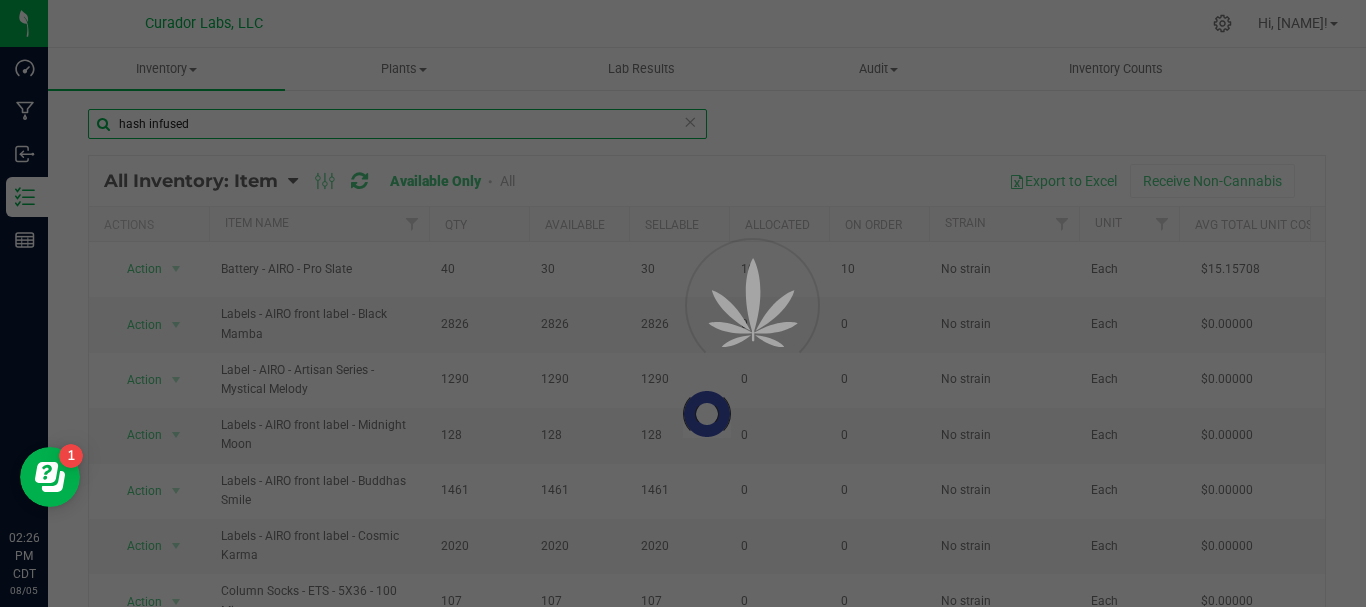 type on "hash infused" 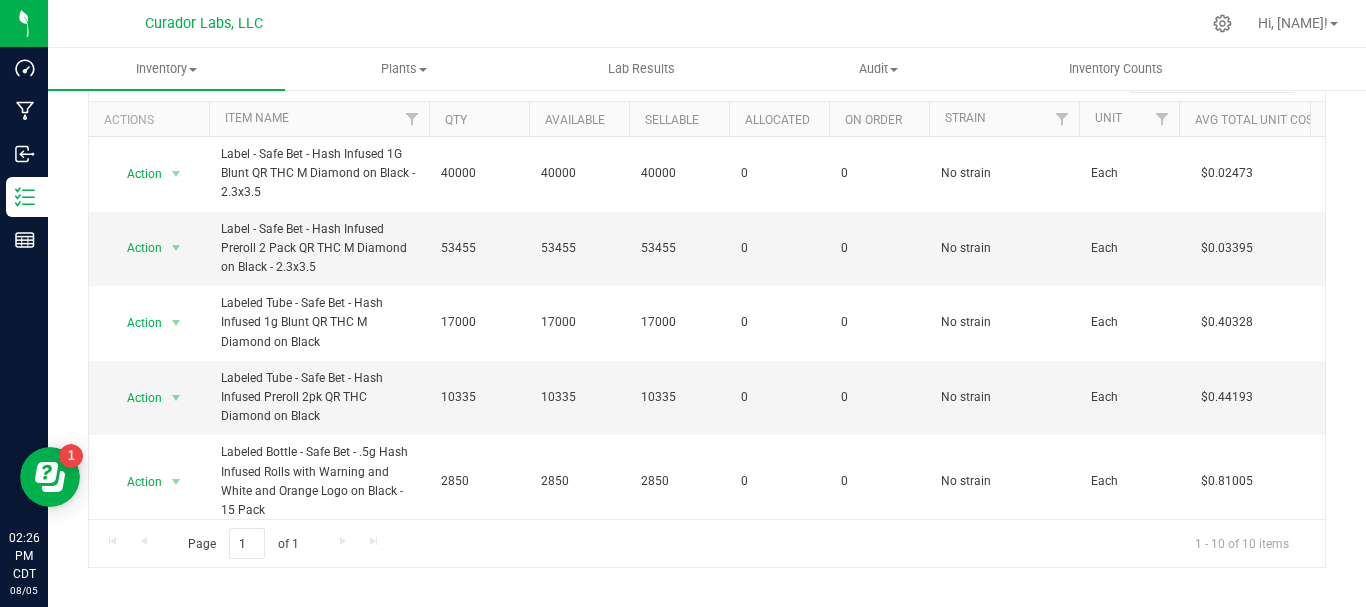 scroll, scrollTop: 106, scrollLeft: 0, axis: vertical 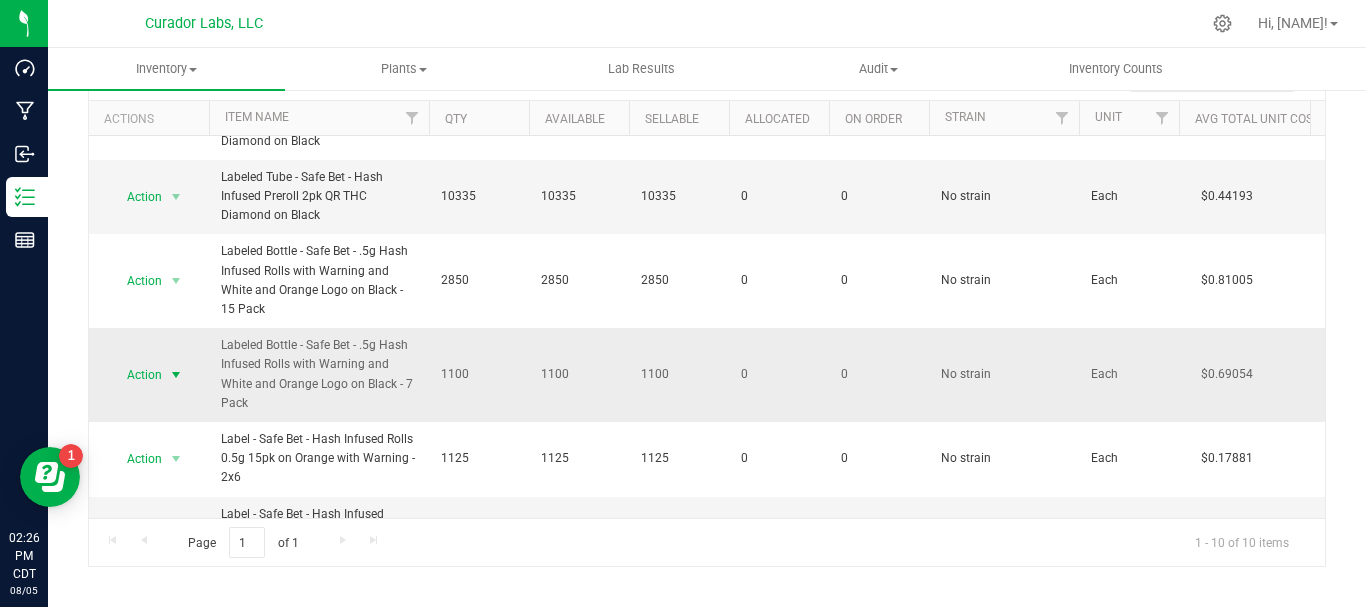 click on "Action" at bounding box center (136, 375) 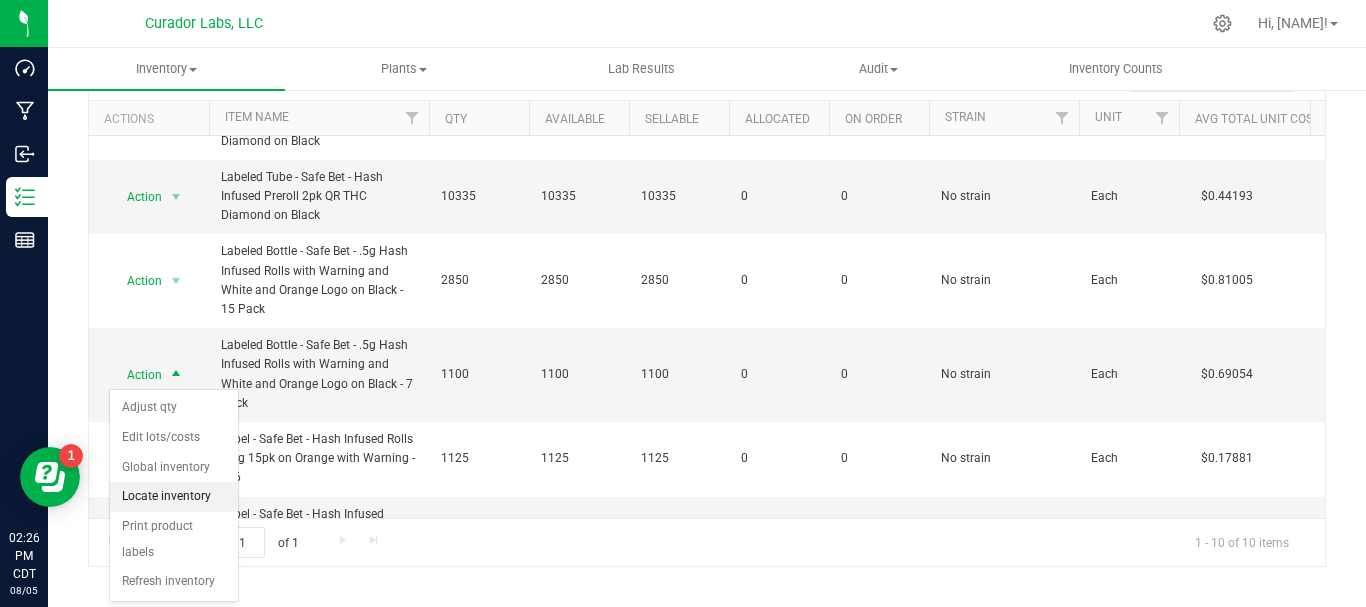 click on "Locate inventory" at bounding box center [174, 497] 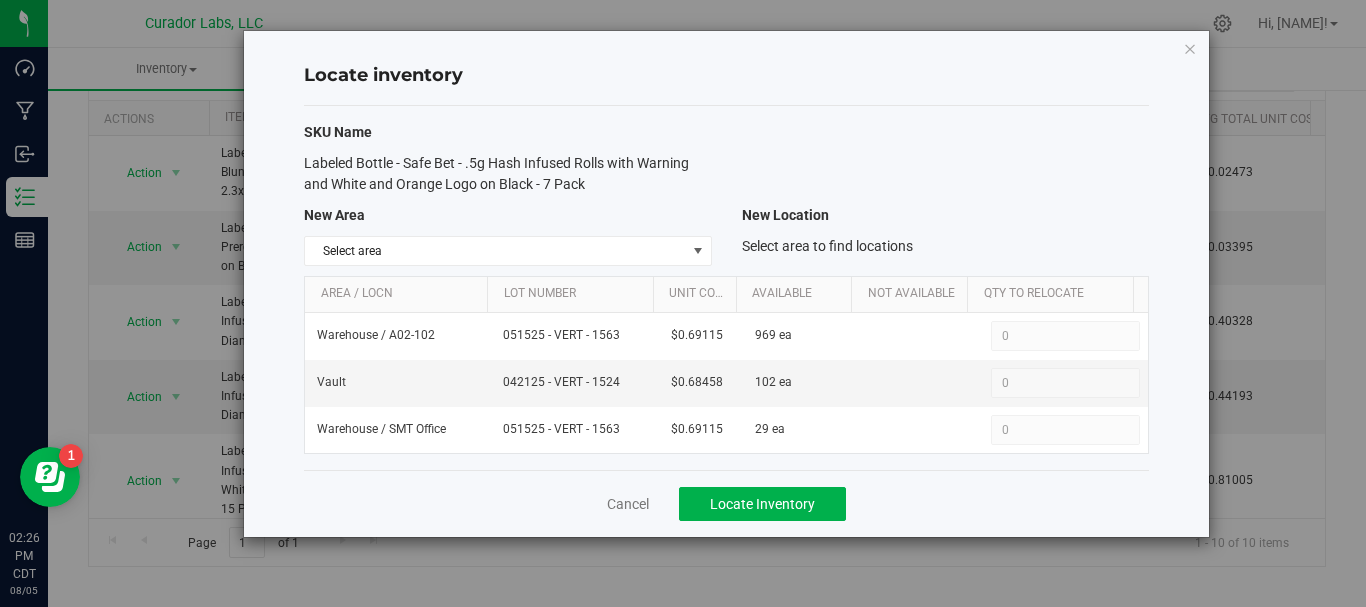 drag, startPoint x: 598, startPoint y: 185, endPoint x: 302, endPoint y: 172, distance: 296.28534 